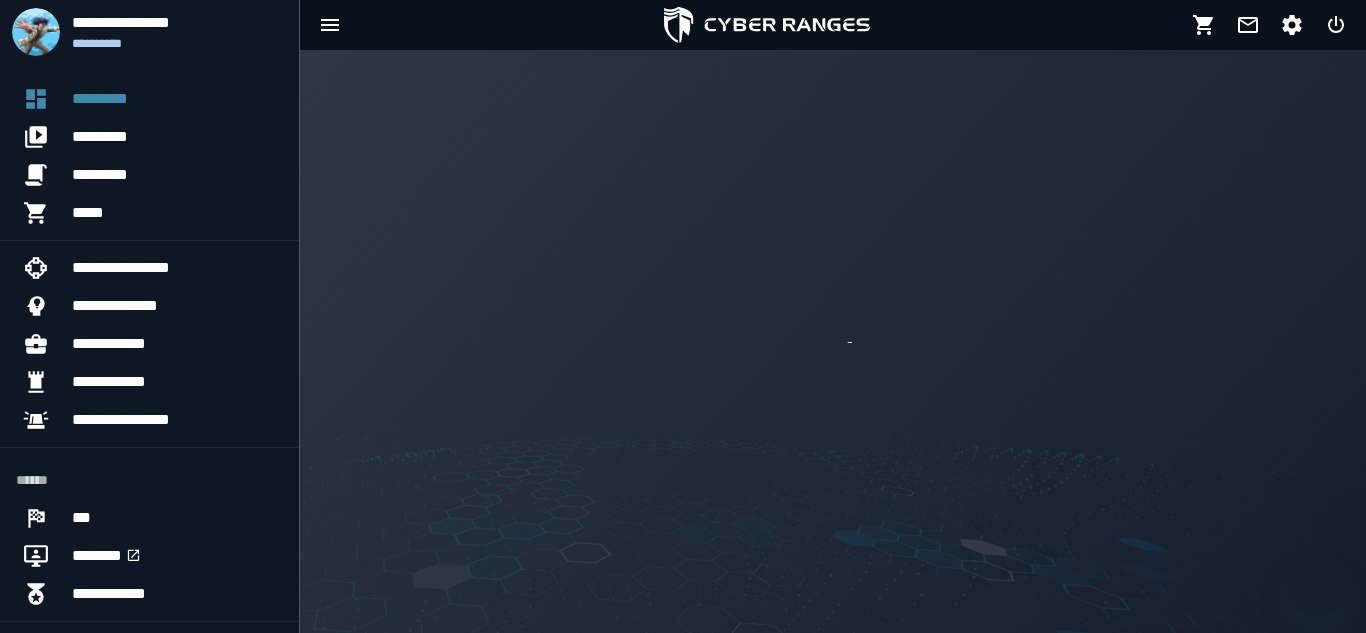 scroll, scrollTop: 0, scrollLeft: 0, axis: both 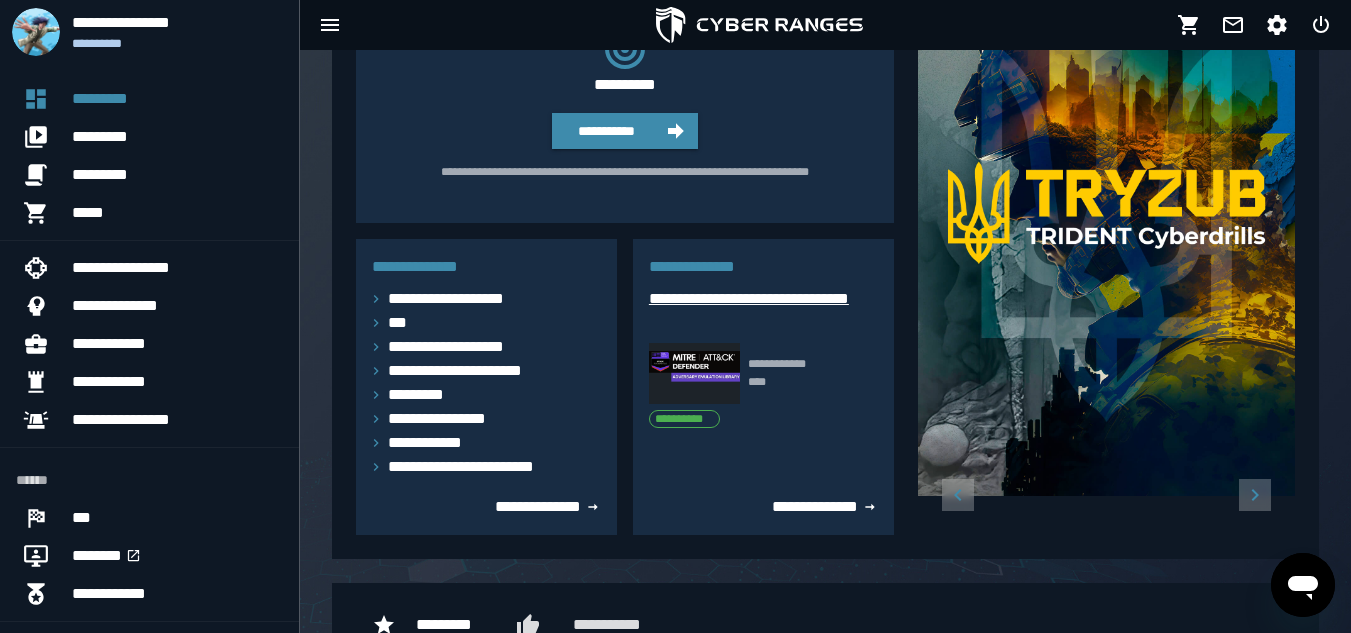 click on "**********" at bounding box center [763, 311] 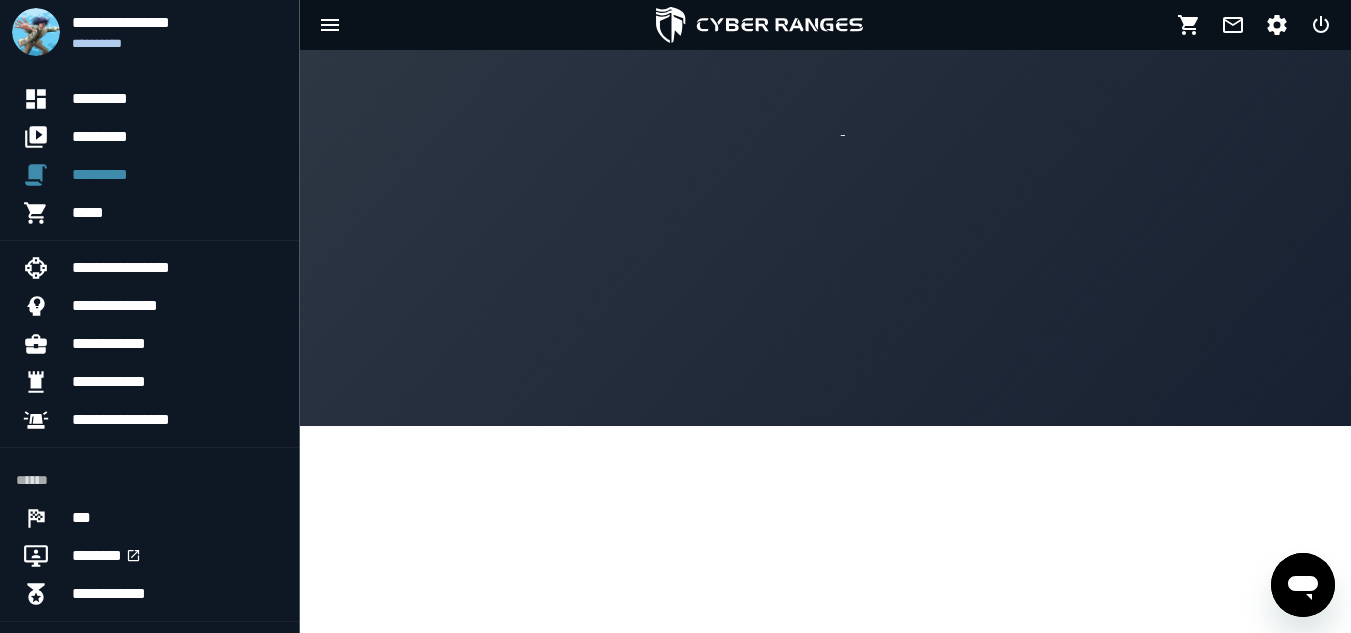 scroll, scrollTop: 0, scrollLeft: 0, axis: both 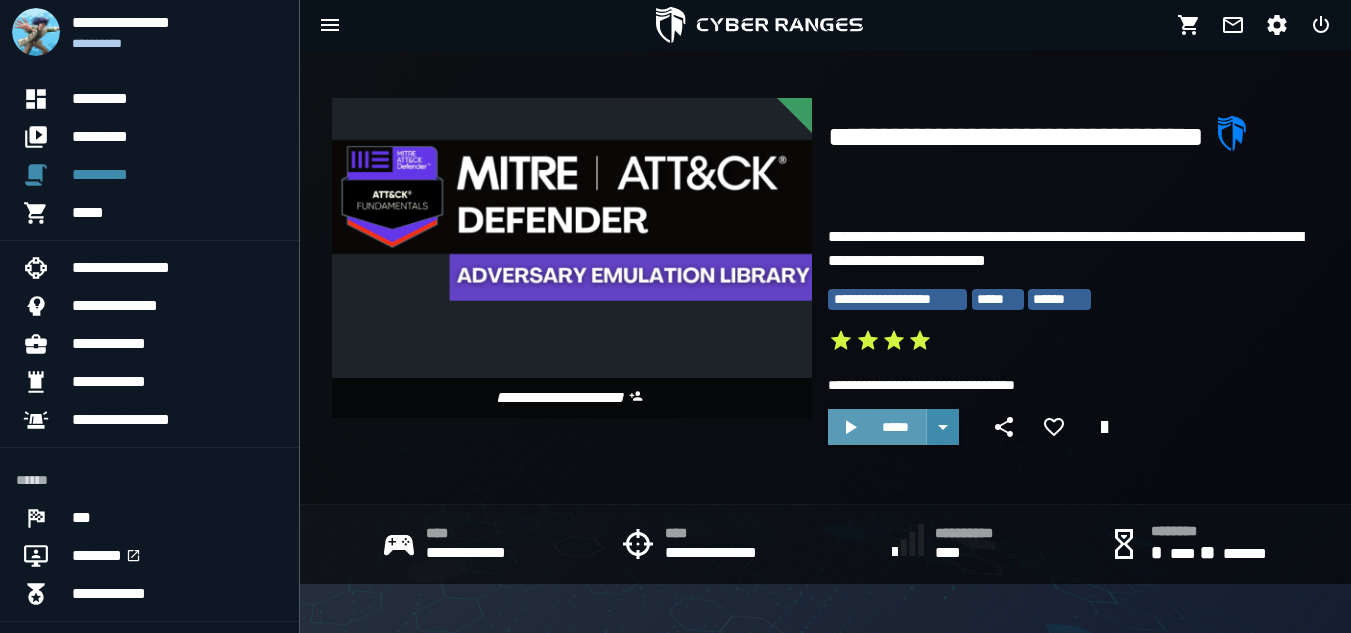 click on "*****" at bounding box center [895, 427] 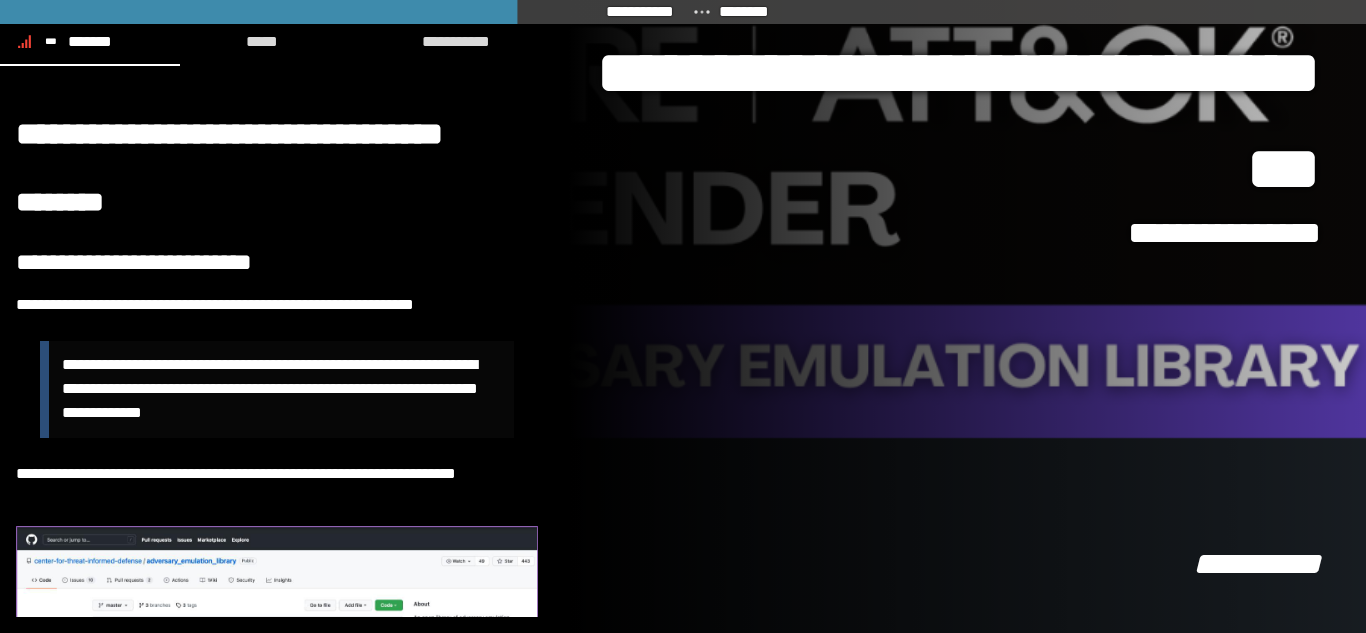 click on "**********" at bounding box center [967, 316] 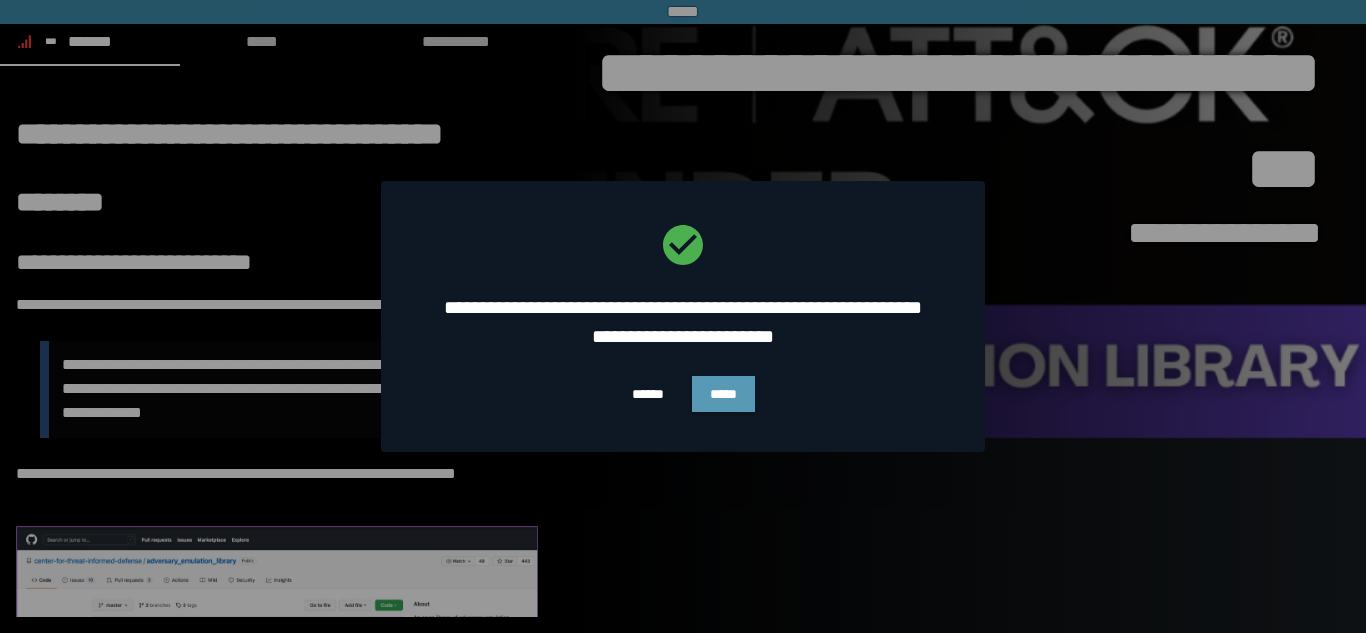 click on "*****" at bounding box center [723, 394] 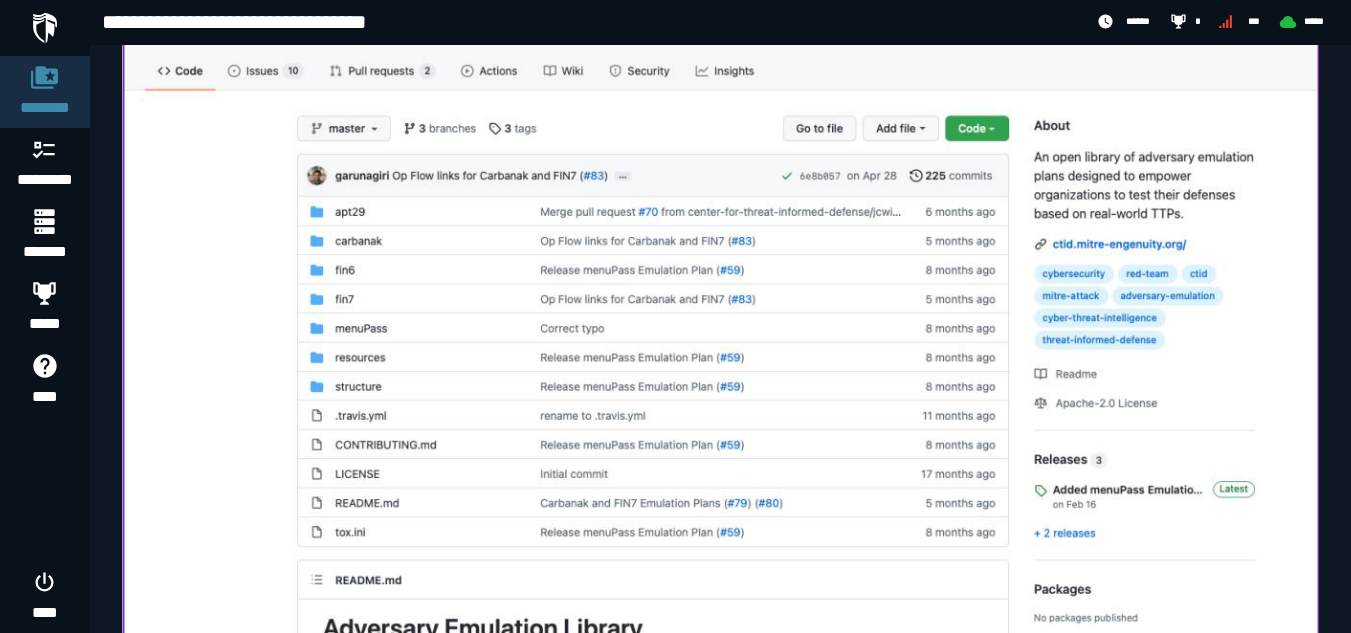 scroll, scrollTop: 0, scrollLeft: 0, axis: both 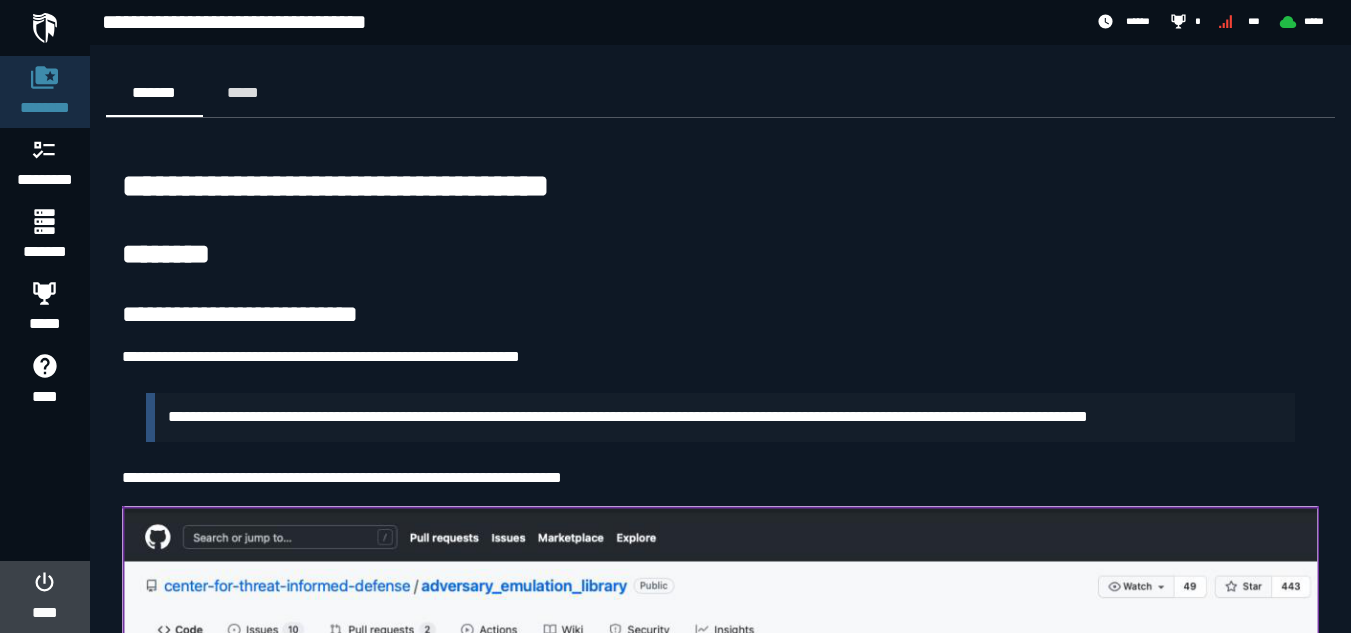 click 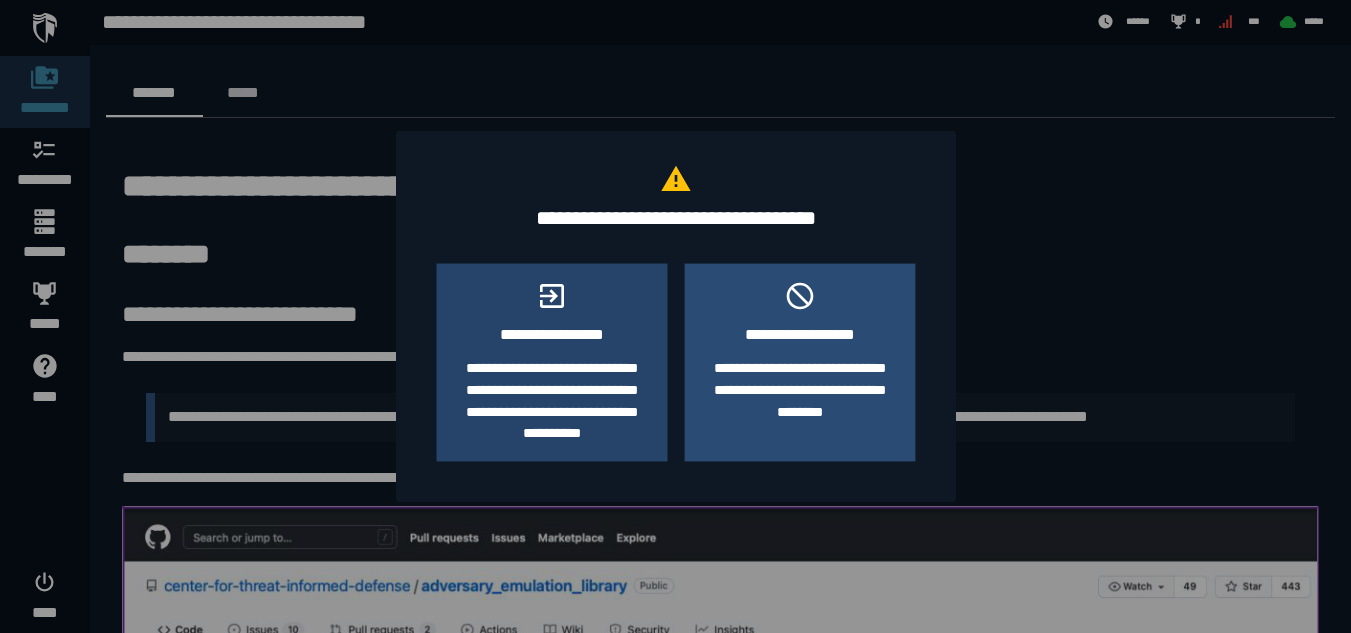 click on "**********" 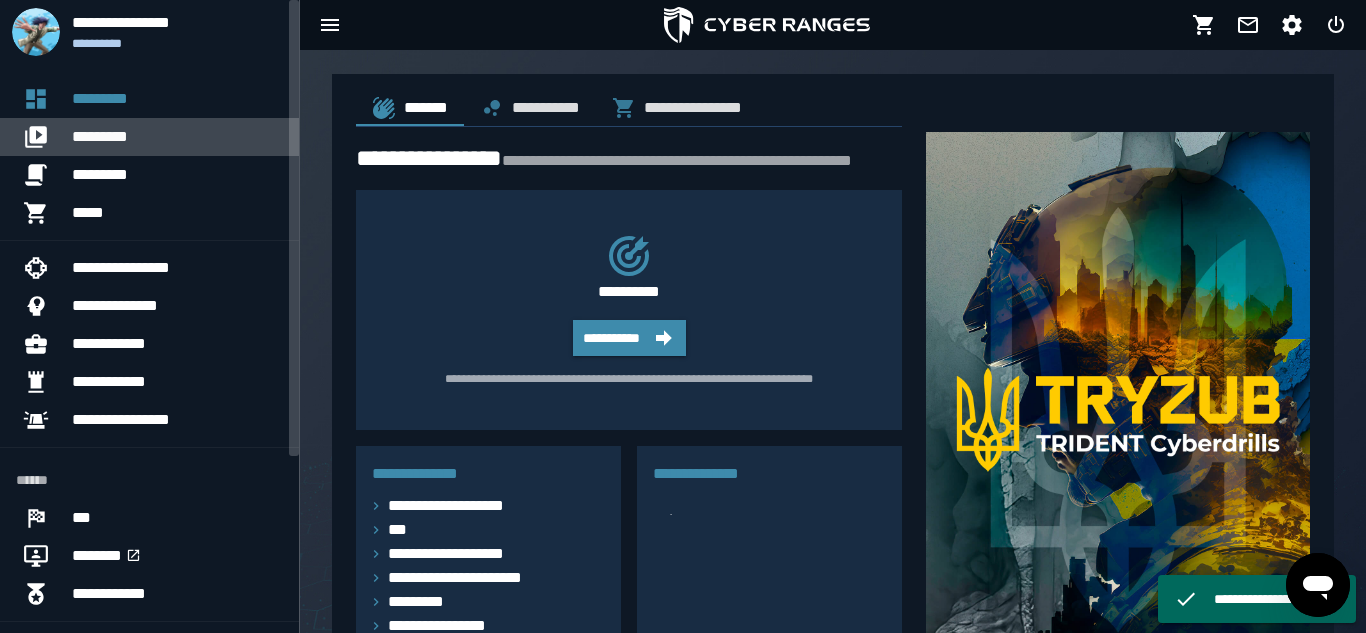 click on "*********" at bounding box center [177, 137] 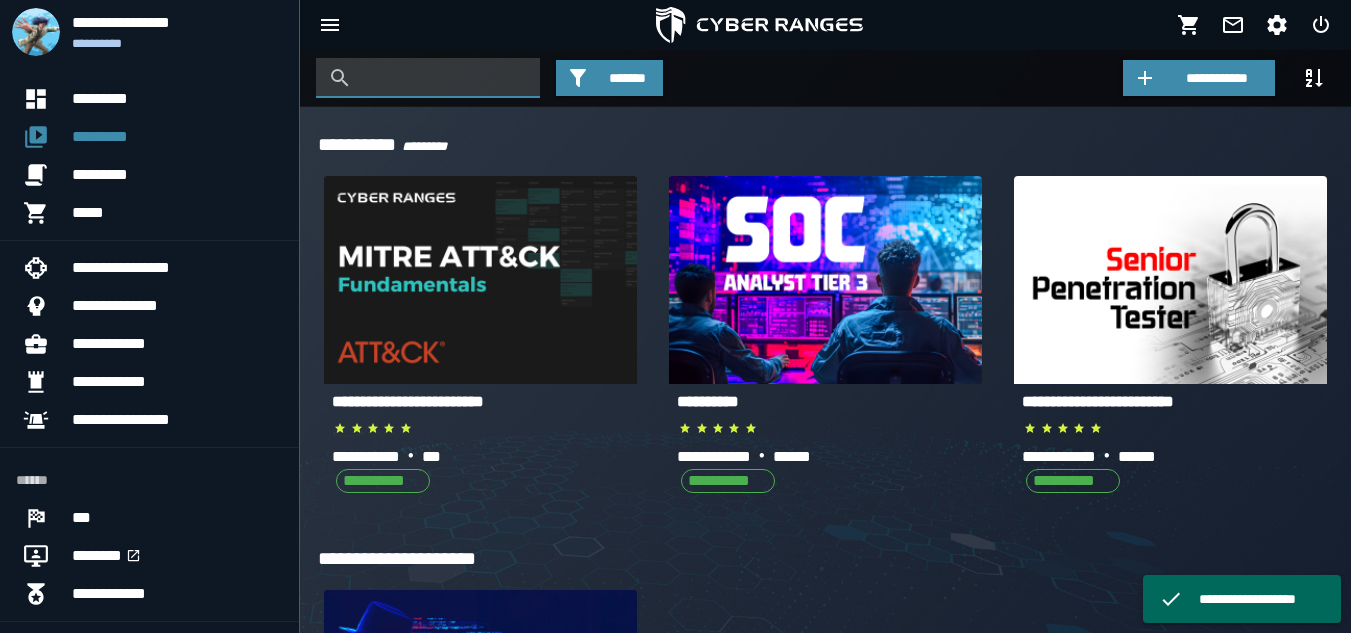 click at bounding box center [443, 78] 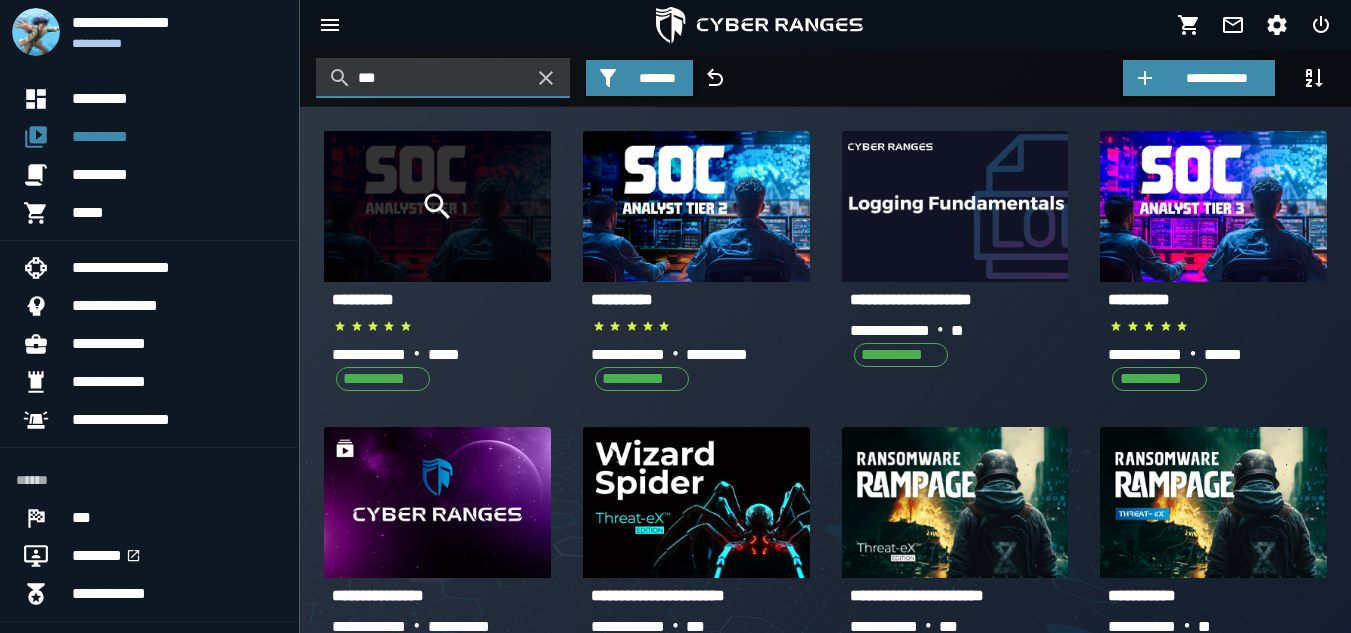type on "***" 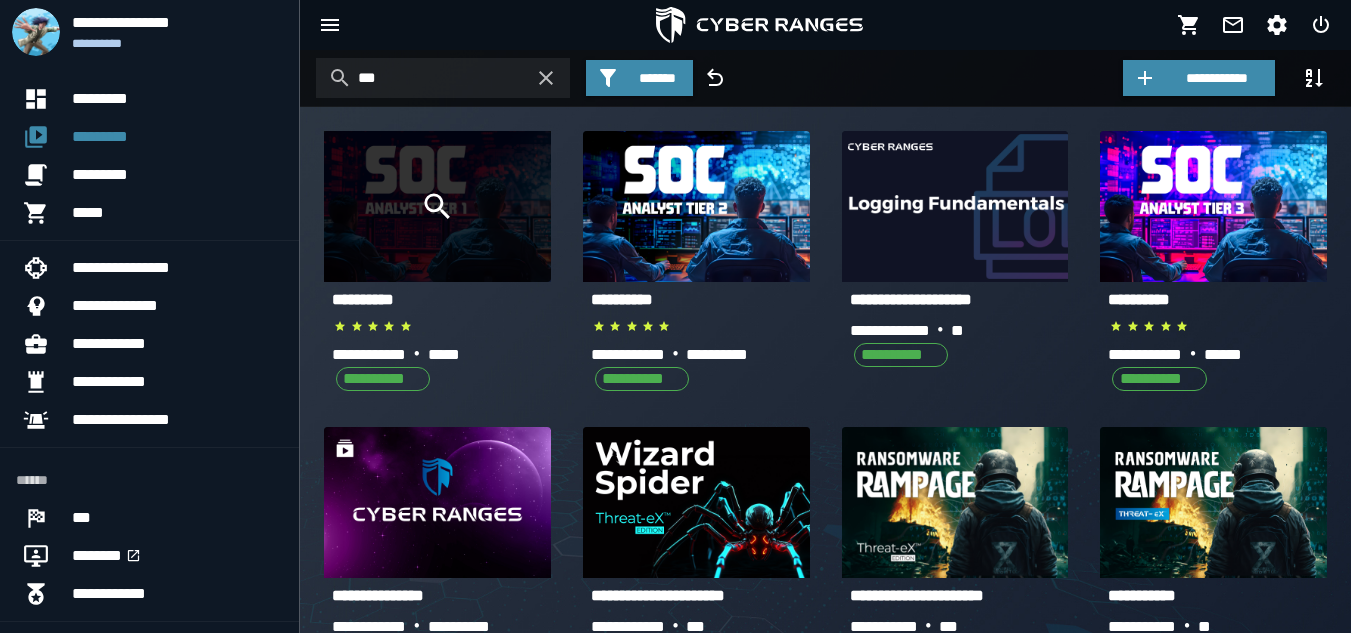 click 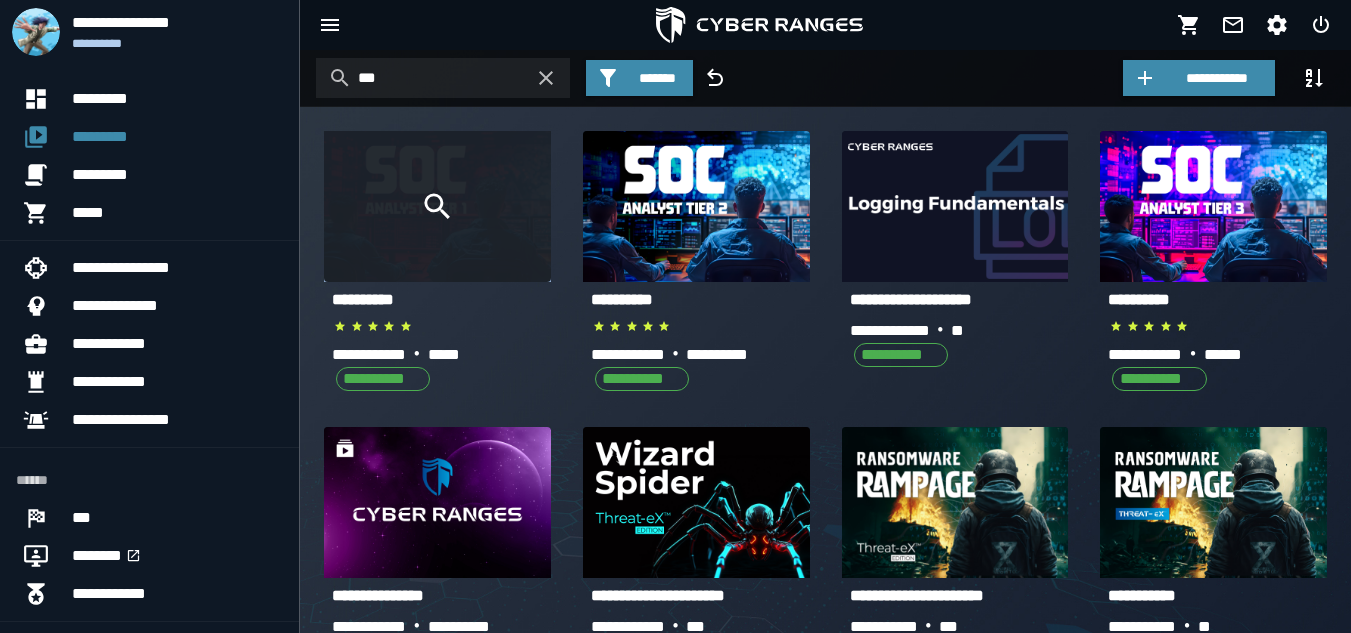 click 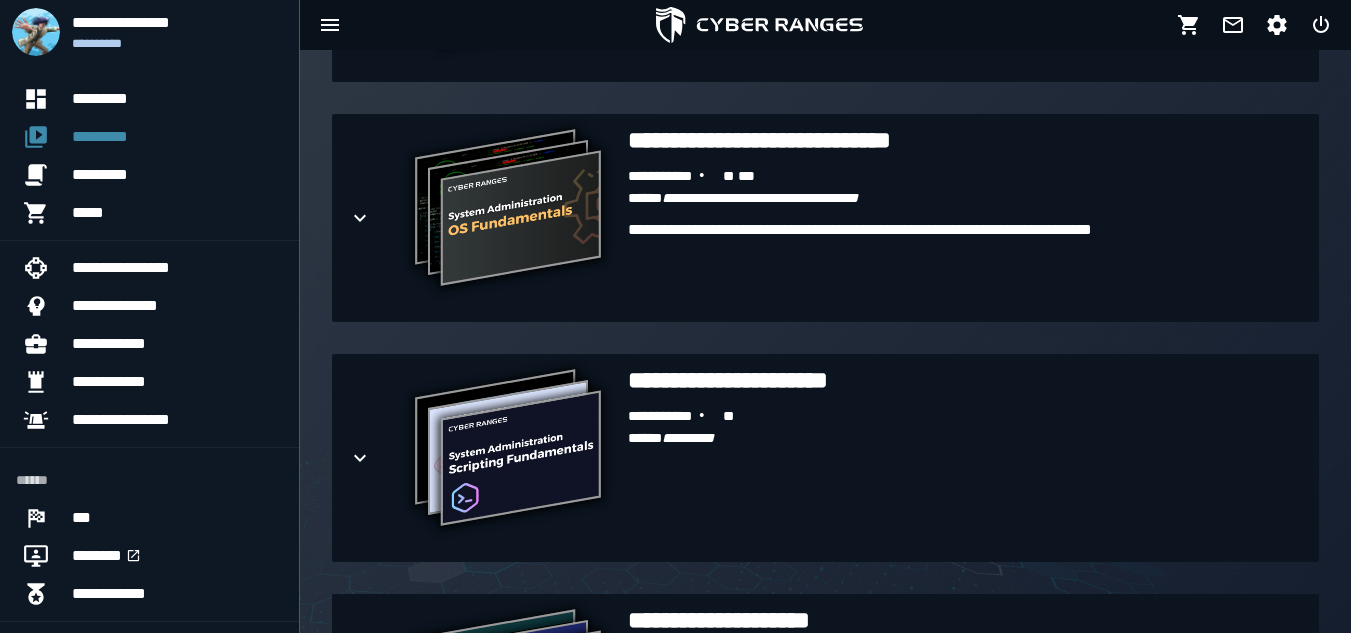 scroll, scrollTop: 702, scrollLeft: 0, axis: vertical 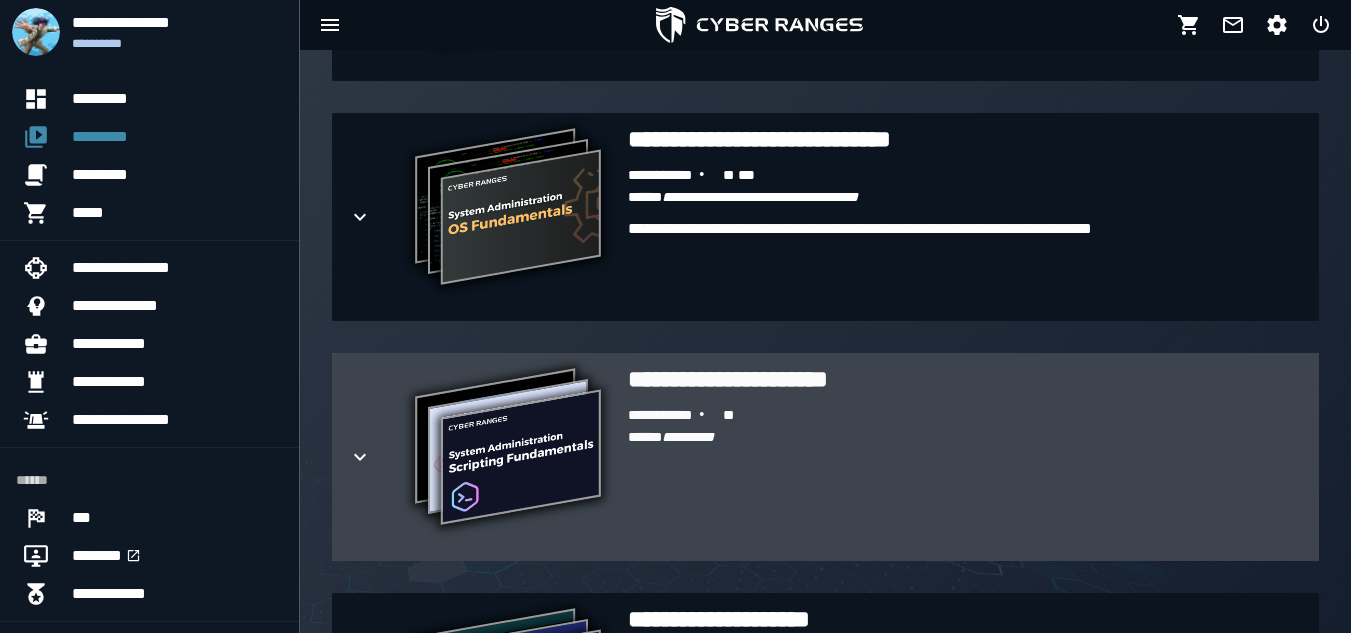 click at bounding box center [376, 457] 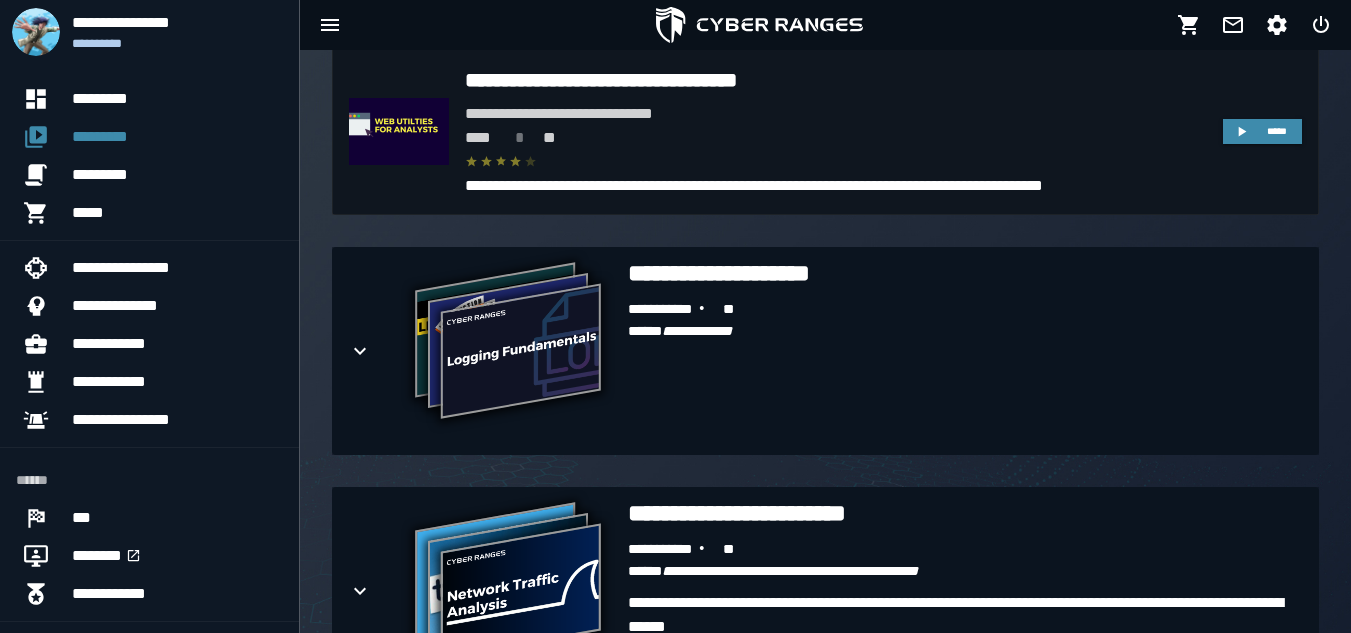 scroll, scrollTop: 1917, scrollLeft: 0, axis: vertical 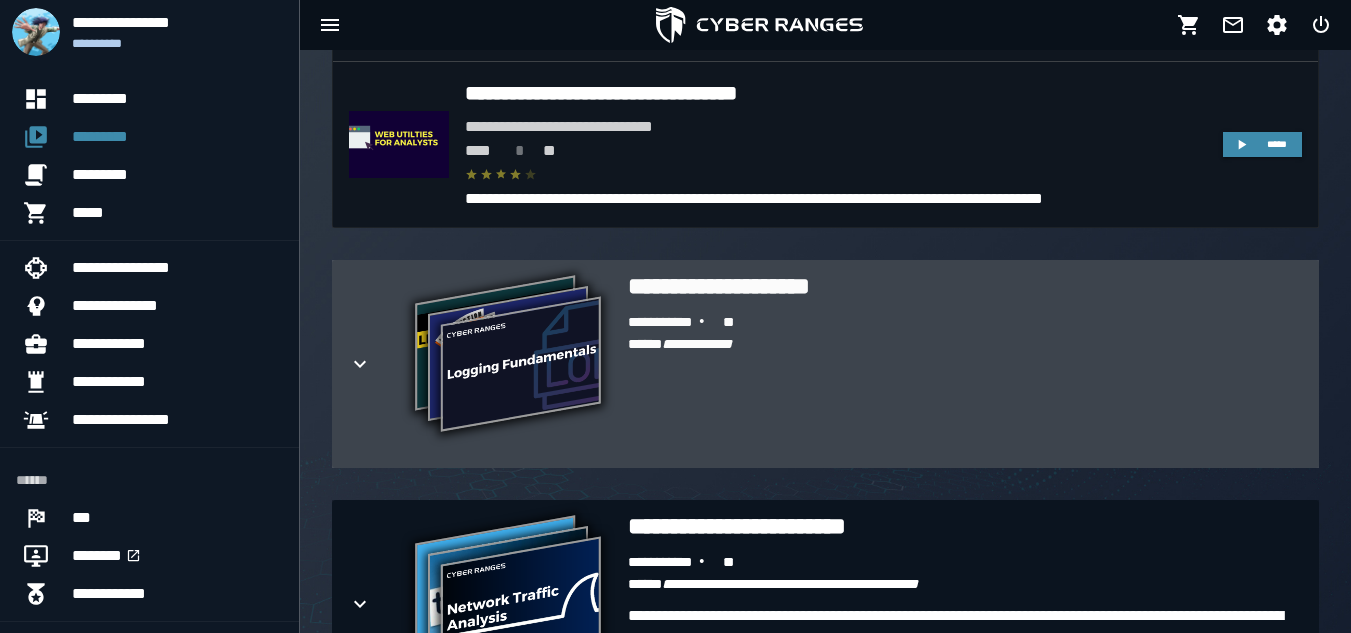 click 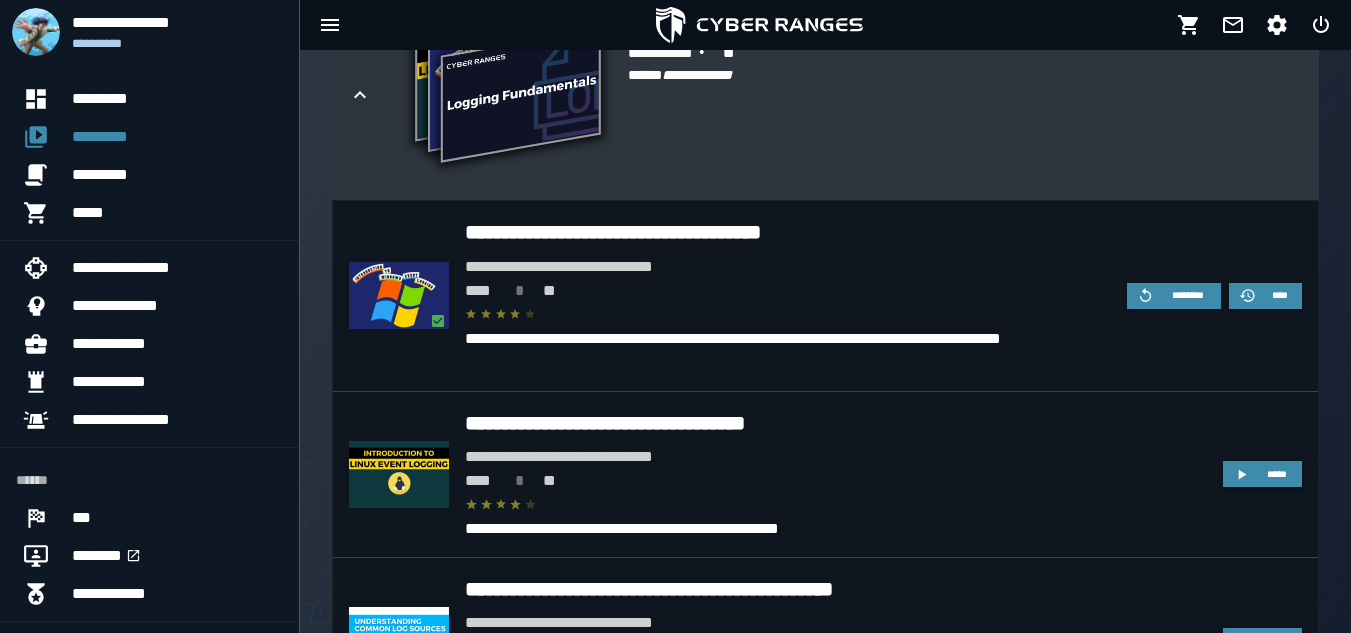 scroll, scrollTop: 2187, scrollLeft: 0, axis: vertical 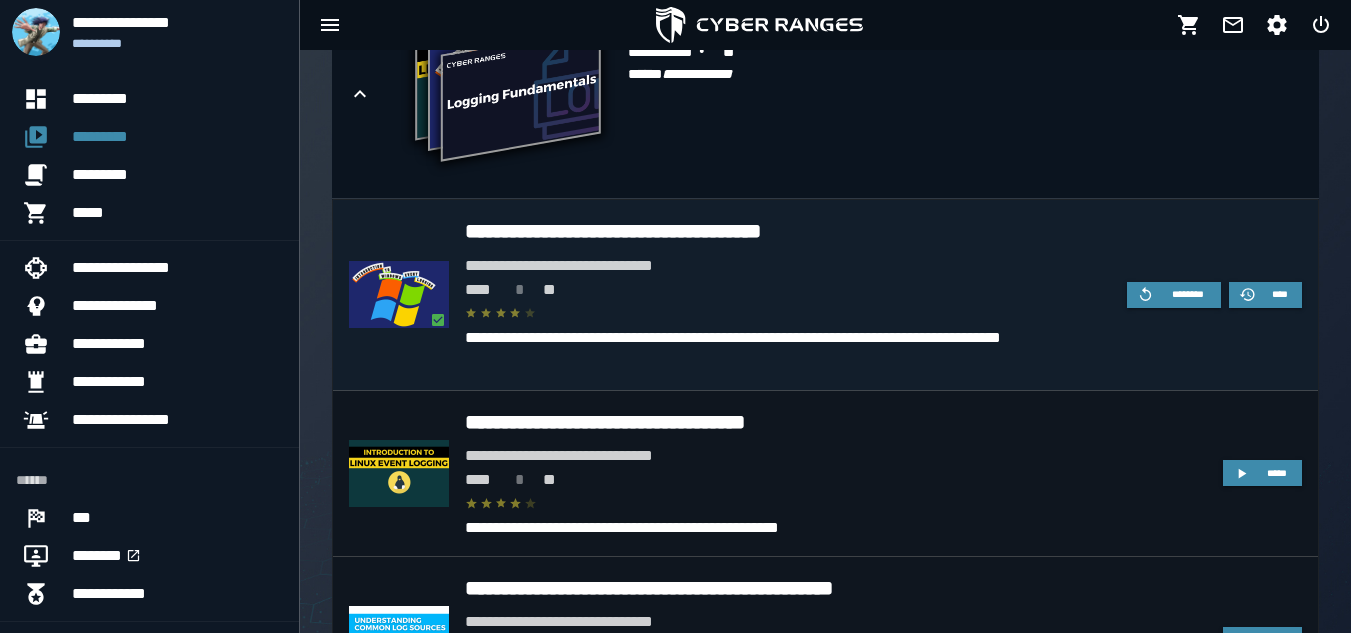 click at bounding box center [788, 314] 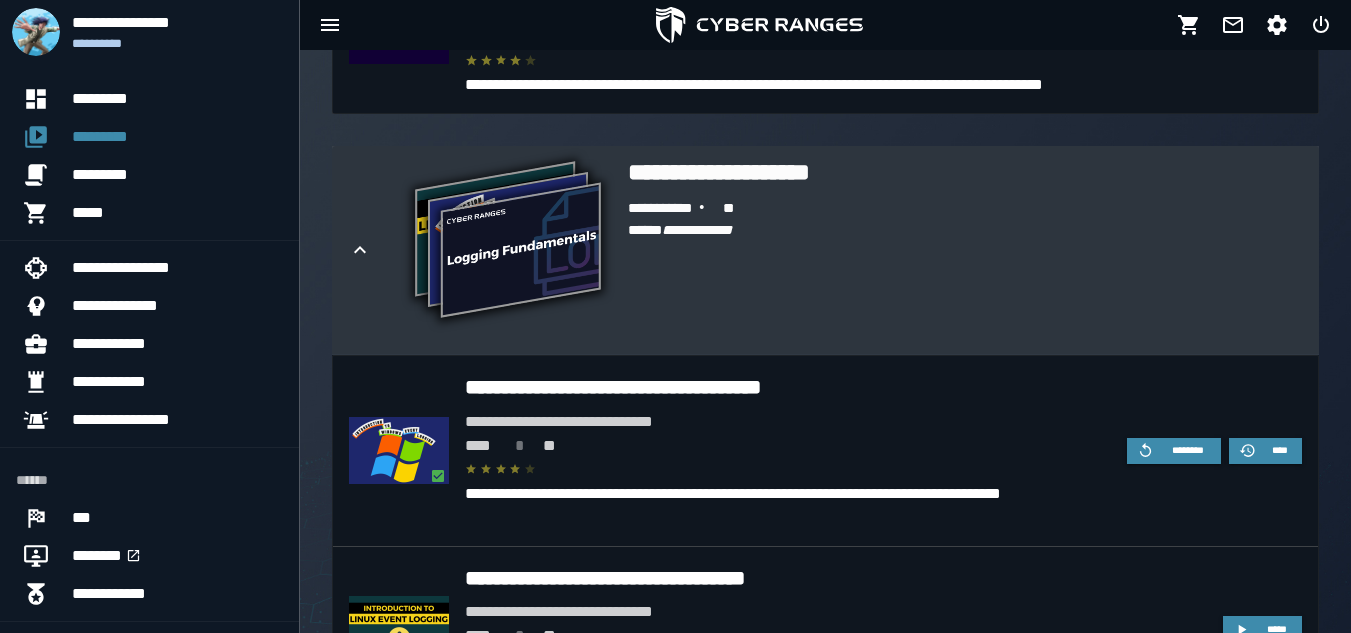 scroll, scrollTop: 2030, scrollLeft: 0, axis: vertical 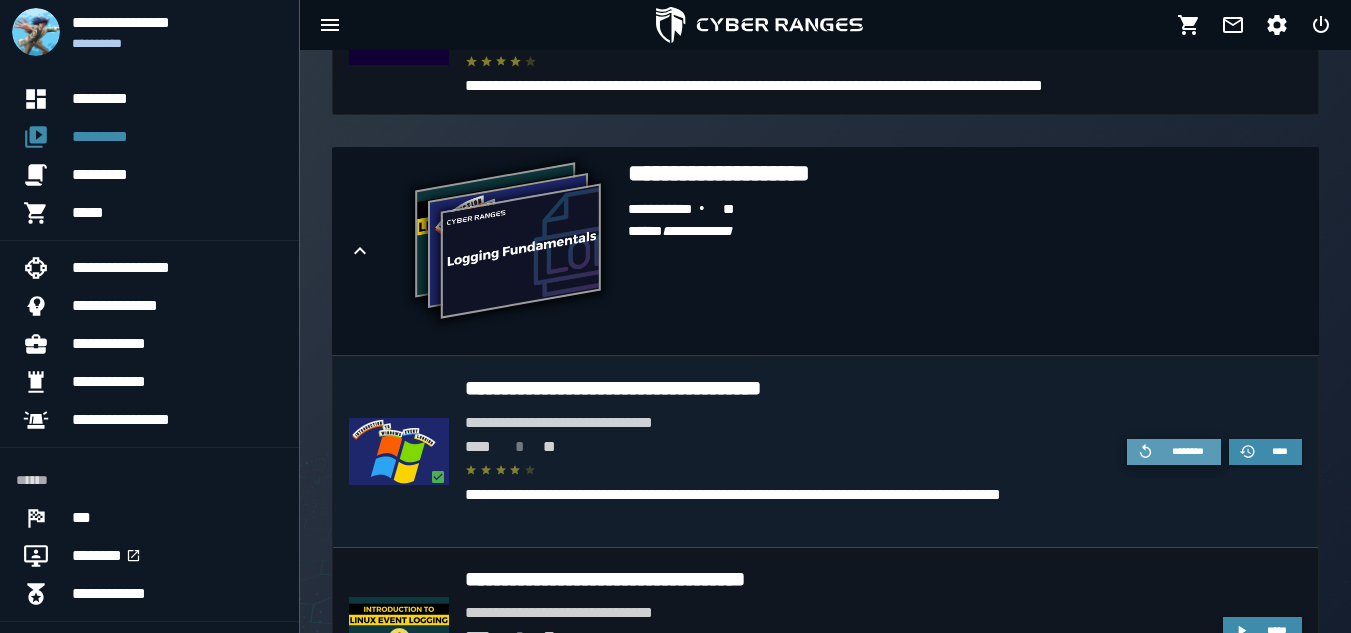 click on "********" at bounding box center [1174, 452] 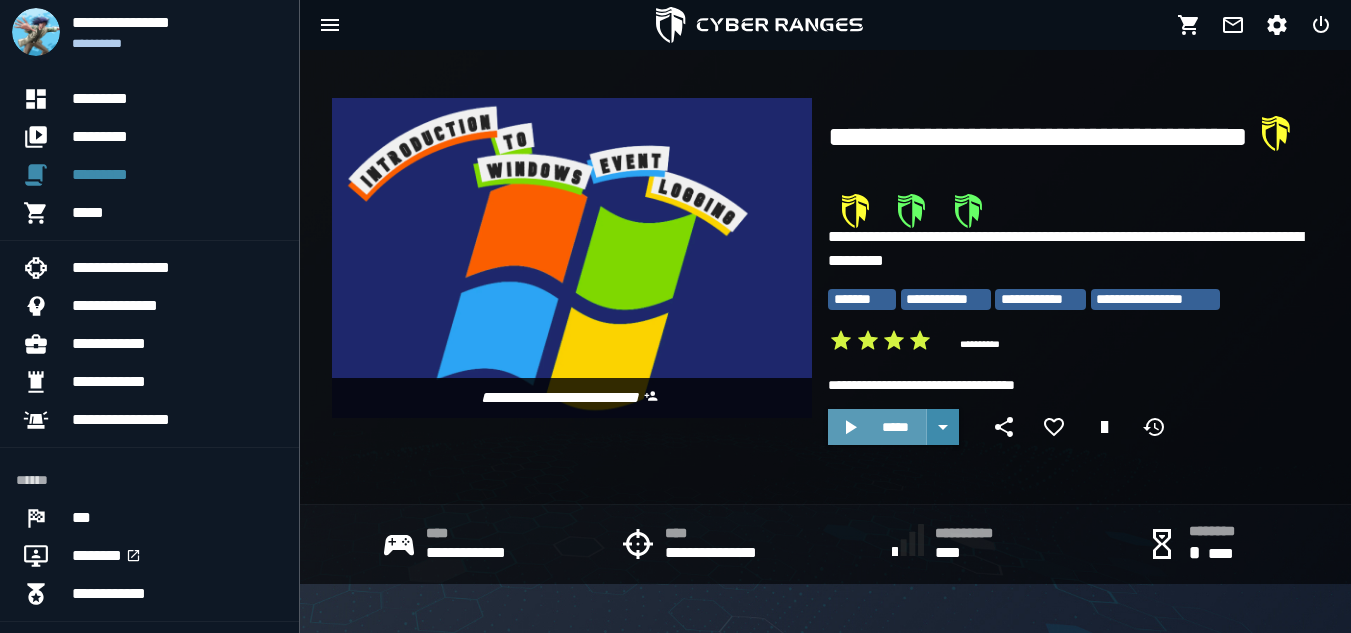 click on "*****" at bounding box center [895, 427] 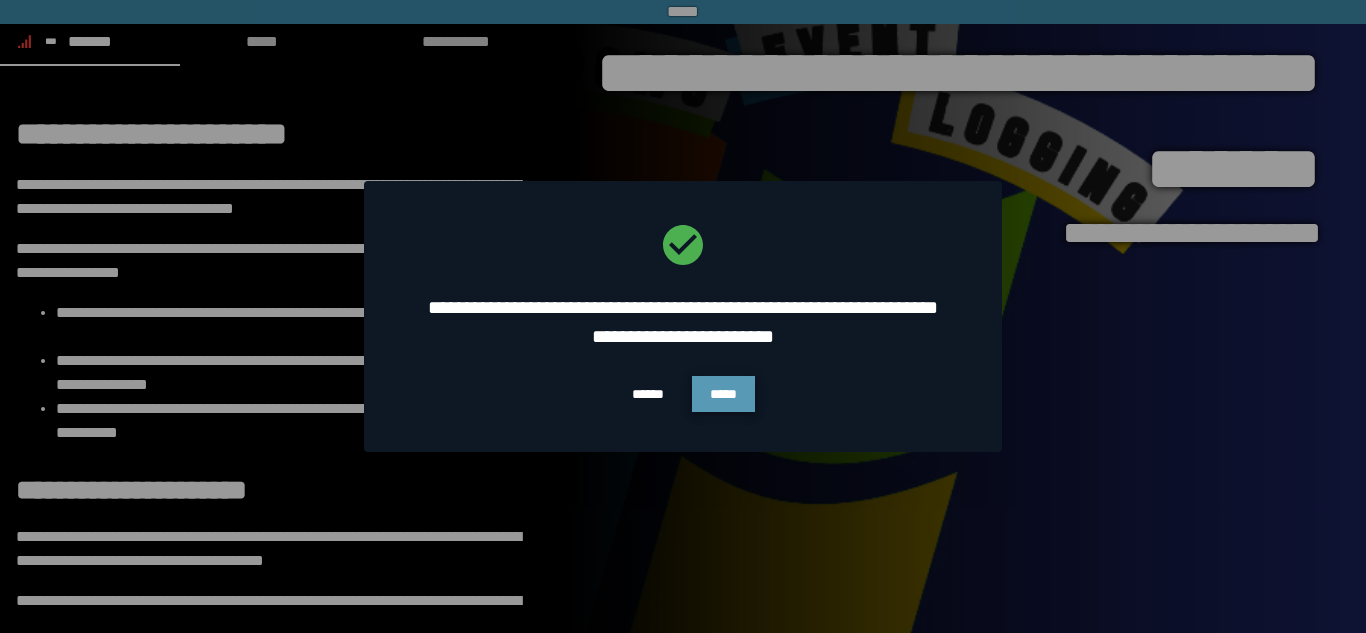 click on "*****" at bounding box center (723, 394) 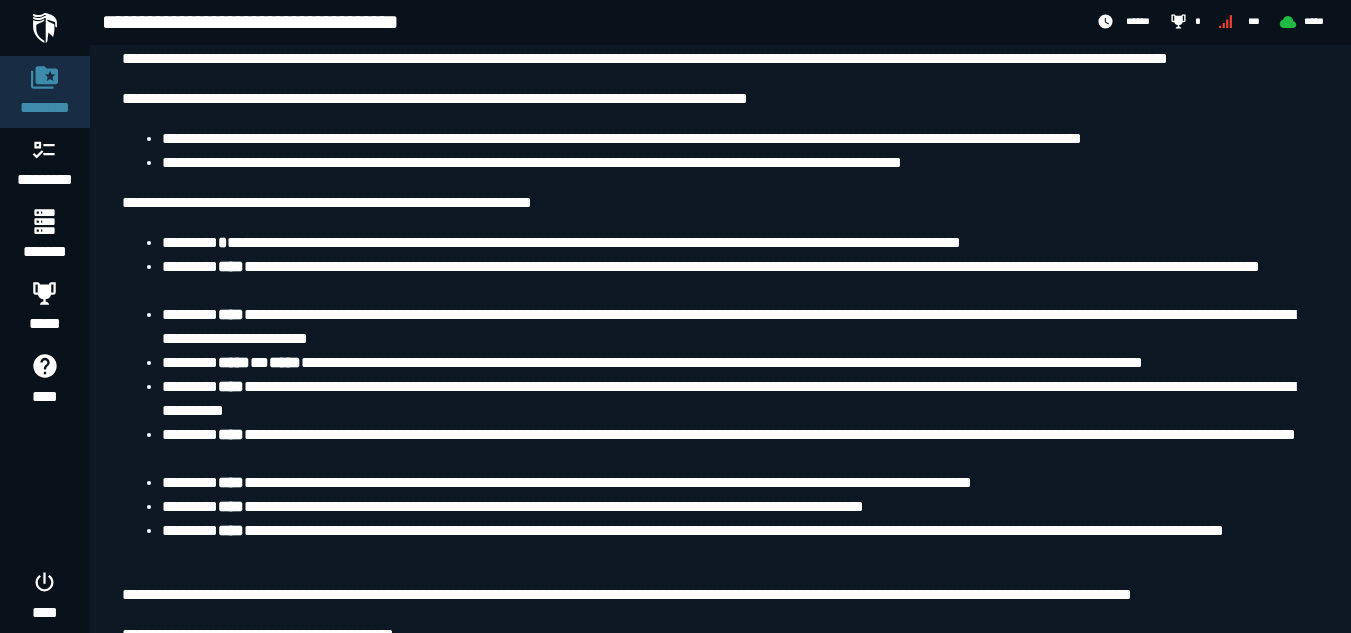 scroll, scrollTop: 11954, scrollLeft: 0, axis: vertical 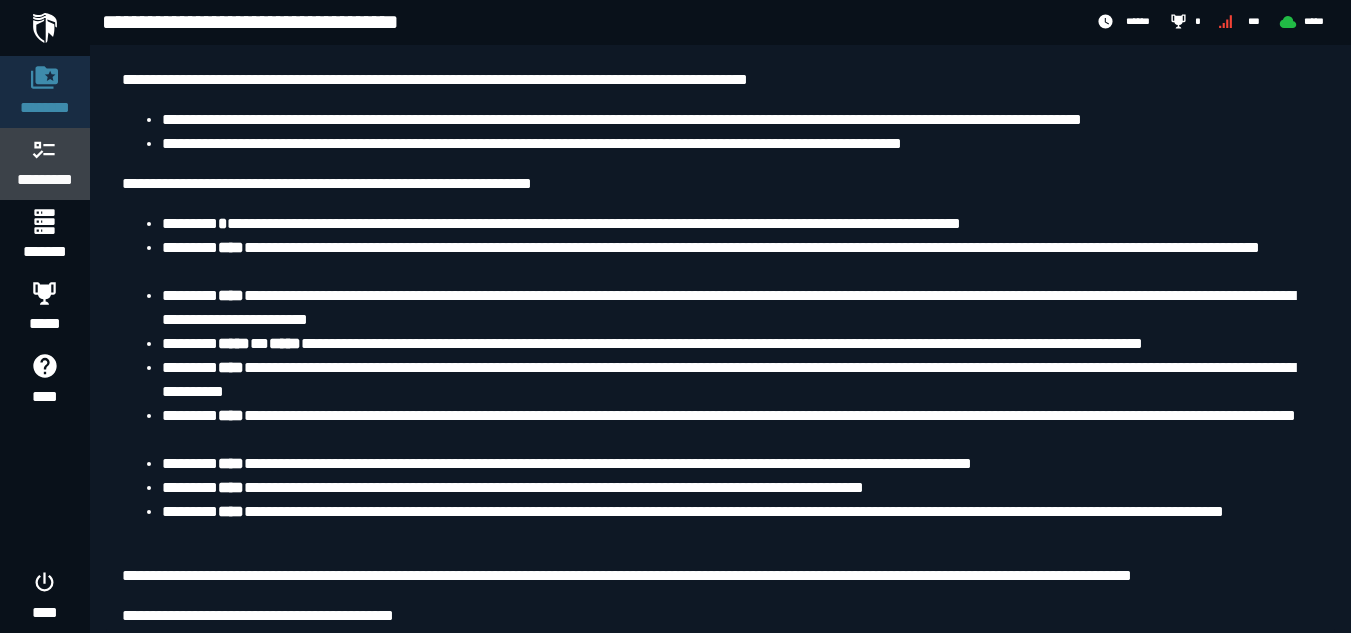 click on "*********" at bounding box center [45, 180] 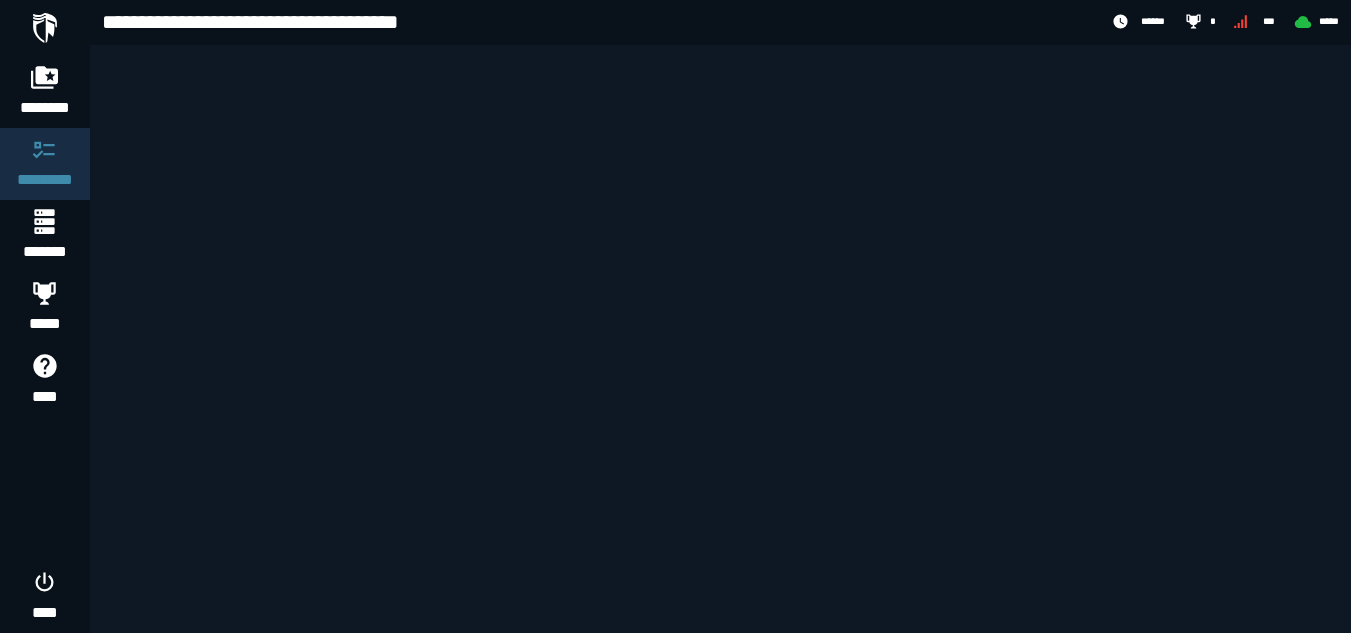 scroll, scrollTop: 0, scrollLeft: 0, axis: both 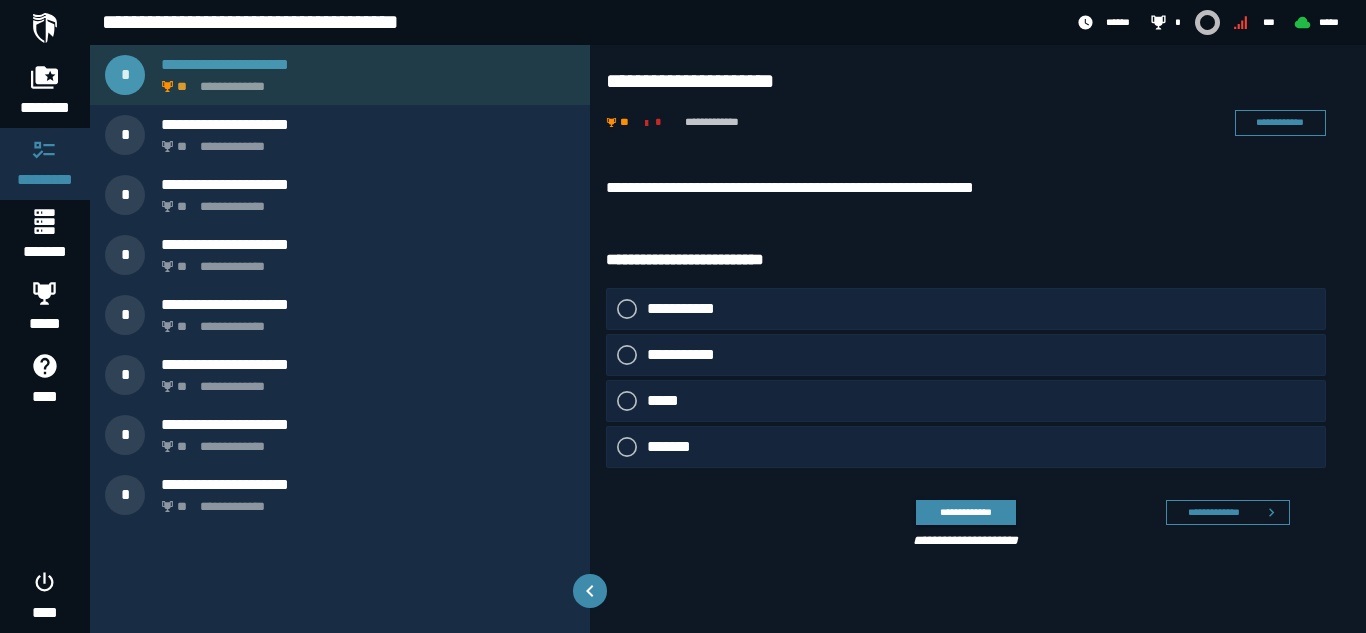 click on "**********" 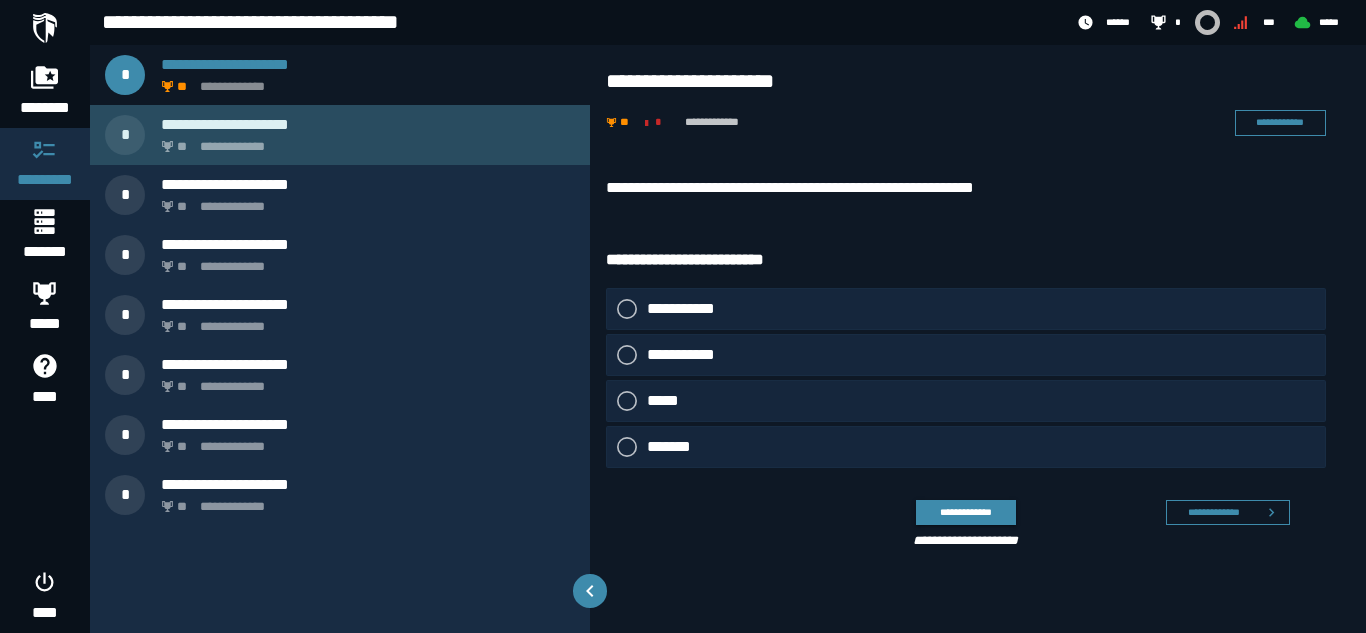 click on "**********" at bounding box center (368, 124) 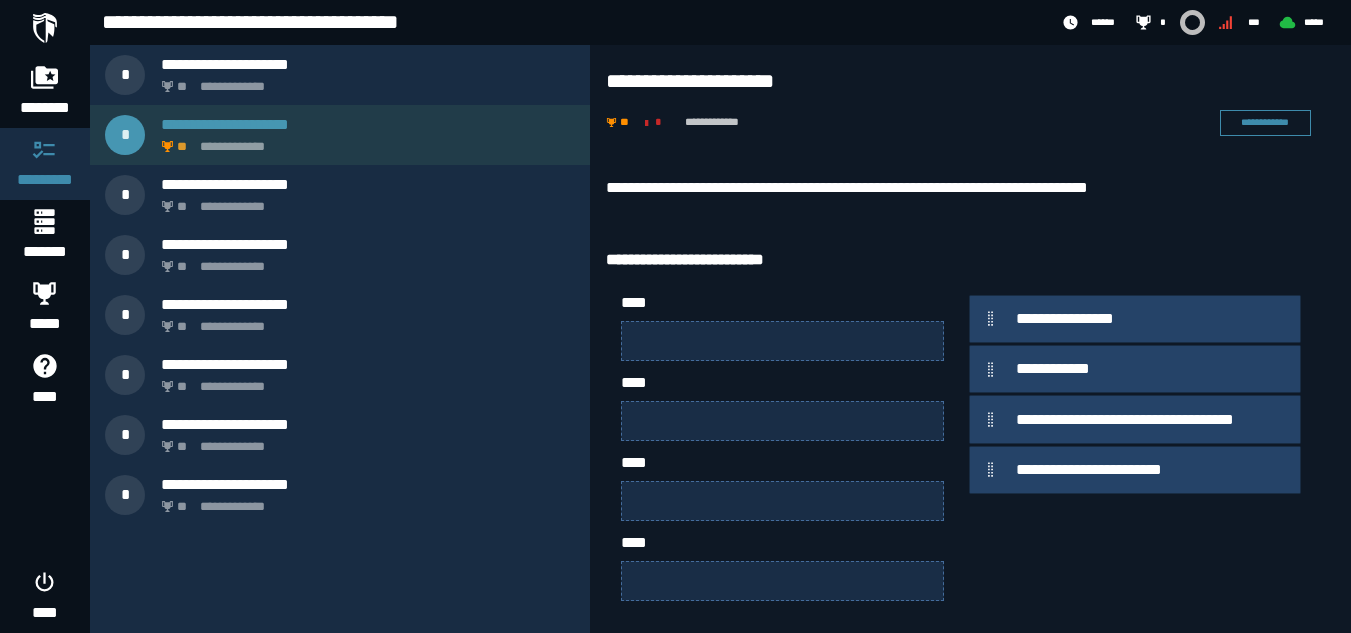 click on "**********" at bounding box center [340, 135] 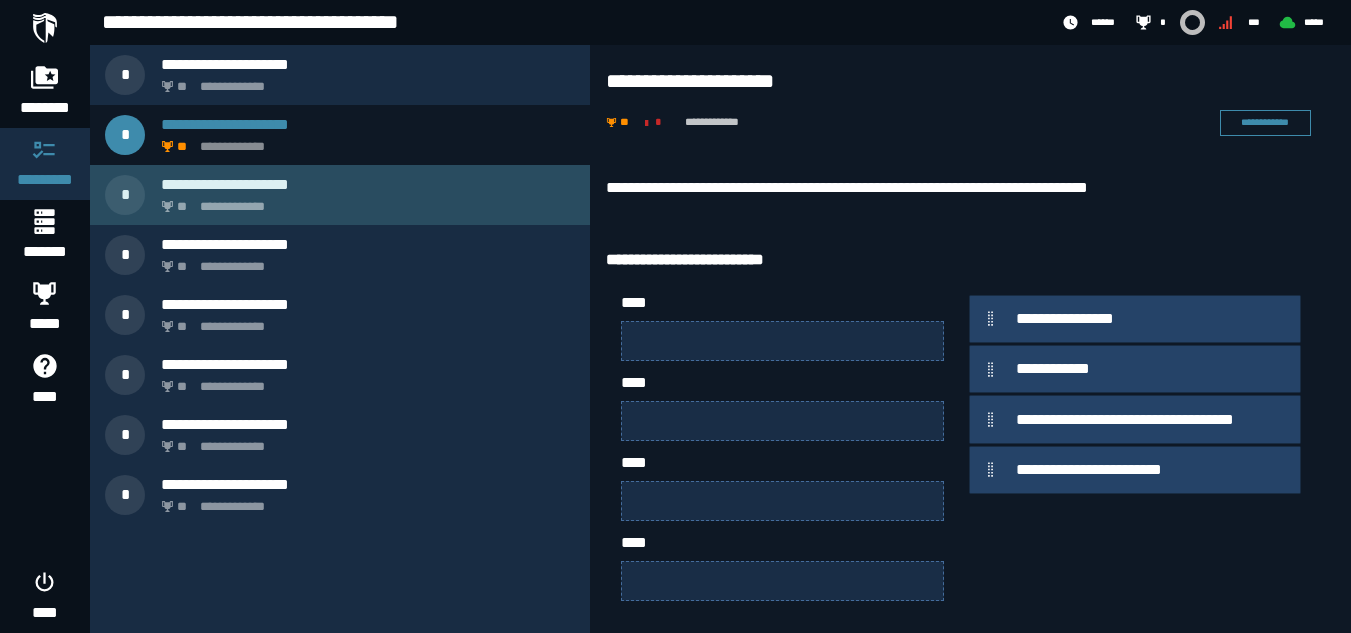 click on "**********" at bounding box center (364, 201) 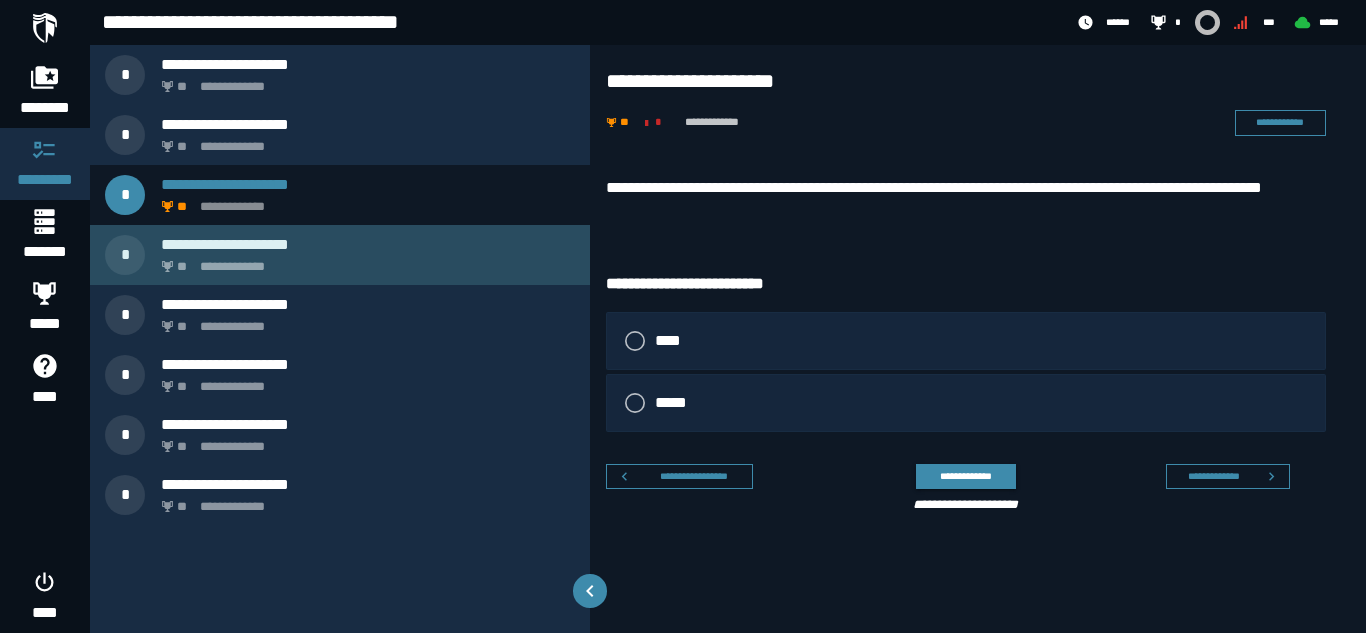 click on "**********" at bounding box center (340, 255) 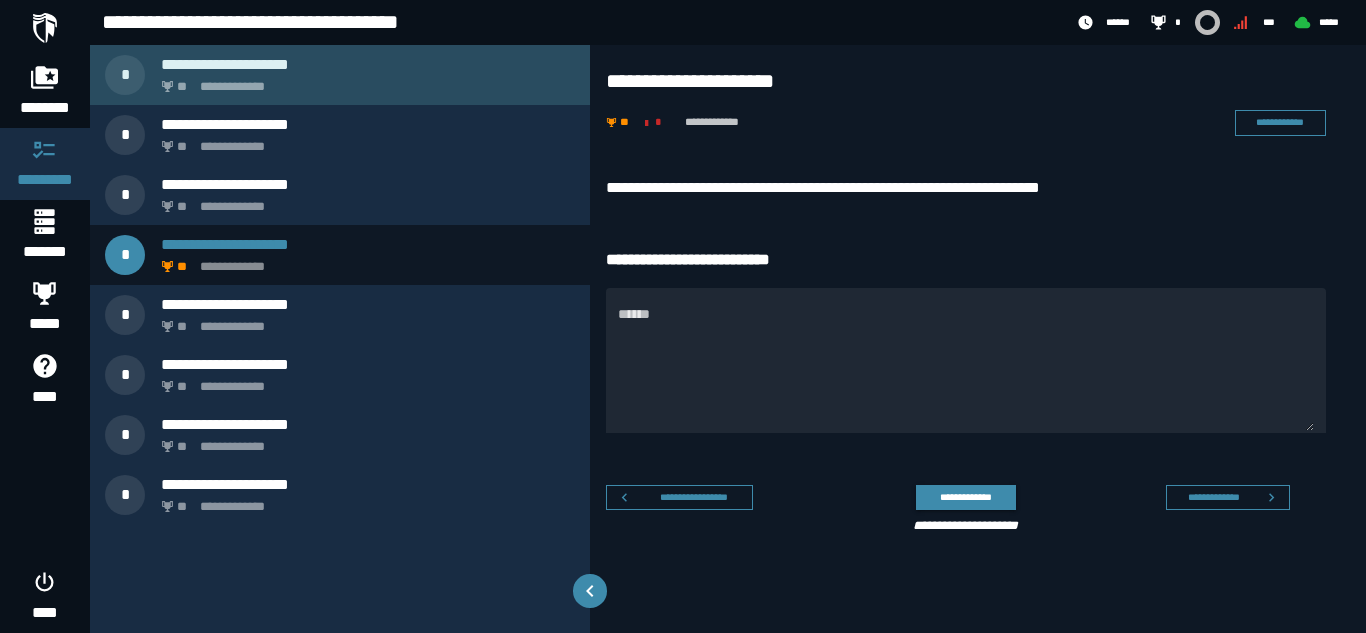 click on "**********" 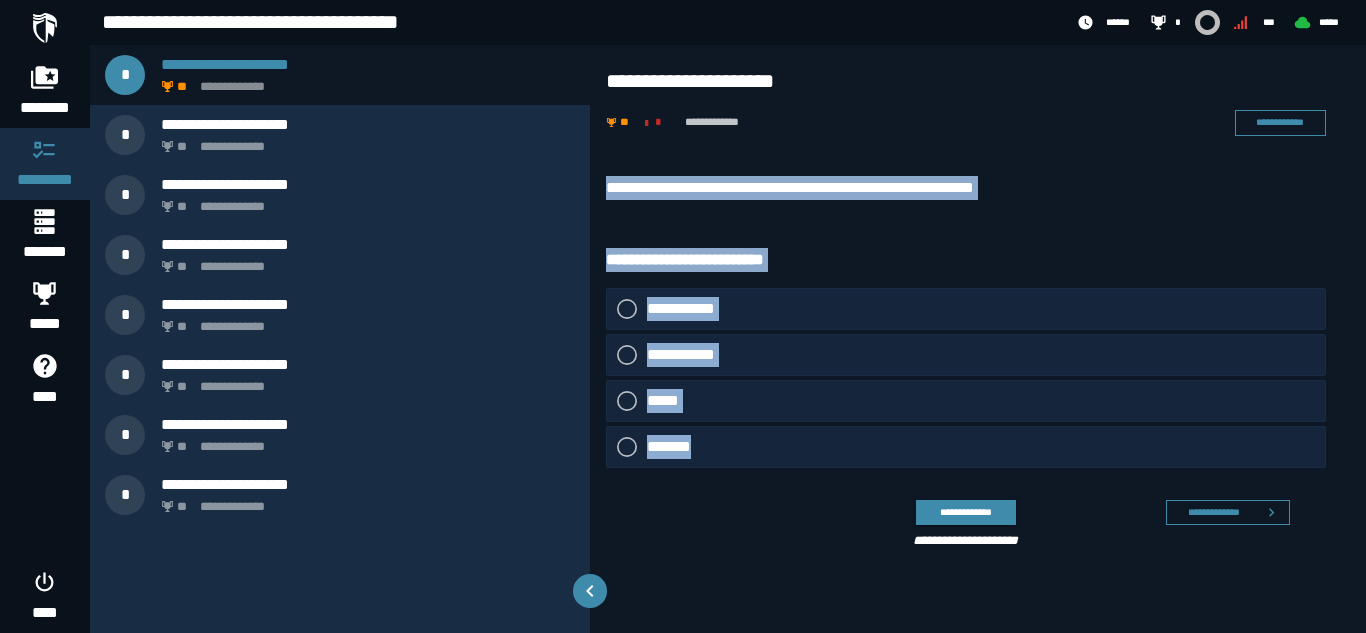 drag, startPoint x: 611, startPoint y: 163, endPoint x: 717, endPoint y: 450, distance: 305.94934 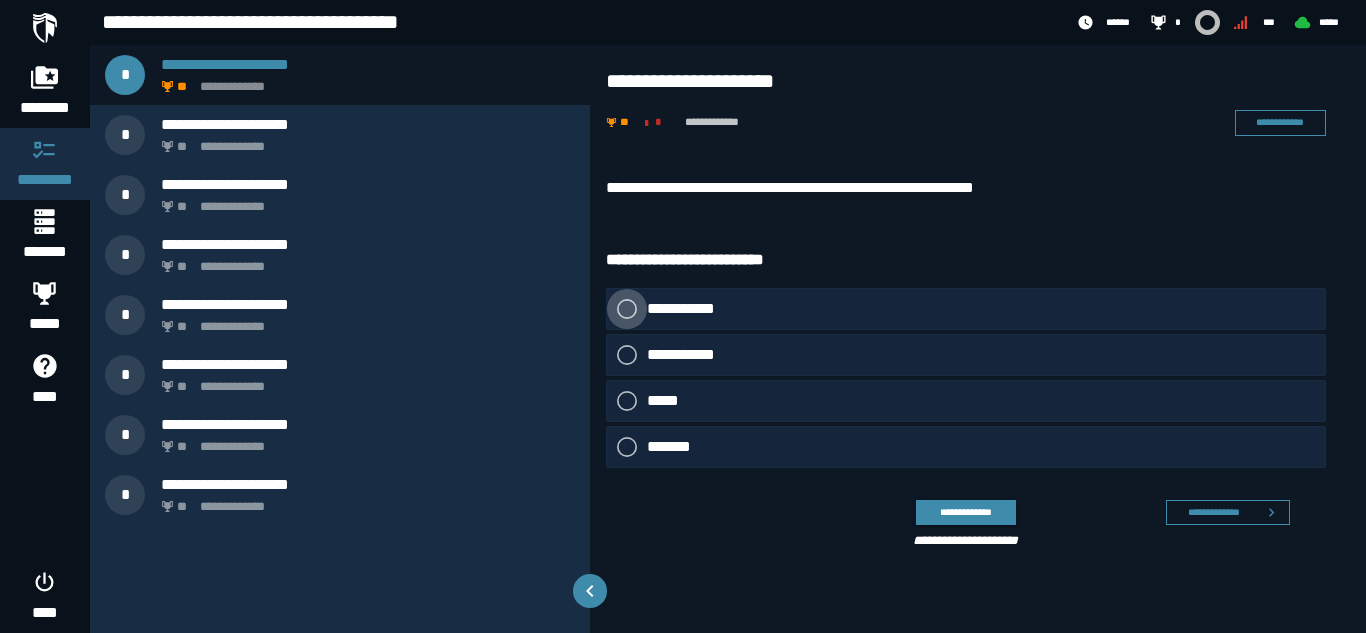 click 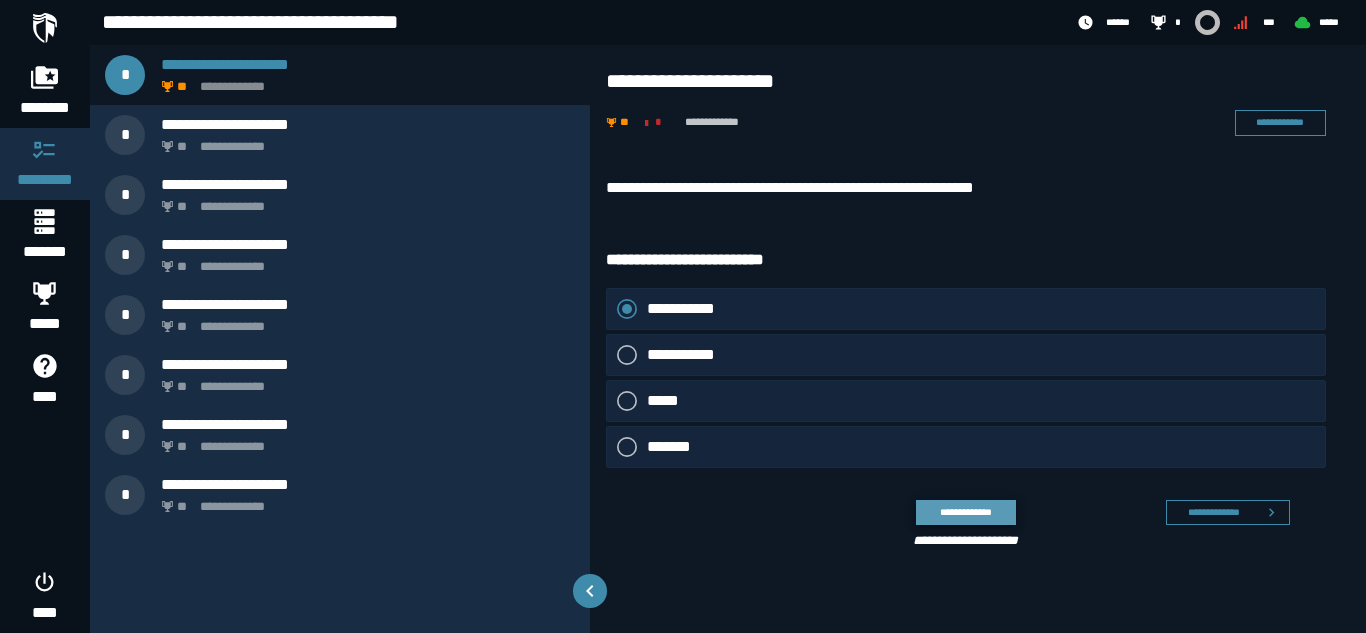 click on "**********" at bounding box center (965, 512) 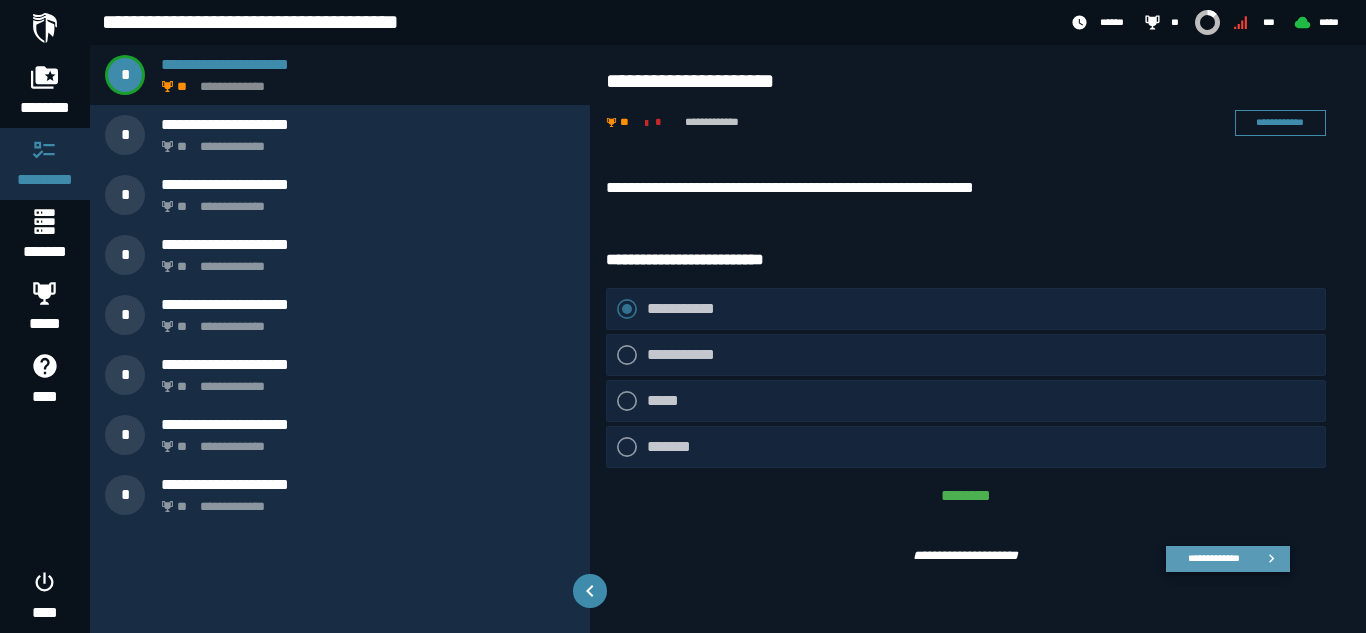 click on "**********" at bounding box center (1213, 558) 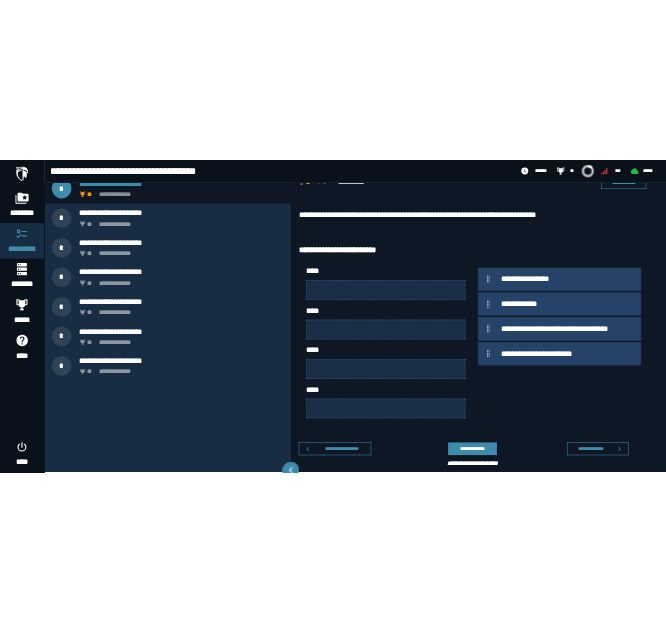 scroll, scrollTop: 78, scrollLeft: 0, axis: vertical 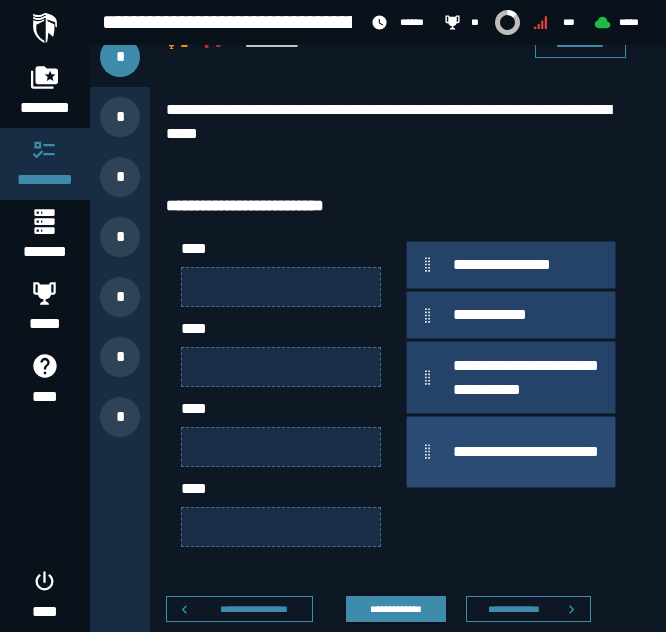 type 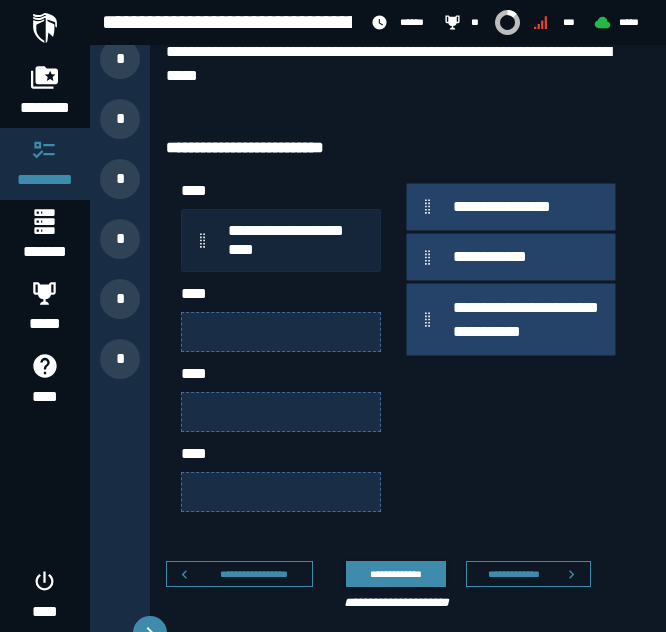 scroll, scrollTop: 135, scrollLeft: 0, axis: vertical 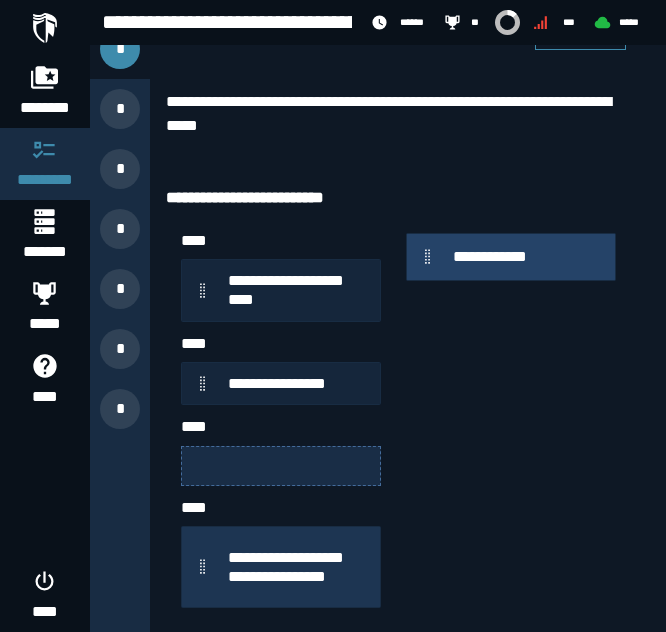 type 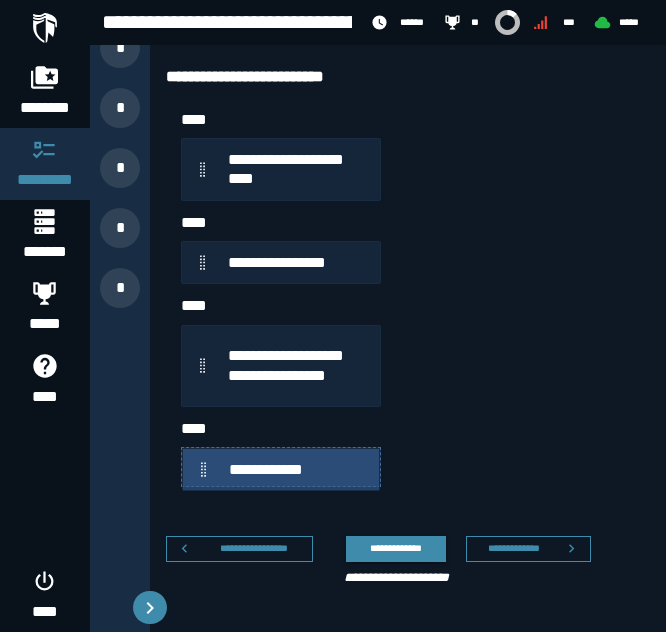 scroll, scrollTop: 225, scrollLeft: 0, axis: vertical 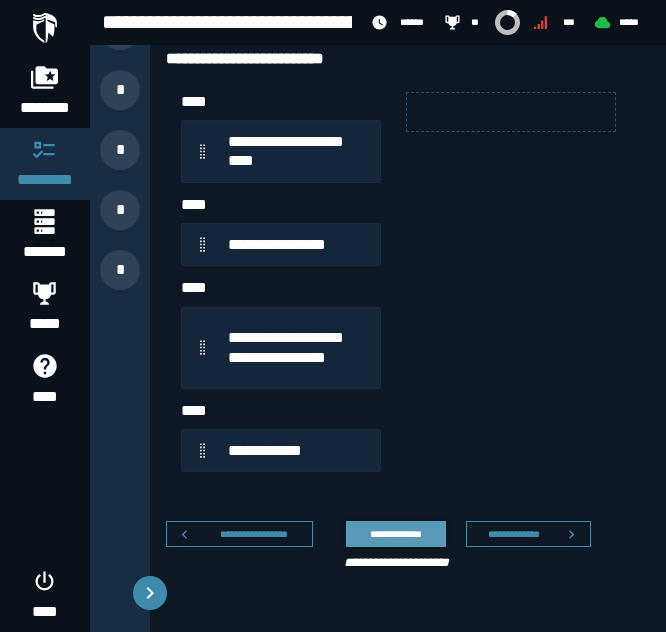 click on "**********" at bounding box center [395, 534] 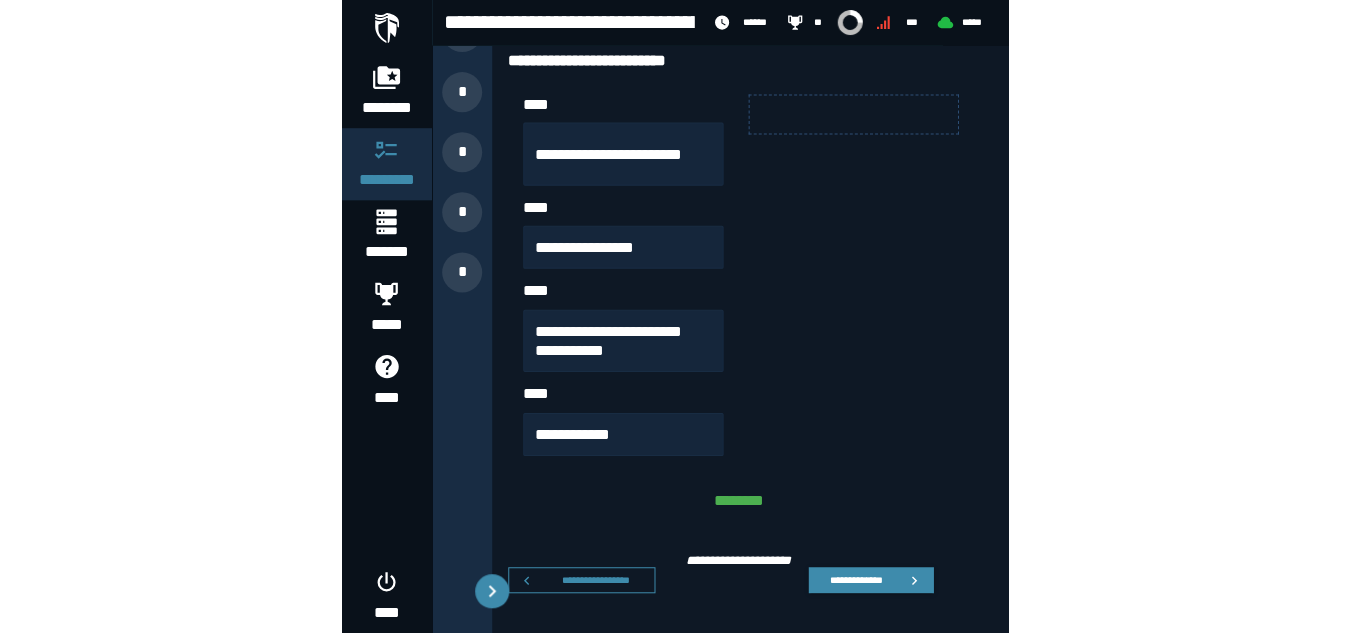 scroll, scrollTop: 144, scrollLeft: 0, axis: vertical 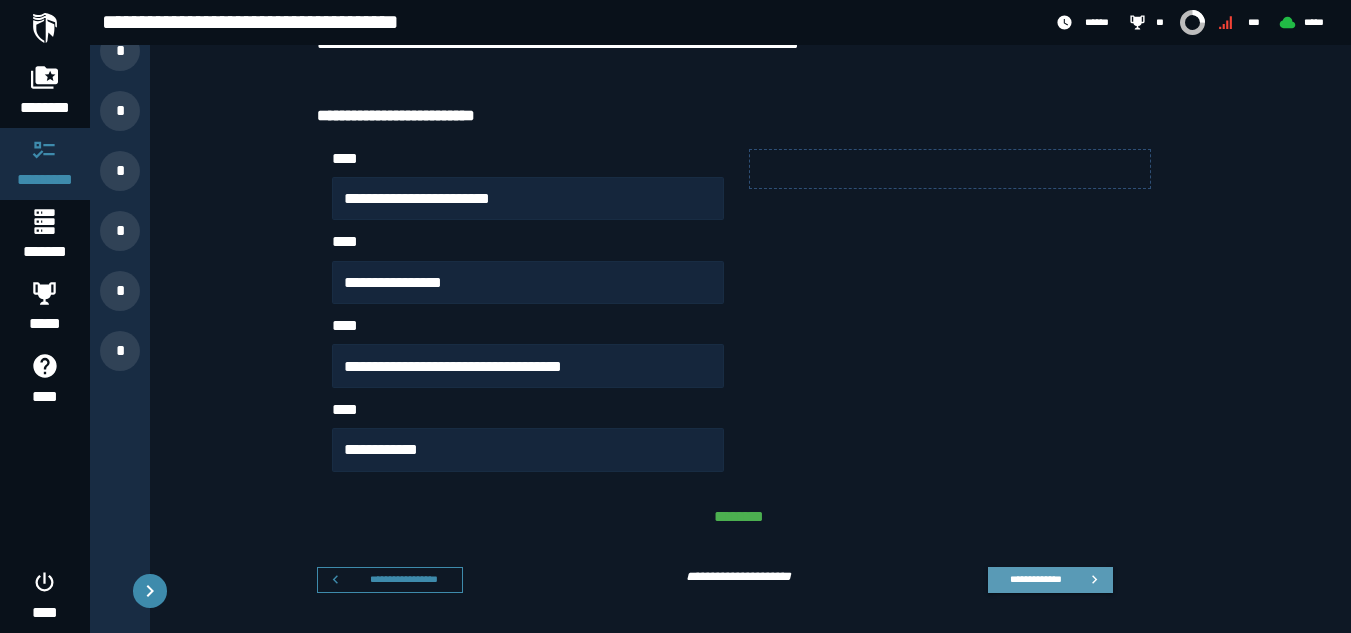 click on "**********" at bounding box center (1050, 580) 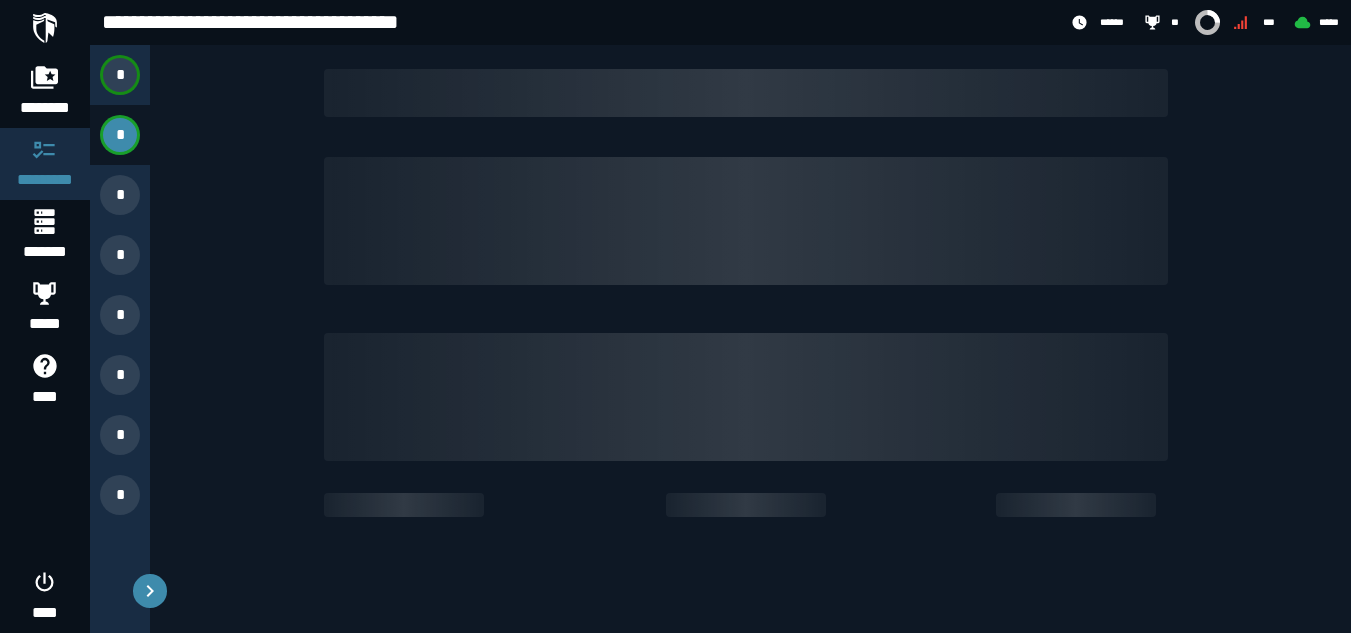 scroll, scrollTop: 0, scrollLeft: 0, axis: both 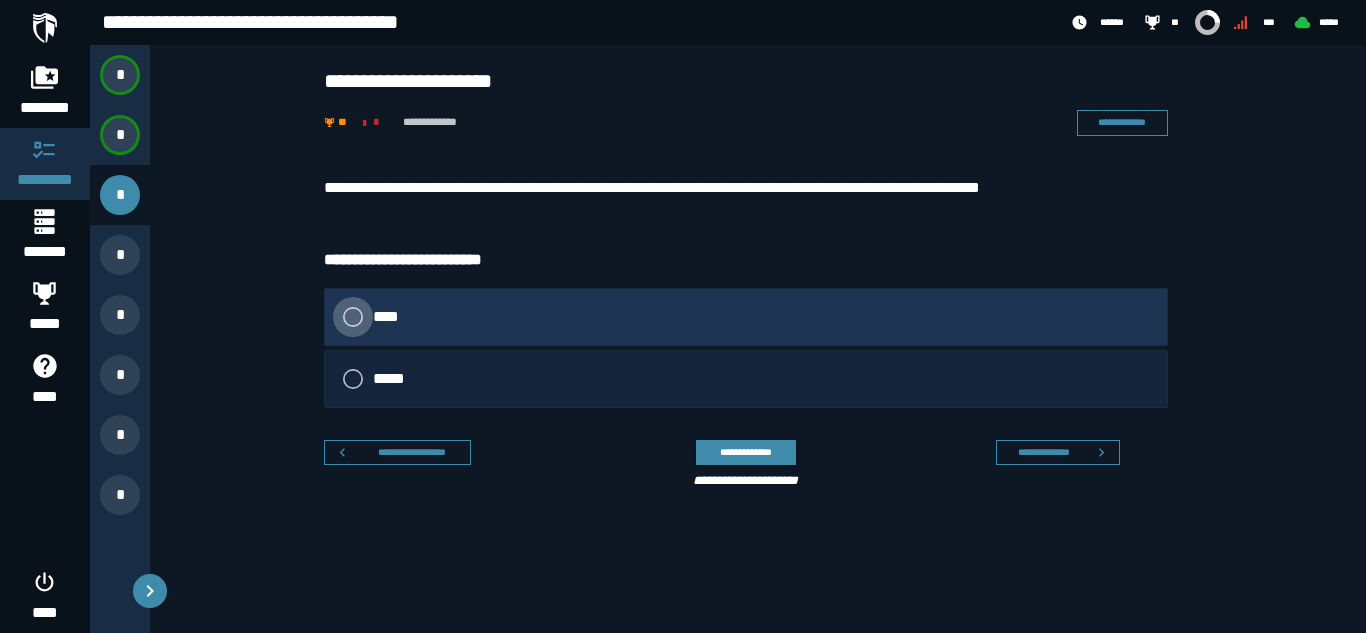 click on "****" at bounding box center (389, 317) 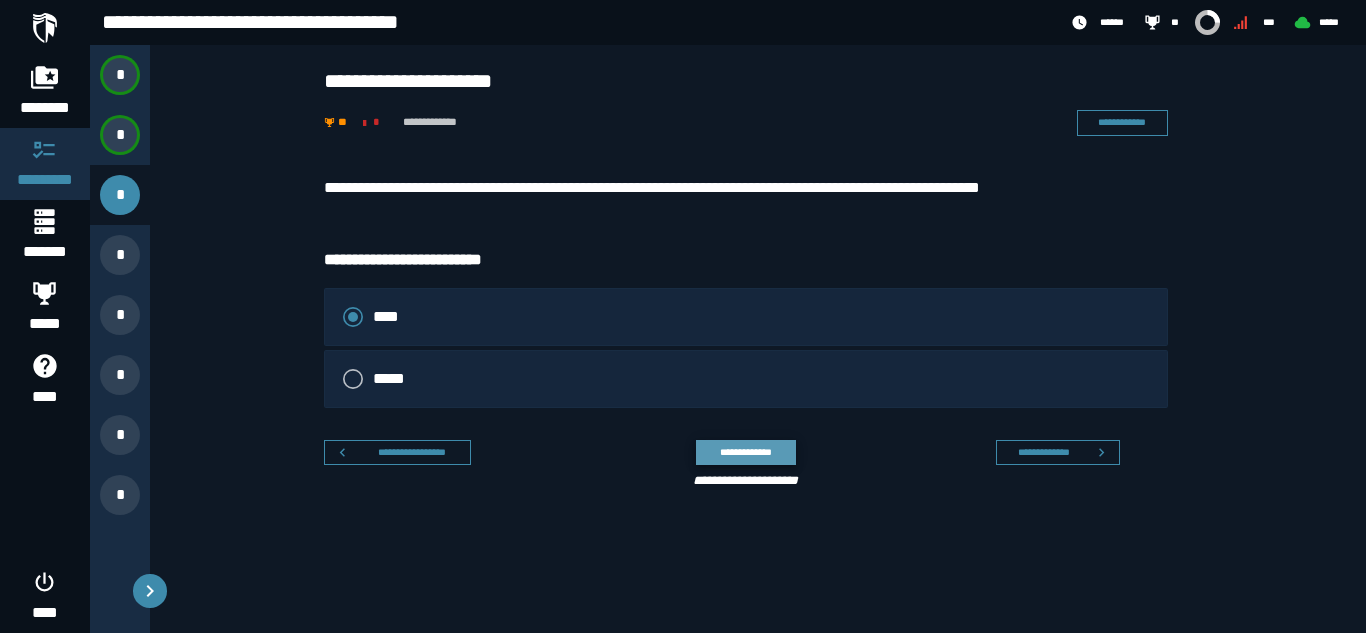 click on "**********" at bounding box center [745, 452] 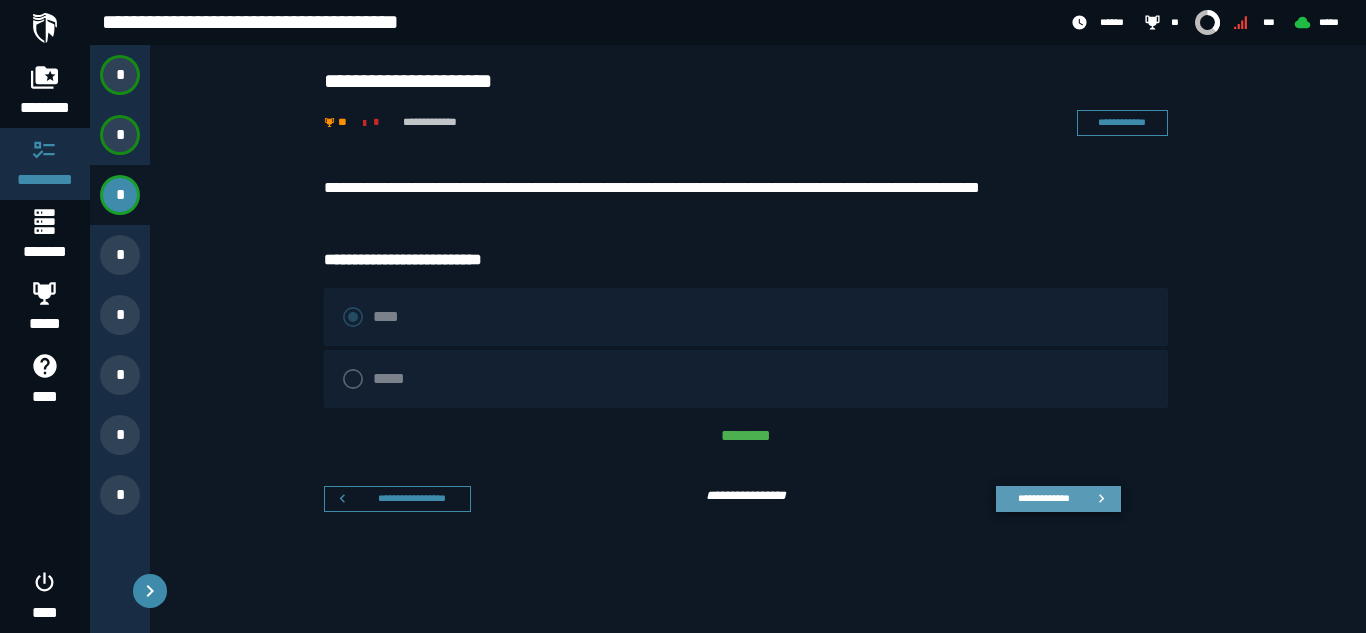 click on "**********" at bounding box center [1043, 498] 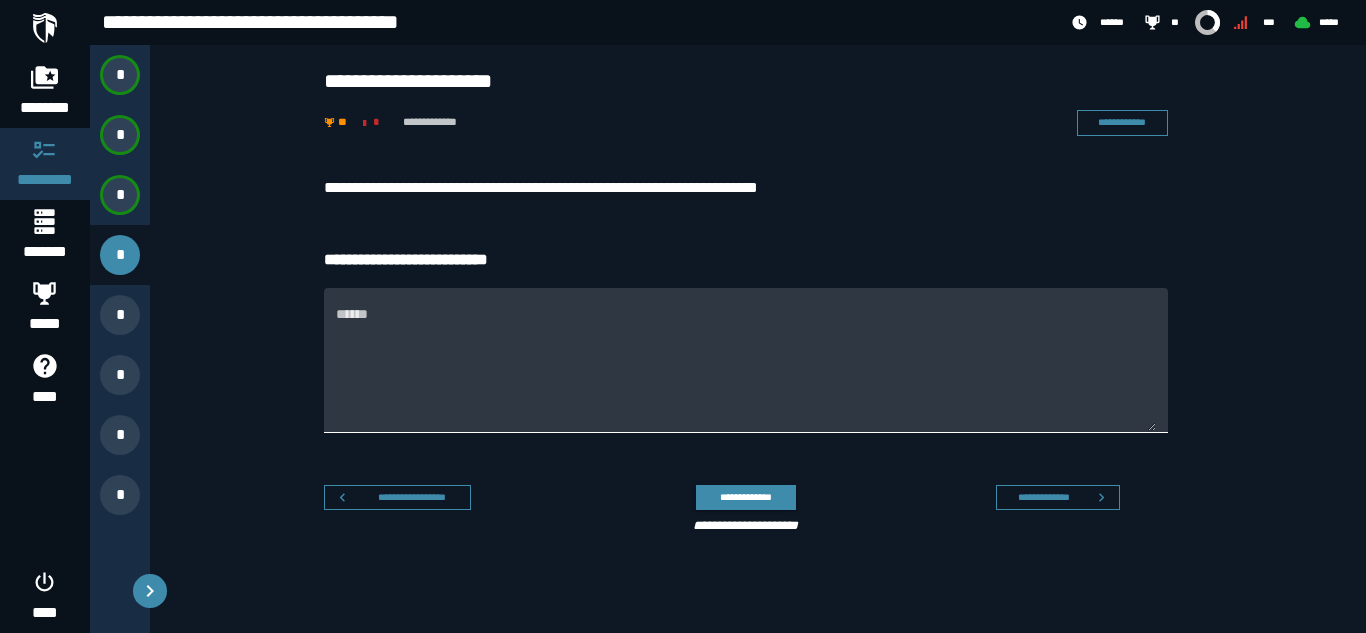 click on "******" at bounding box center (746, 372) 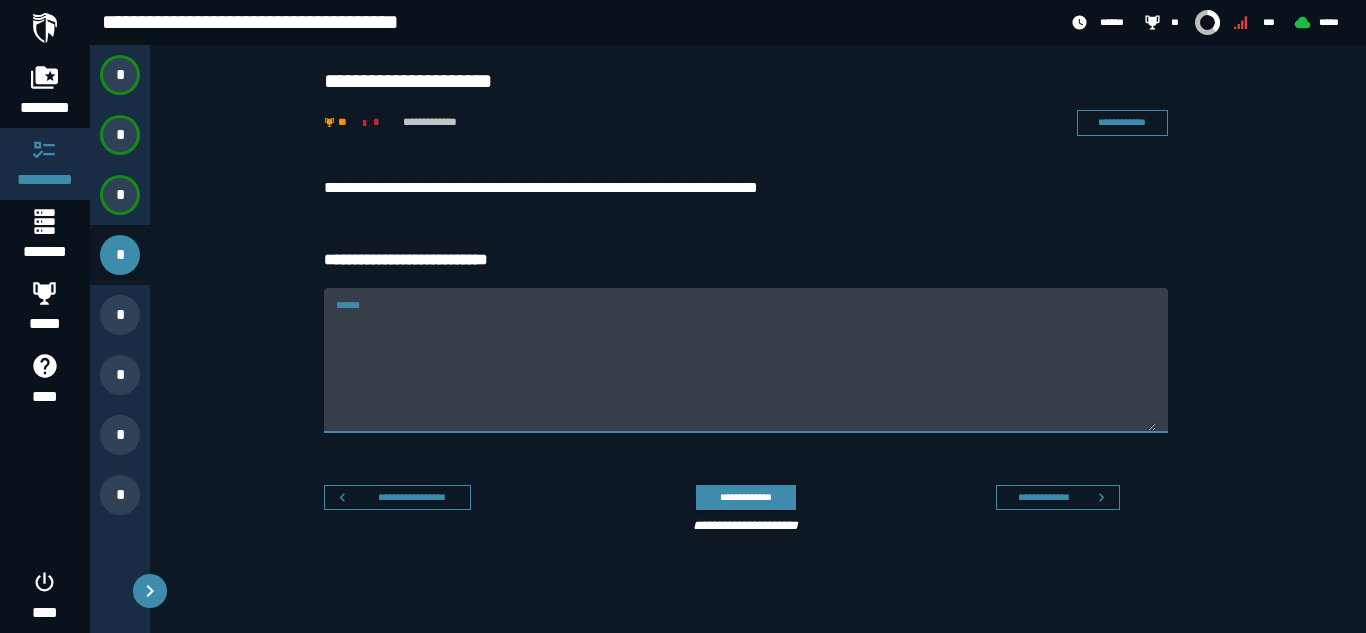 paste on "**********" 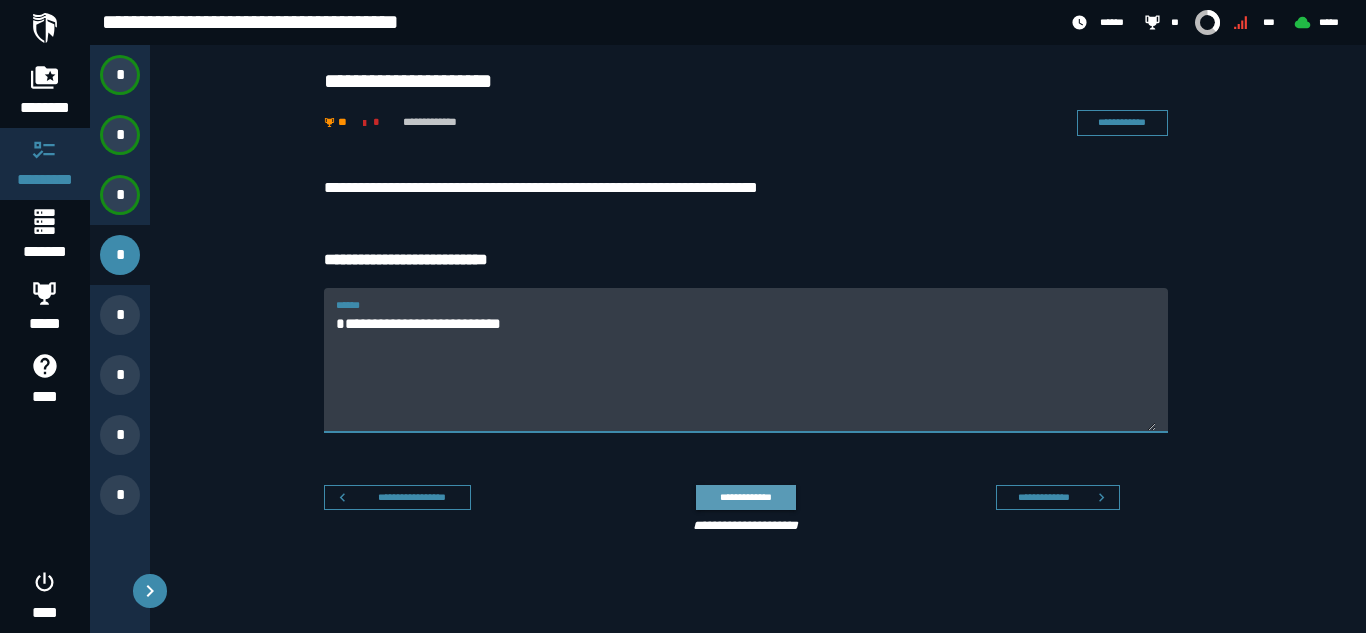 type on "**********" 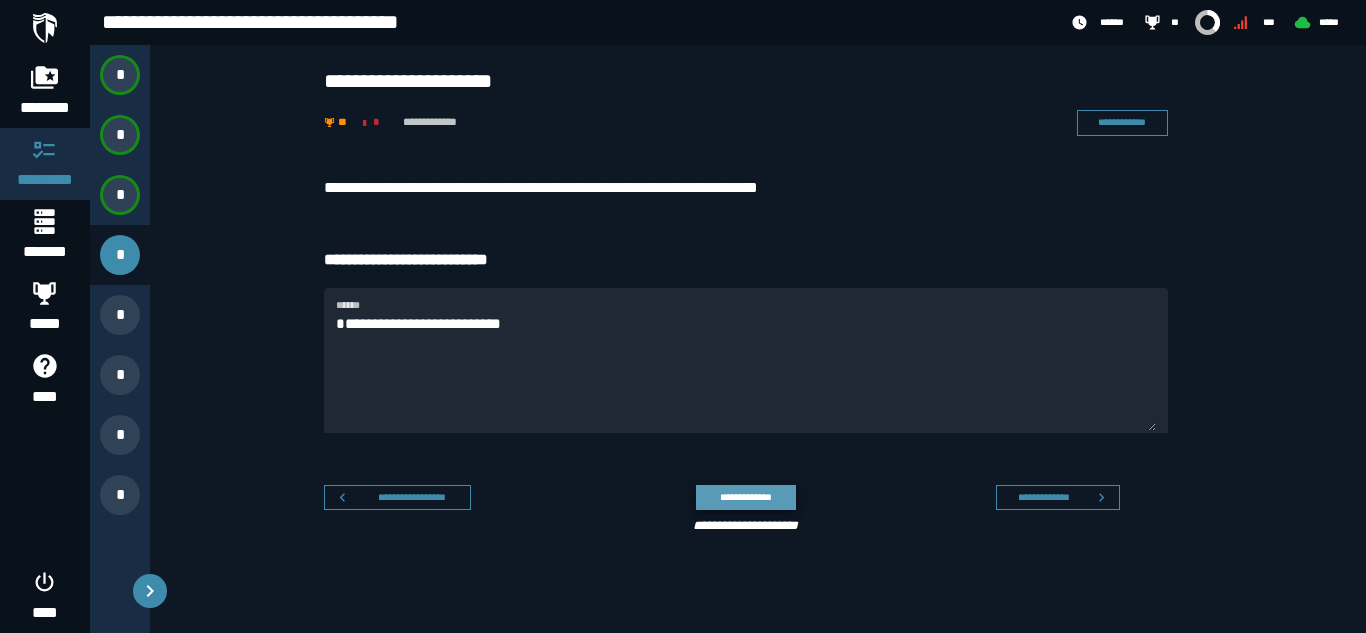 click on "**********" at bounding box center (745, 497) 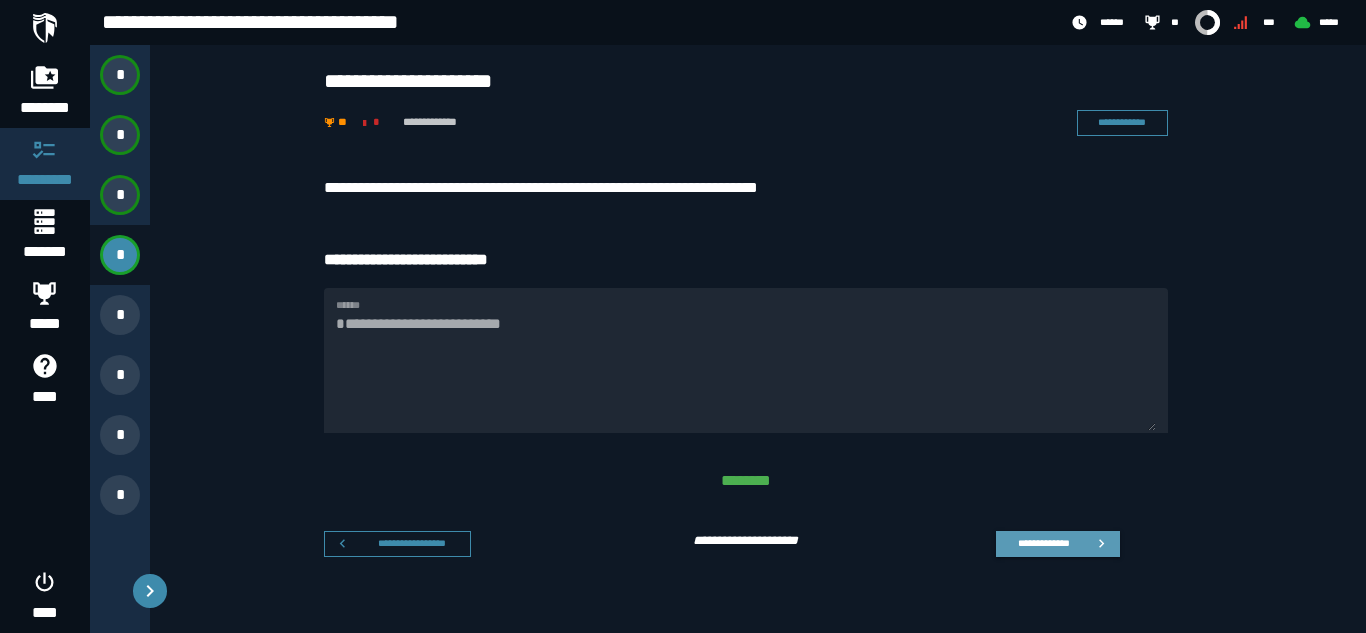 click on "**********" at bounding box center [1043, 543] 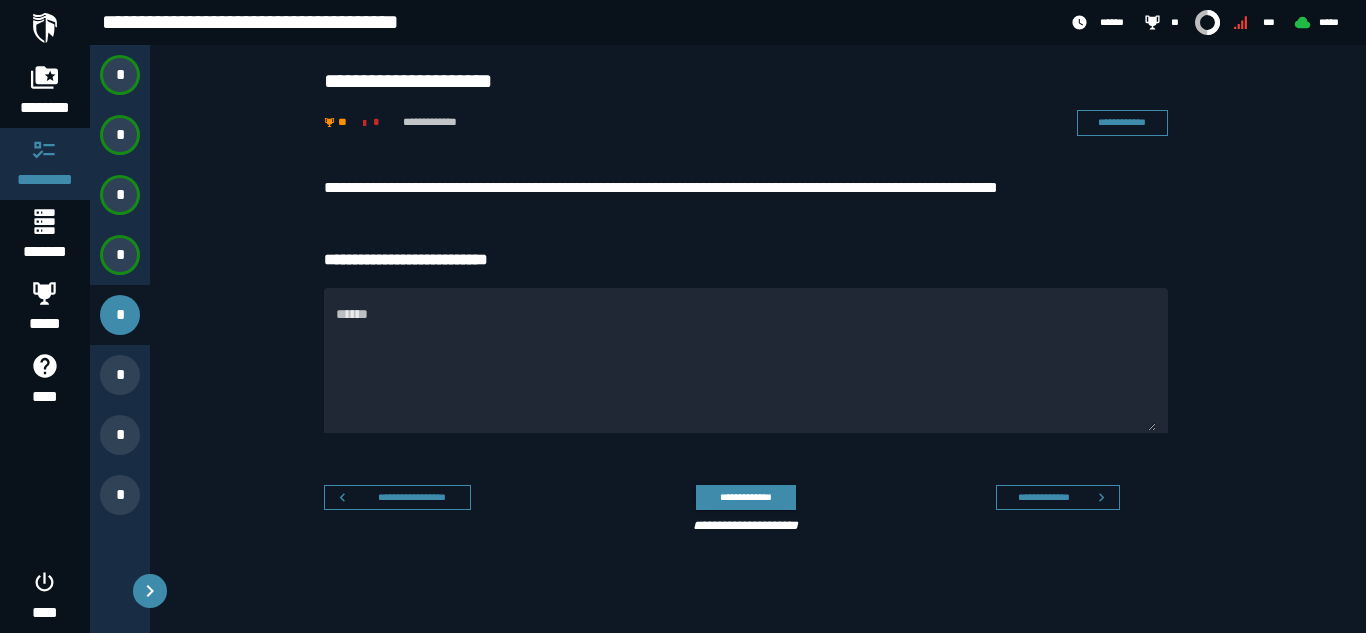 click on "**********" at bounding box center (758, 359) 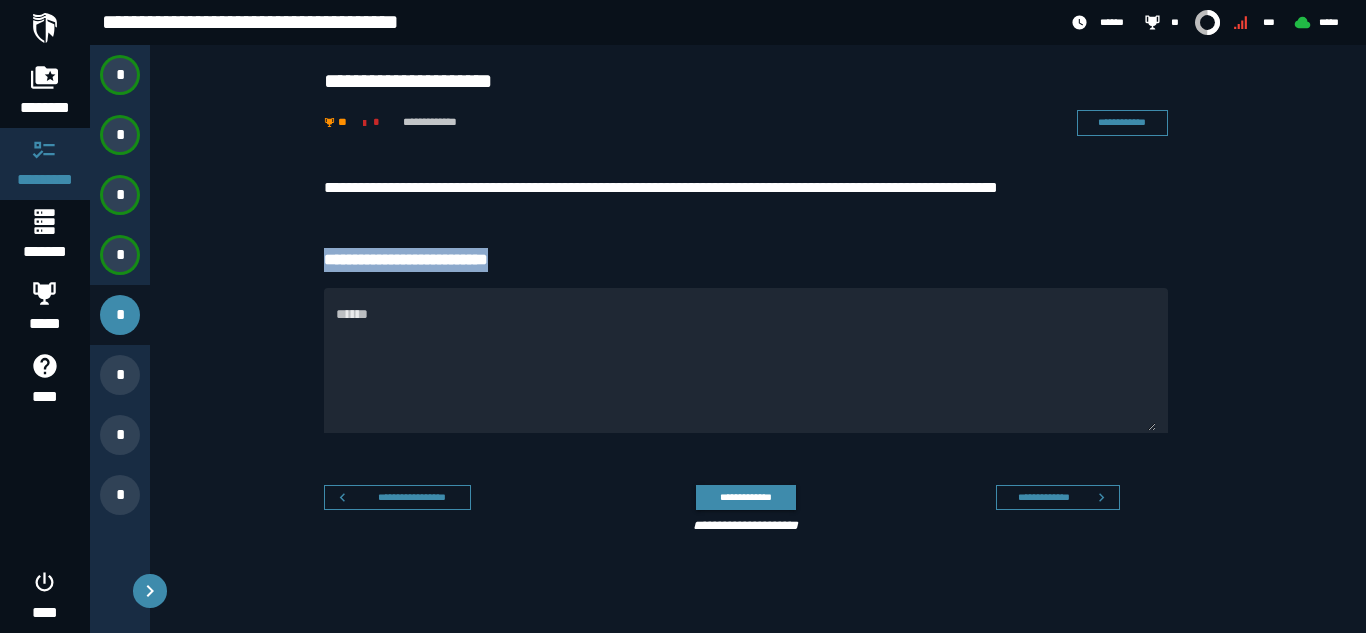 click on "**********" at bounding box center (758, 359) 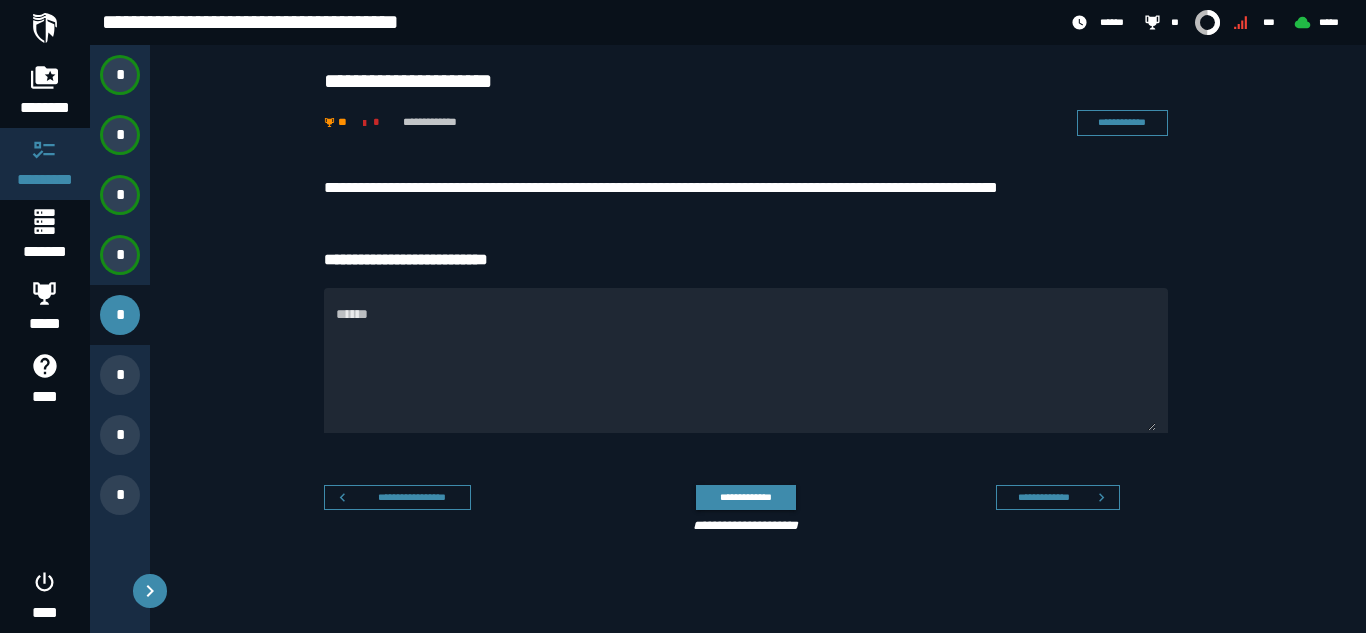 click on "**********" at bounding box center (746, 188) 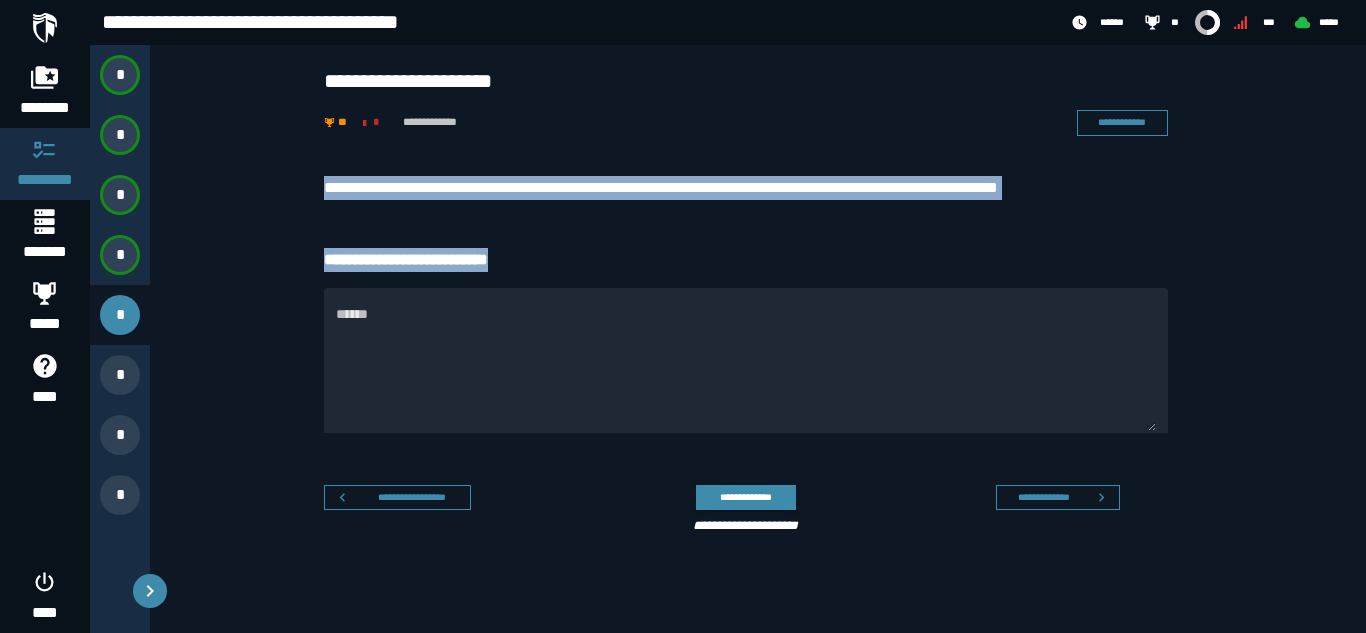 drag, startPoint x: 313, startPoint y: 164, endPoint x: 582, endPoint y: 248, distance: 281.8102 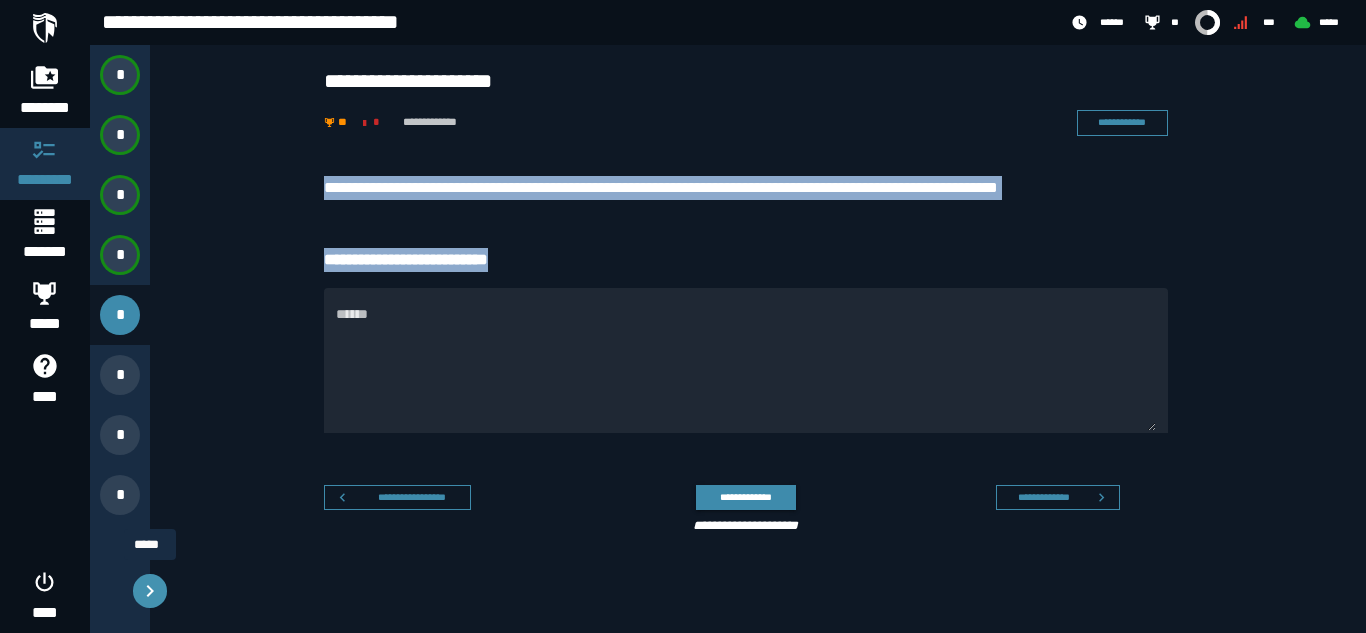 click 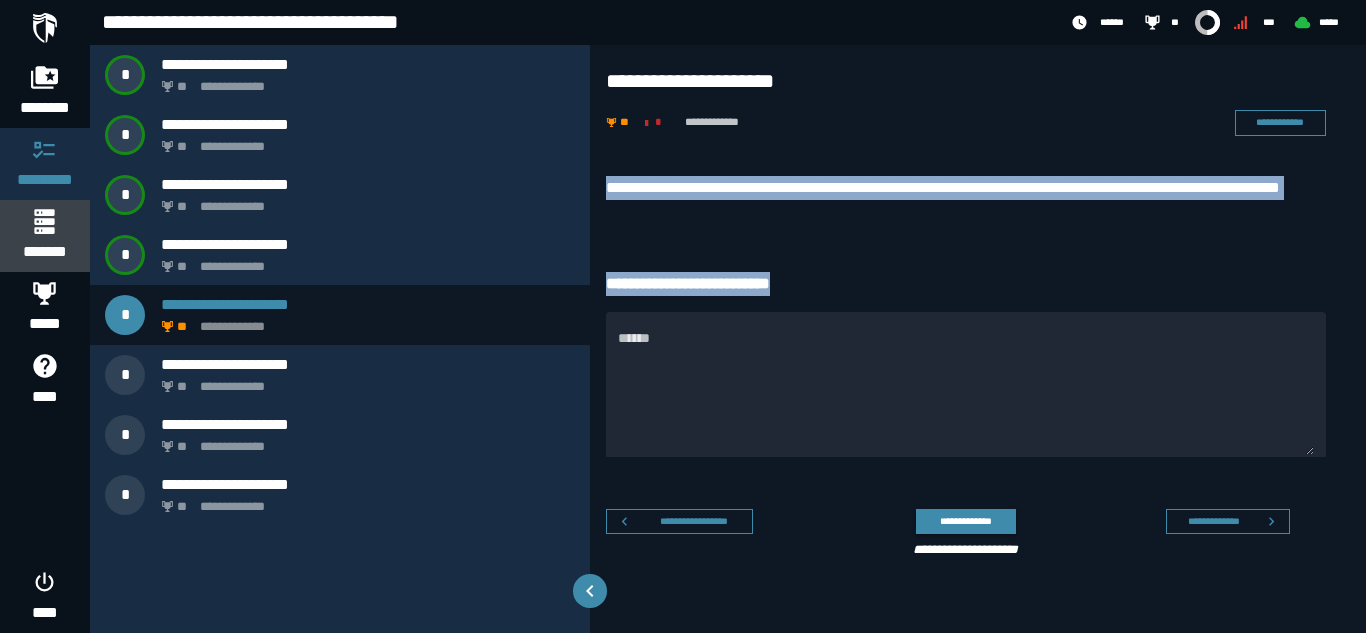 click 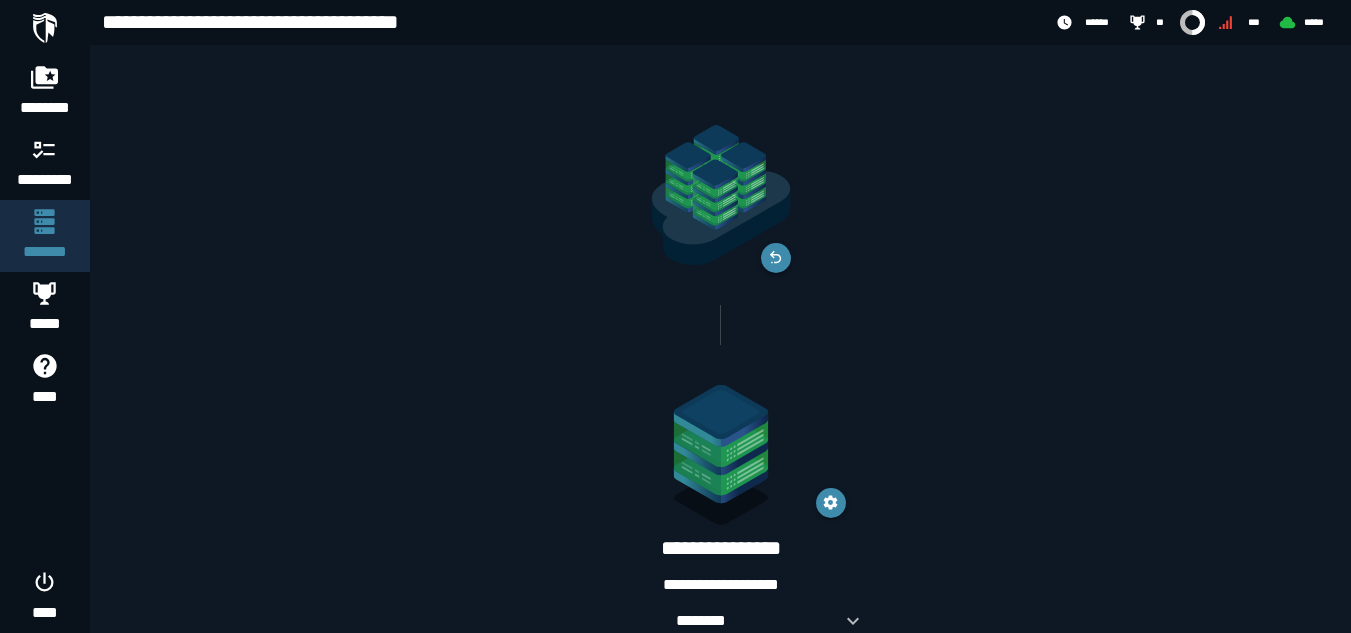 scroll, scrollTop: 58, scrollLeft: 0, axis: vertical 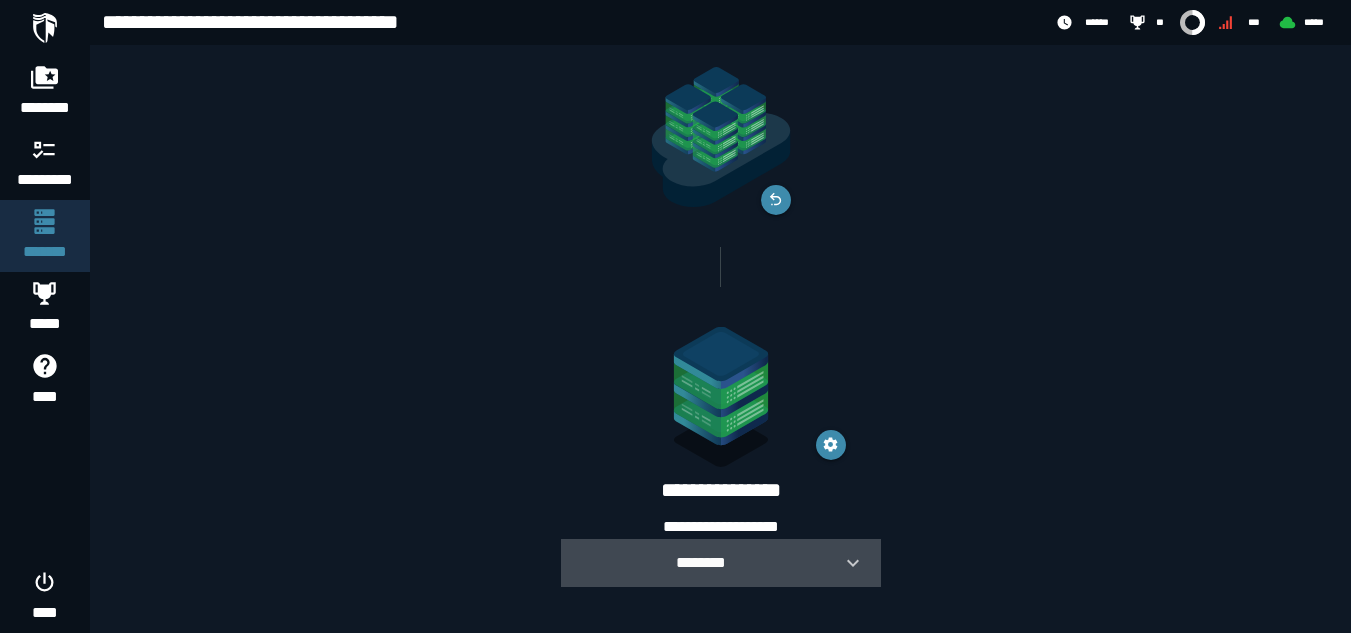 click at bounding box center (845, 563) 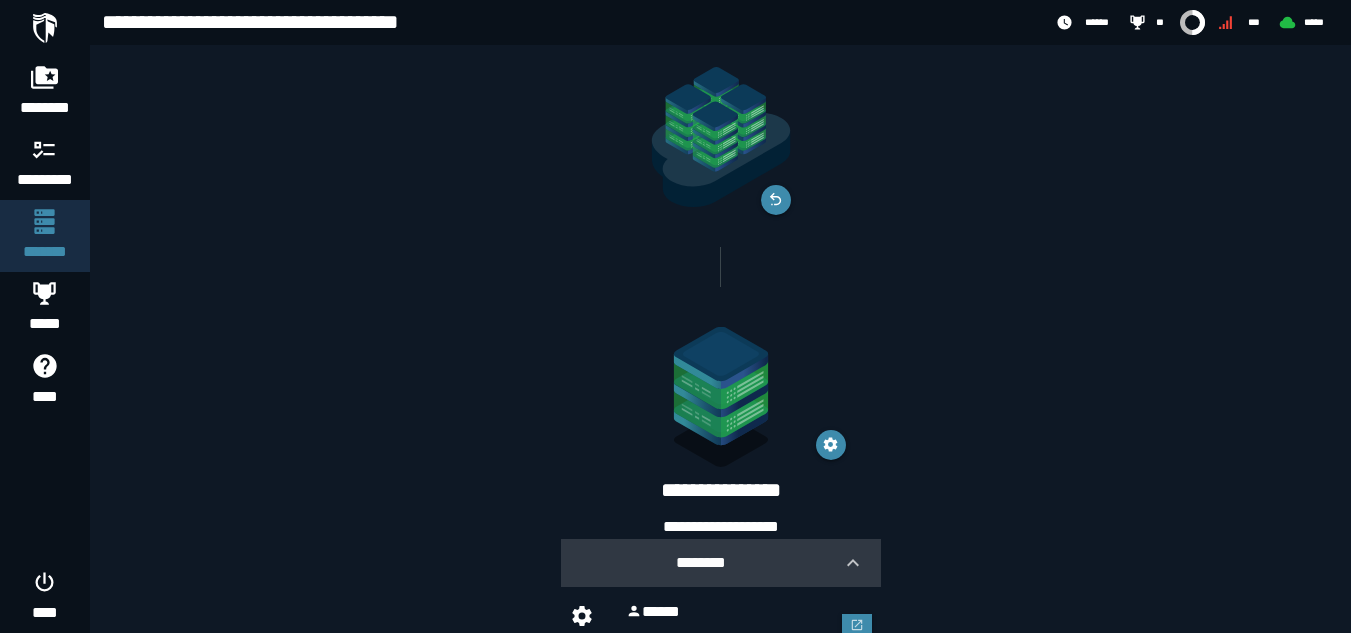 scroll, scrollTop: 140, scrollLeft: 0, axis: vertical 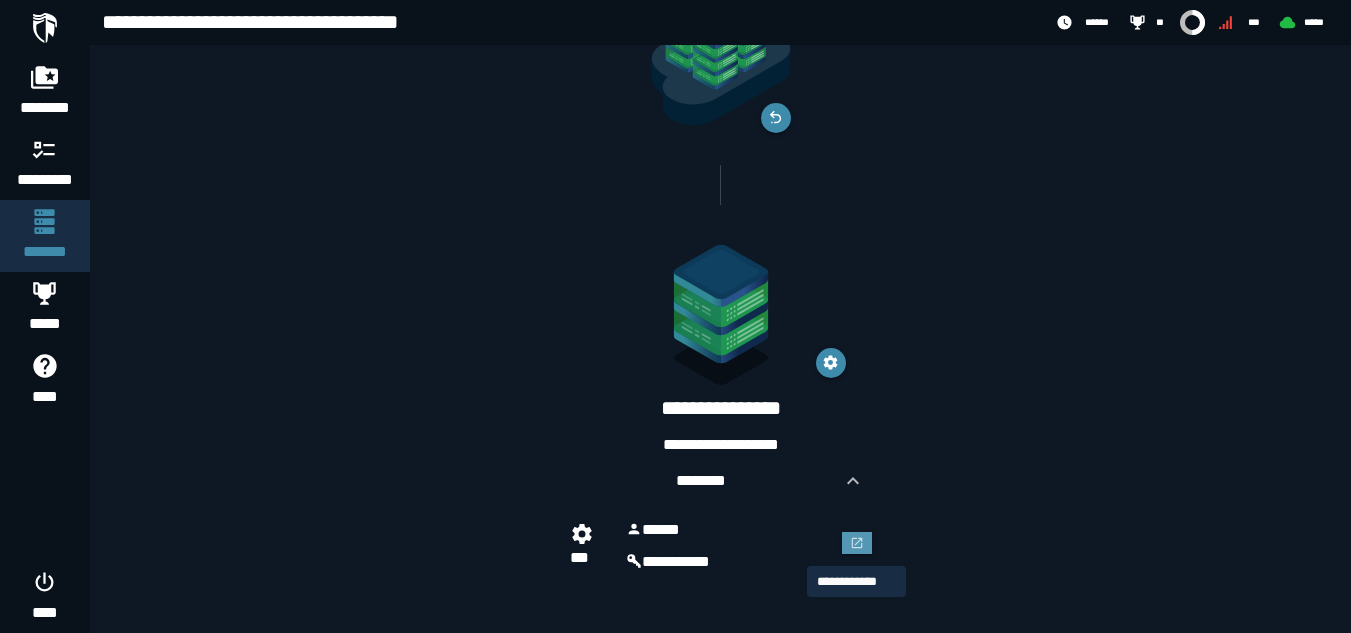click 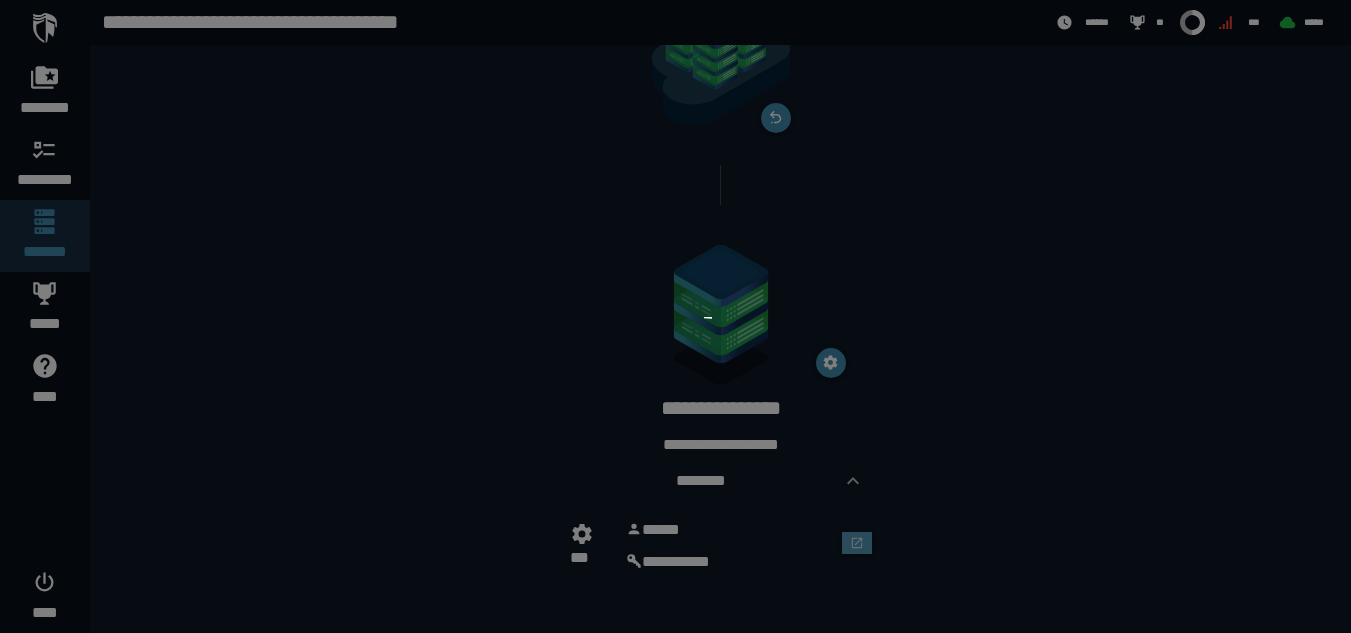scroll, scrollTop: 0, scrollLeft: 0, axis: both 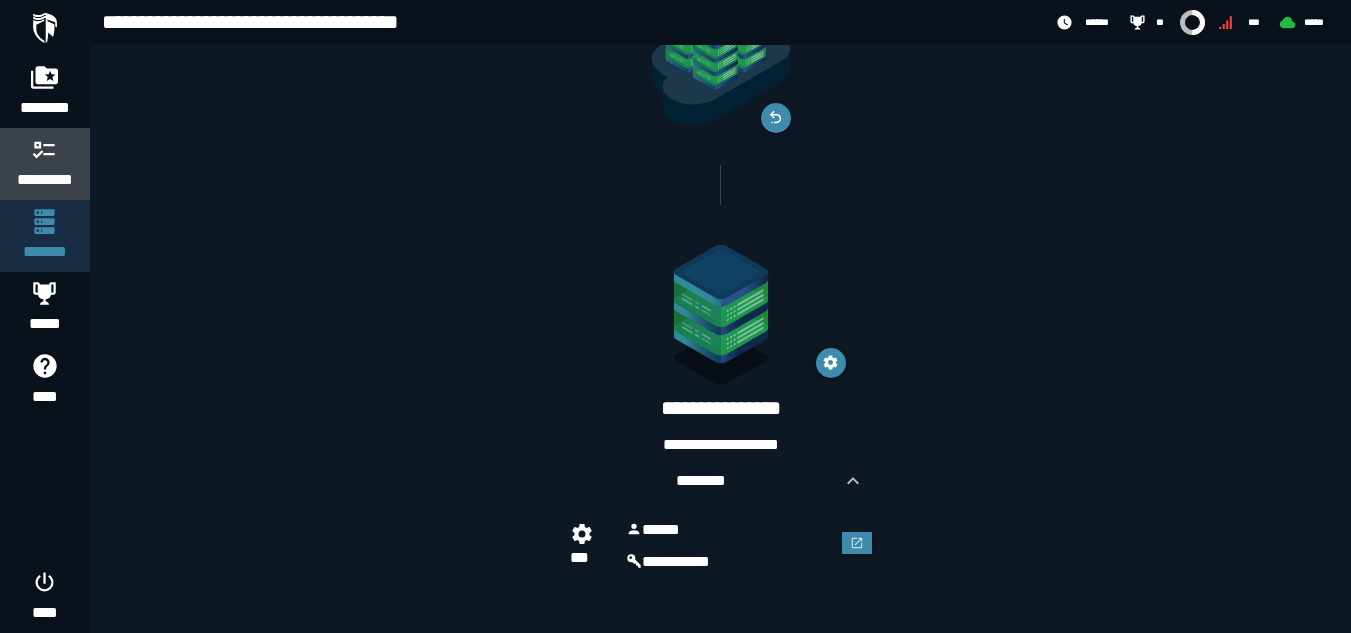 click on "*********" at bounding box center [45, 164] 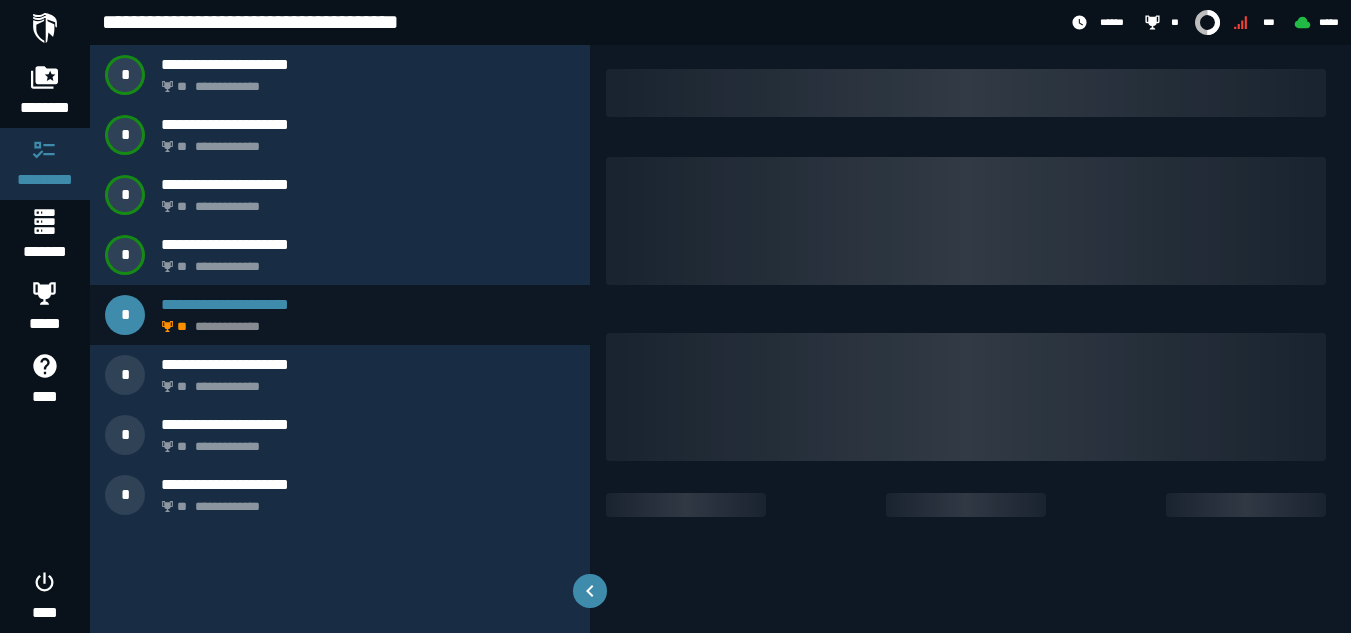scroll, scrollTop: 0, scrollLeft: 0, axis: both 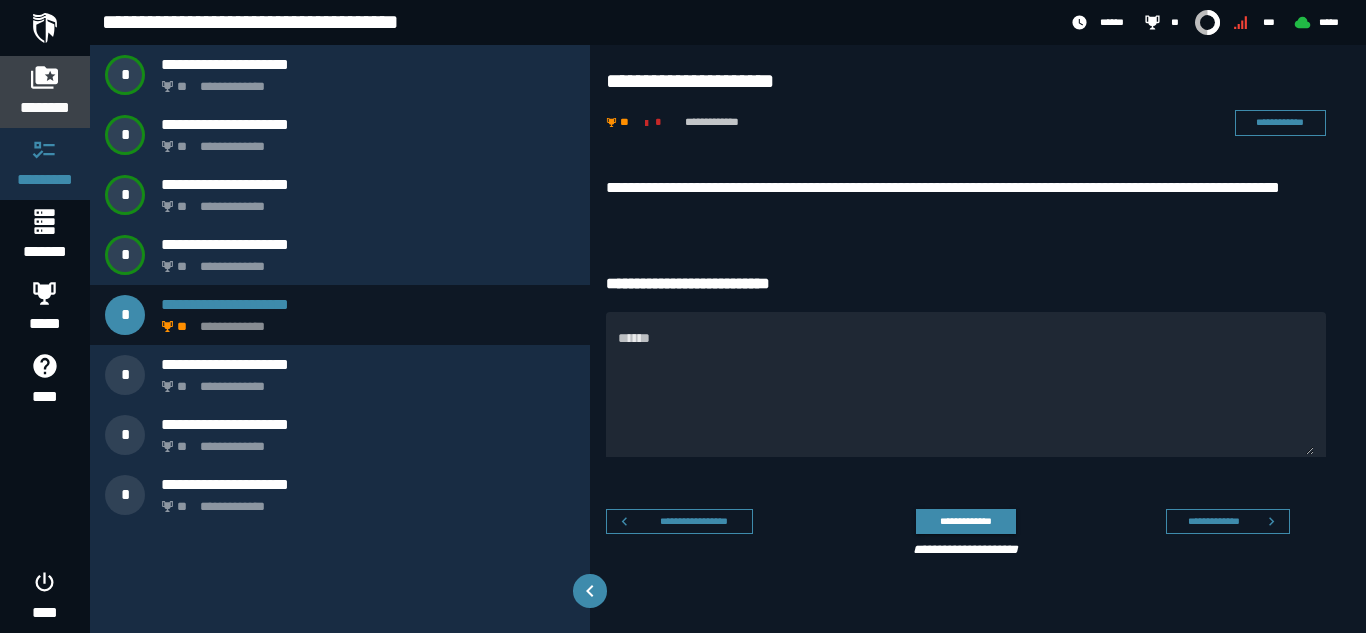 click on "********" at bounding box center [45, 108] 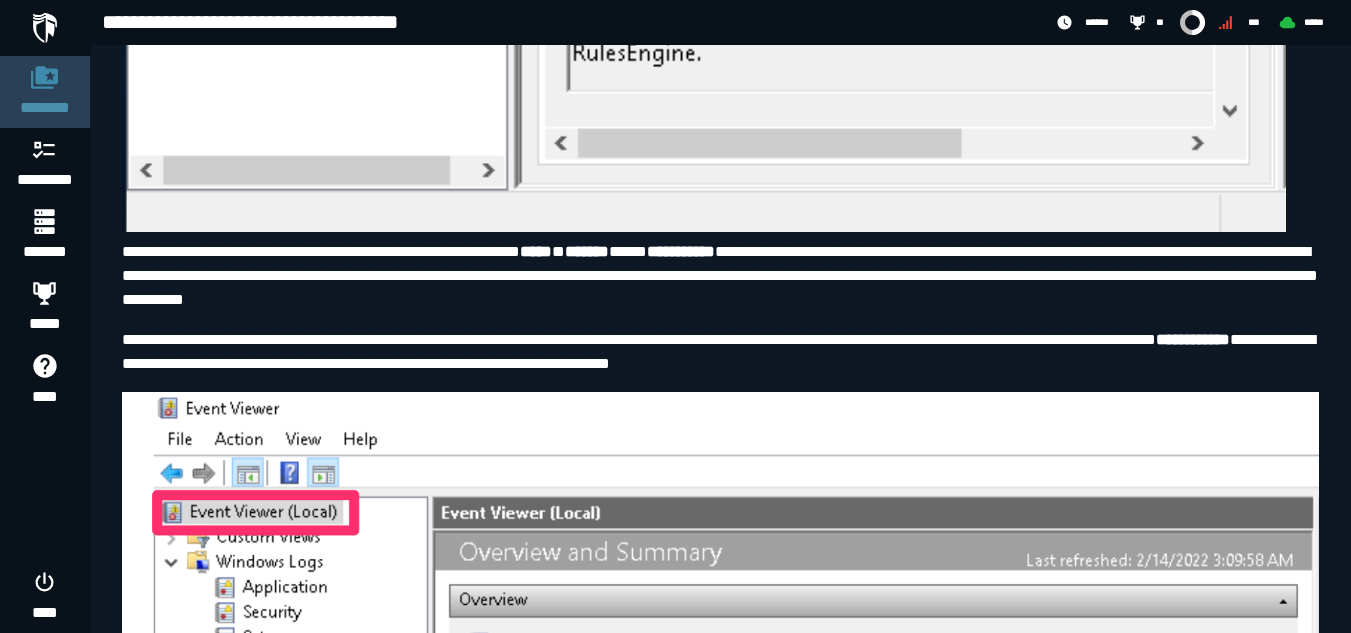scroll, scrollTop: 3097, scrollLeft: 0, axis: vertical 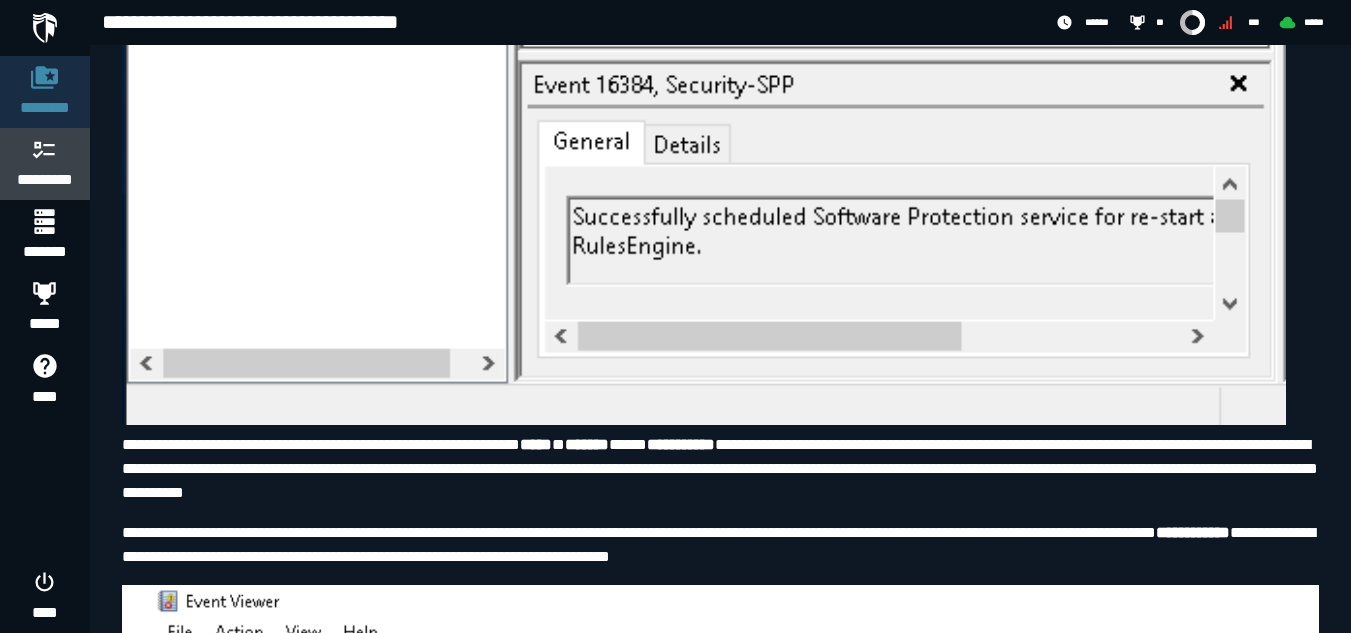 click on "*********" at bounding box center (45, 180) 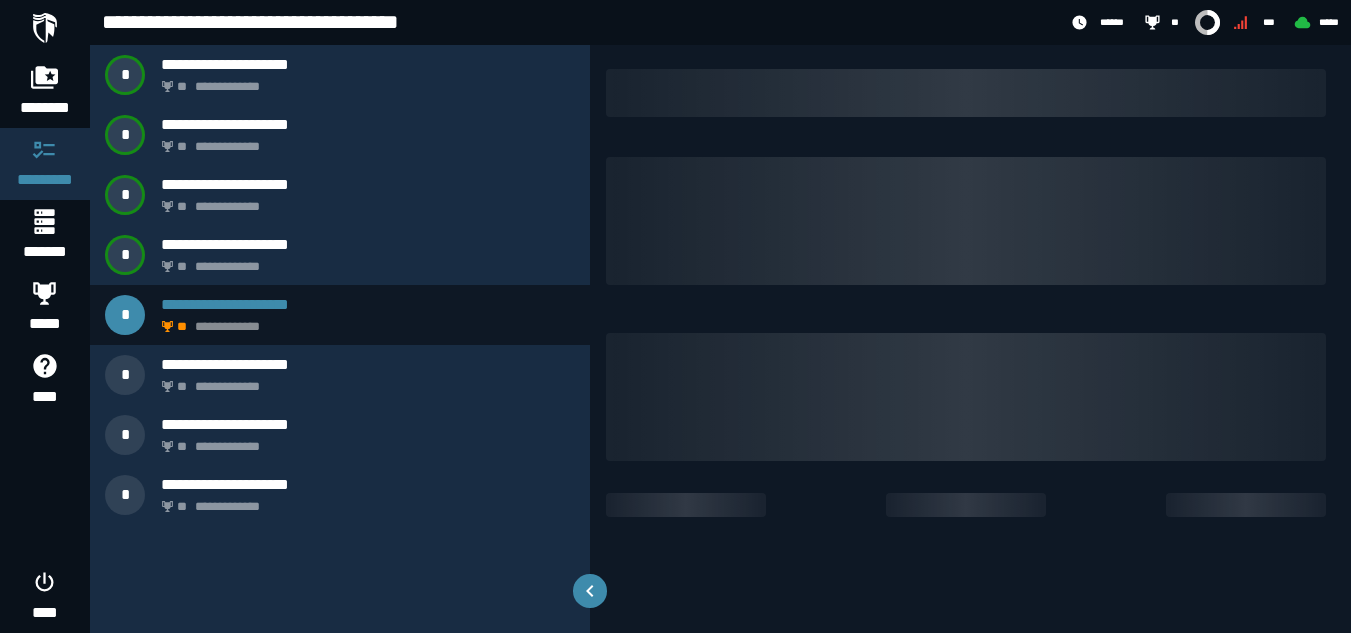 scroll, scrollTop: 0, scrollLeft: 0, axis: both 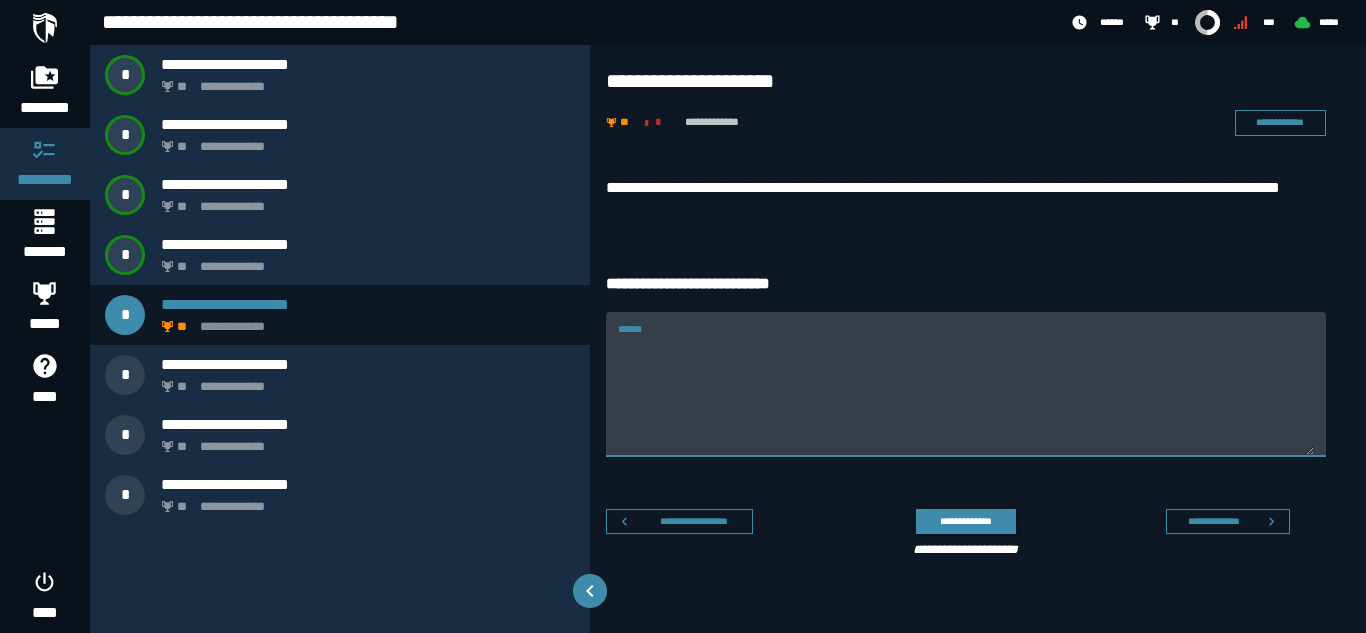 click on "******" at bounding box center [966, 396] 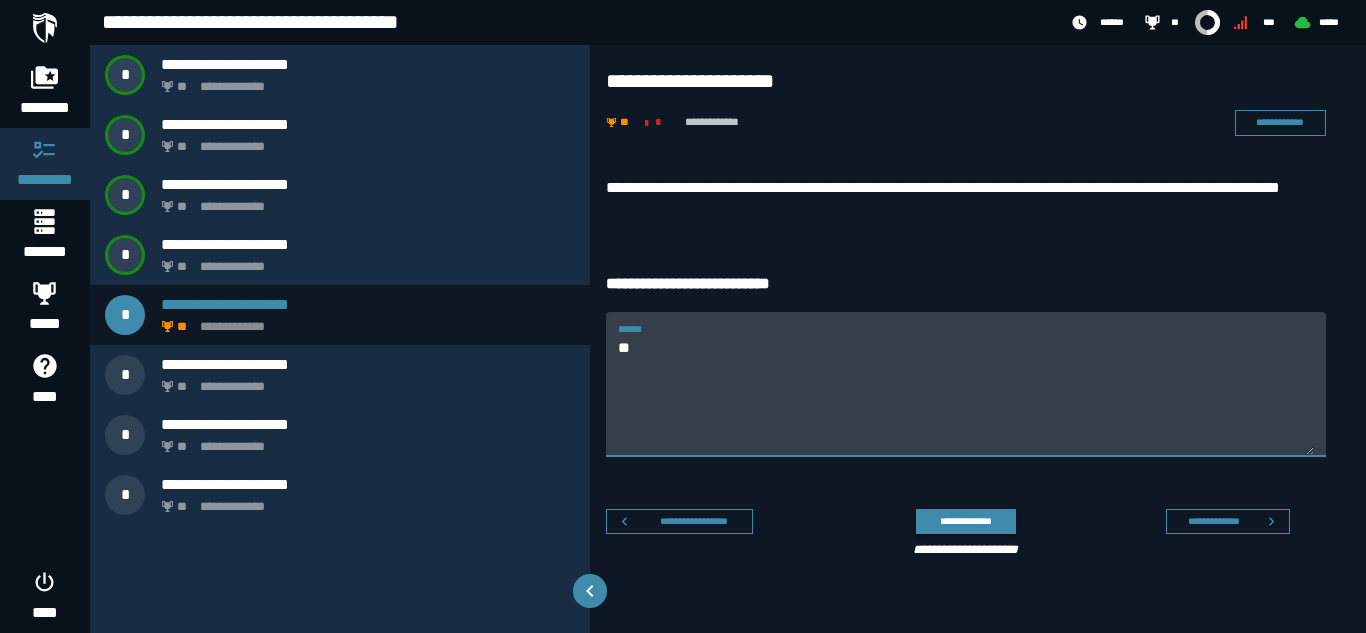 type on "*" 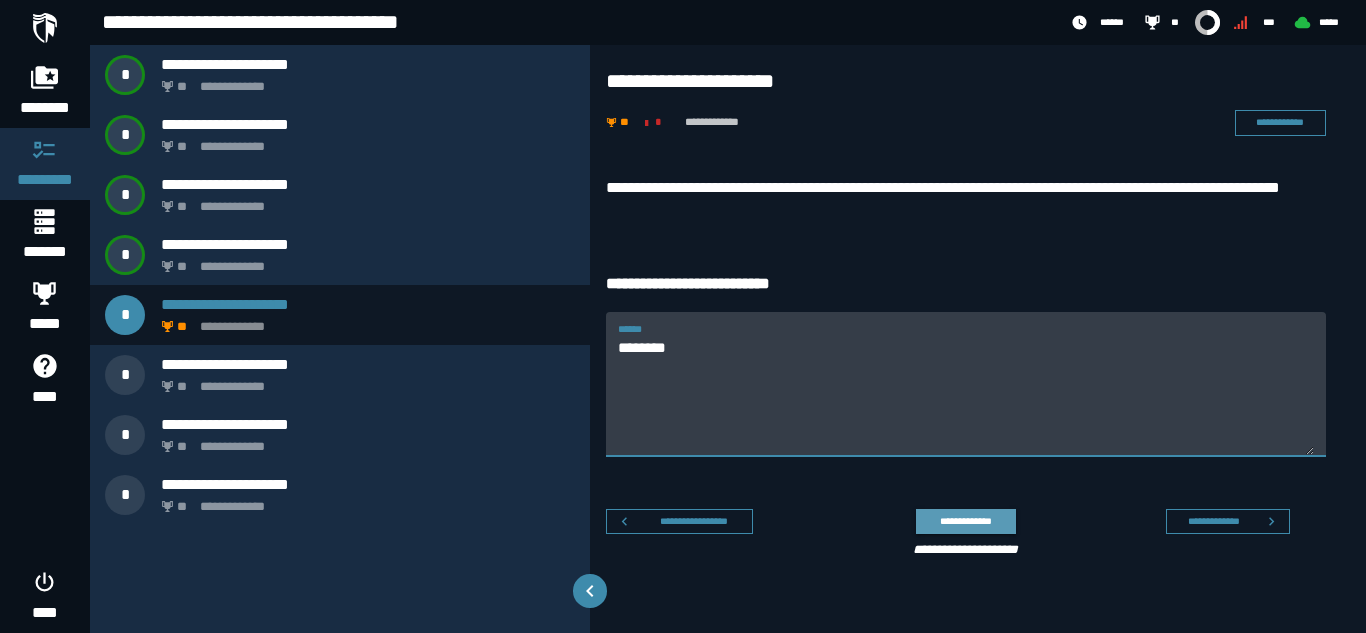 type on "********" 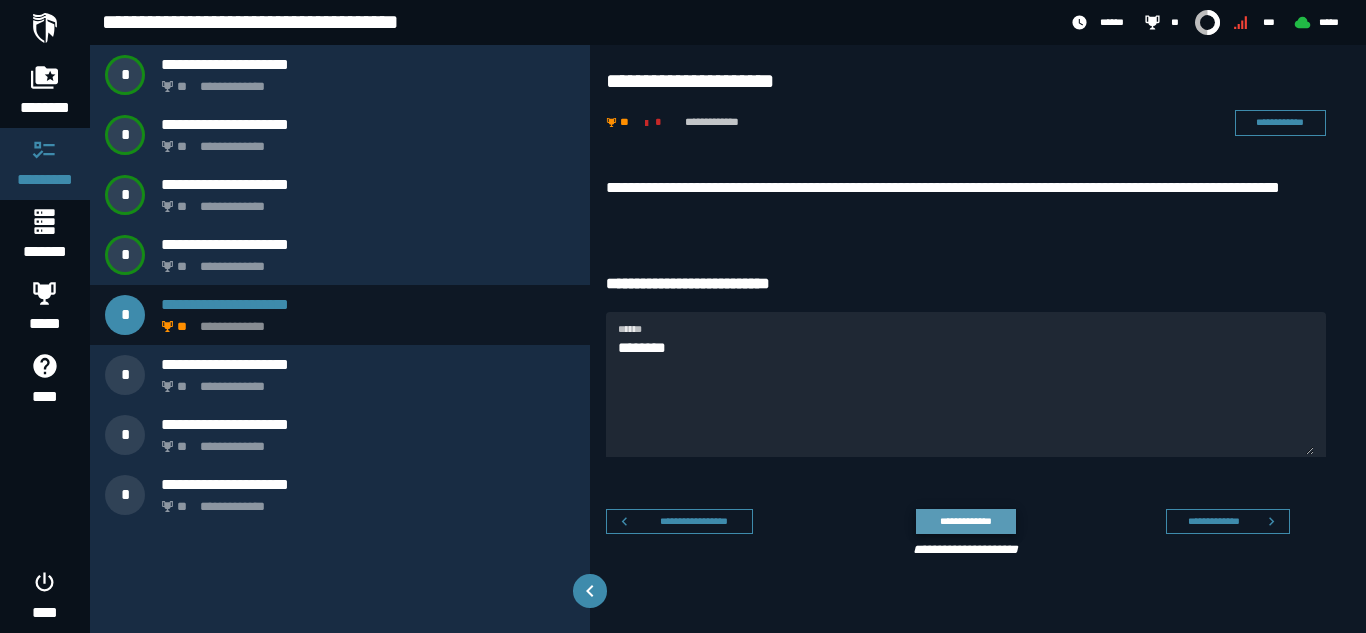 click on "**********" 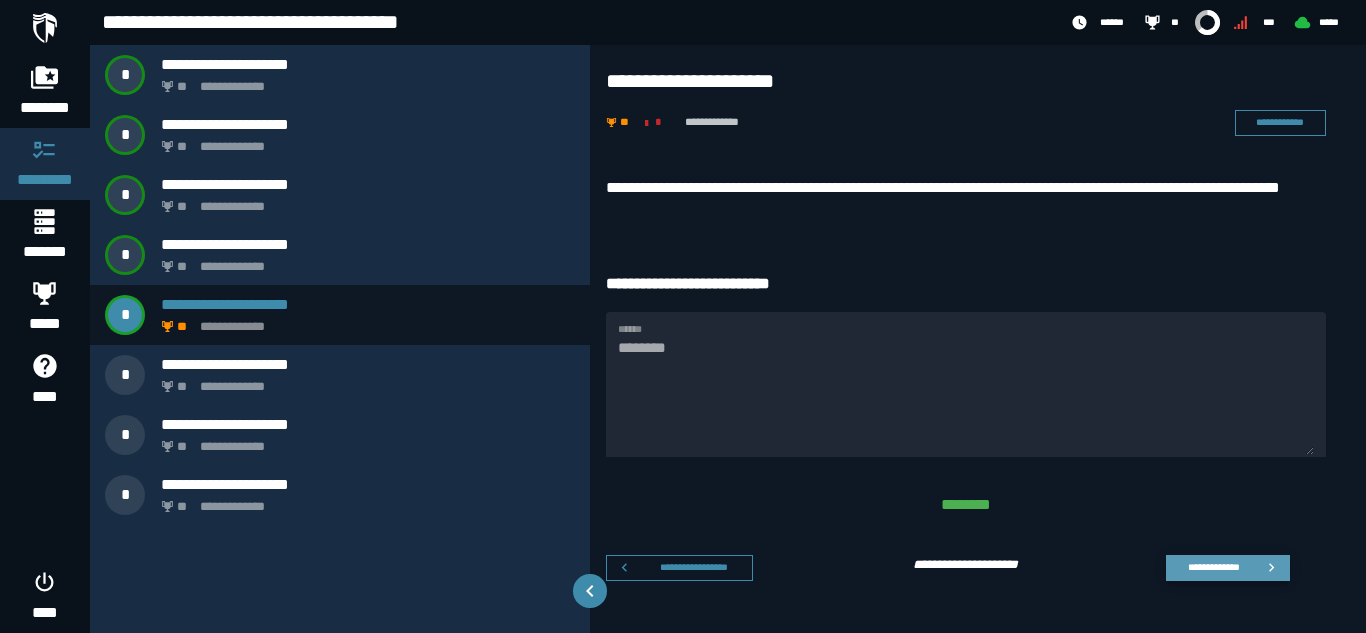 click on "**********" at bounding box center (1228, 568) 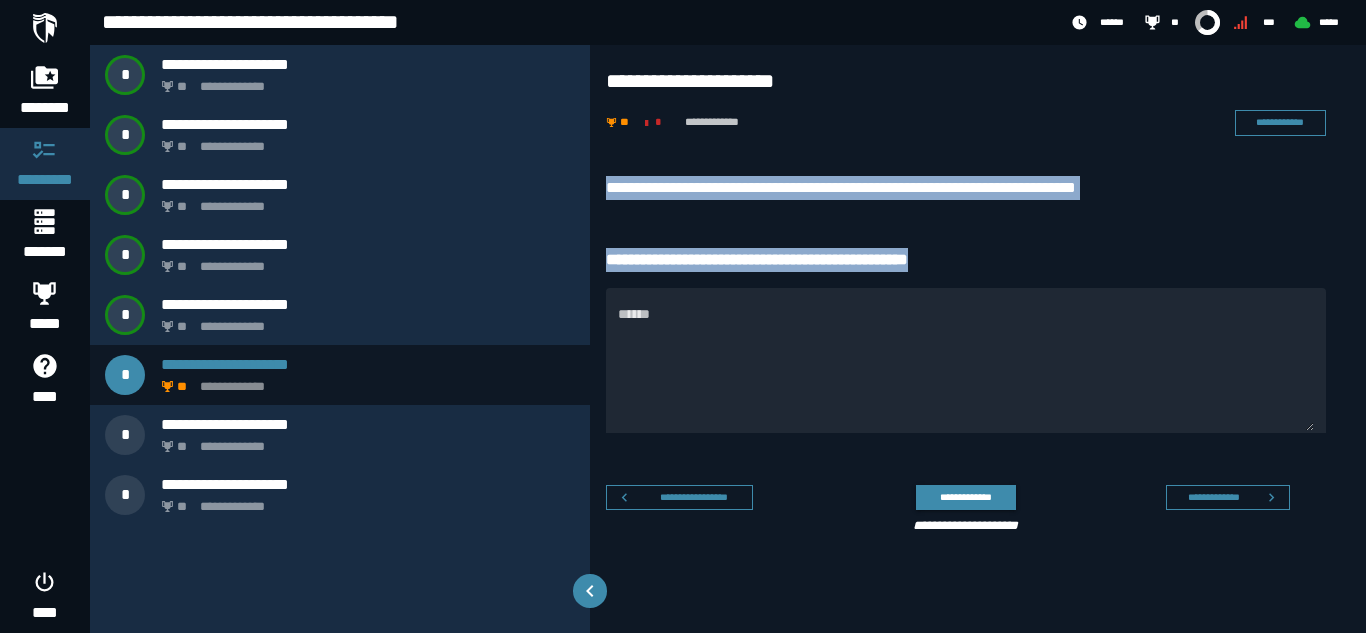 drag, startPoint x: 601, startPoint y: 187, endPoint x: 1017, endPoint y: 261, distance: 422.5305 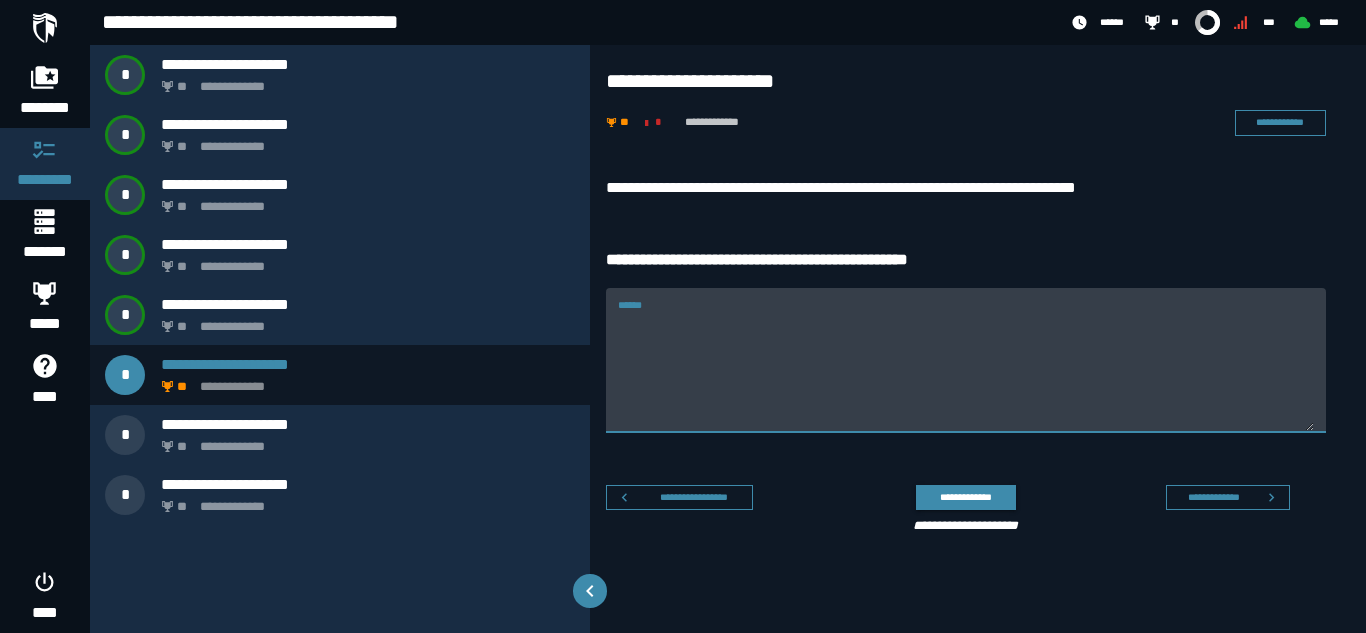 click on "******" at bounding box center (966, 372) 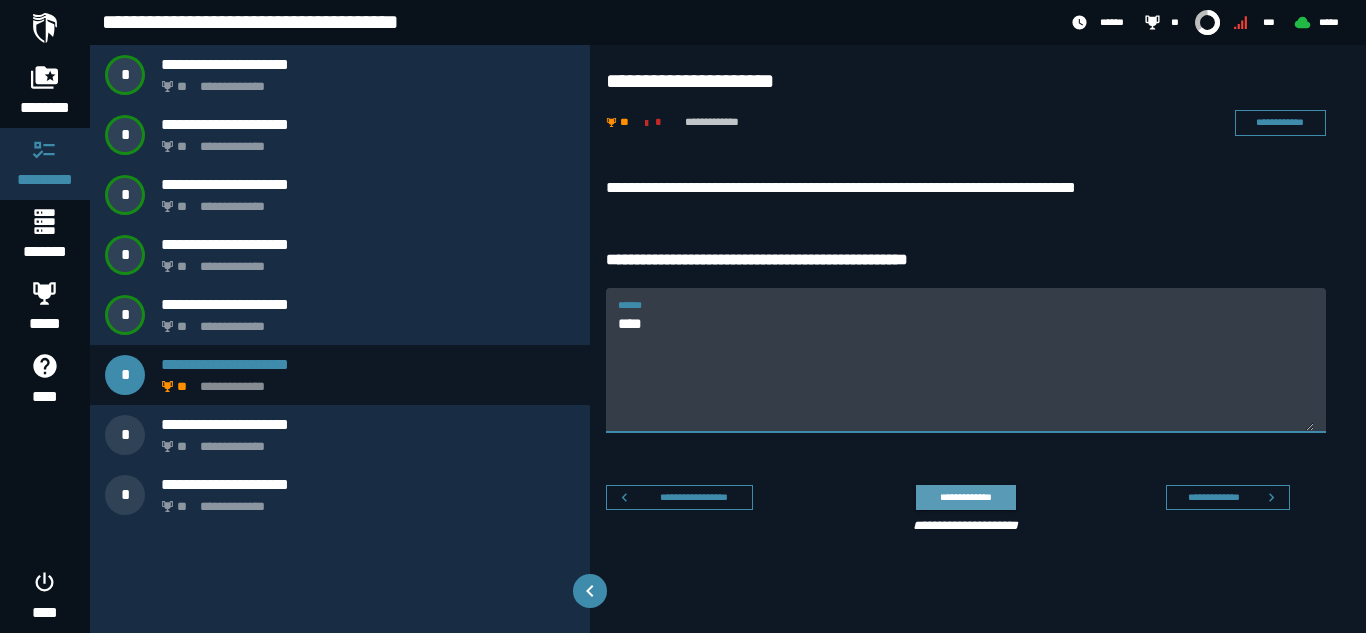 type on "****" 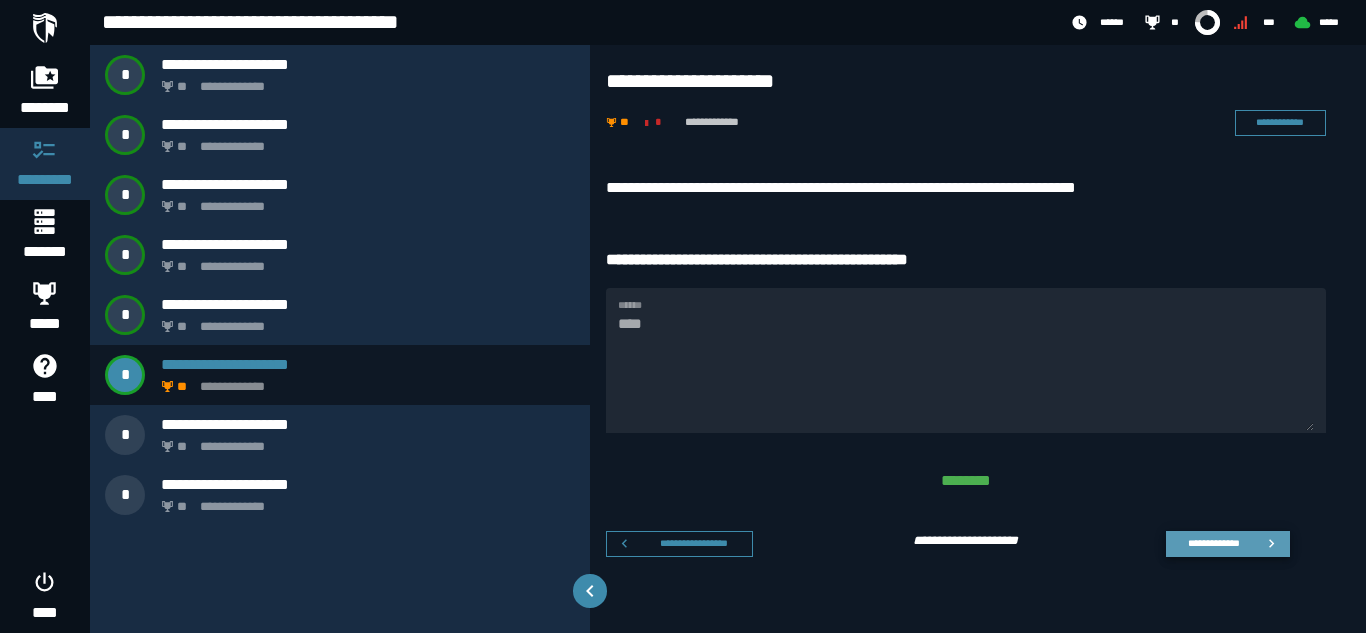 click on "**********" at bounding box center (1213, 543) 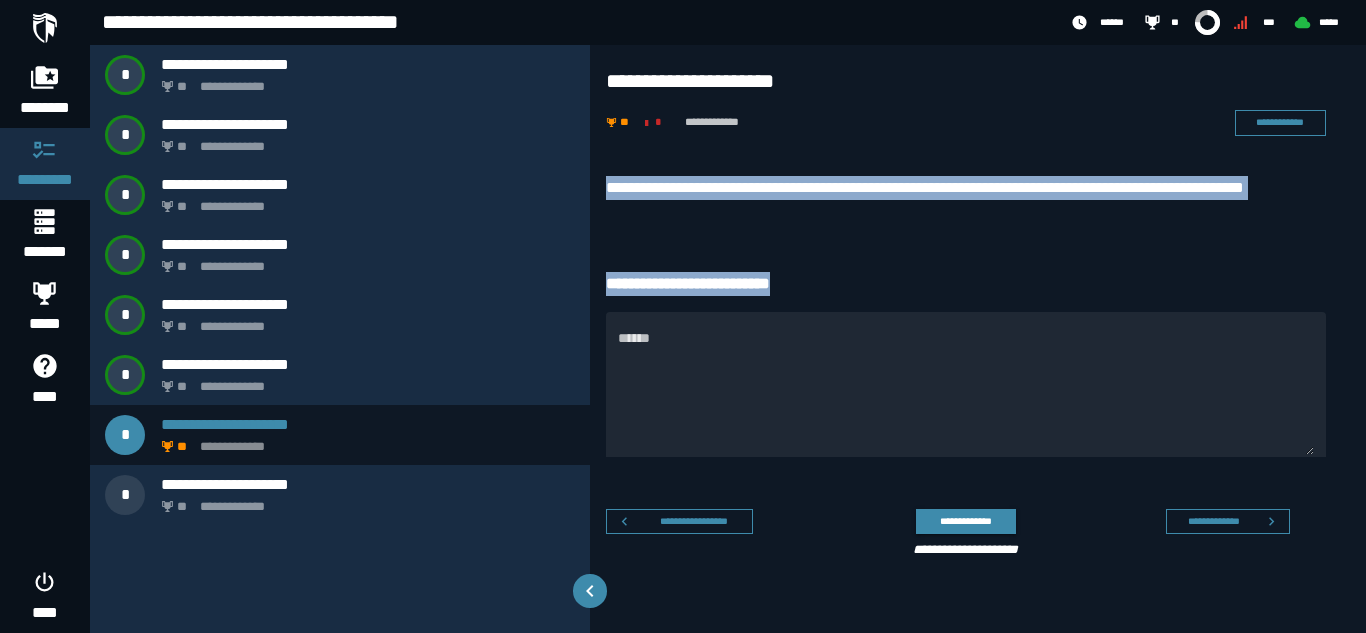 drag, startPoint x: 602, startPoint y: 191, endPoint x: 836, endPoint y: 293, distance: 255.26457 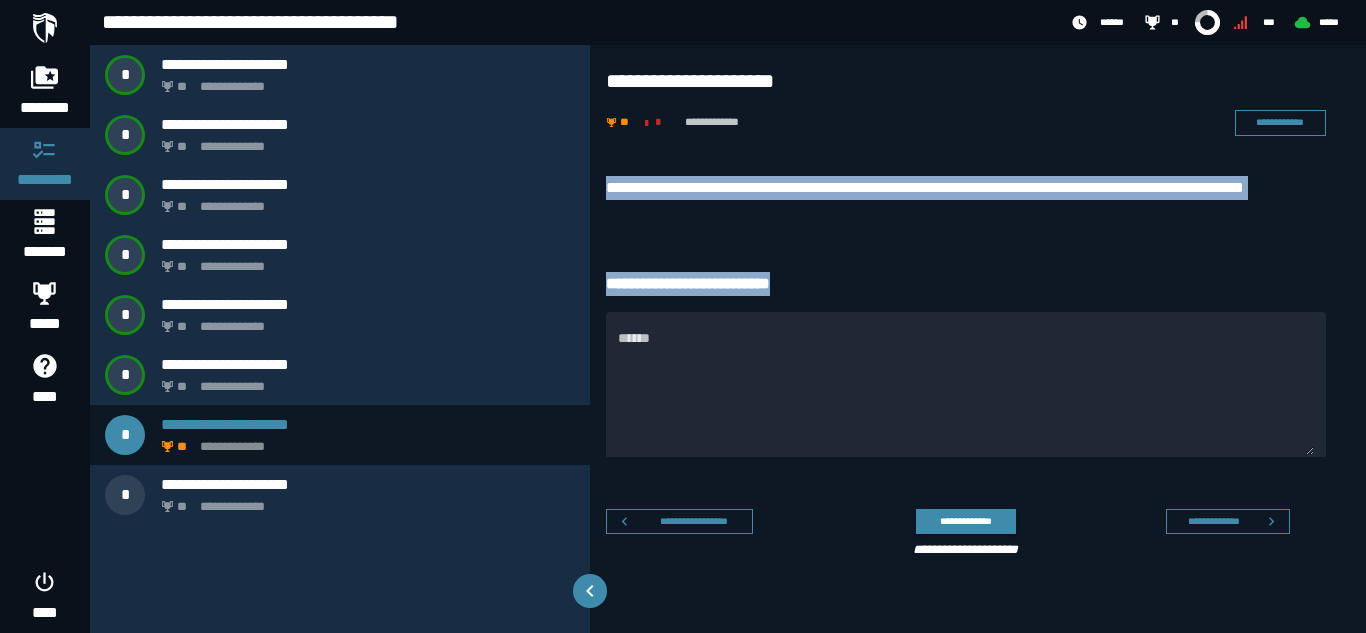 copy on "**********" 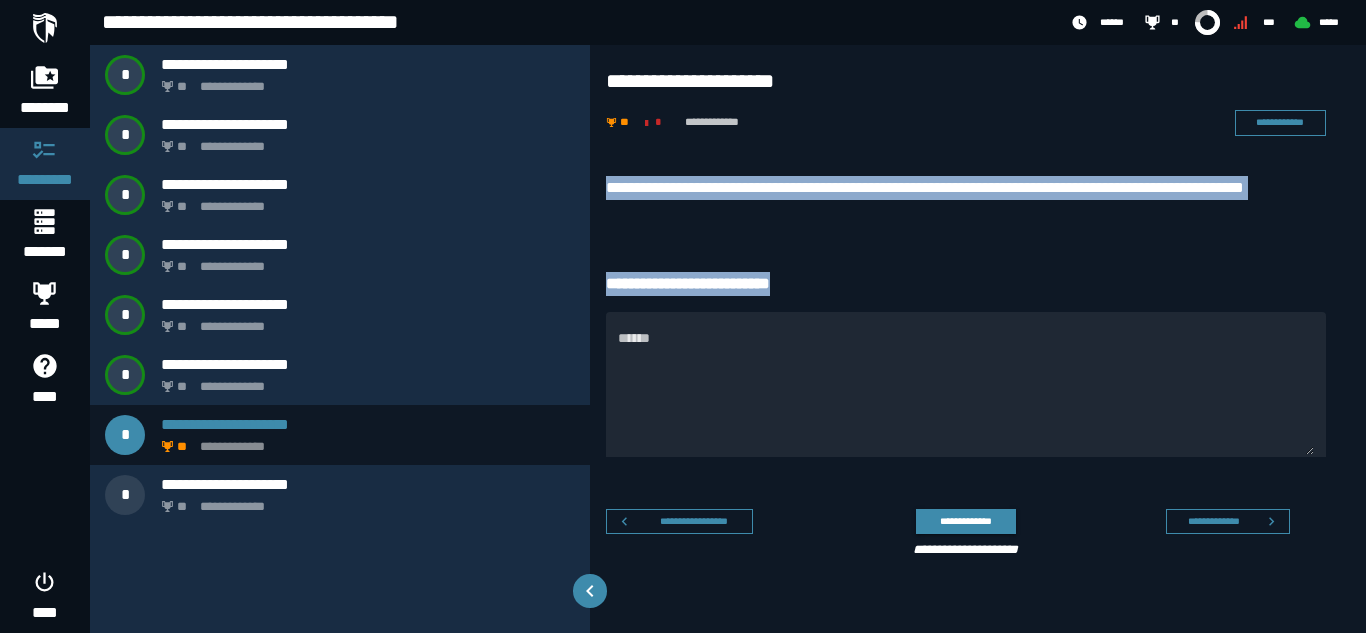 click on "**********" at bounding box center (978, 371) 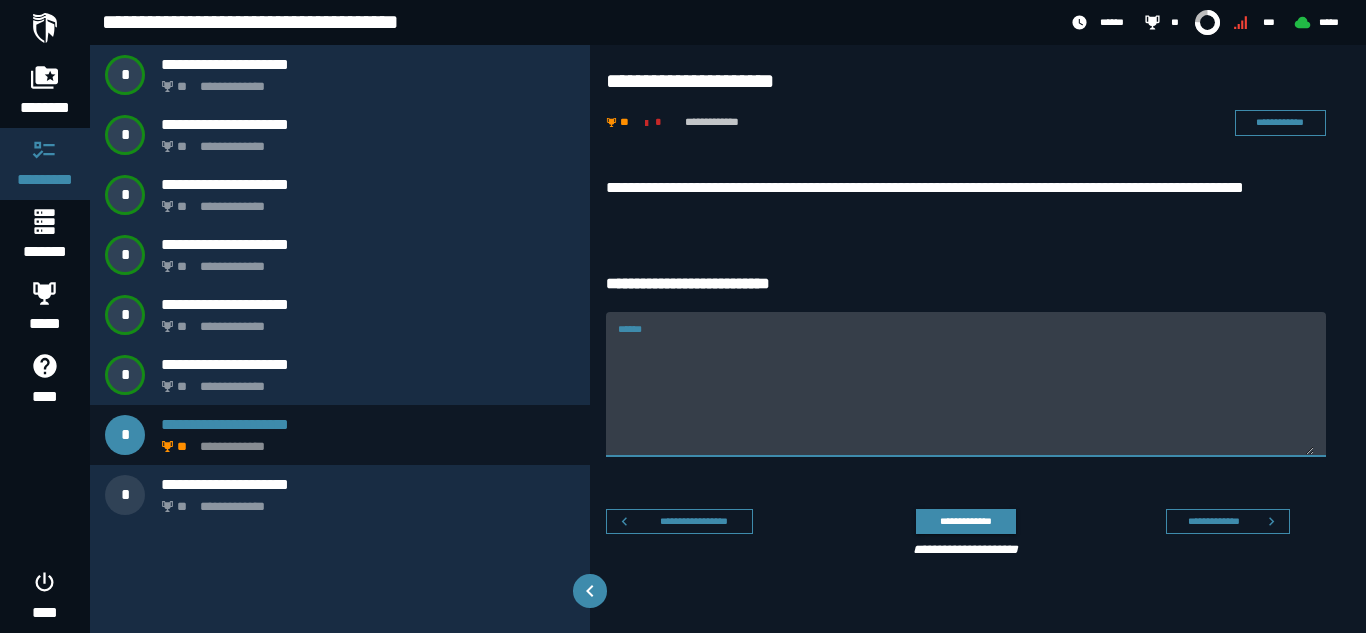 click on "******" at bounding box center (966, 396) 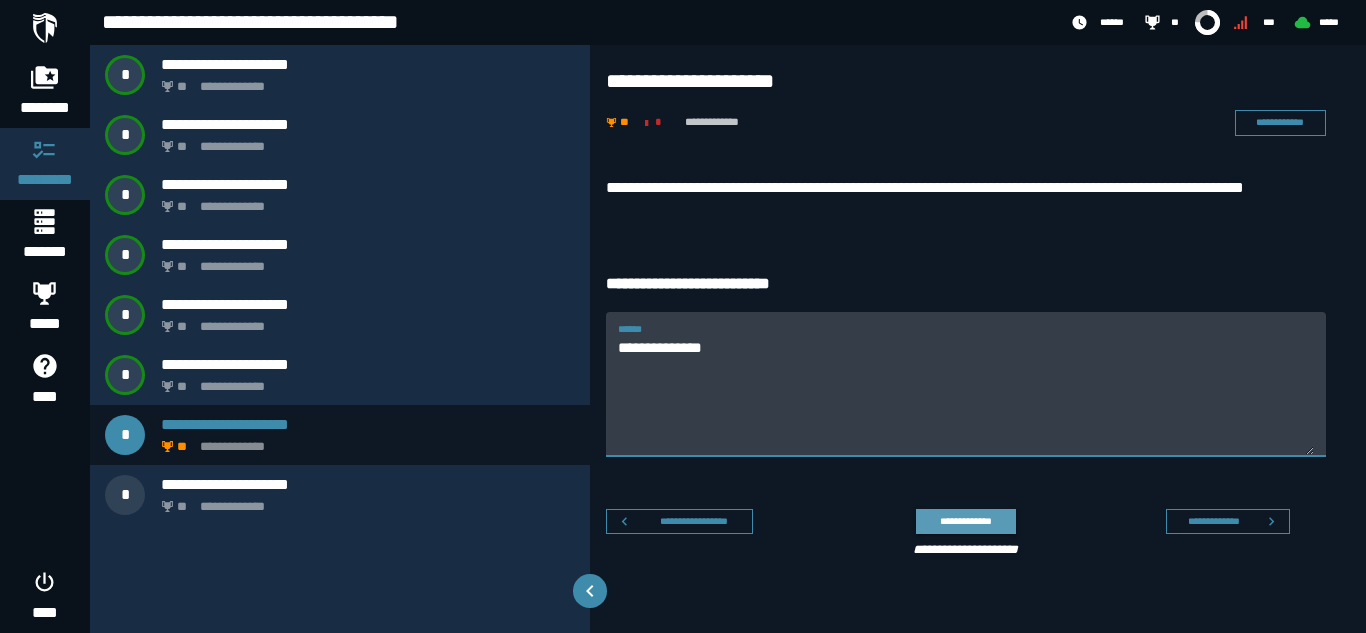 type on "**********" 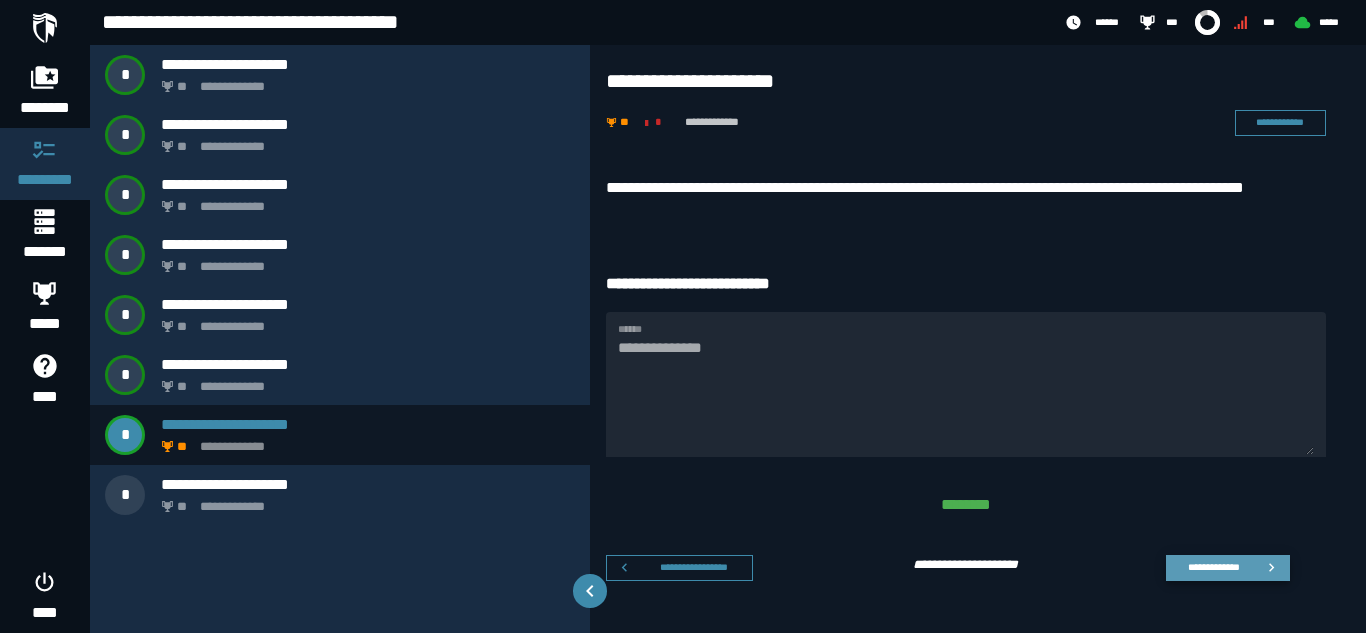 click on "**********" at bounding box center (1213, 567) 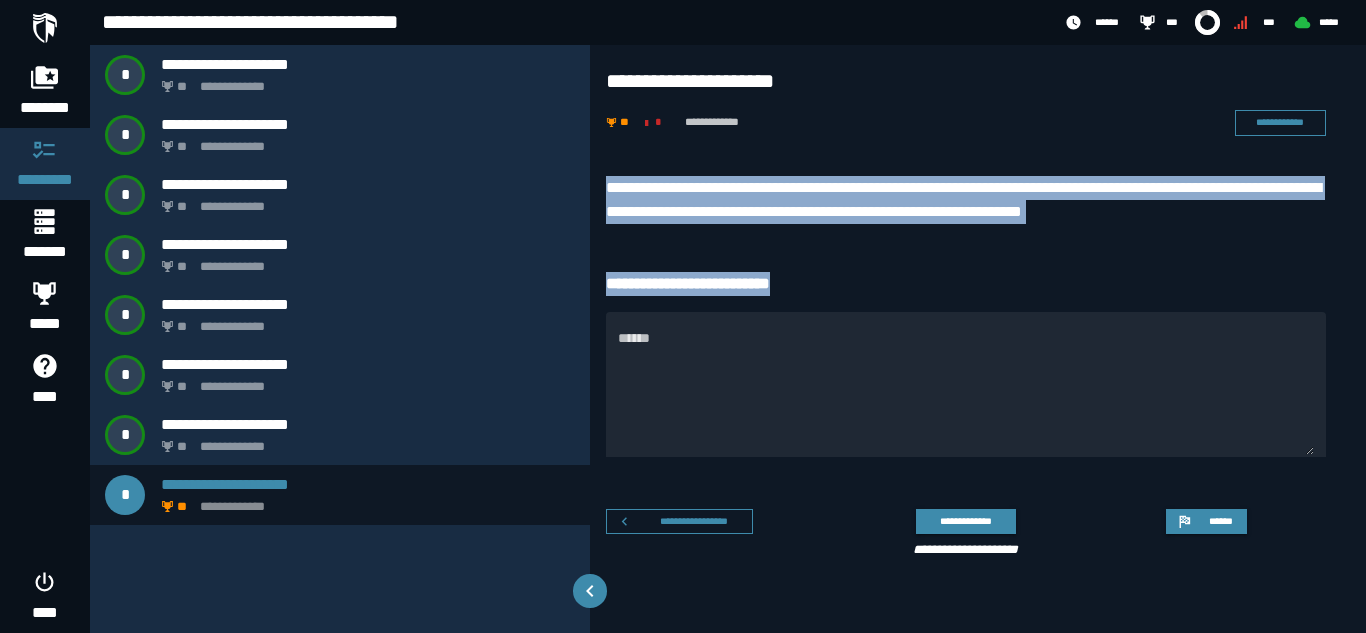 drag, startPoint x: 607, startPoint y: 182, endPoint x: 1307, endPoint y: 234, distance: 701.9288 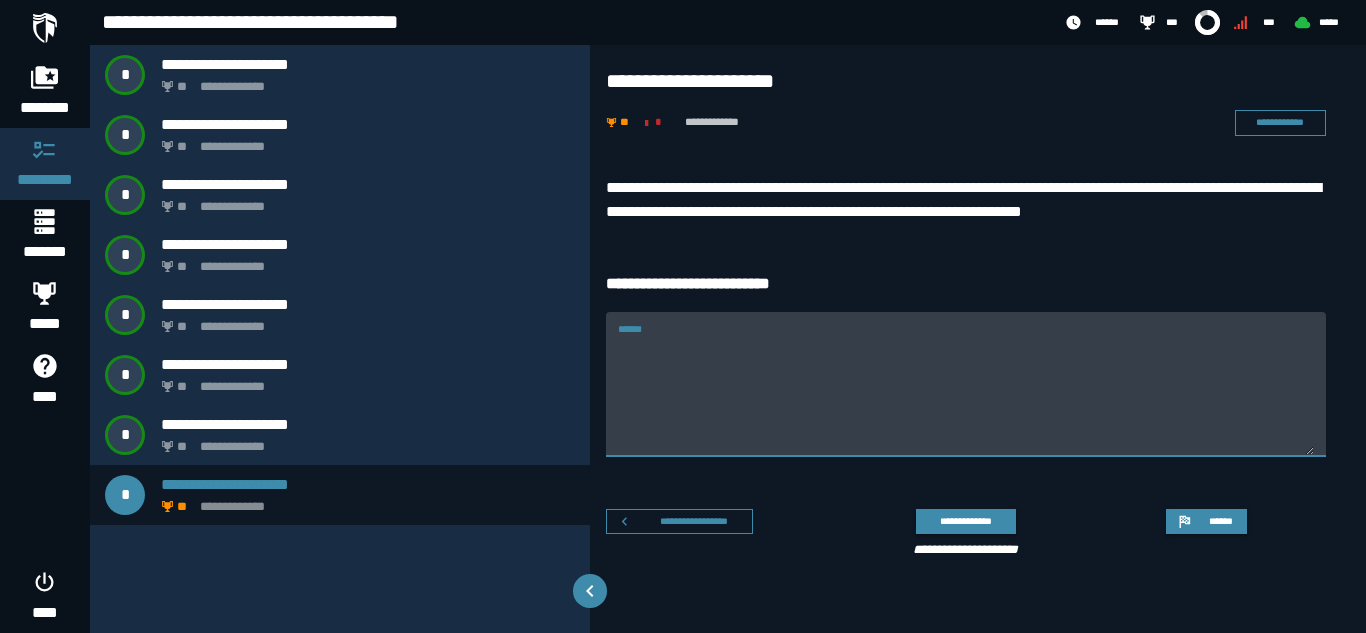 click on "******" at bounding box center [966, 396] 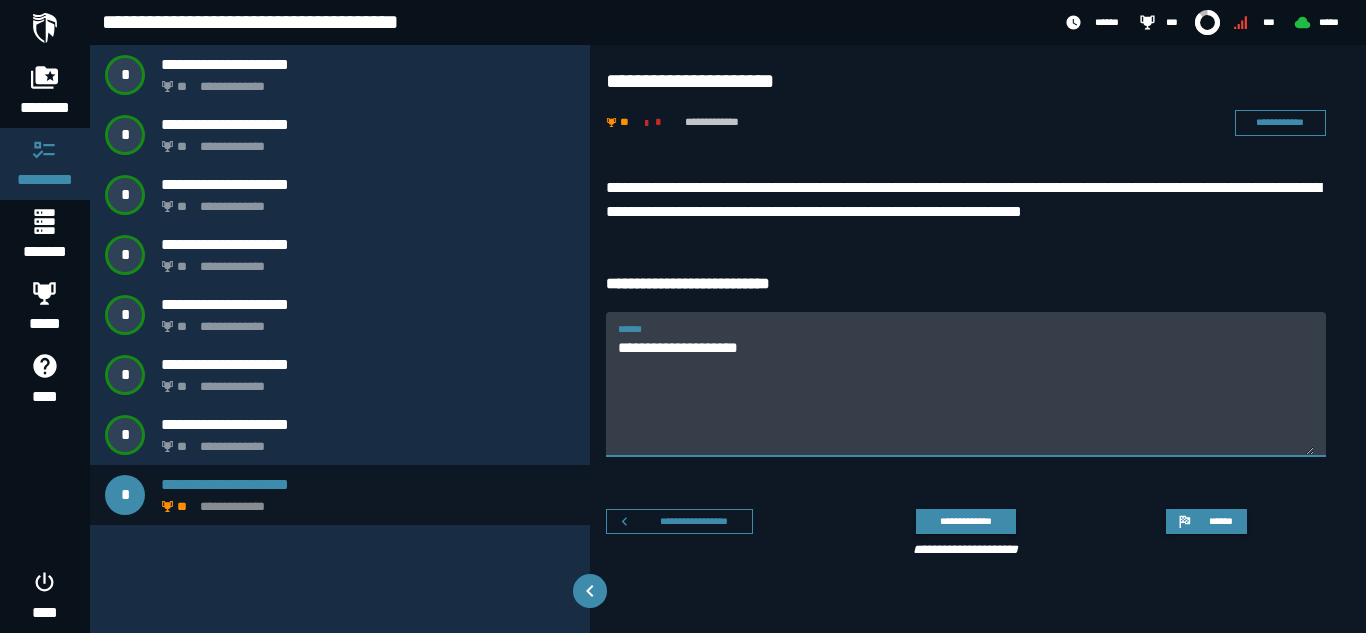 click on "**********" at bounding box center [966, 396] 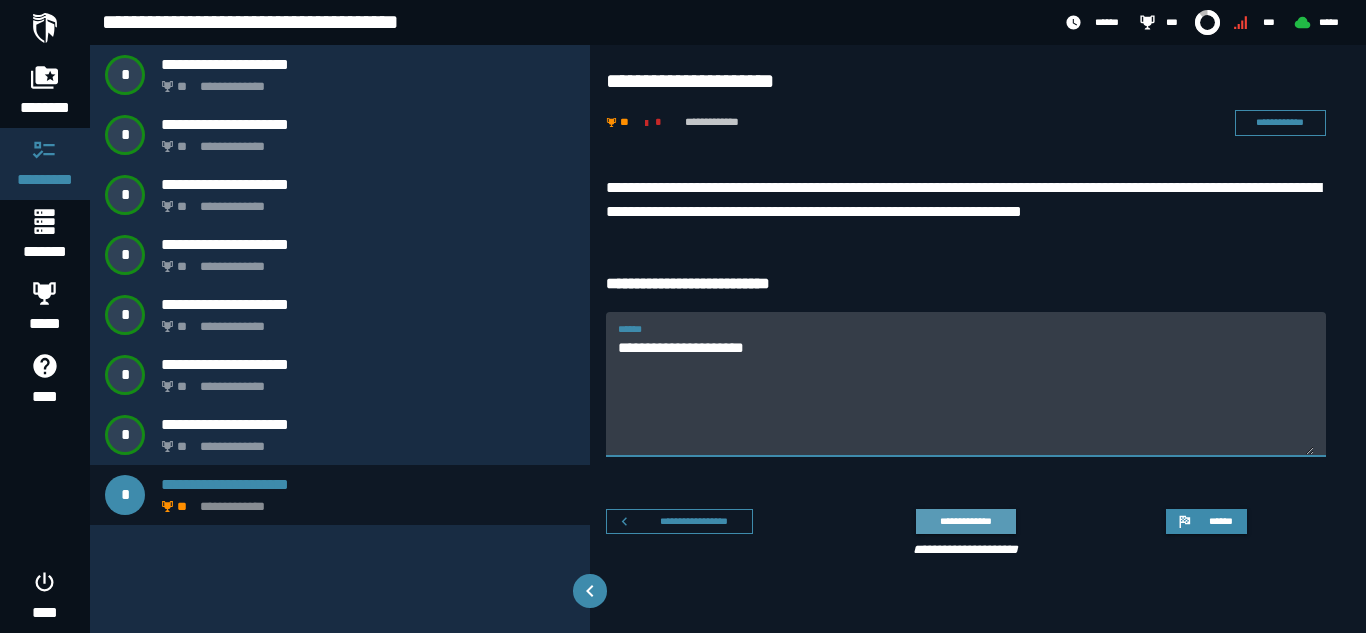 type on "**********" 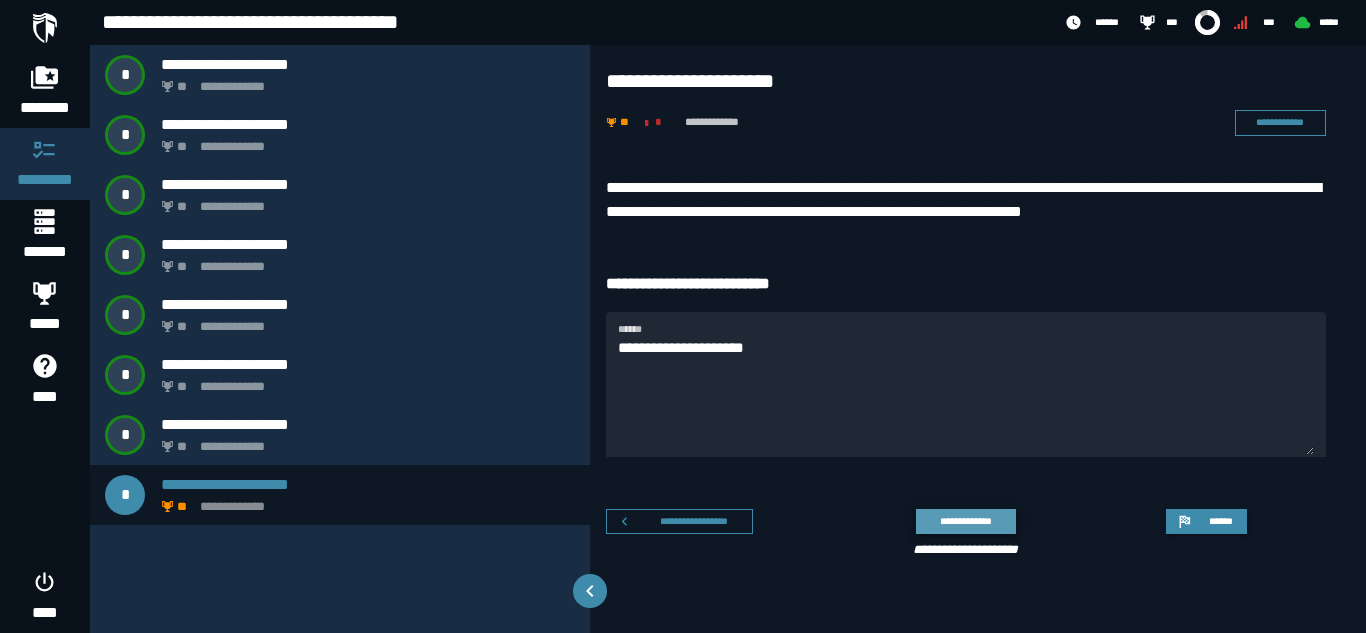 click on "**********" at bounding box center (965, 521) 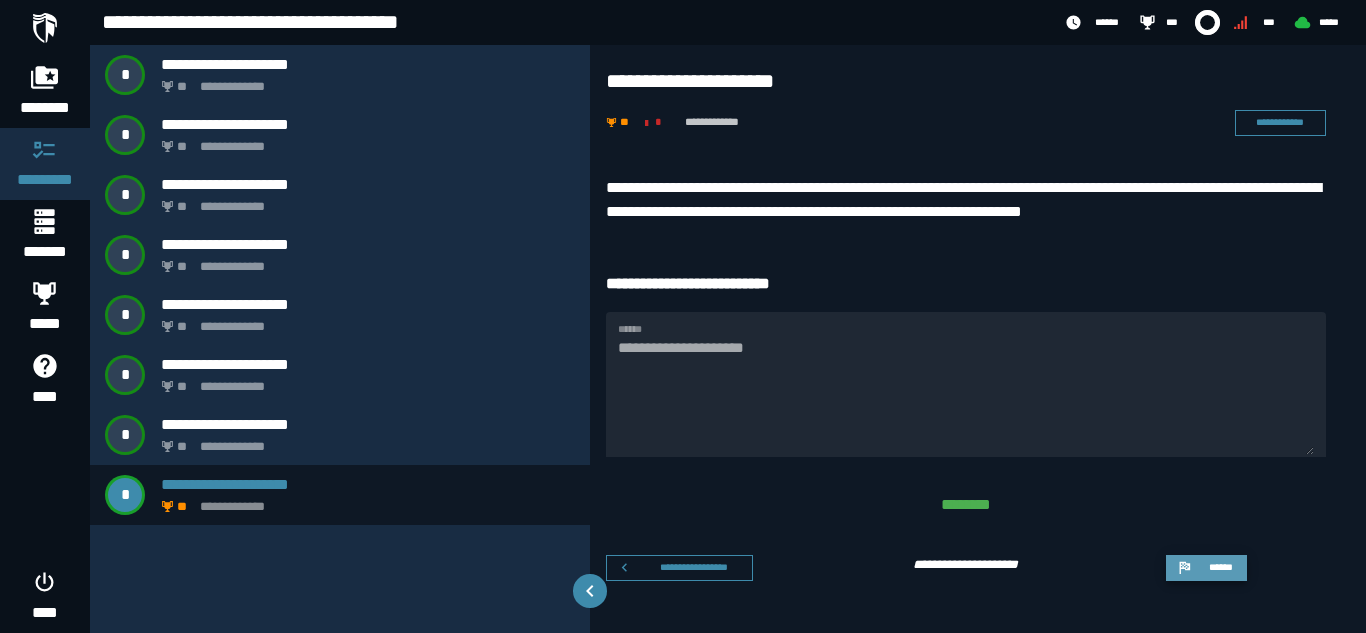 click on "******" at bounding box center [1206, 568] 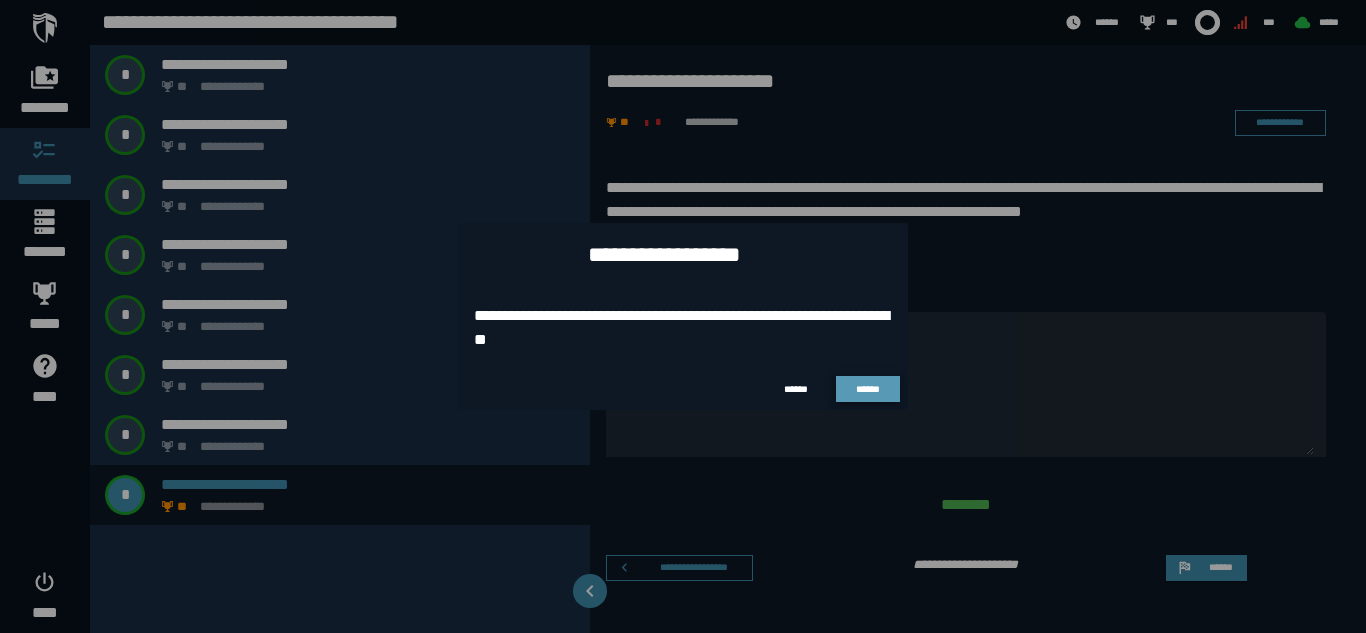 click on "******" at bounding box center [868, 389] 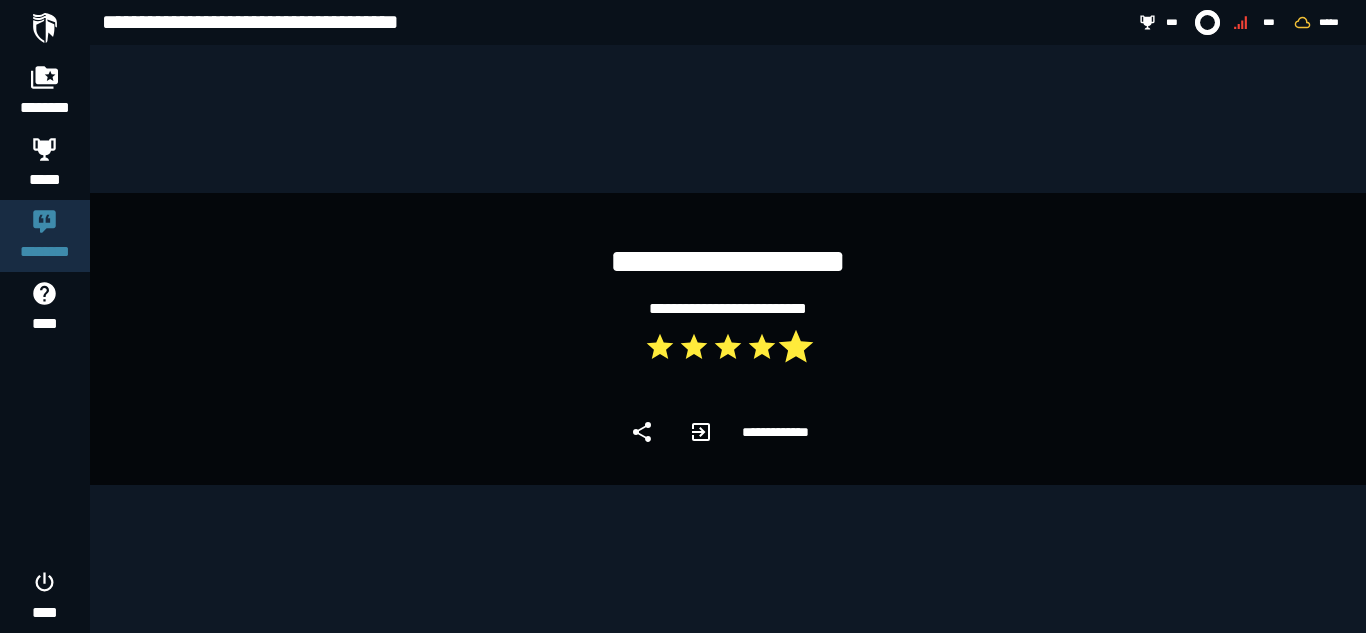 click 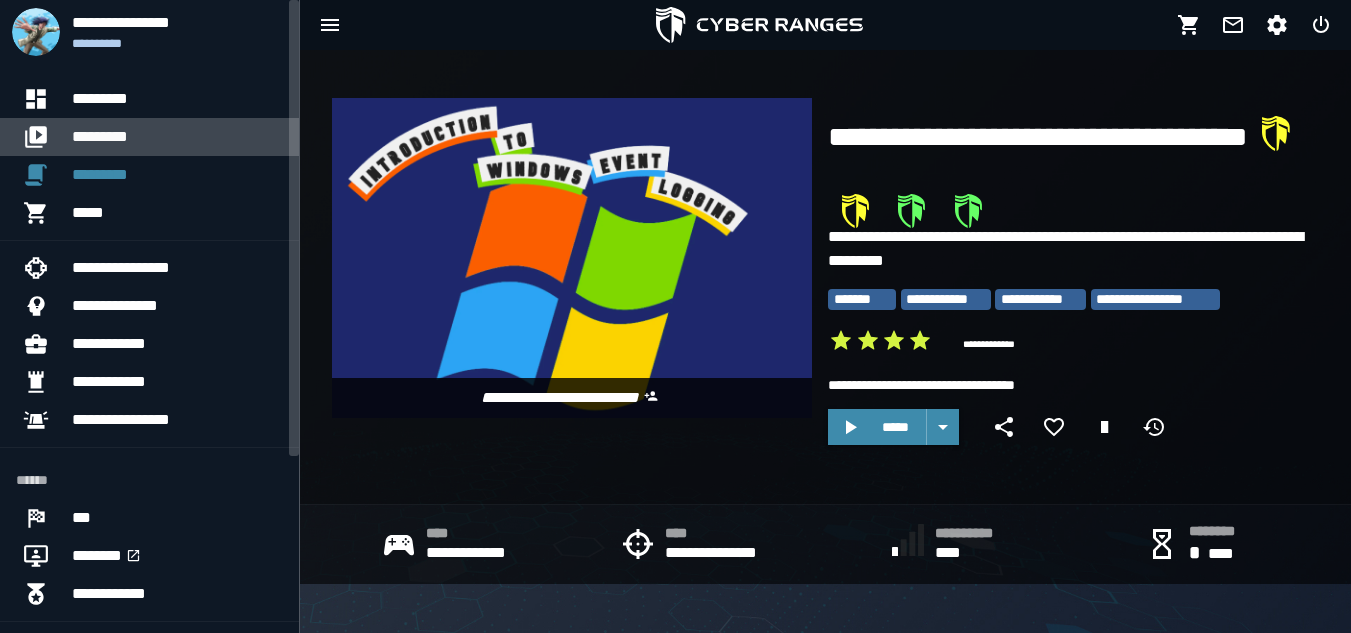 click on "*********" at bounding box center [177, 137] 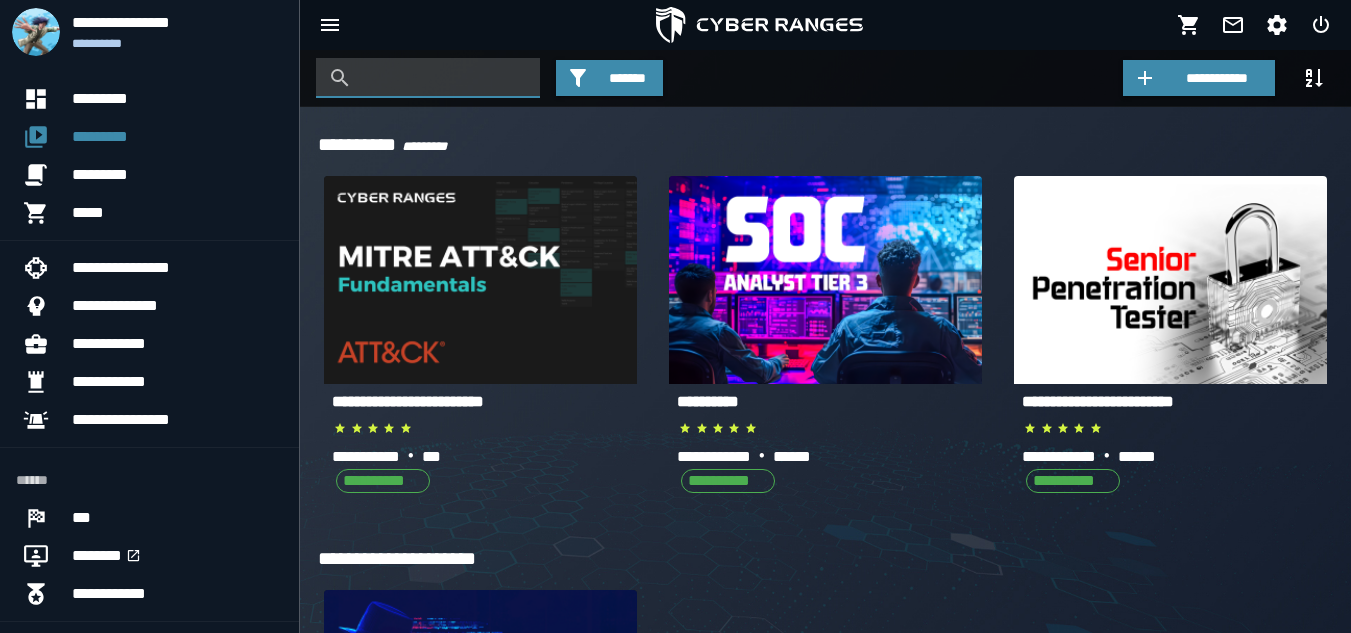 click at bounding box center [443, 78] 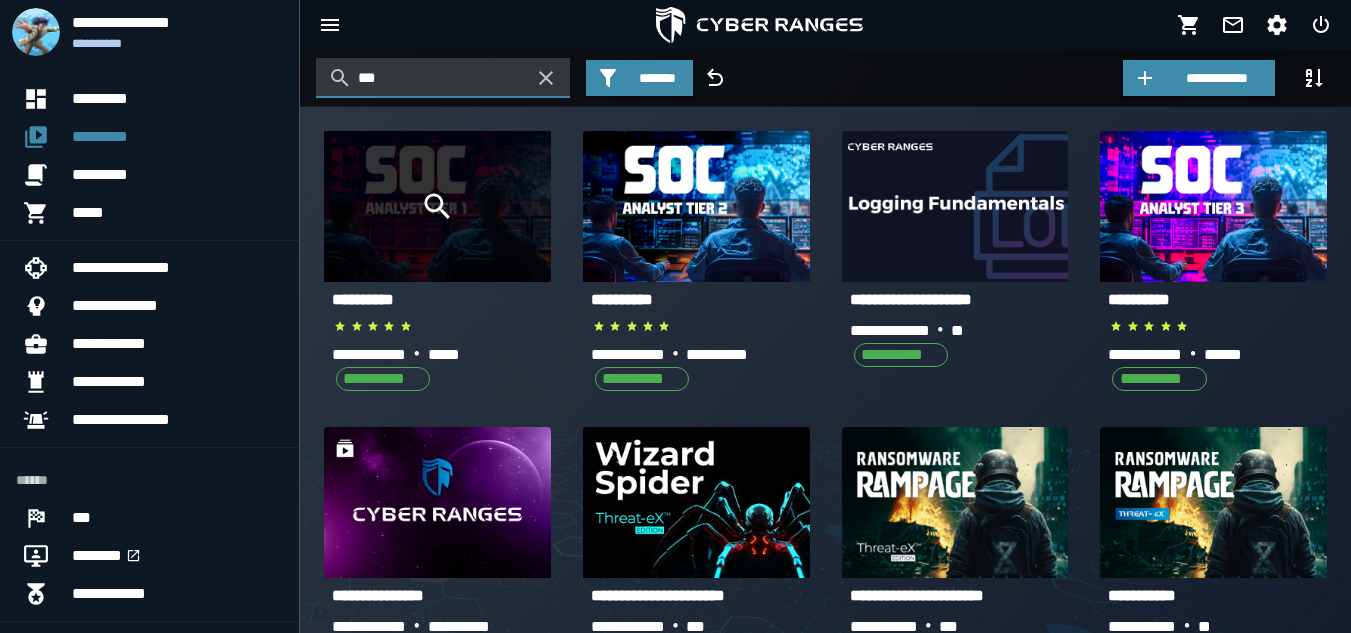 type on "***" 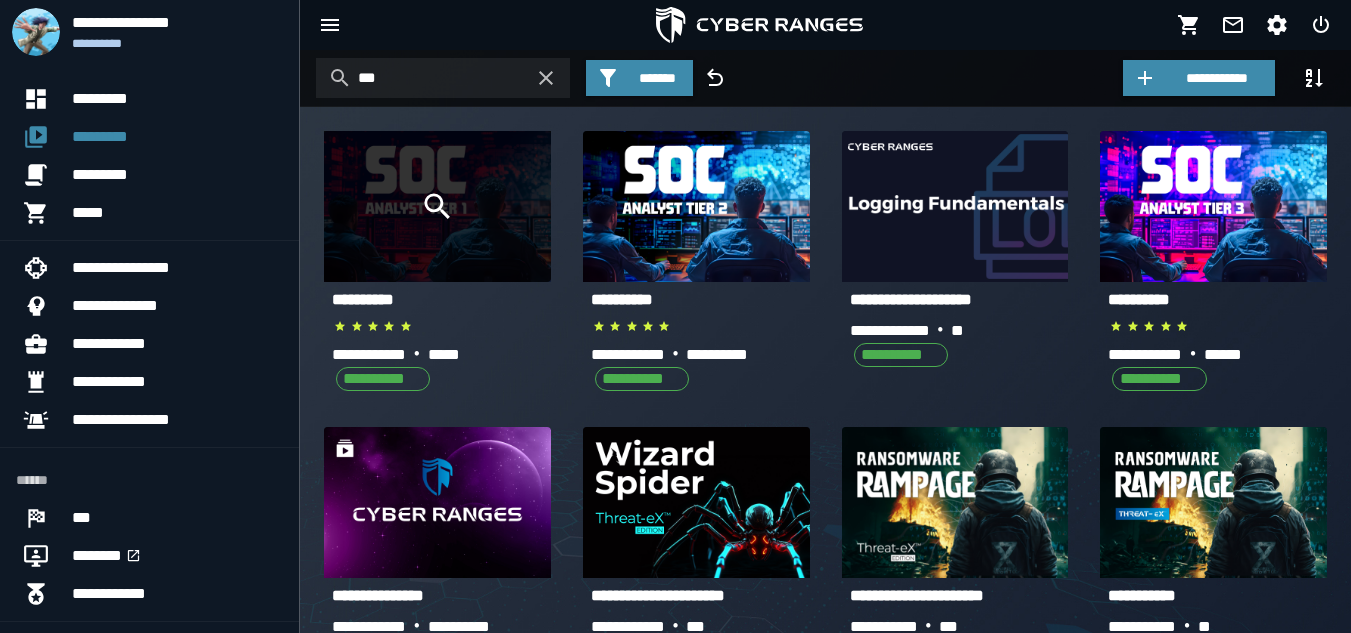 click 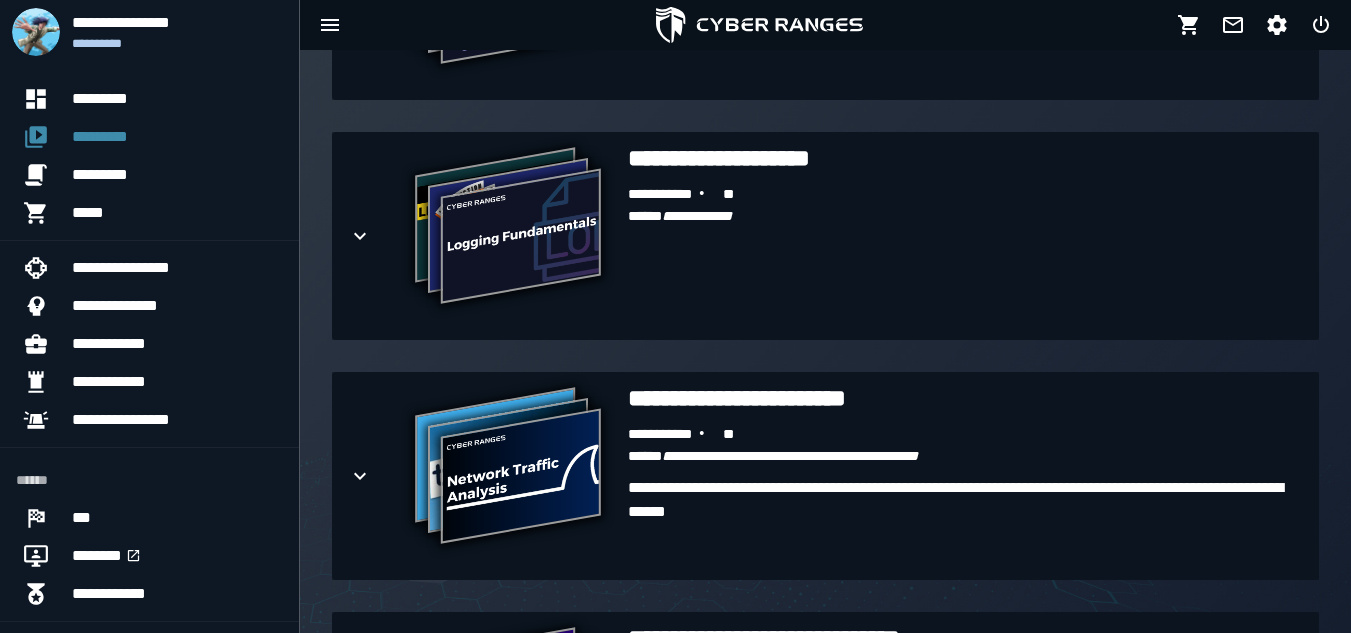 scroll, scrollTop: 1142, scrollLeft: 0, axis: vertical 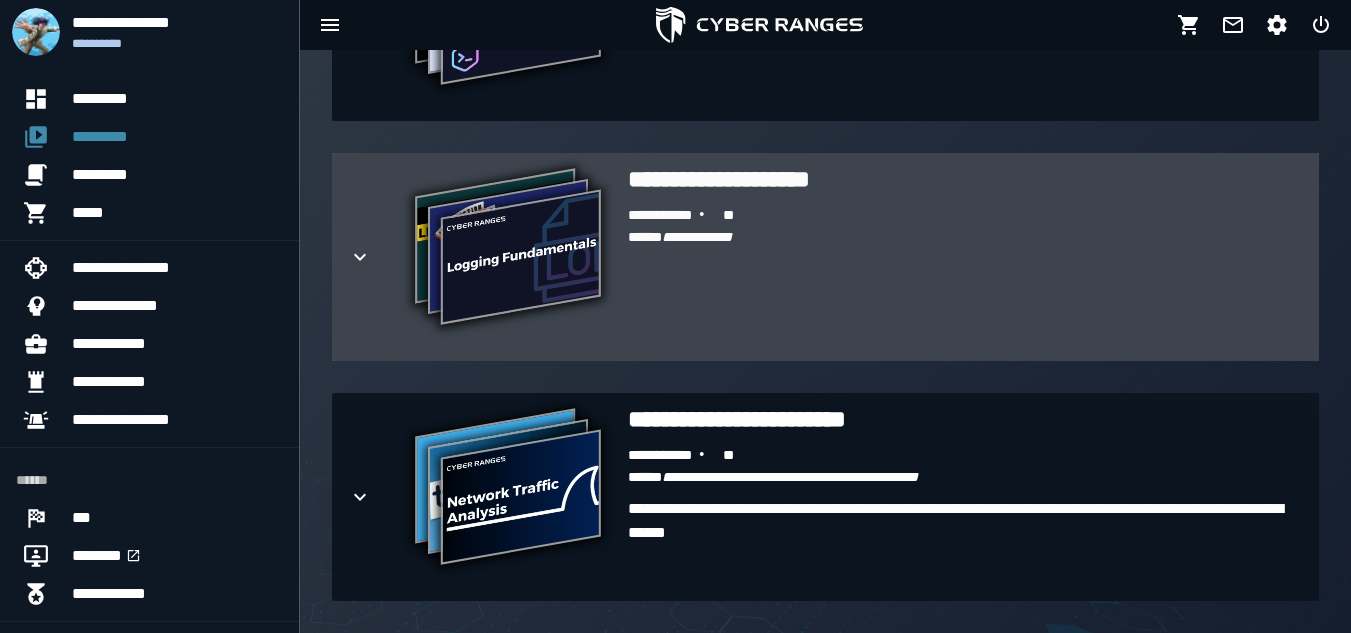 click on "**********" at bounding box center (965, 275) 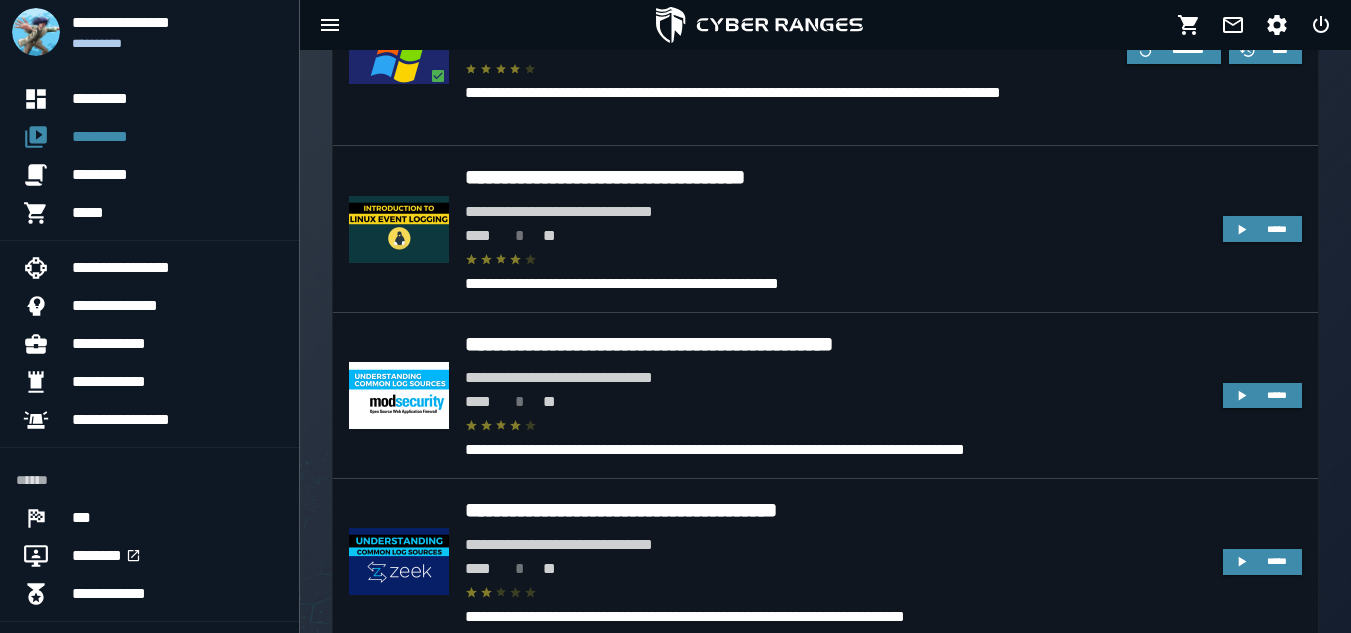 scroll, scrollTop: 1550, scrollLeft: 0, axis: vertical 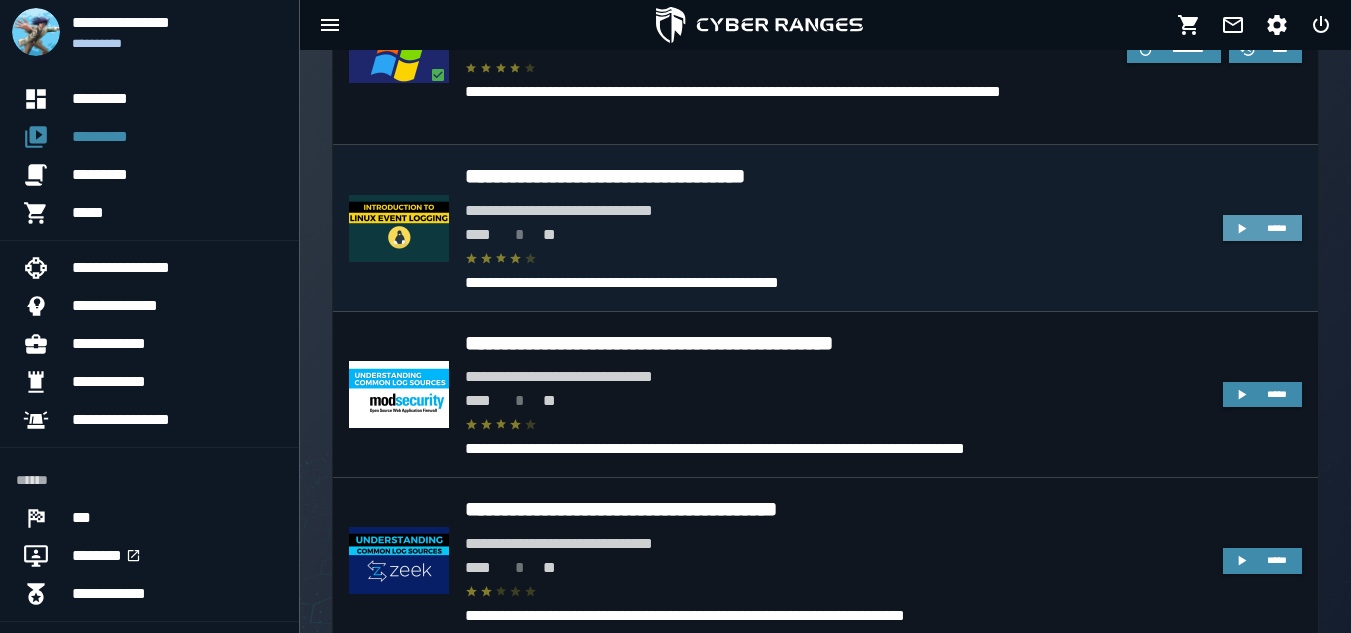 click 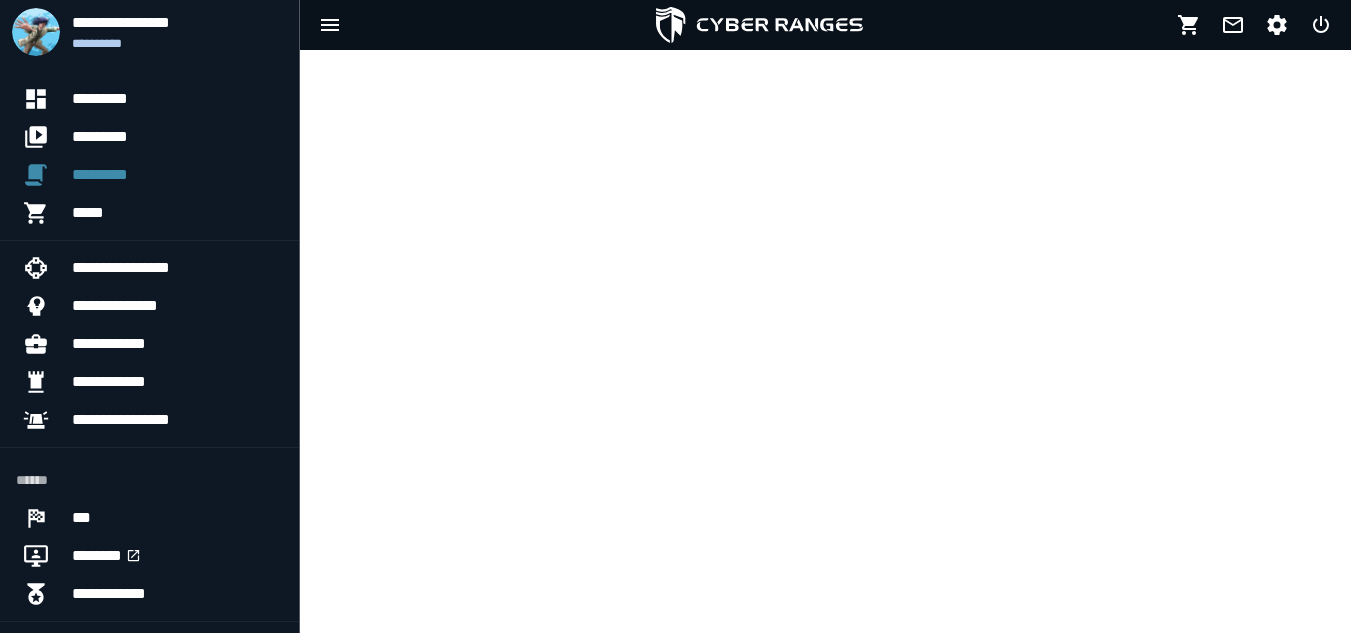 scroll, scrollTop: 0, scrollLeft: 0, axis: both 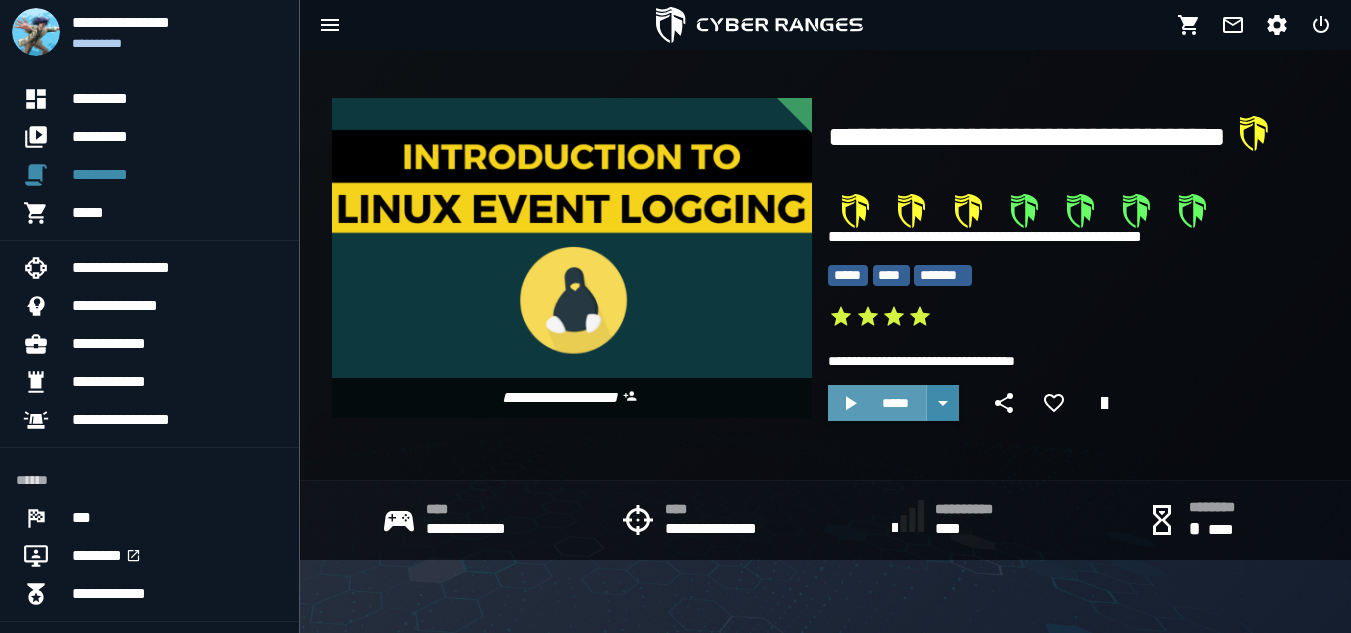 click on "*****" at bounding box center (895, 403) 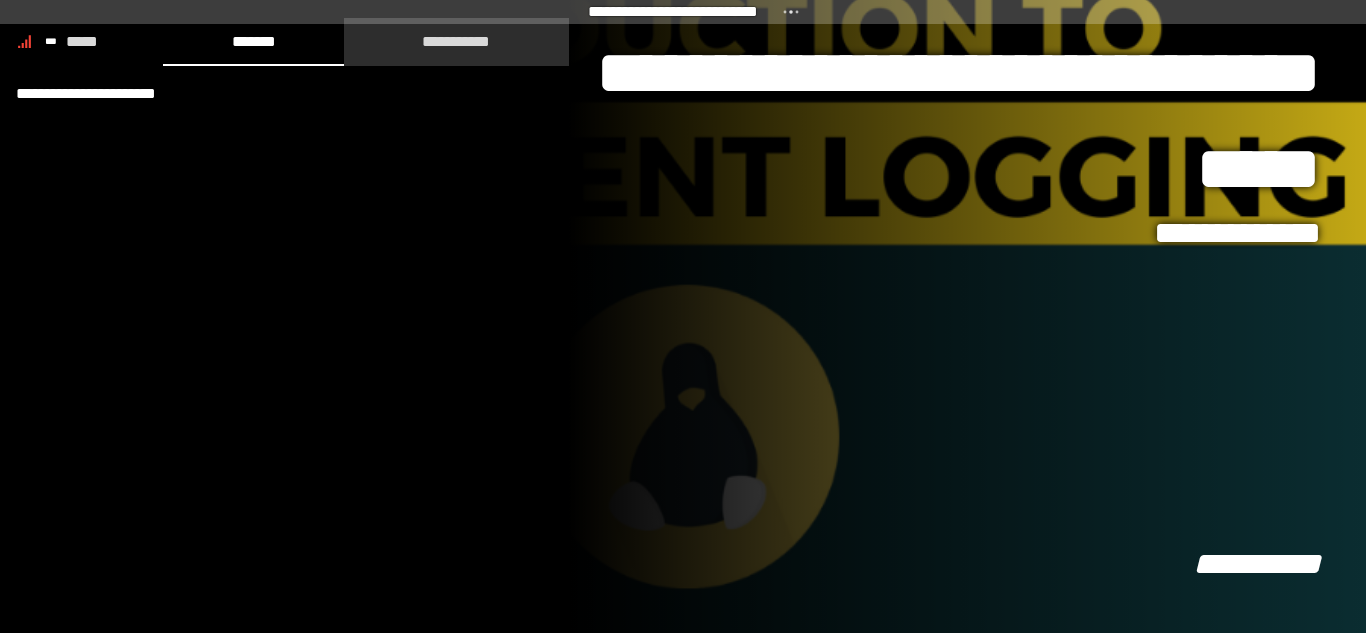click on "**********" at bounding box center [456, 41] 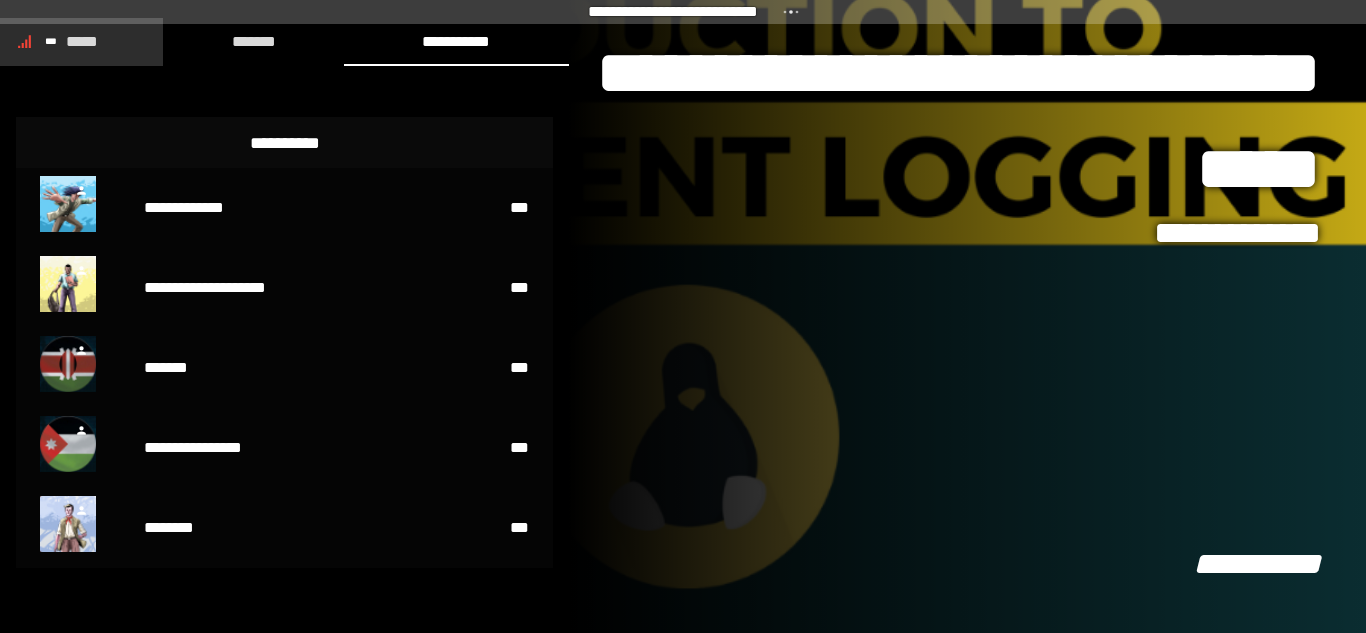 click on "*****" at bounding box center [82, 41] 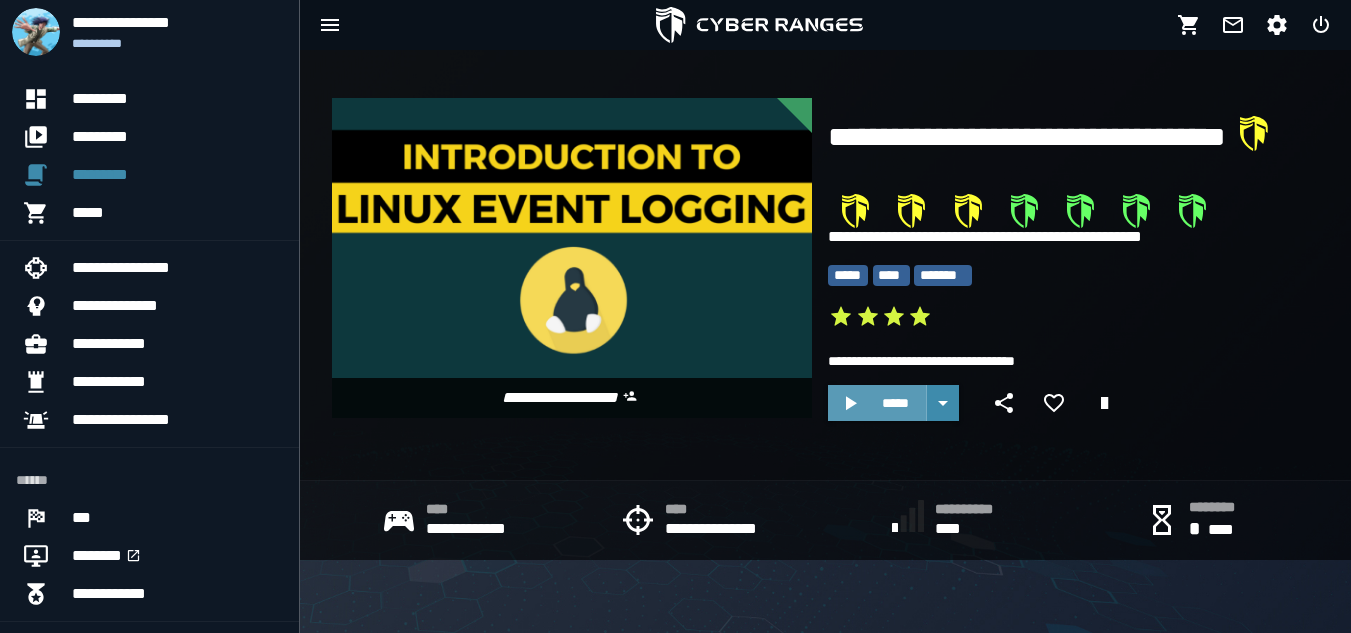 click on "*****" at bounding box center (895, 403) 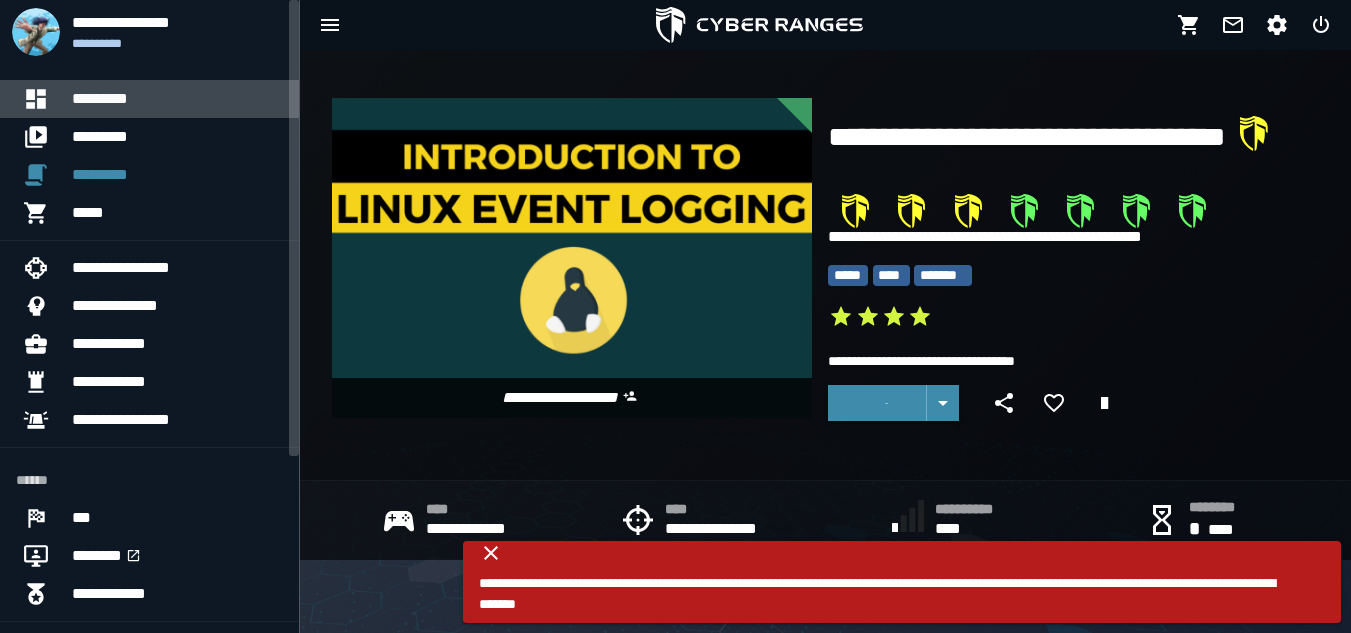 click on "*********" 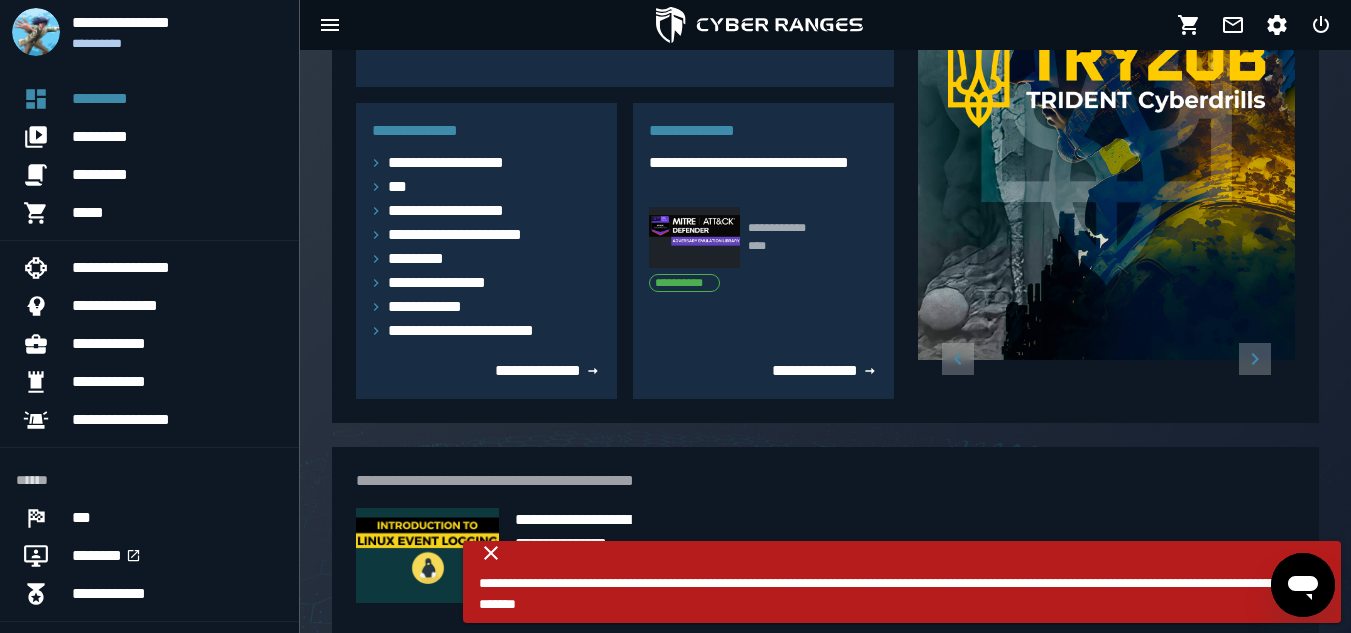 scroll, scrollTop: 339, scrollLeft: 0, axis: vertical 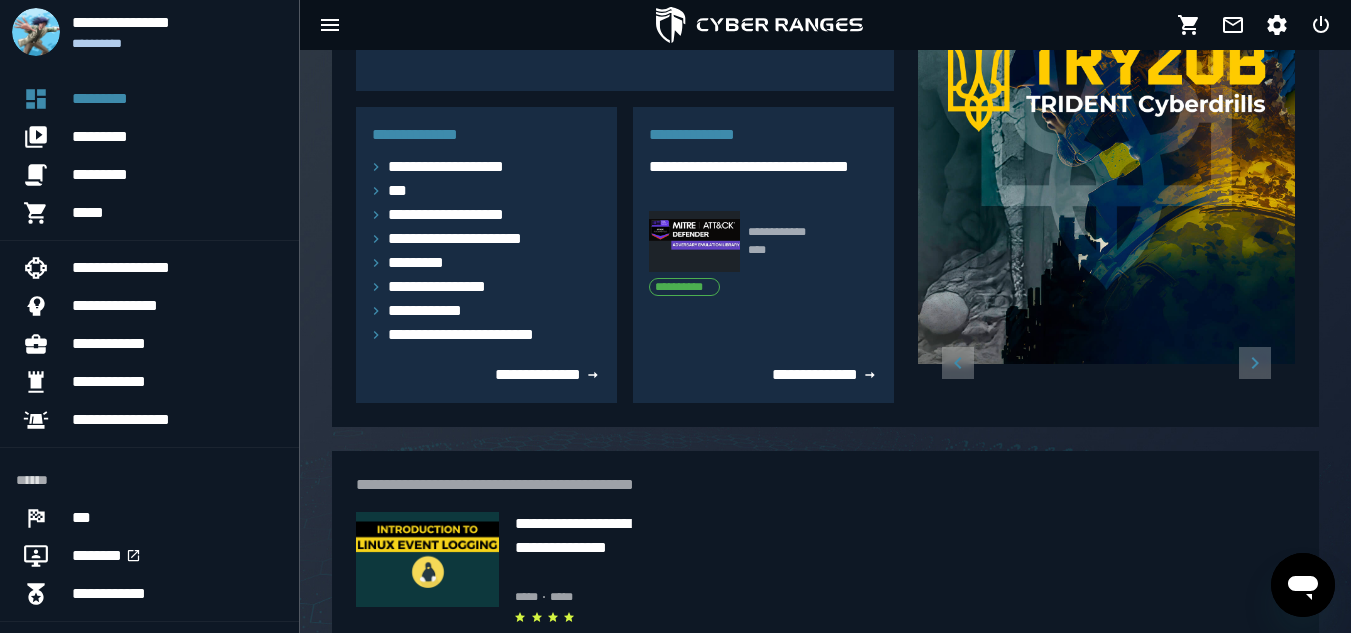 click at bounding box center [694, 241] 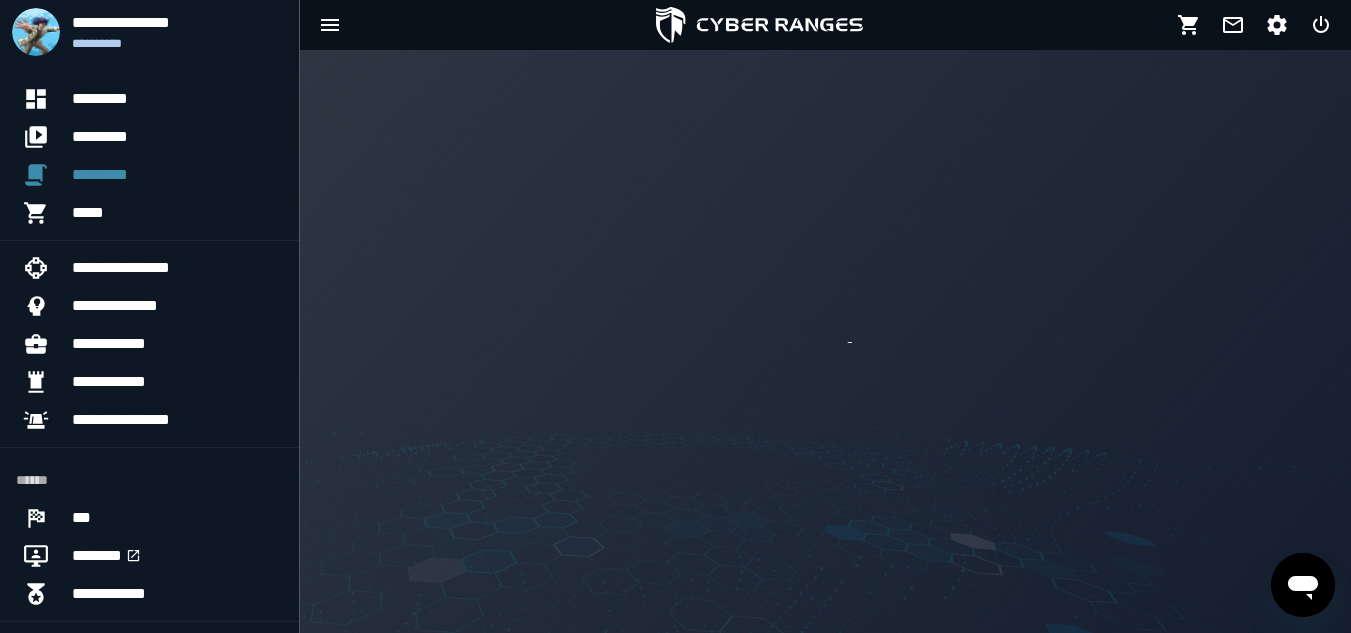 scroll, scrollTop: 0, scrollLeft: 0, axis: both 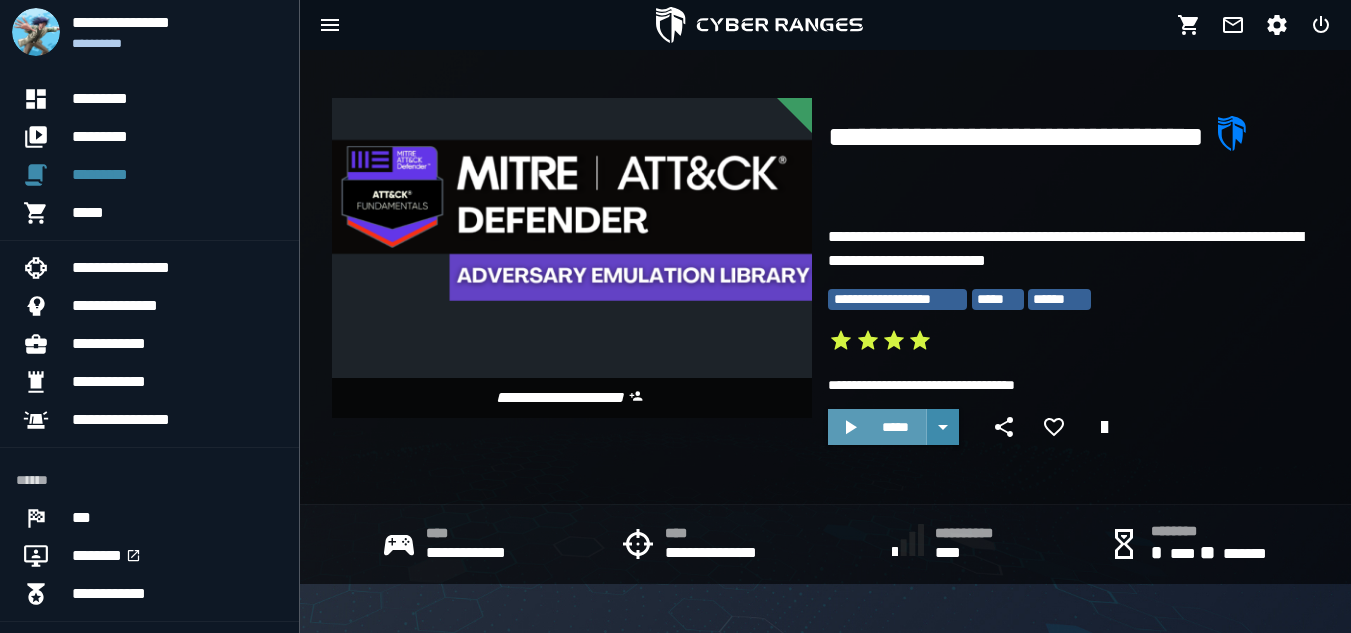 click on "*****" at bounding box center [895, 427] 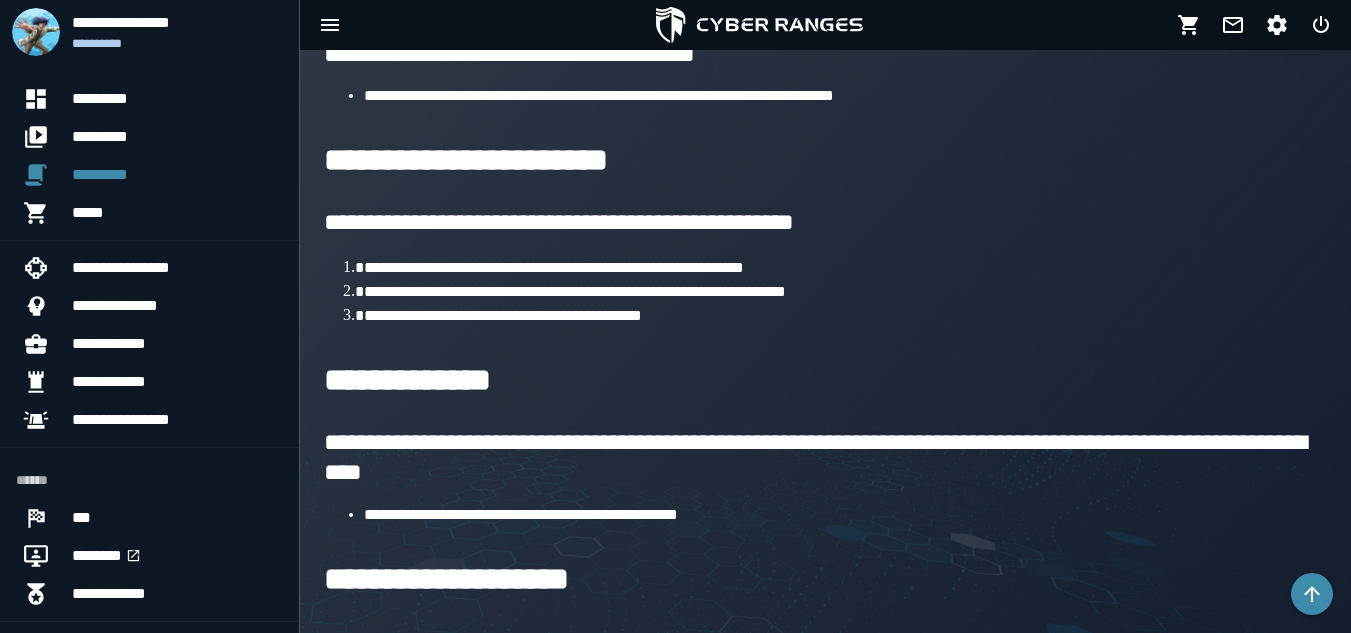 scroll, scrollTop: 0, scrollLeft: 0, axis: both 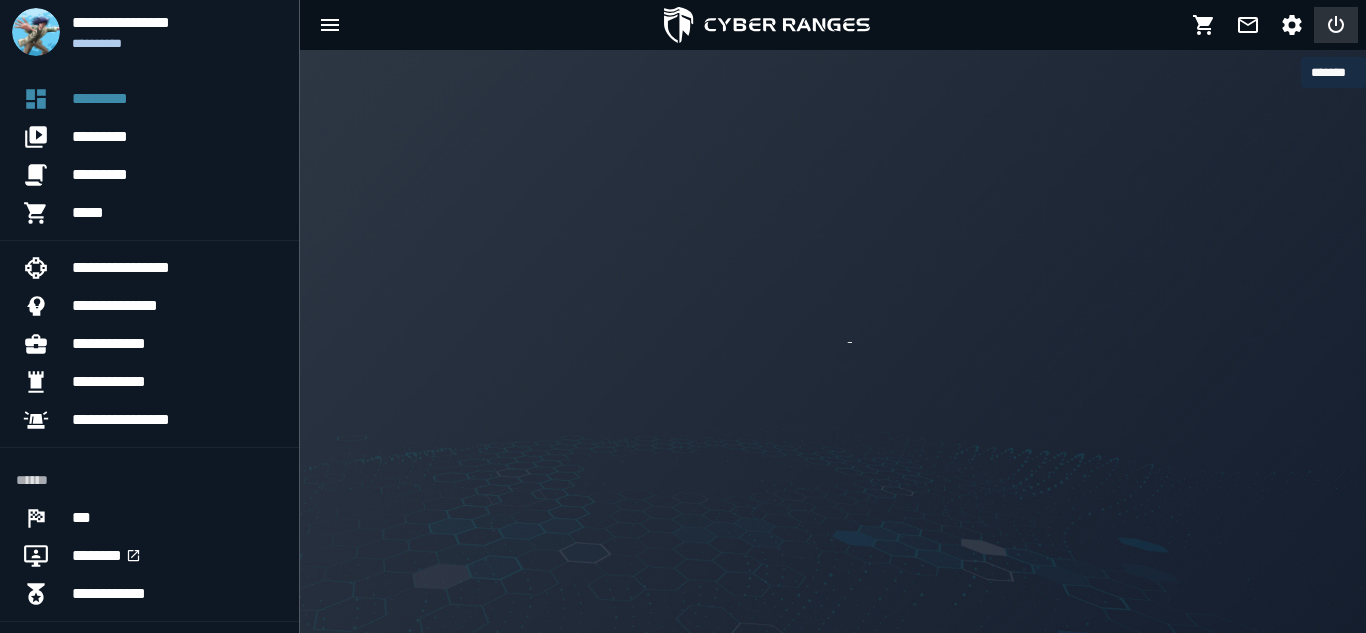 click 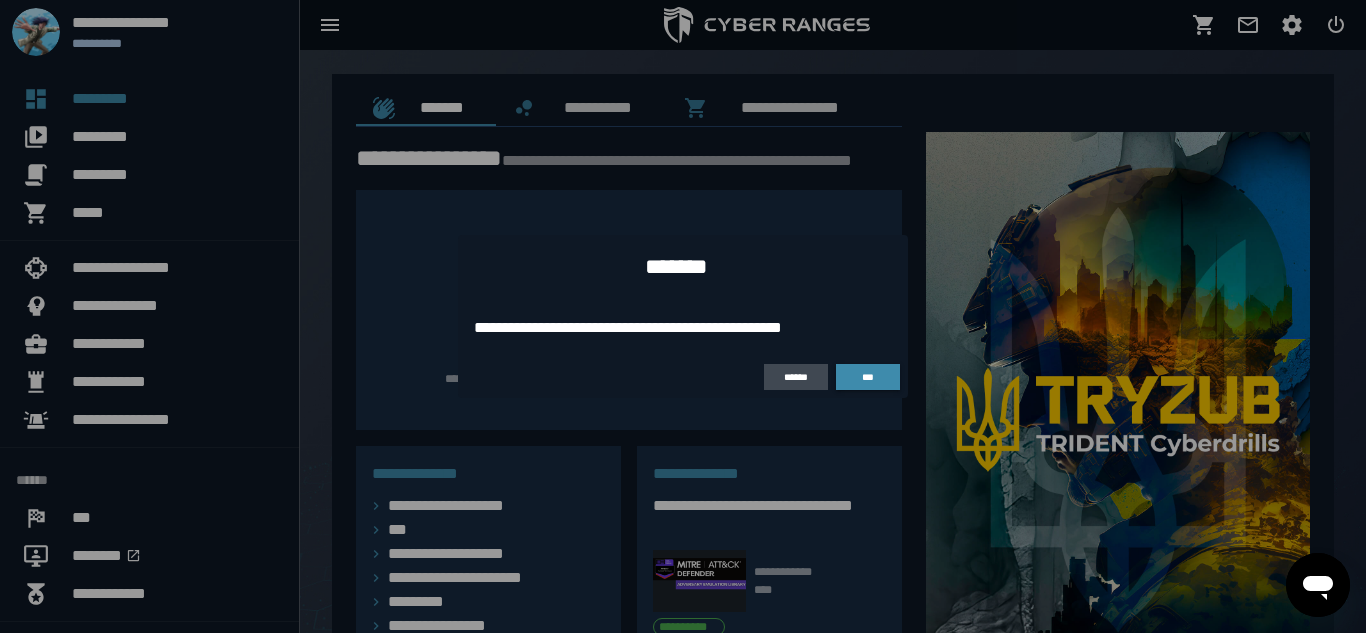 click at bounding box center [683, 316] 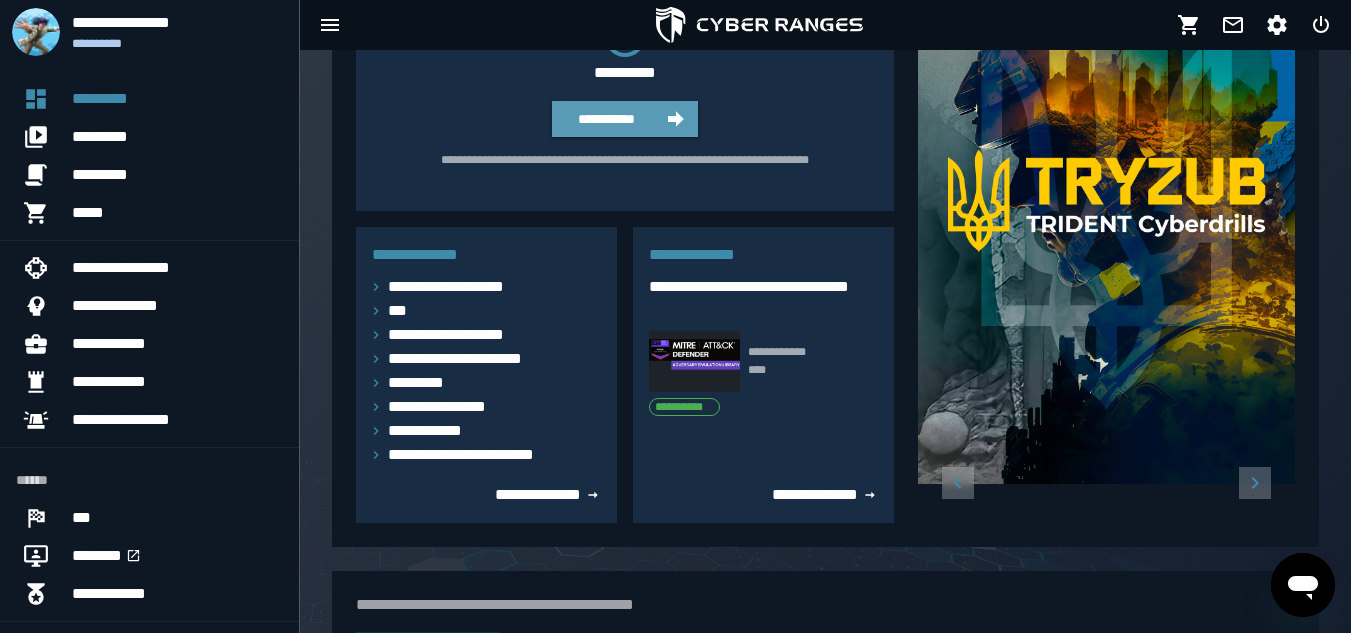 scroll, scrollTop: 220, scrollLeft: 0, axis: vertical 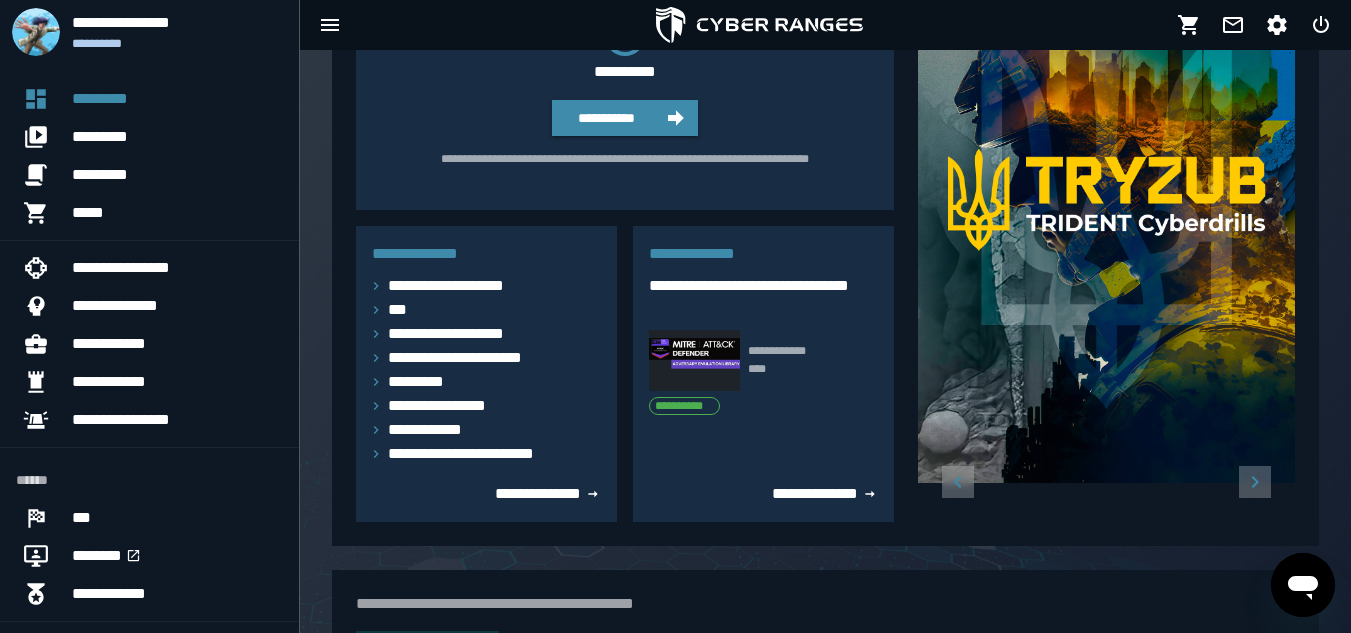 click on "**********" at bounding box center (685, 406) 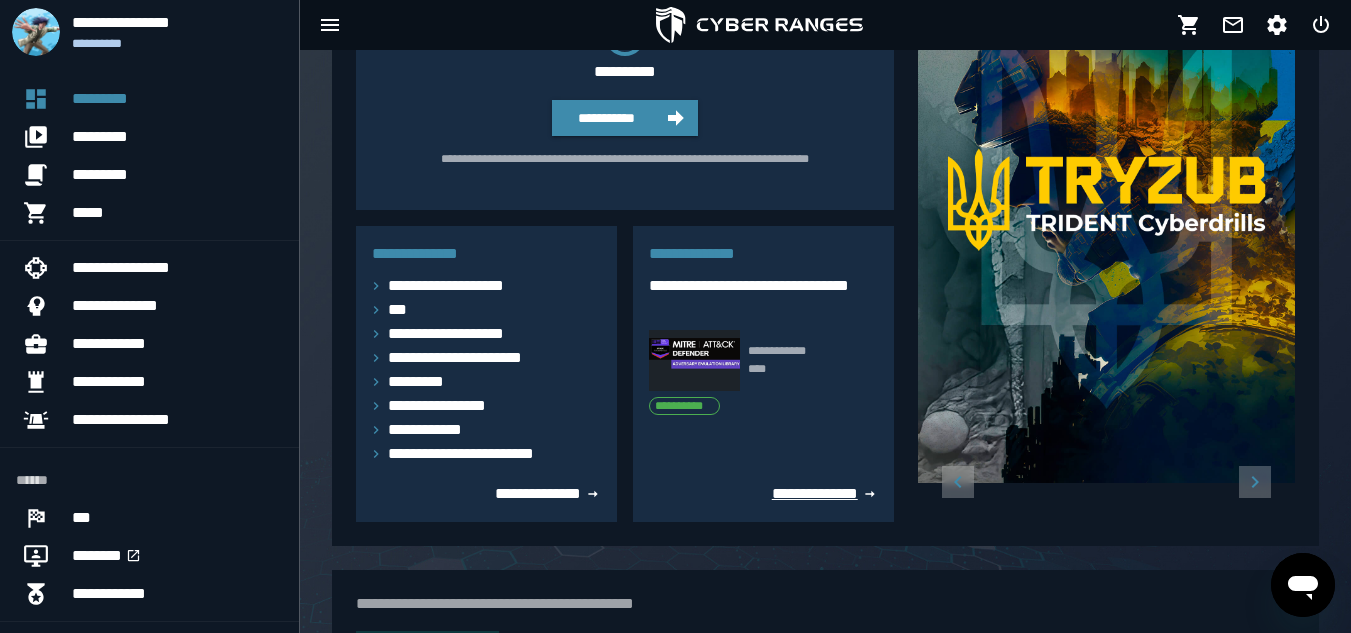 click on "**********" at bounding box center (825, 493) 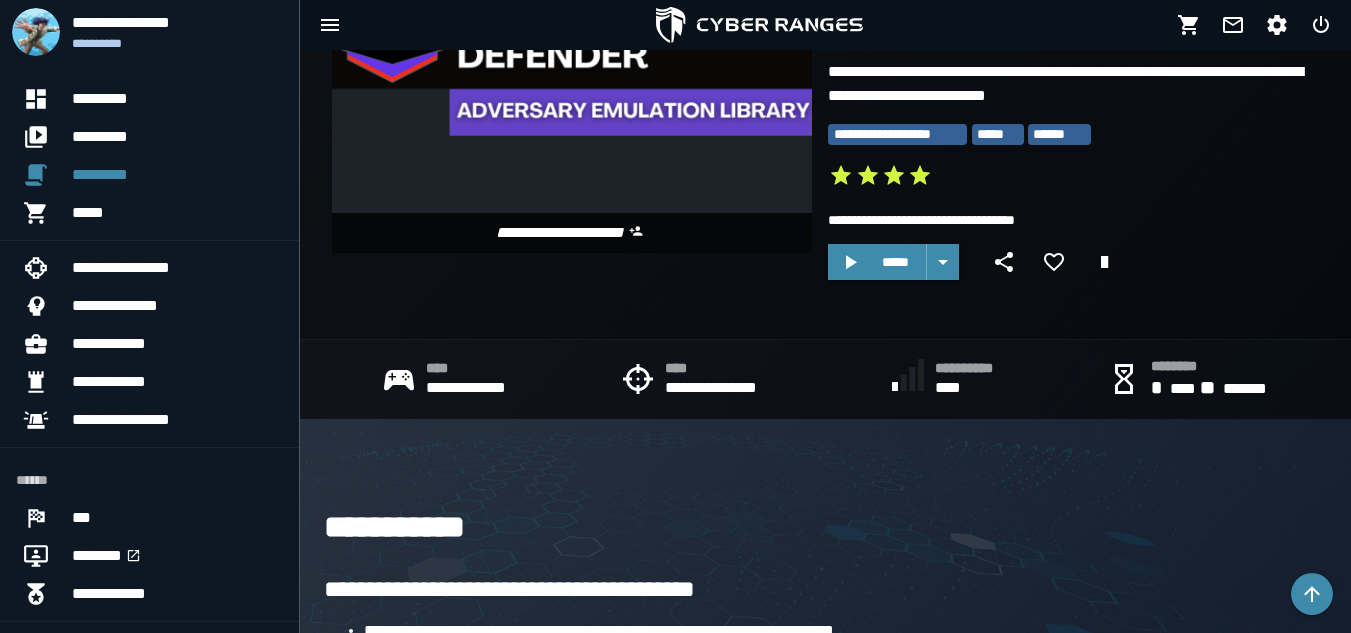 scroll, scrollTop: 166, scrollLeft: 0, axis: vertical 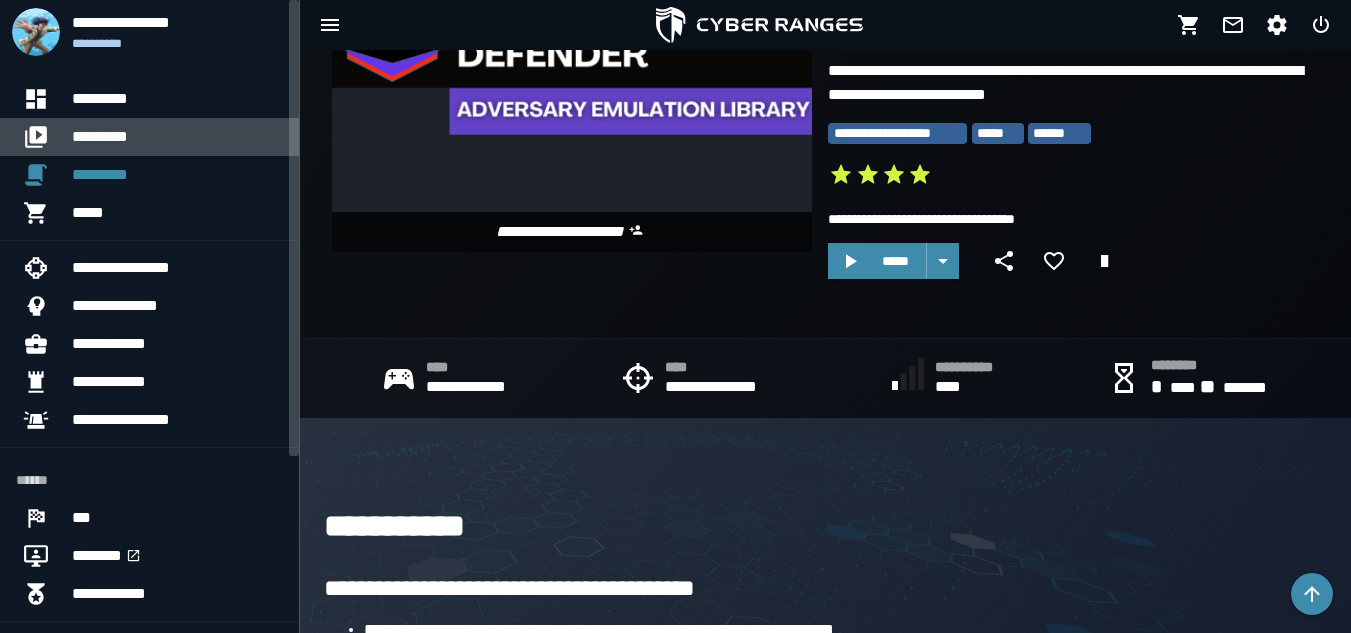 click on "*********" at bounding box center (177, 137) 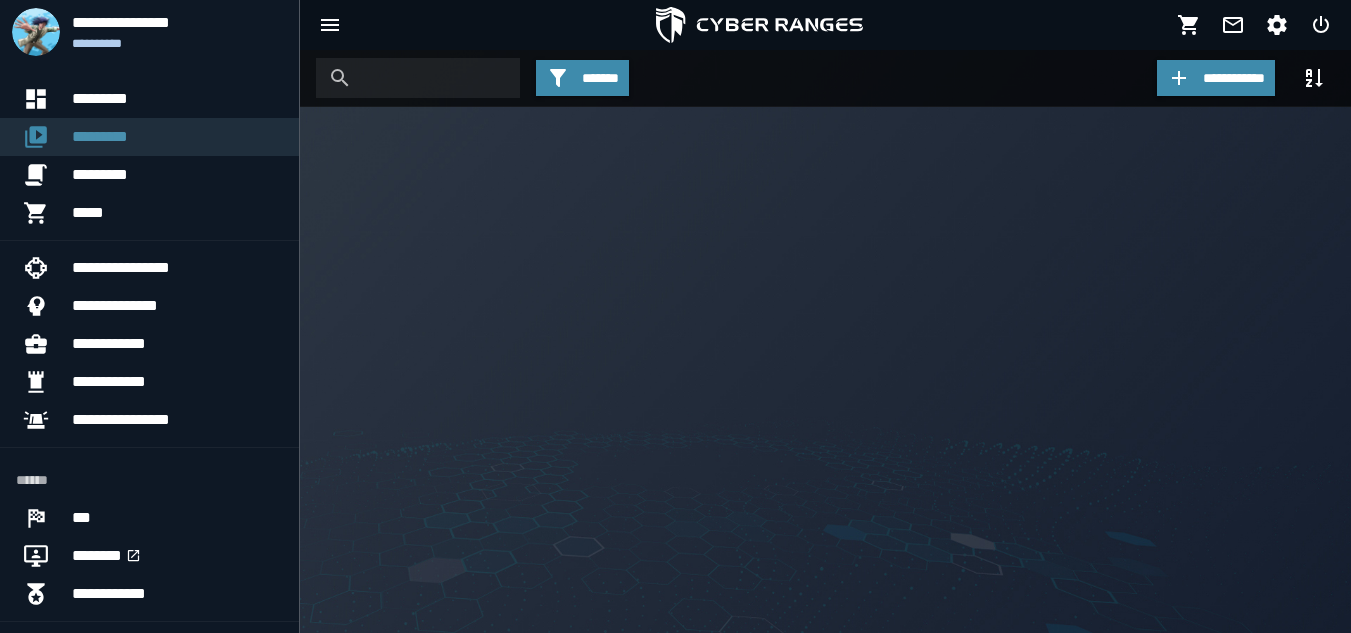 scroll, scrollTop: 0, scrollLeft: 0, axis: both 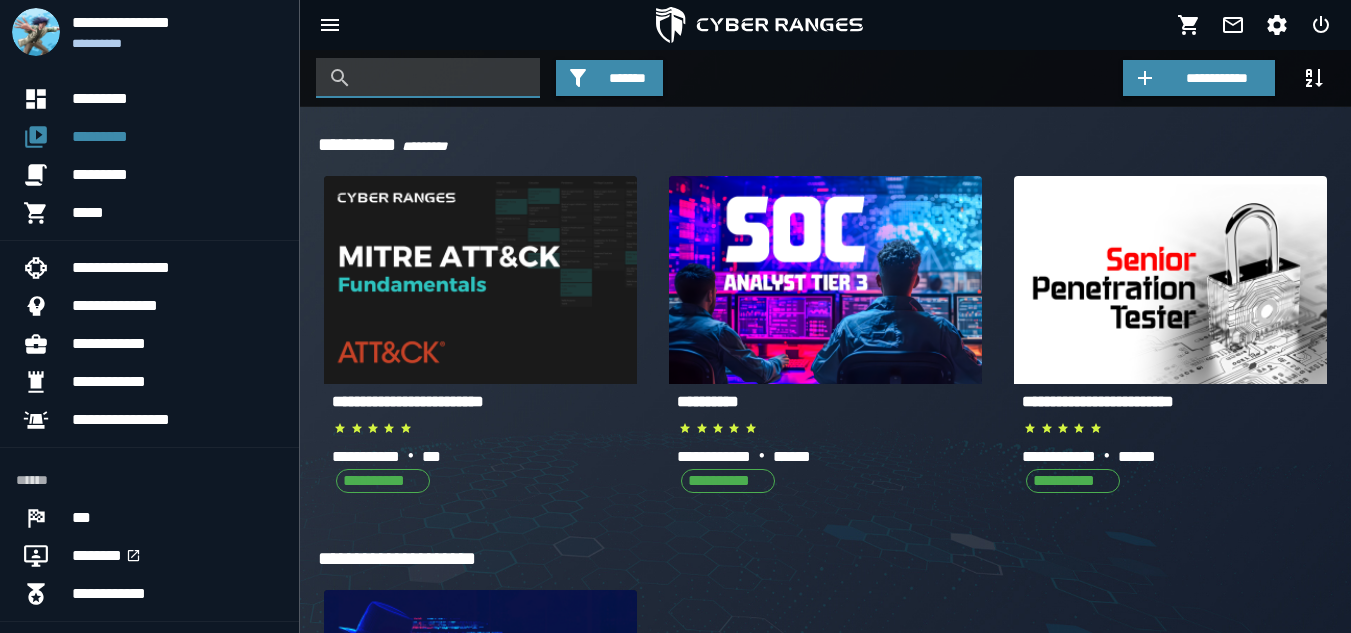click at bounding box center (443, 78) 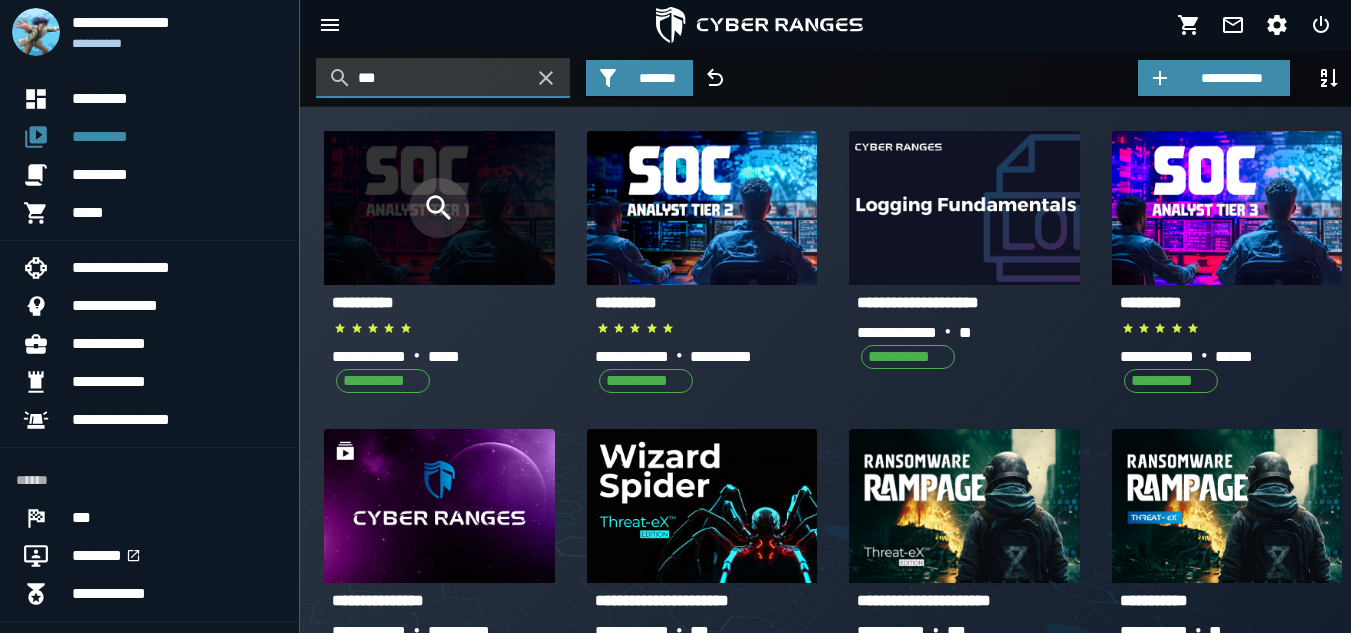 type on "***" 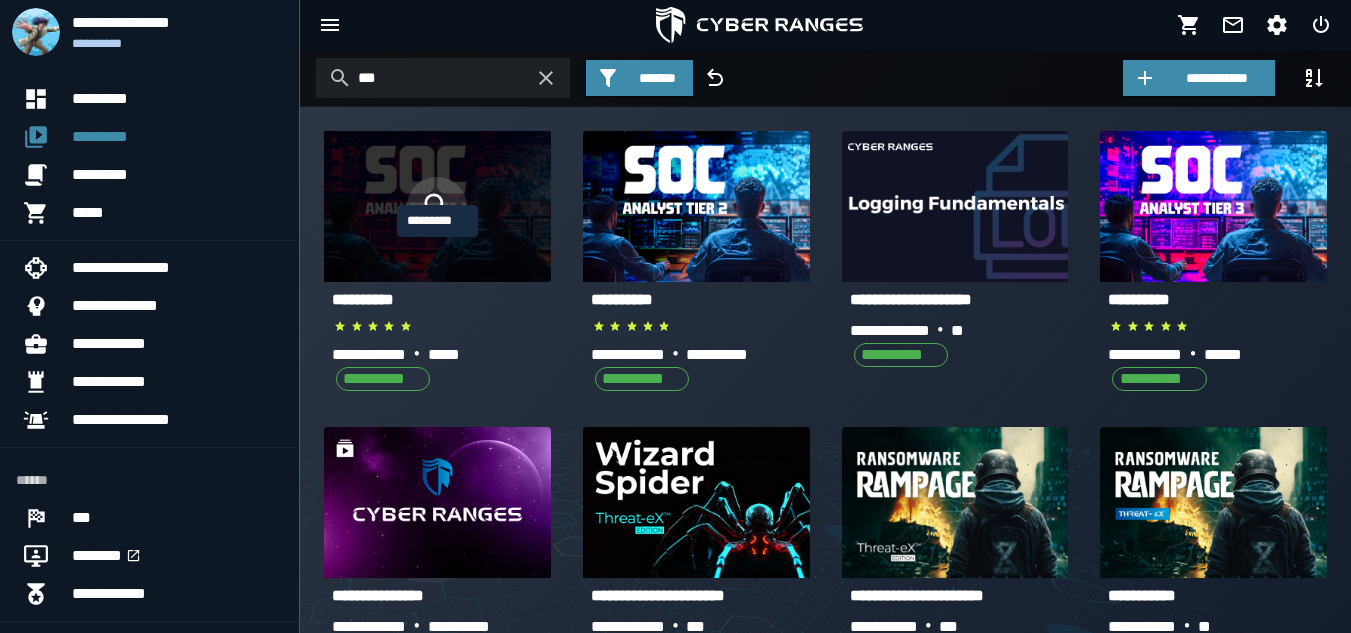 click 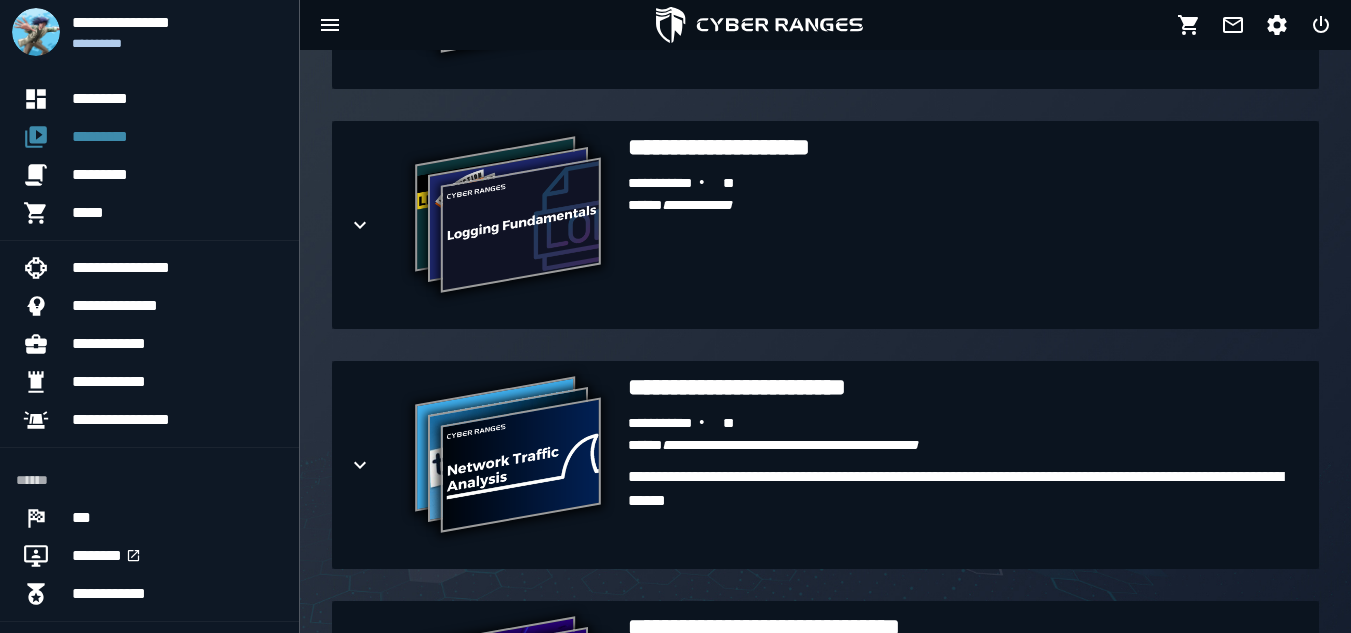 scroll, scrollTop: 1115, scrollLeft: 0, axis: vertical 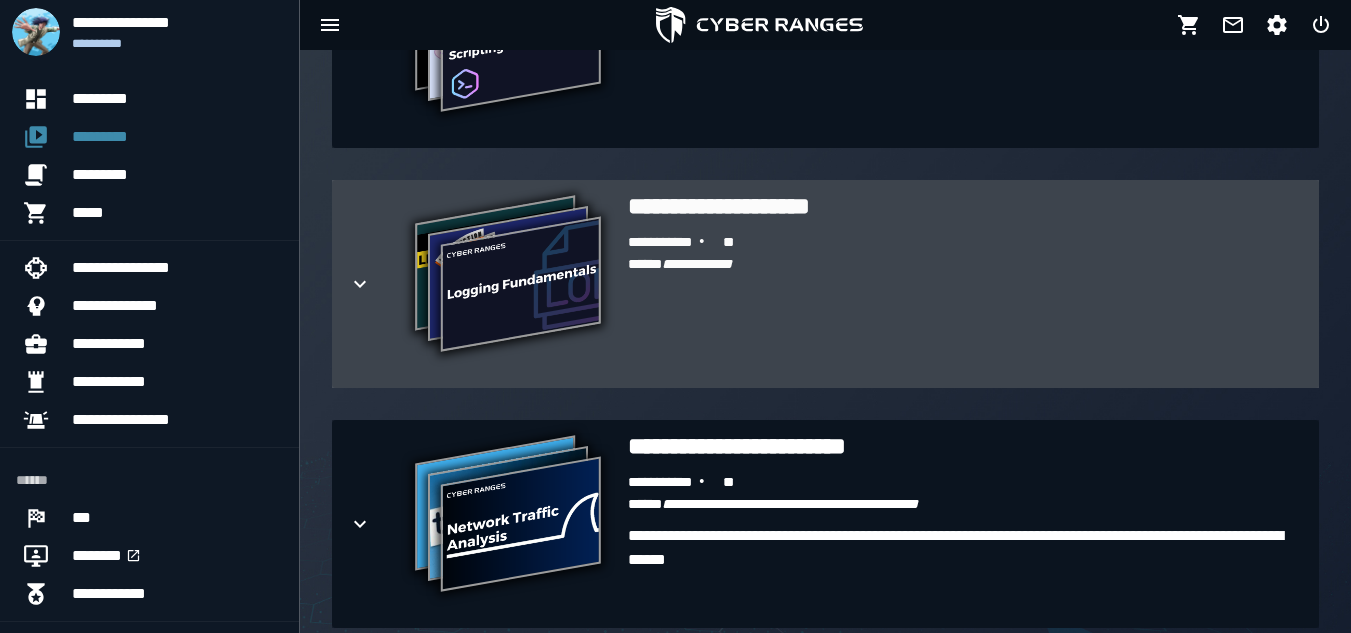 click 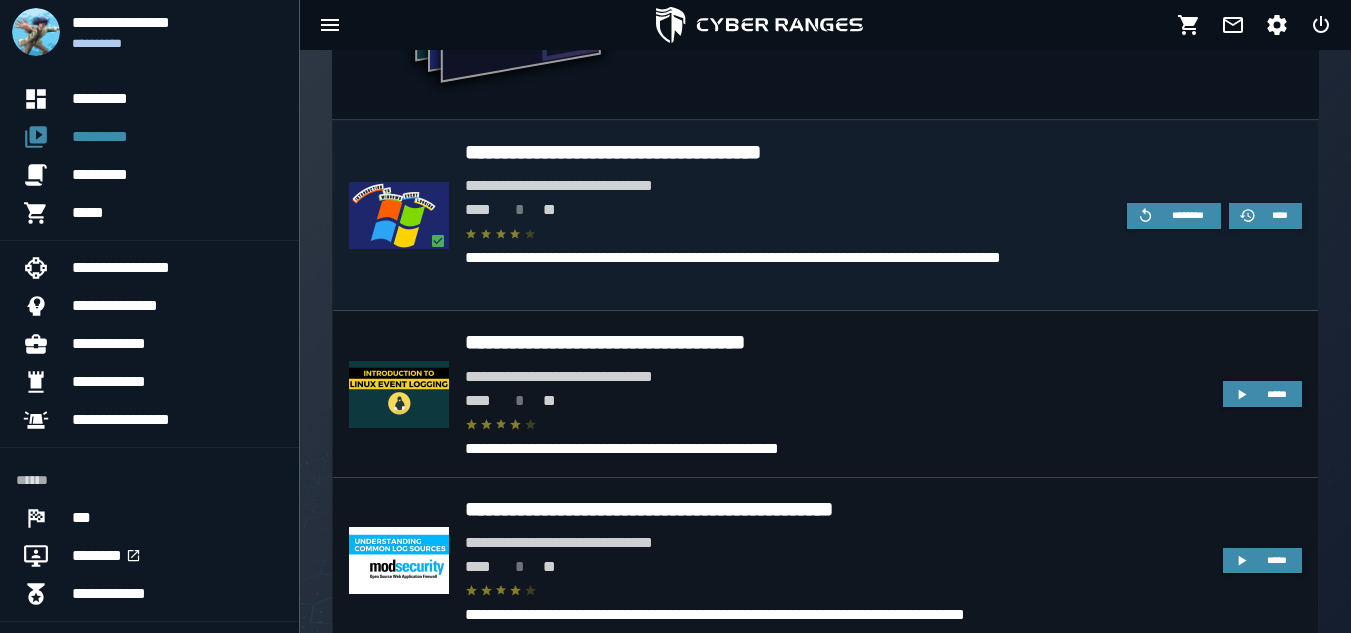 scroll, scrollTop: 1385, scrollLeft: 0, axis: vertical 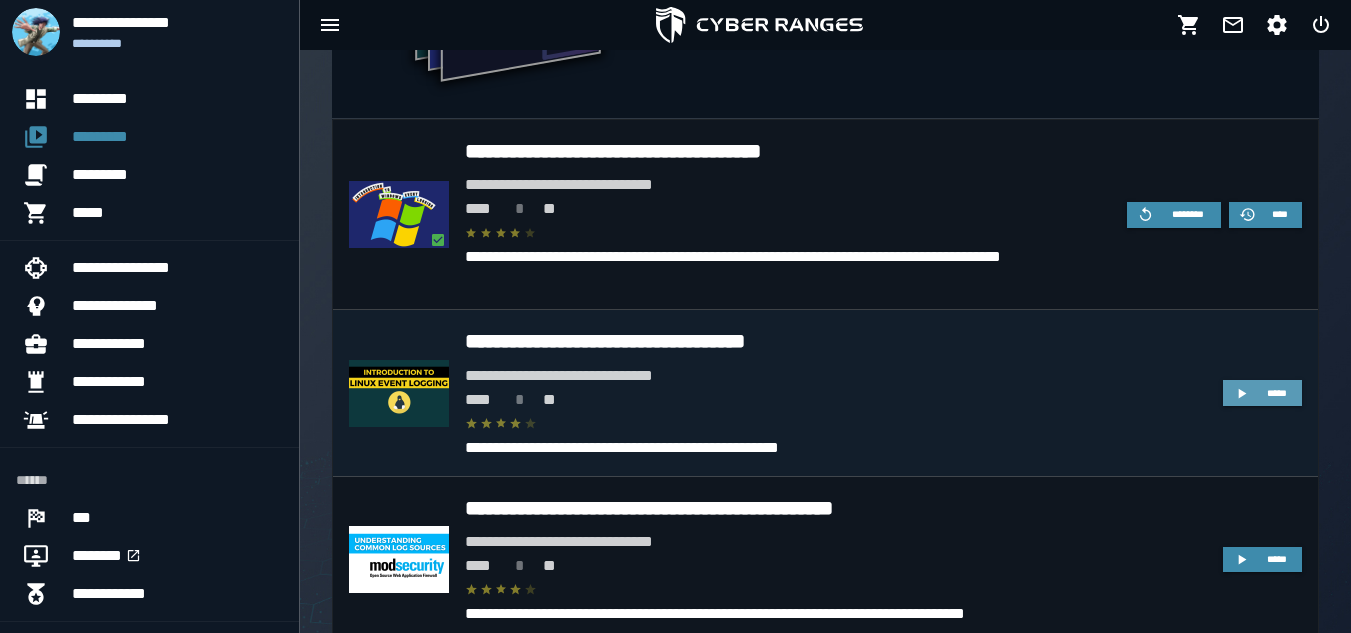 click 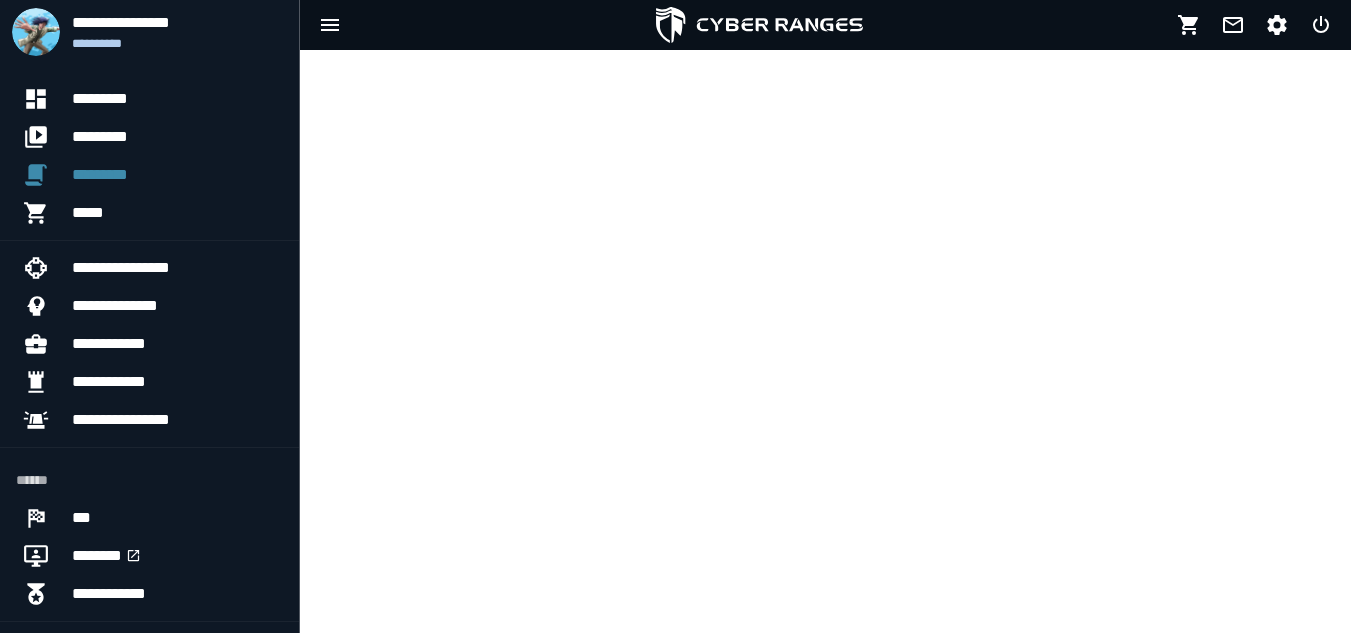 scroll, scrollTop: 0, scrollLeft: 0, axis: both 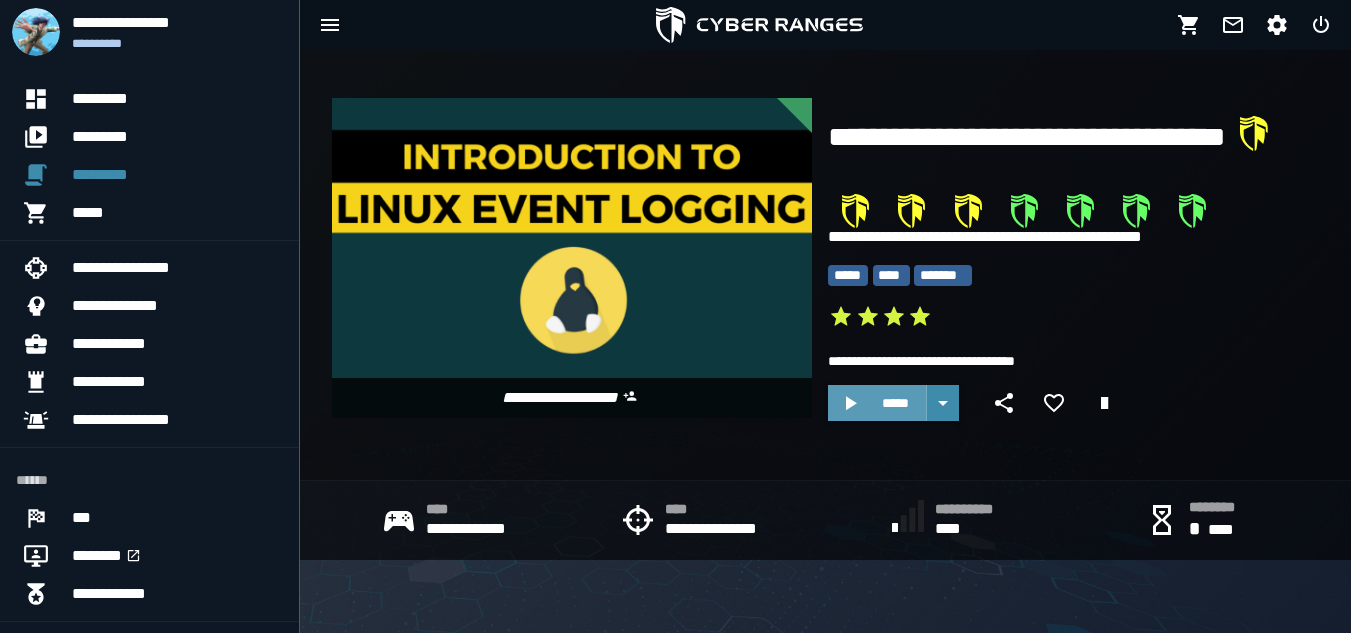 click on "*****" at bounding box center (877, 403) 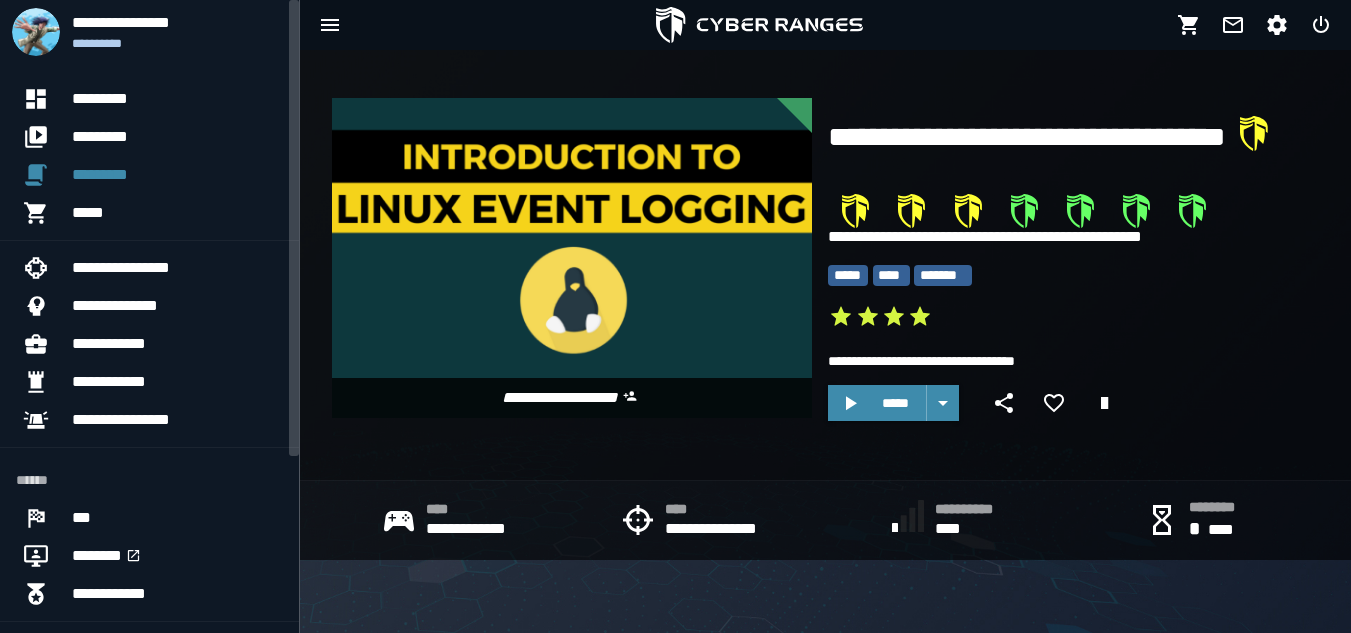 scroll, scrollTop: 0, scrollLeft: 0, axis: both 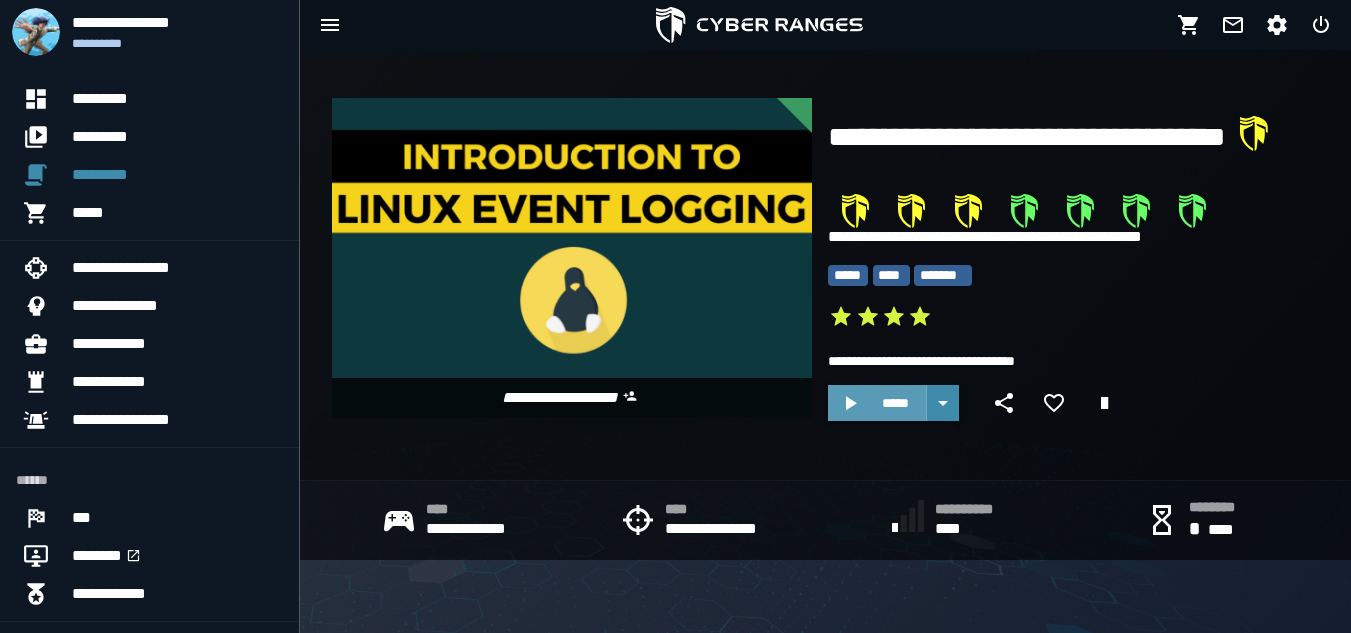 click on "*****" at bounding box center (895, 403) 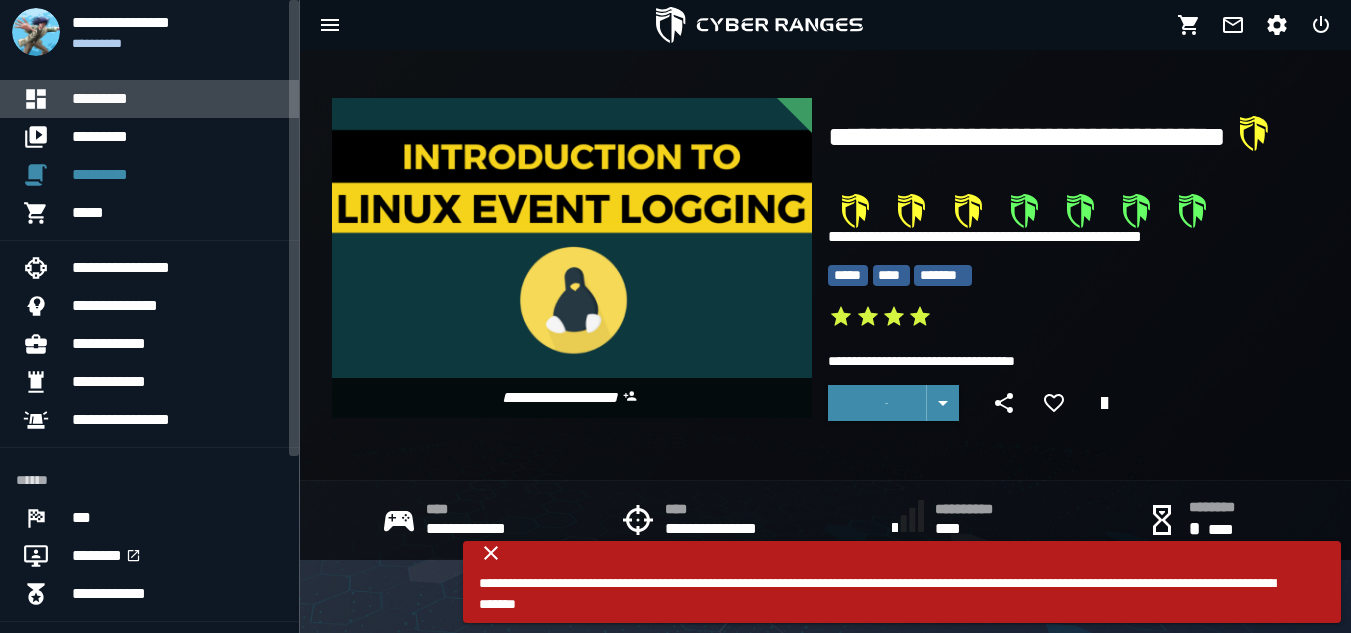click on "*********" at bounding box center [177, 99] 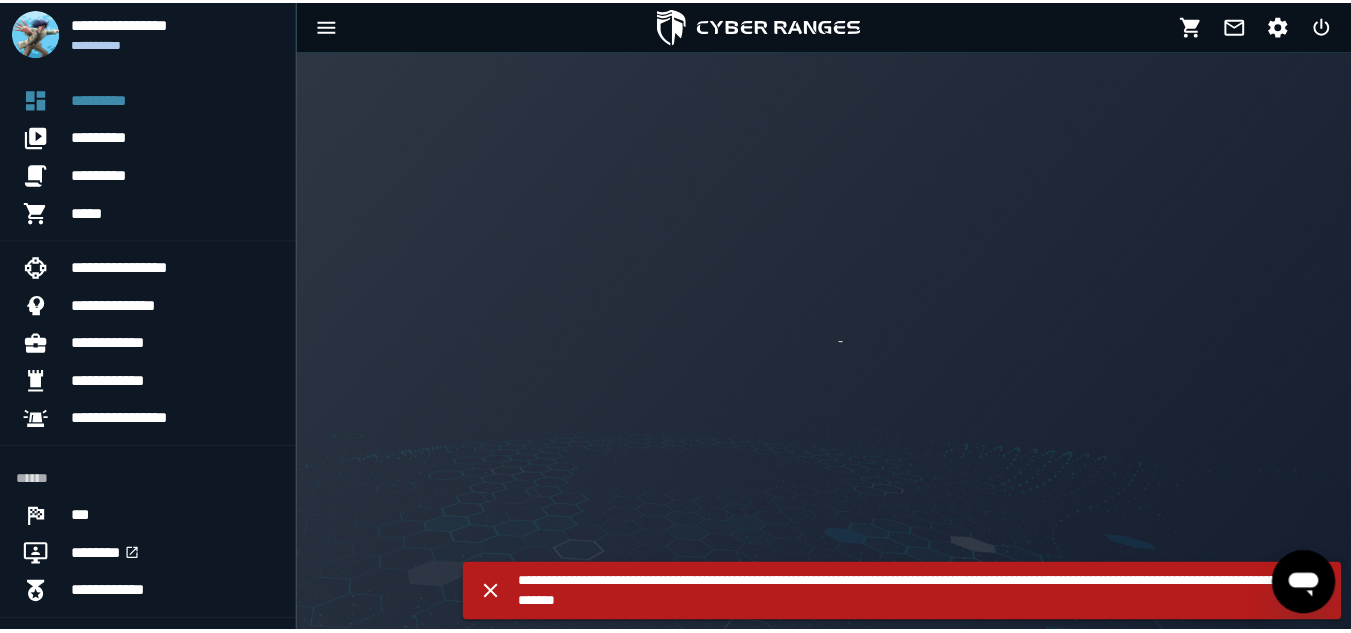 scroll, scrollTop: 0, scrollLeft: 0, axis: both 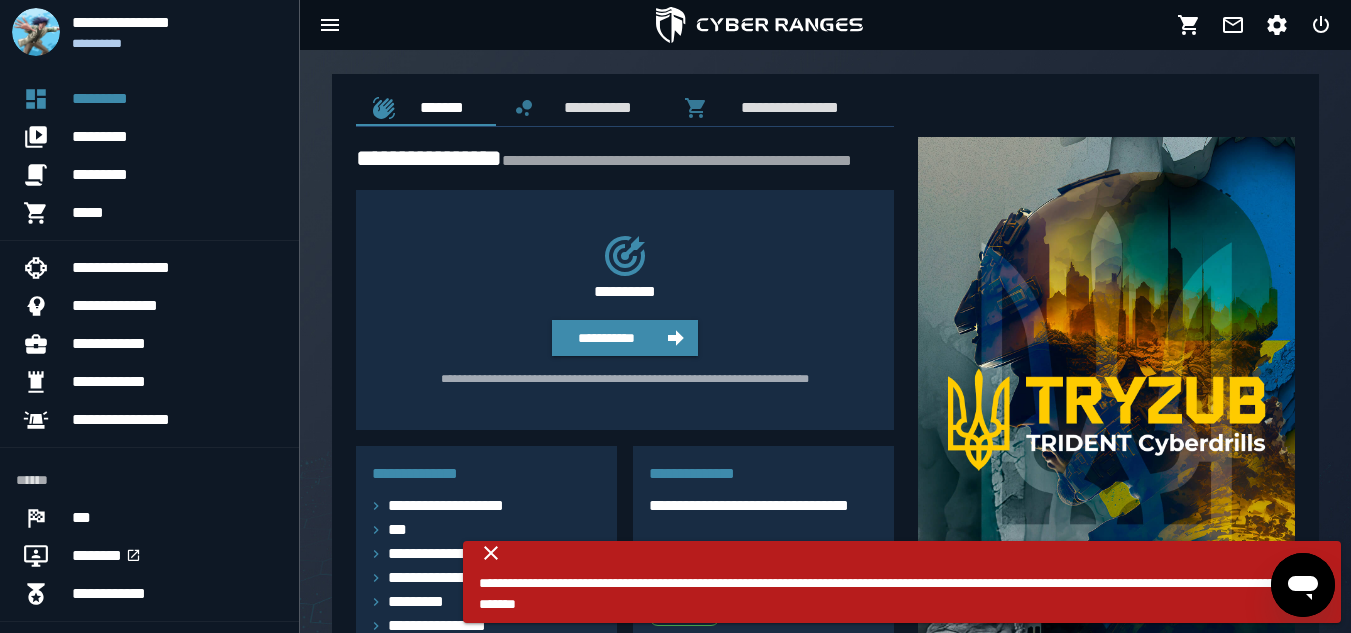 click on "**********" at bounding box center [902, 582] 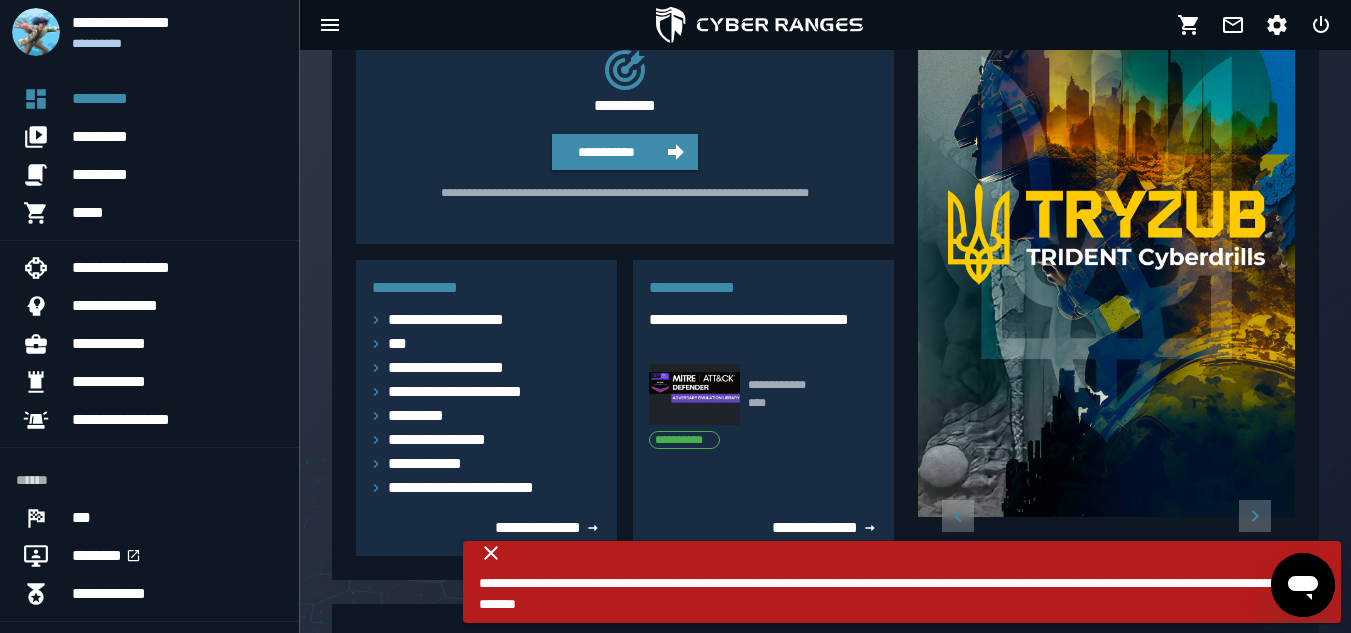 scroll, scrollTop: 188, scrollLeft: 0, axis: vertical 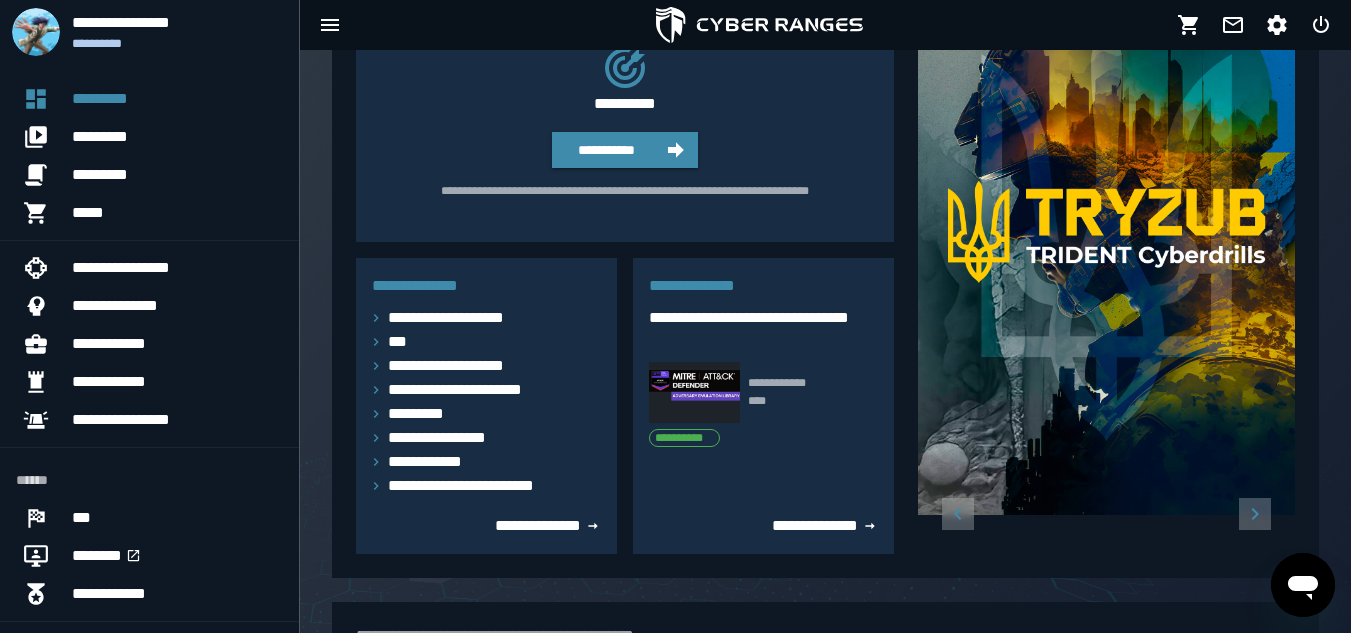 click at bounding box center (694, 392) 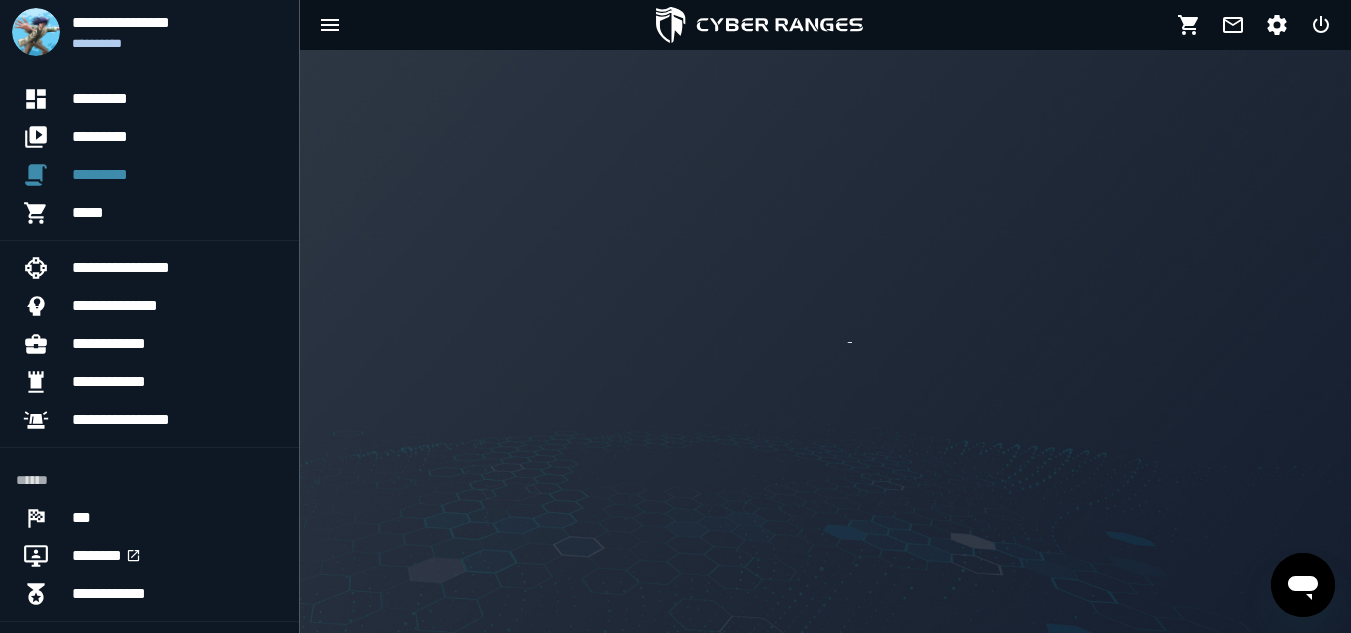 scroll, scrollTop: 0, scrollLeft: 0, axis: both 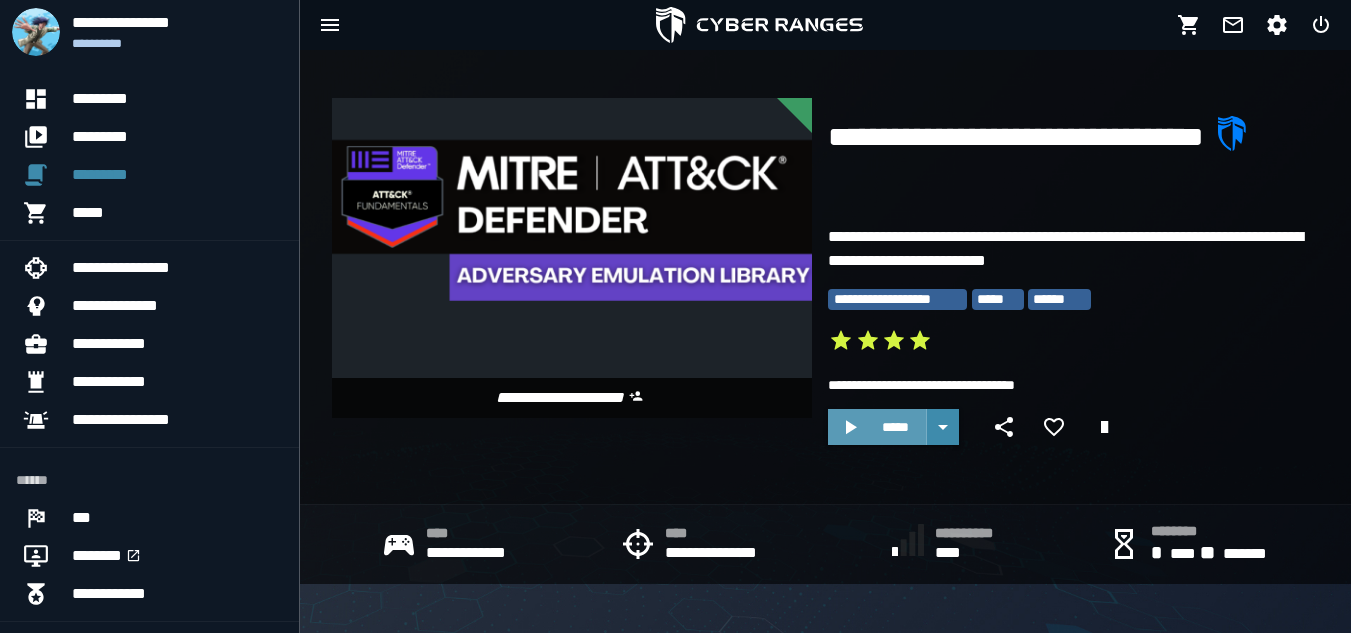 click on "*****" at bounding box center [877, 427] 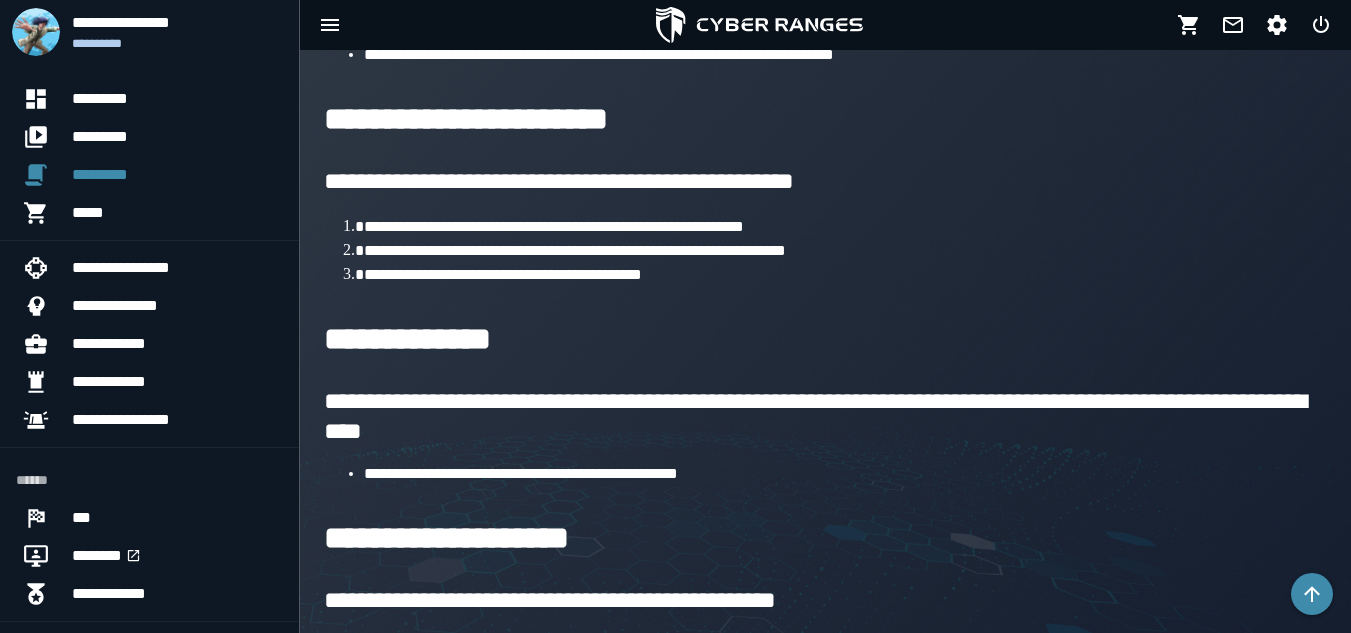 scroll, scrollTop: 0, scrollLeft: 0, axis: both 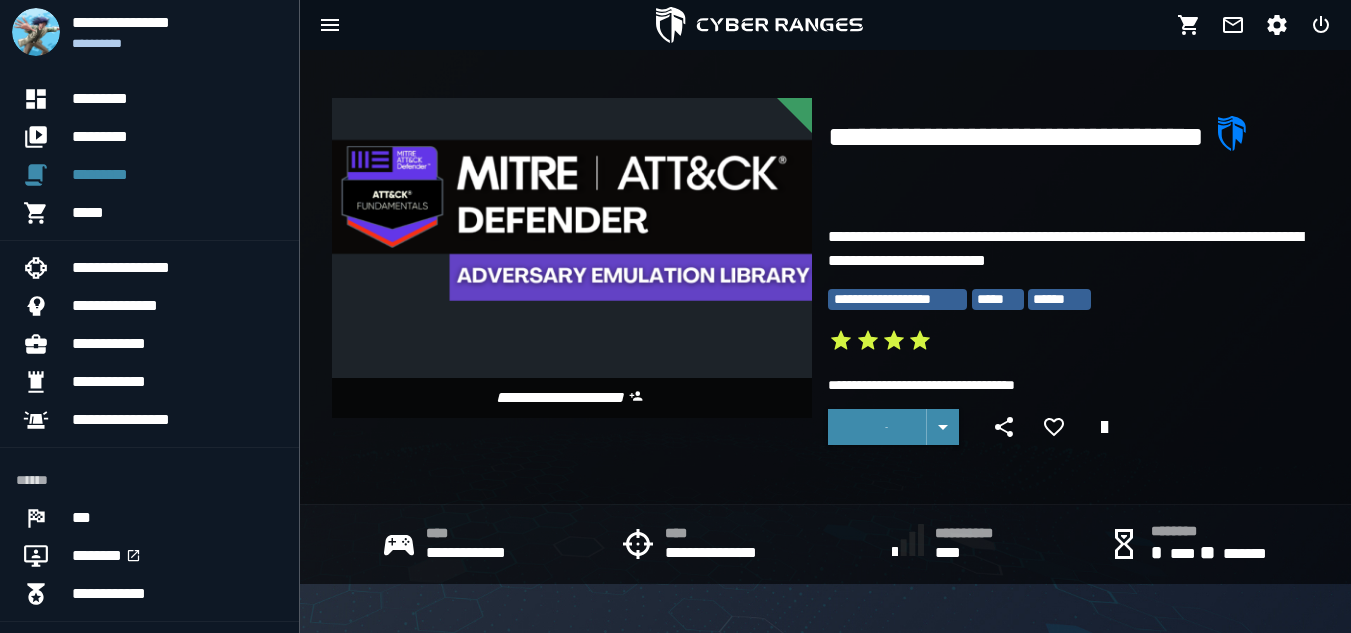 click at bounding box center [877, 427] 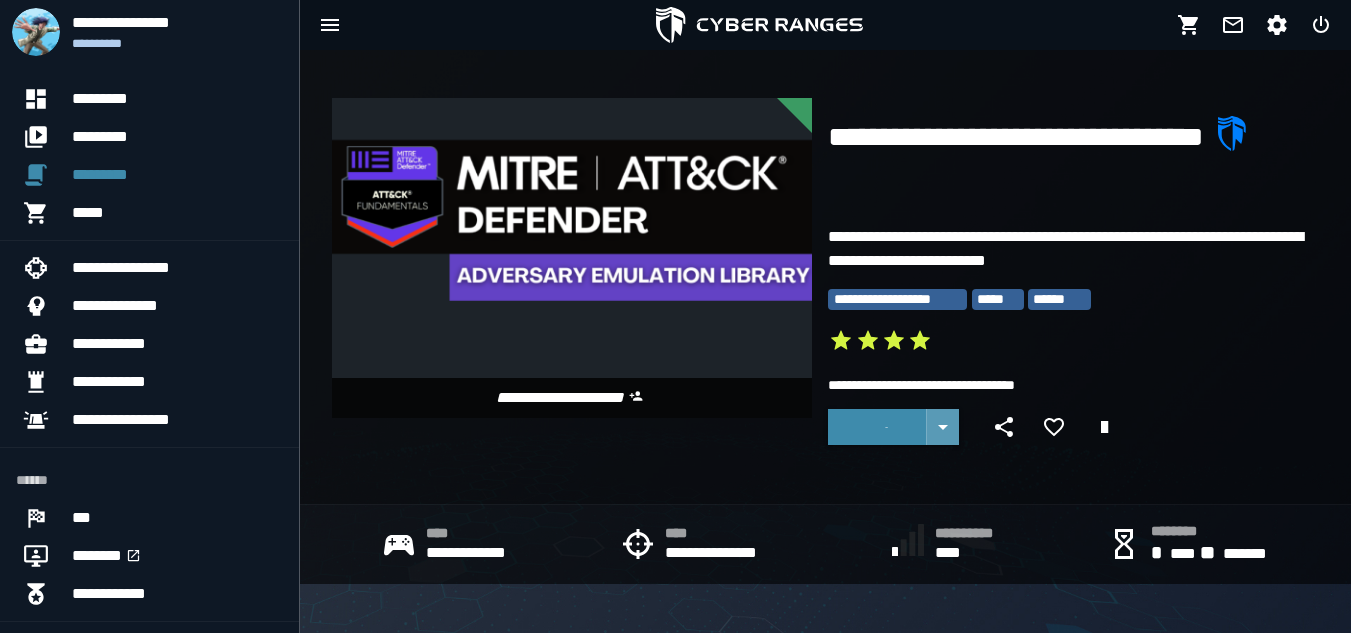 click 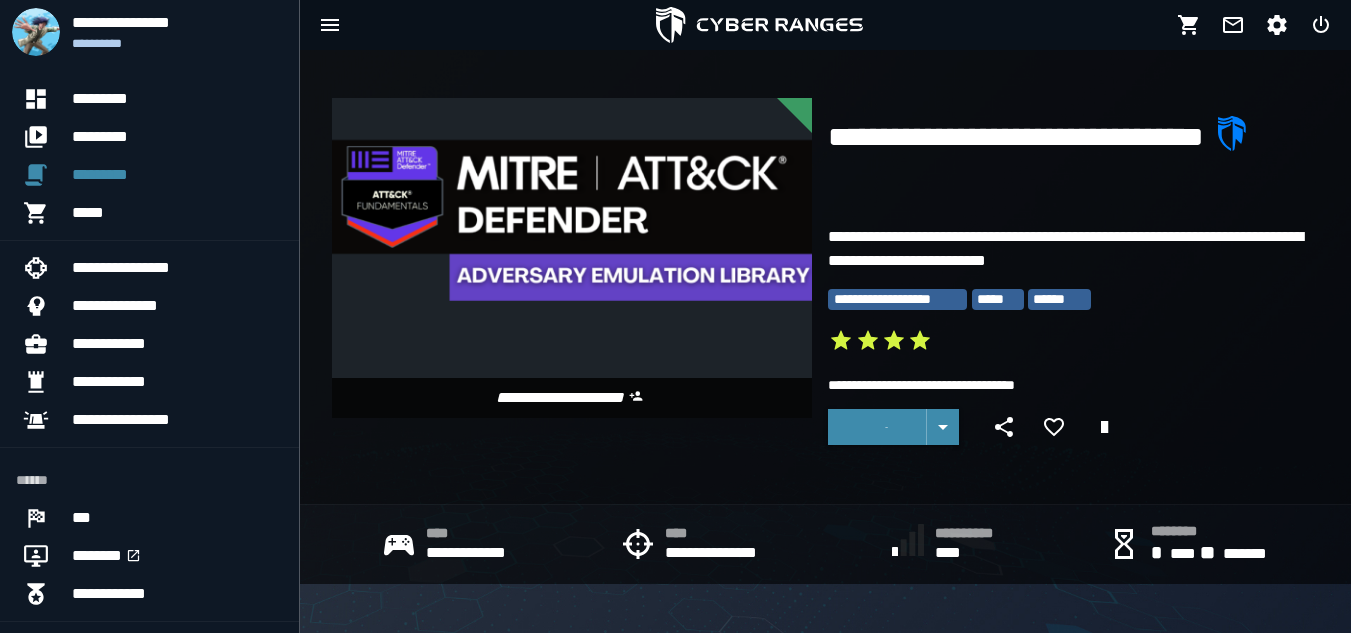 click on "*****" at bounding box center (1073, 431) 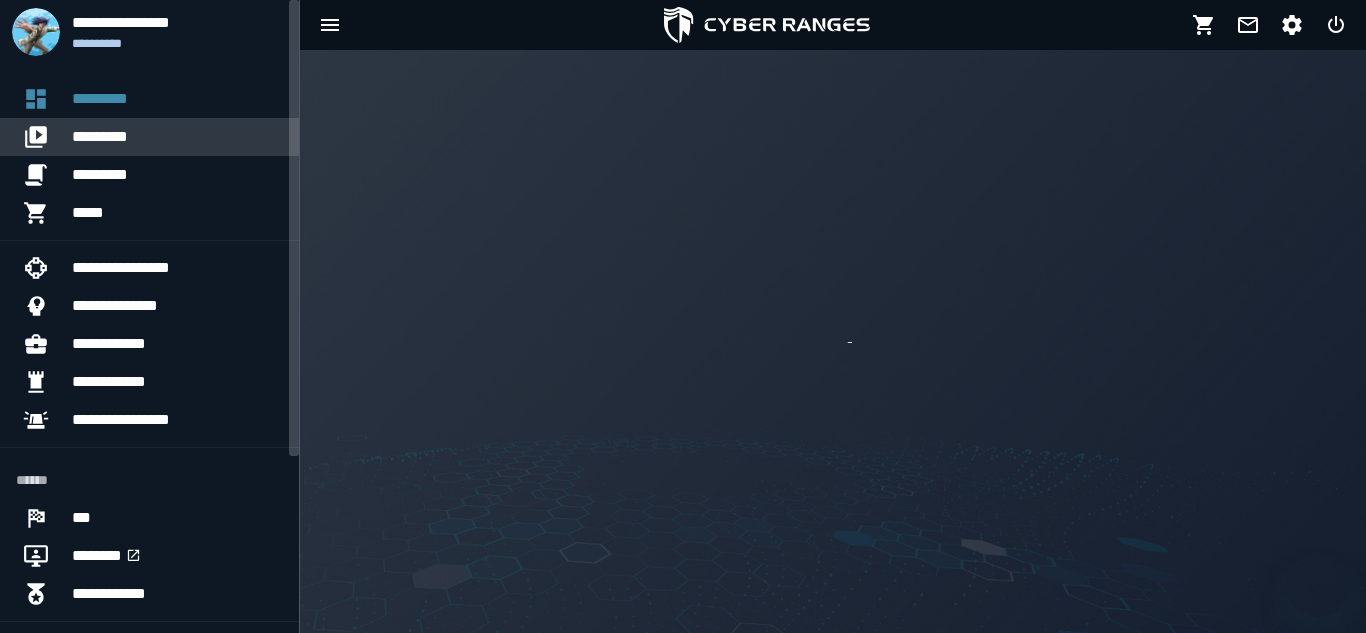 scroll, scrollTop: 0, scrollLeft: 0, axis: both 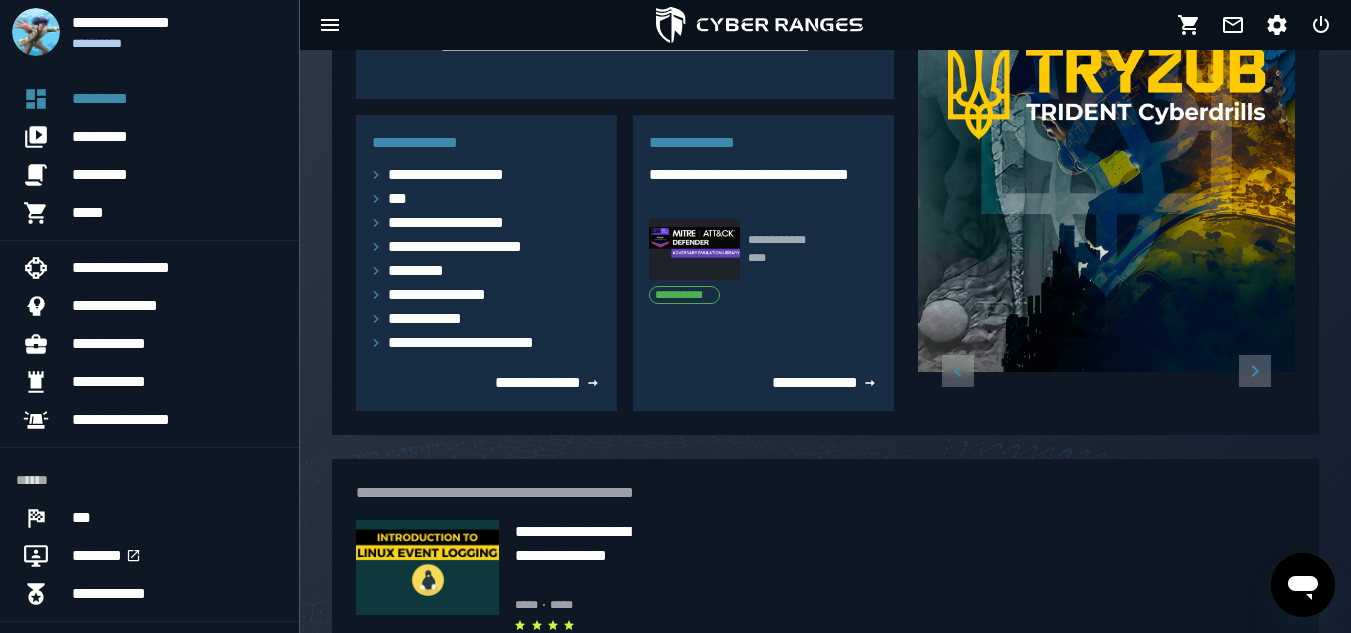 click at bounding box center (694, 249) 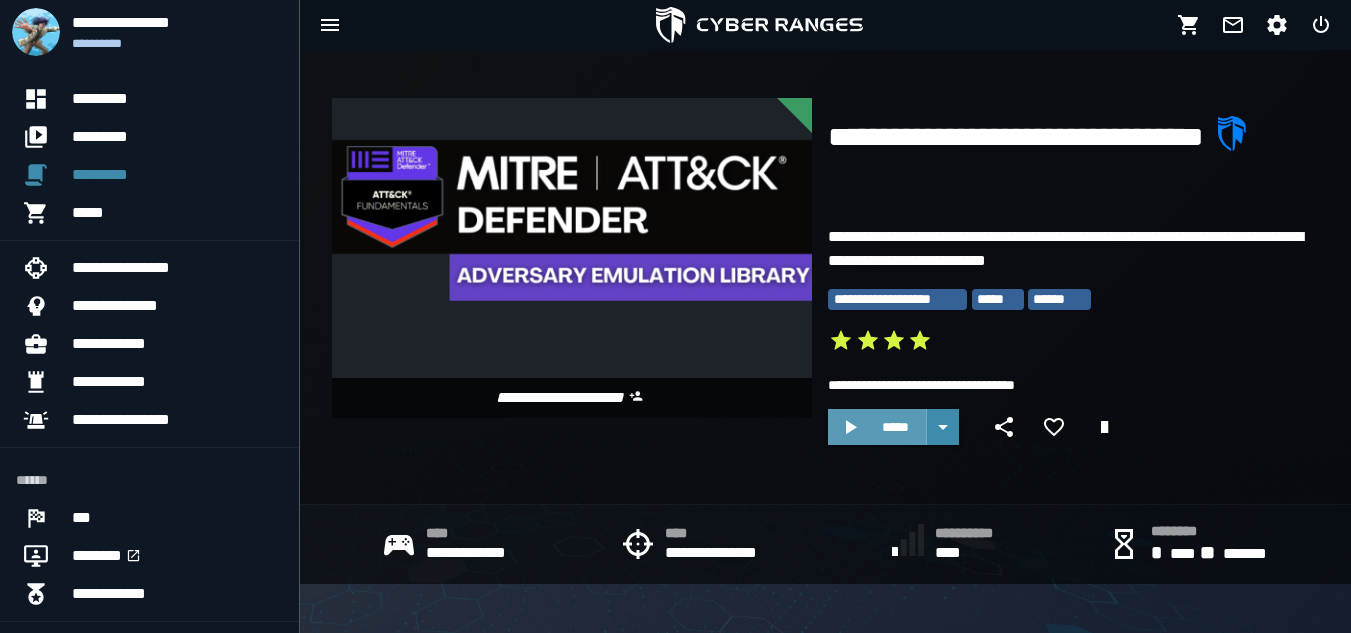 click on "*****" at bounding box center [877, 427] 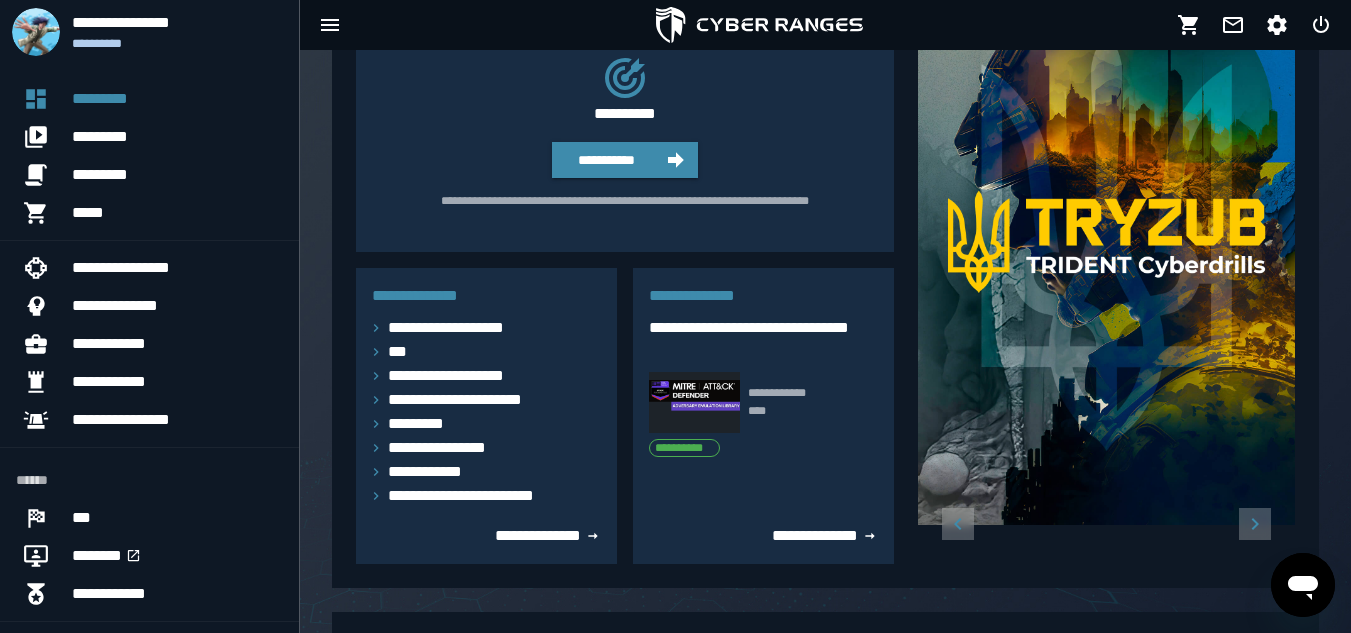 scroll, scrollTop: 184, scrollLeft: 0, axis: vertical 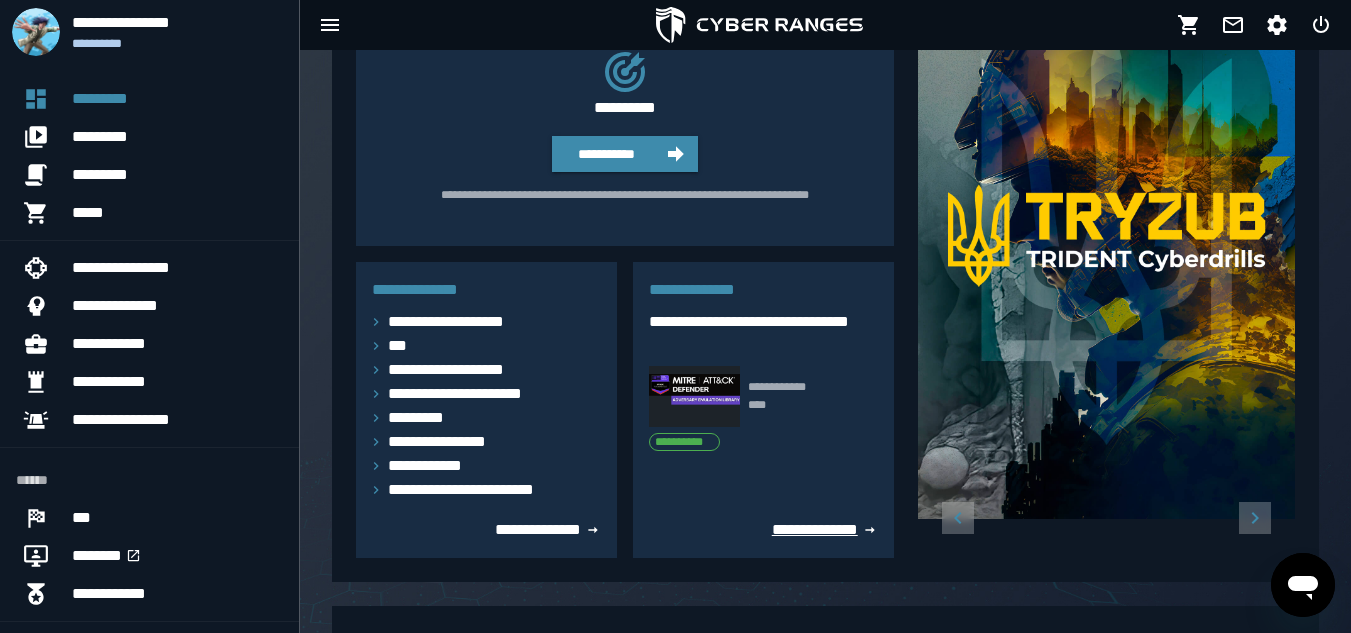 click on "**********" at bounding box center [825, 529] 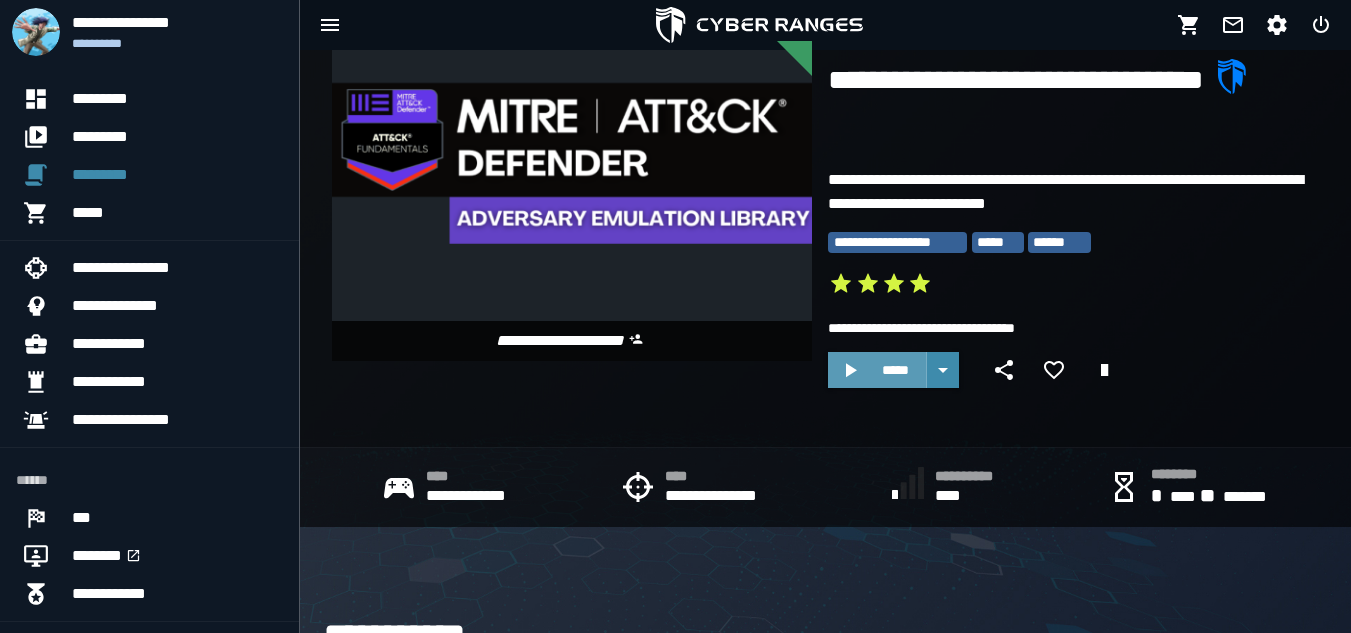 scroll, scrollTop: 56, scrollLeft: 0, axis: vertical 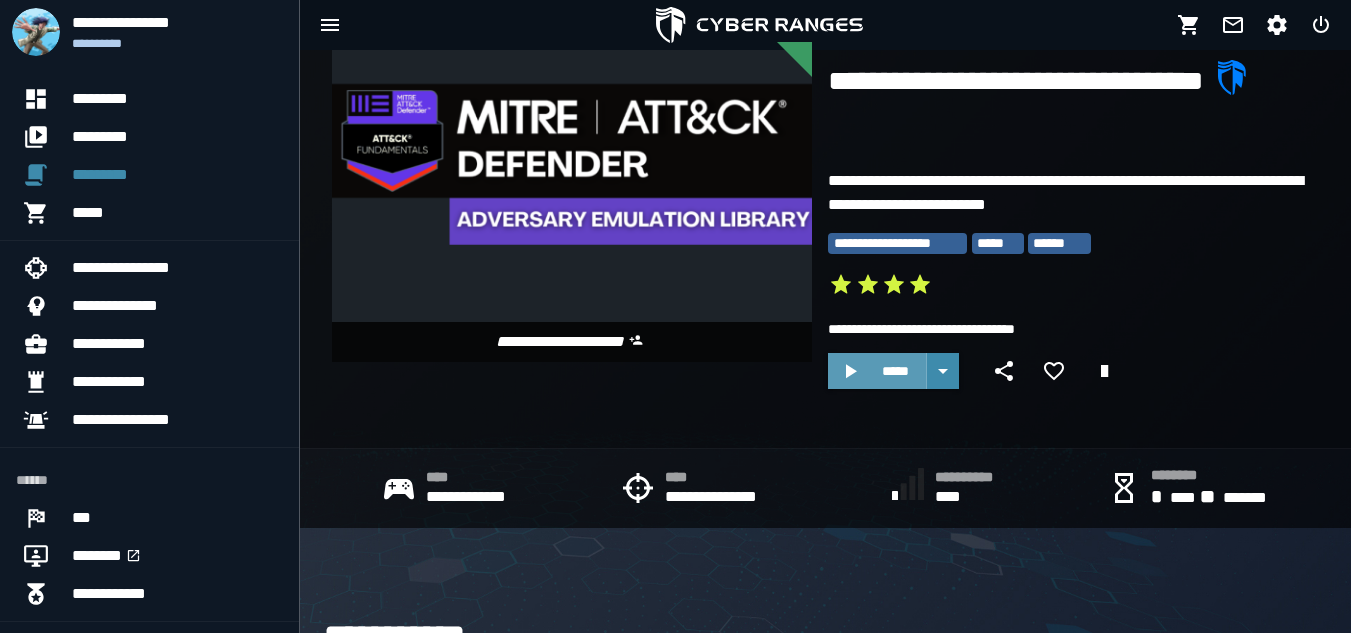 click on "*****" at bounding box center [895, 371] 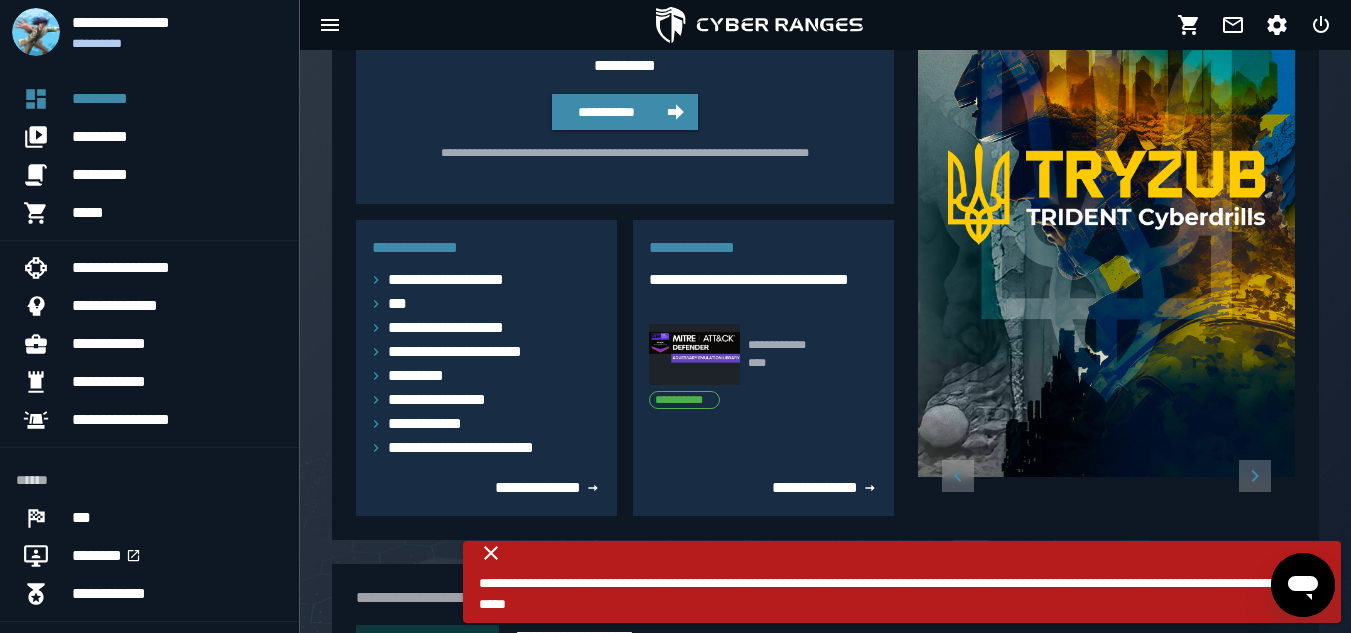 scroll, scrollTop: 226, scrollLeft: 0, axis: vertical 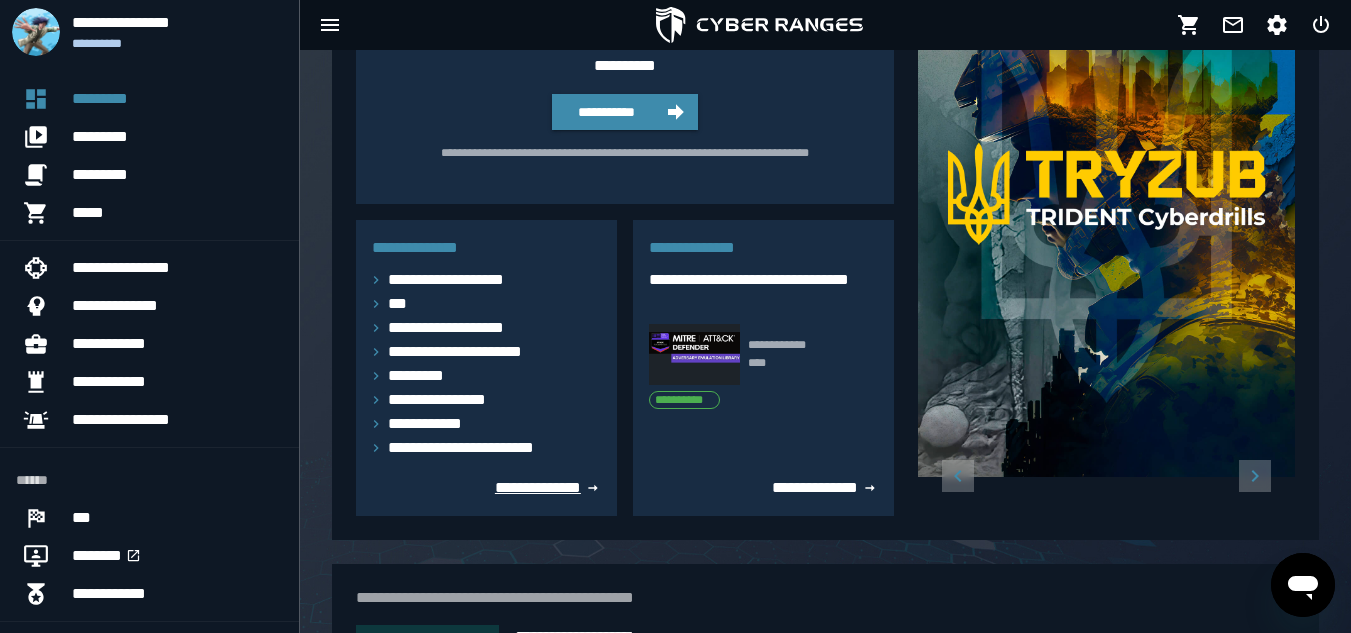 click on "**********" at bounding box center [548, 487] 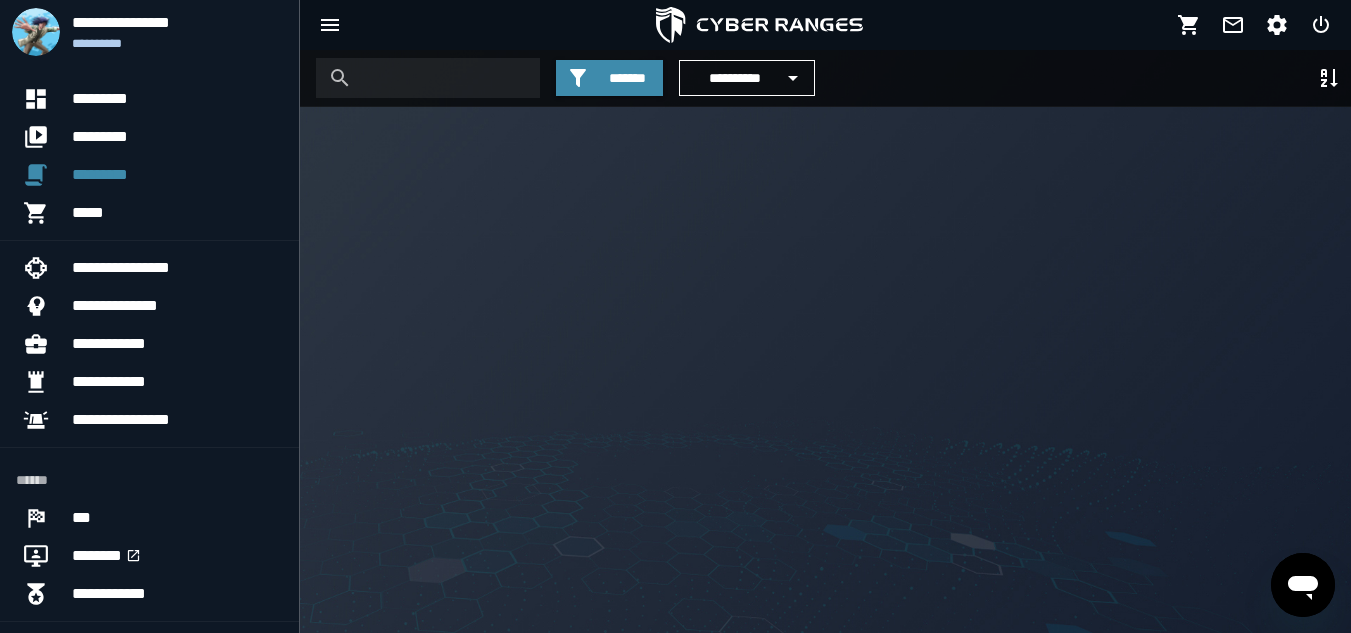 scroll, scrollTop: 0, scrollLeft: 0, axis: both 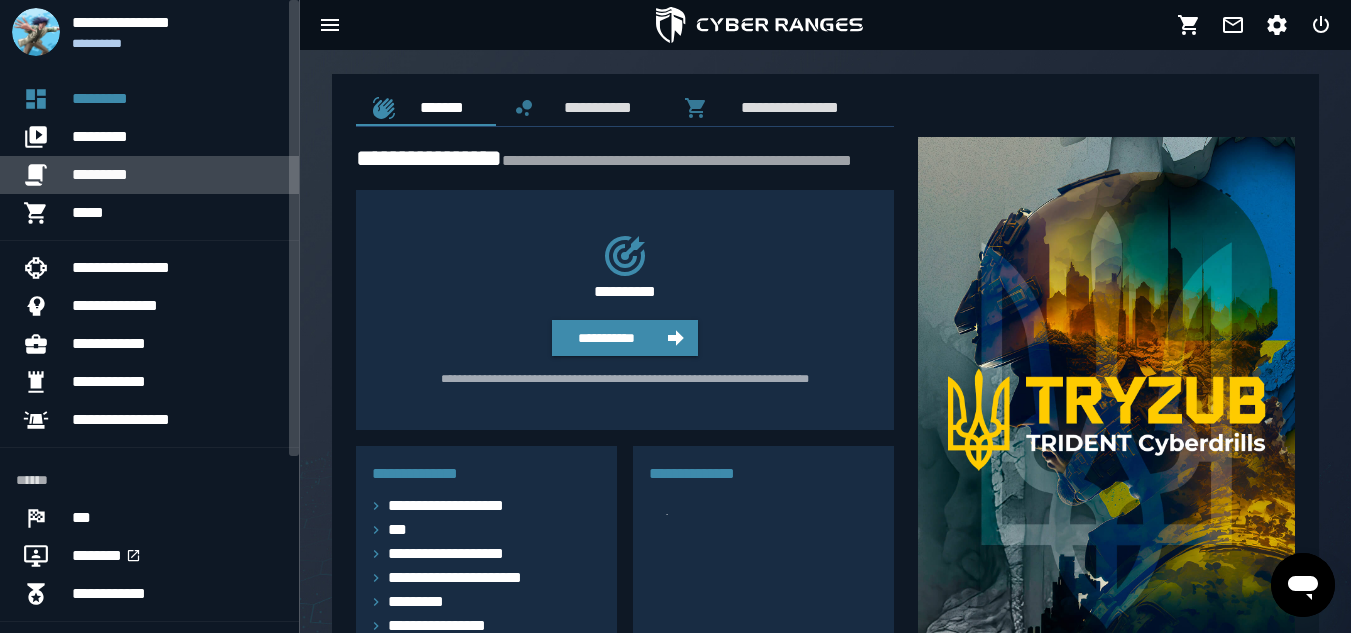 click on "*********" at bounding box center (177, 175) 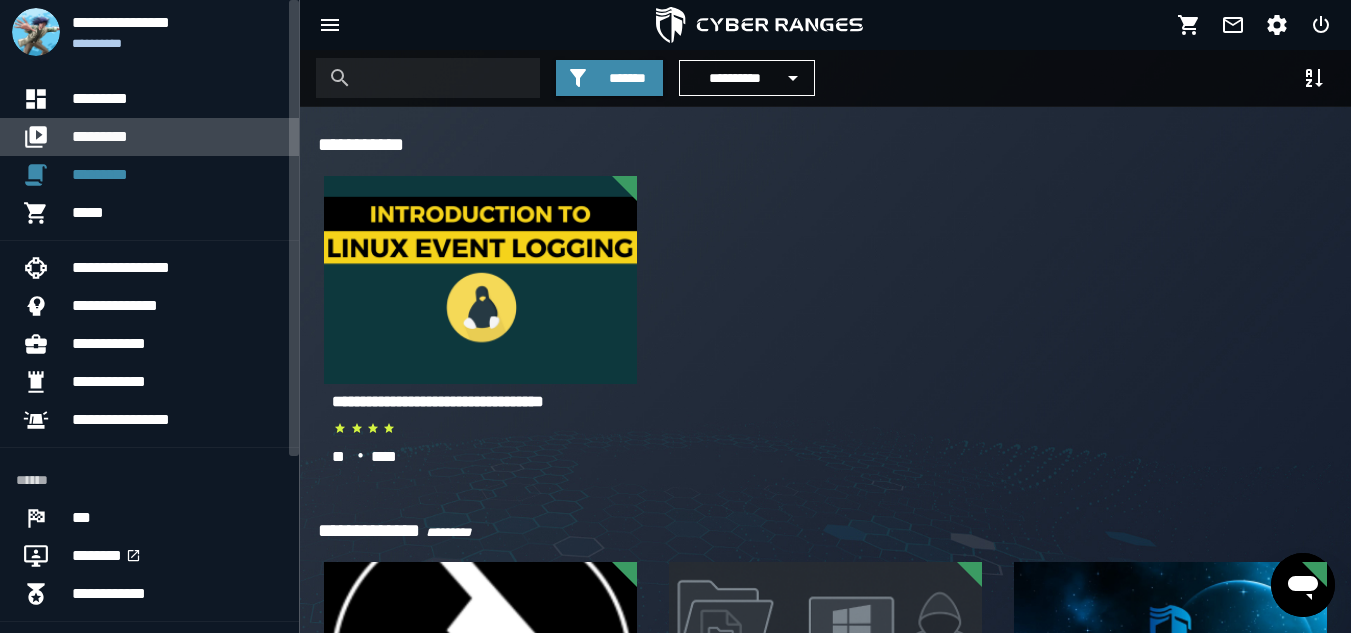 click on "*********" at bounding box center (177, 137) 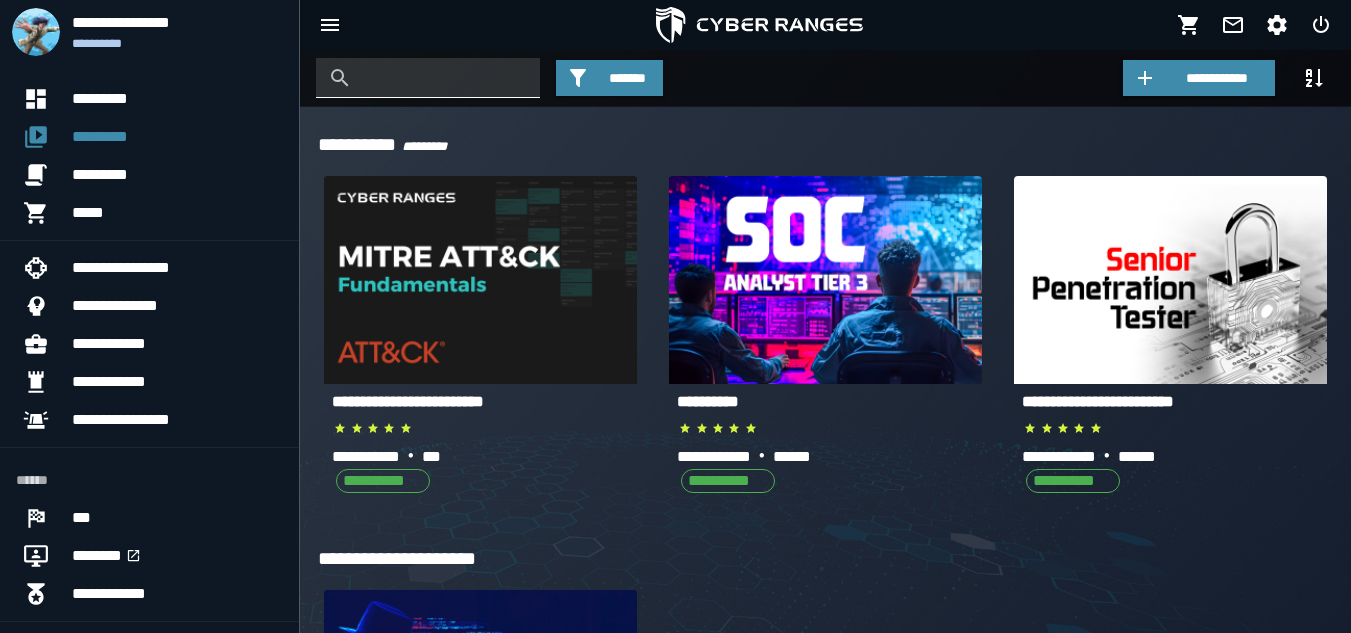 click at bounding box center [443, 78] 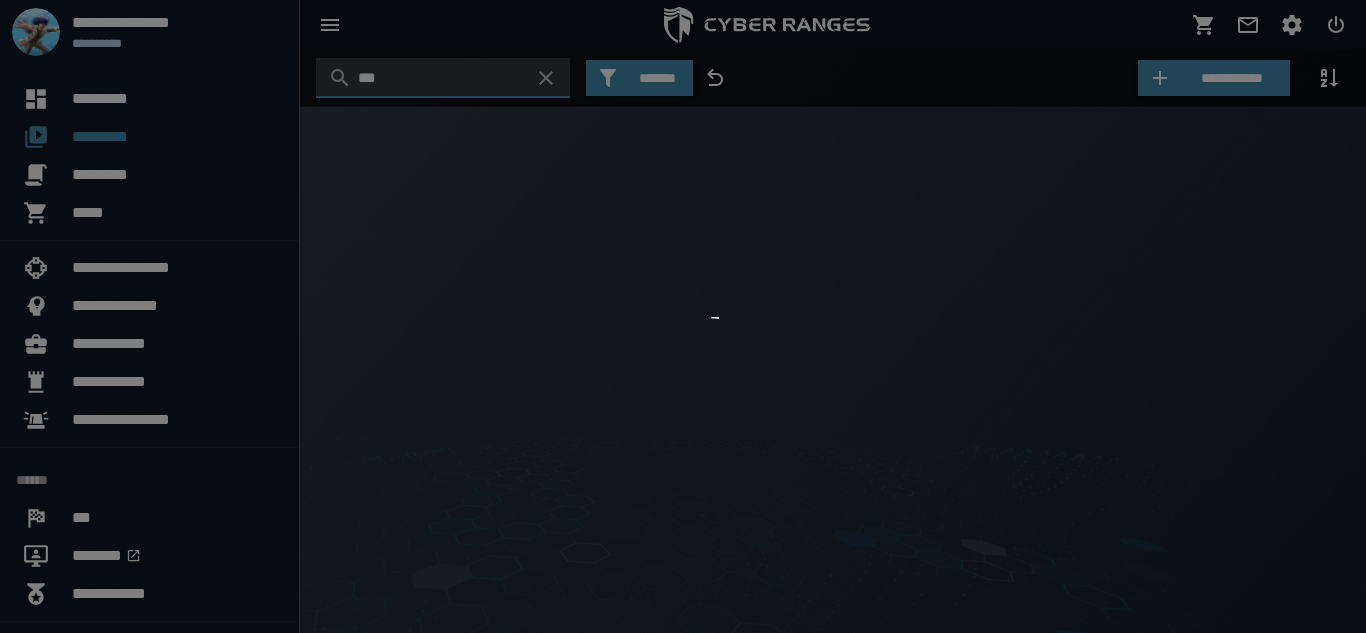 type on "***" 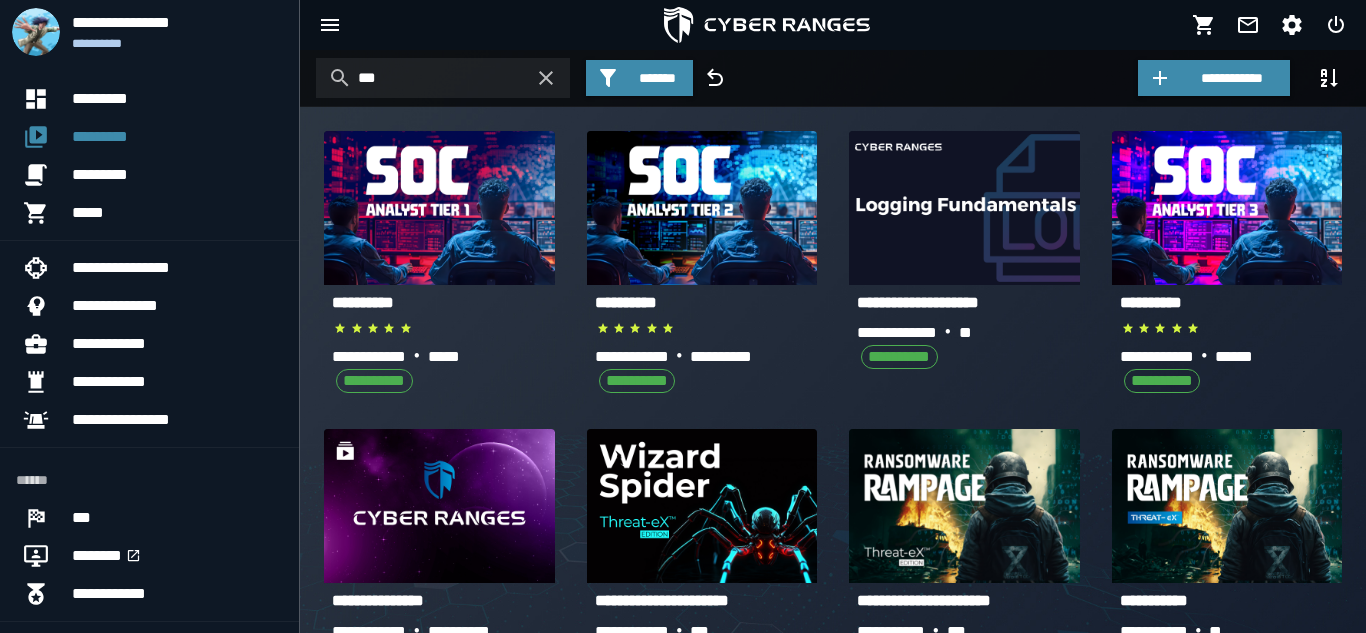 click at bounding box center (683, 316) 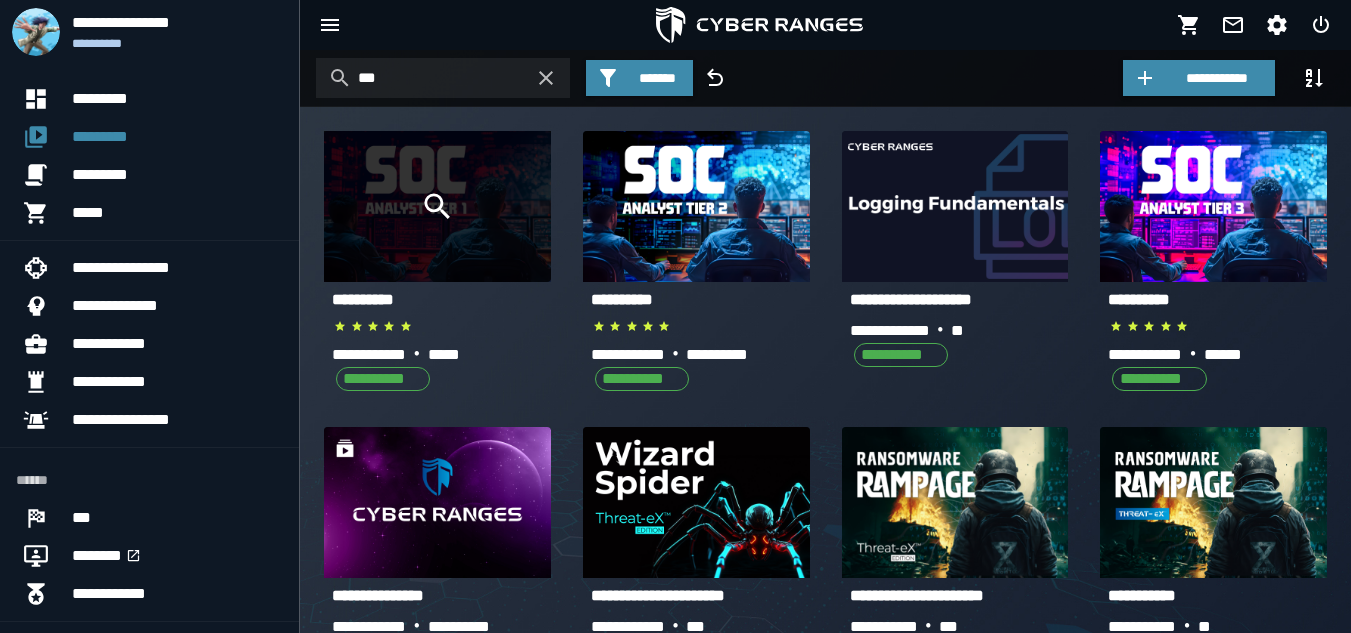click 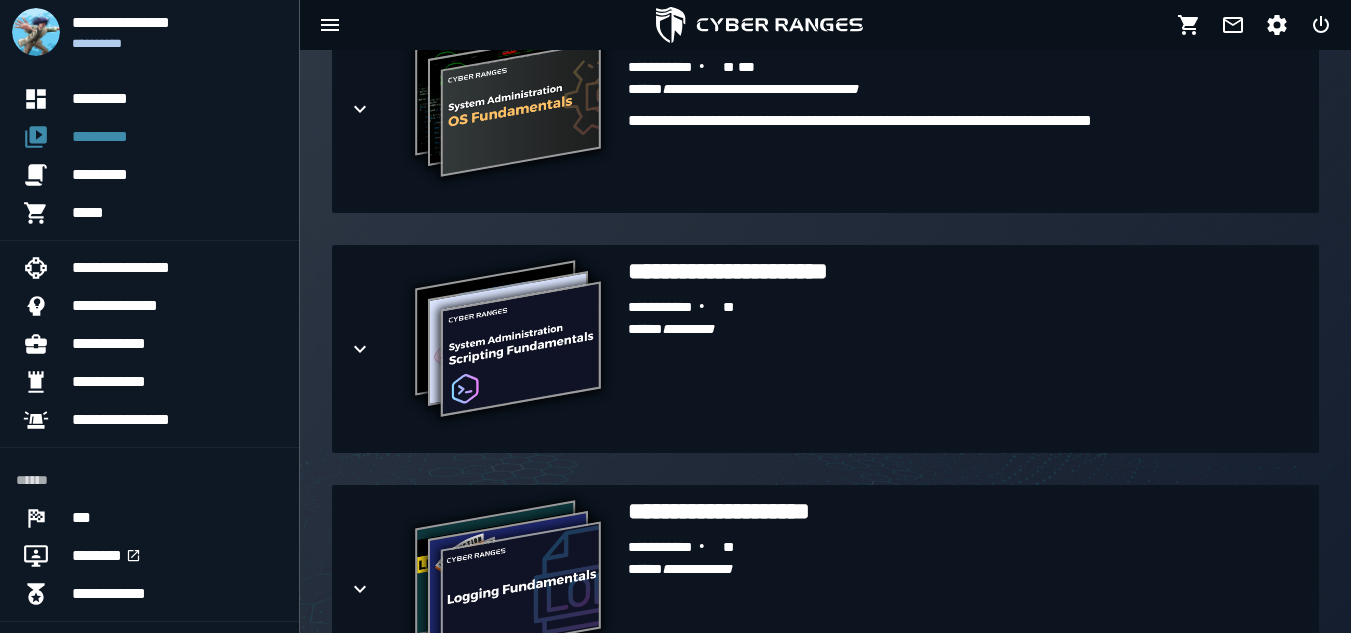 scroll, scrollTop: 969, scrollLeft: 0, axis: vertical 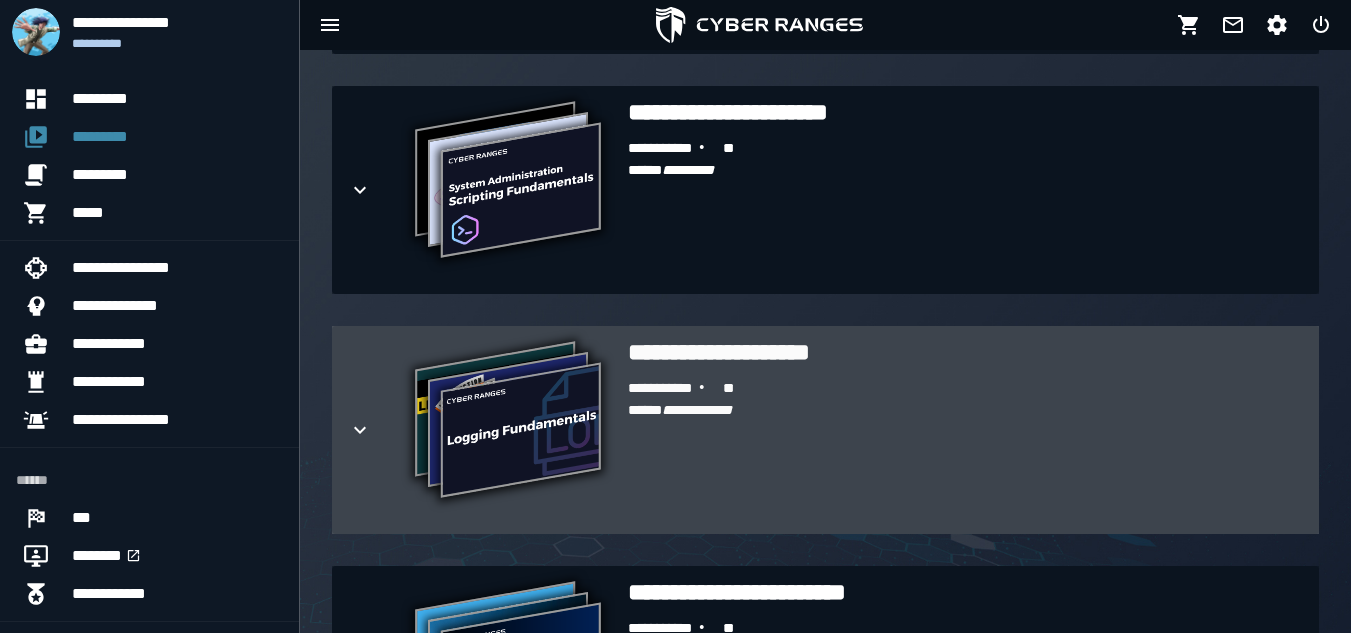 click on "**********" at bounding box center (508, 422) 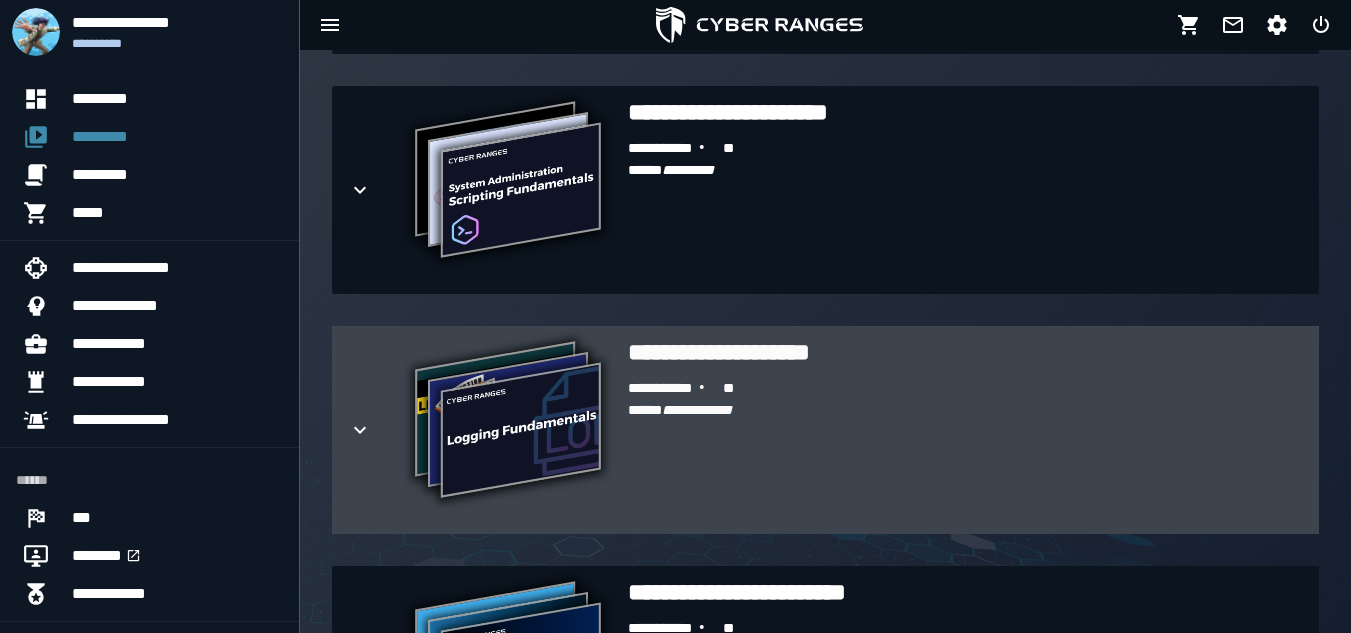 scroll, scrollTop: 1262, scrollLeft: 0, axis: vertical 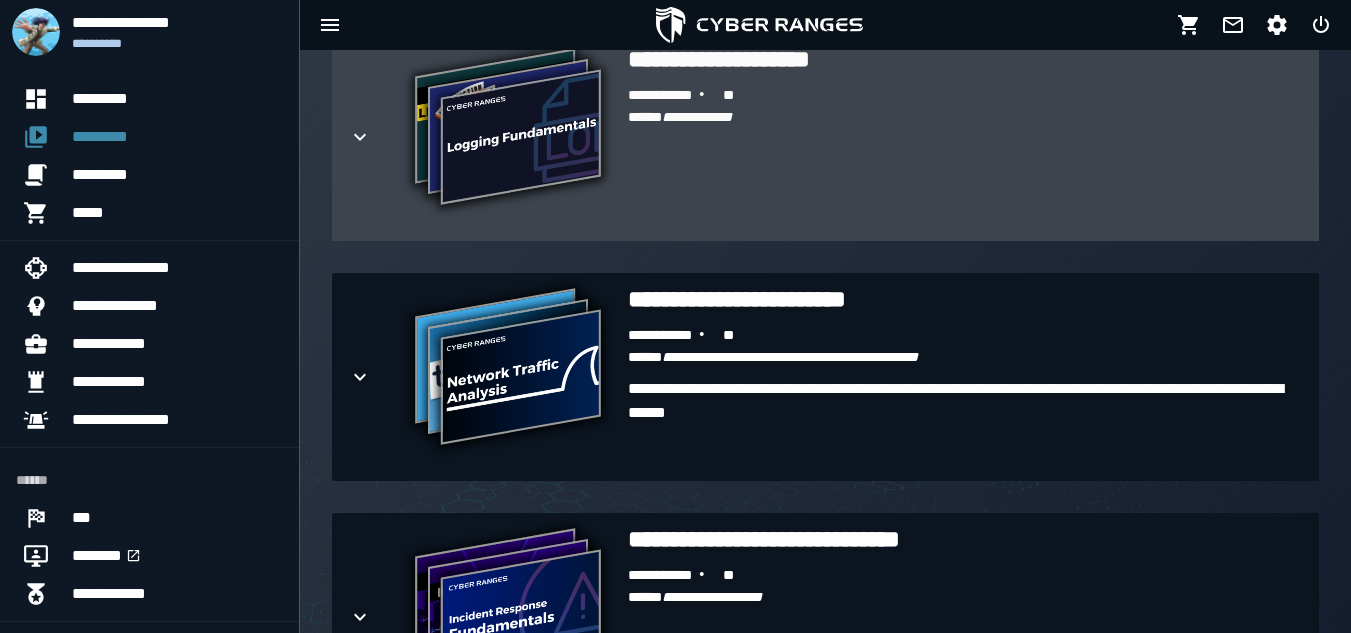 click 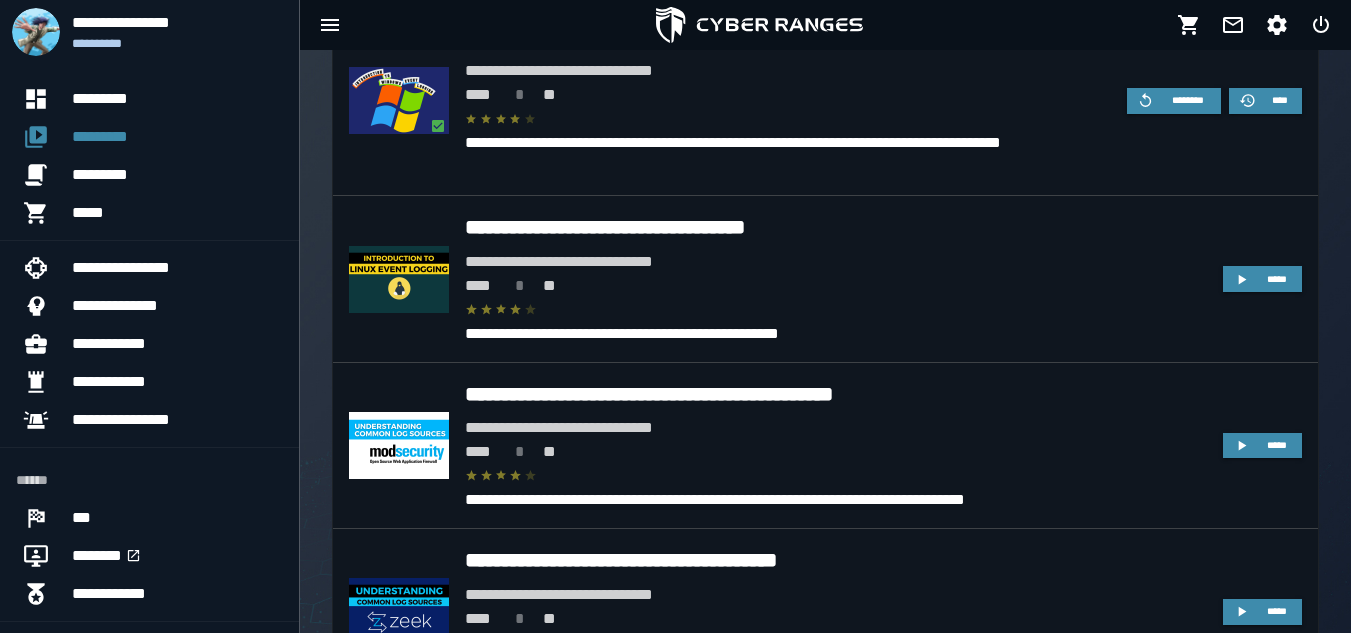 scroll, scrollTop: 1500, scrollLeft: 0, axis: vertical 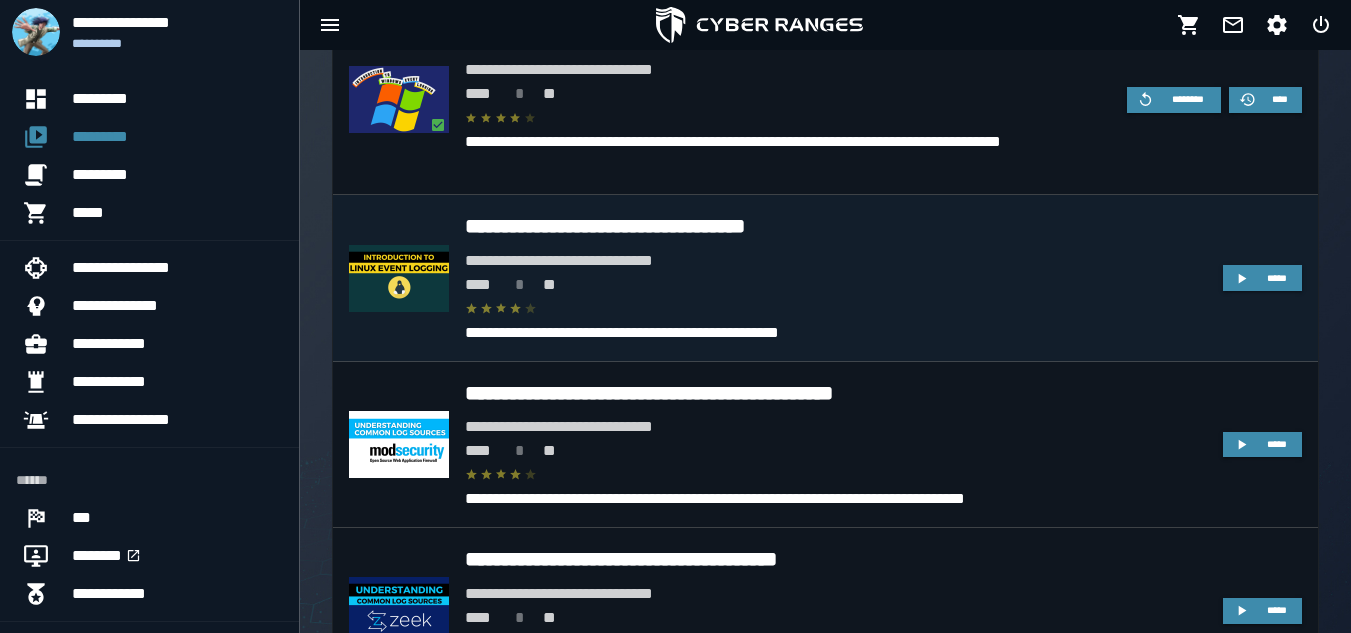 click on "**********" at bounding box center [836, 261] 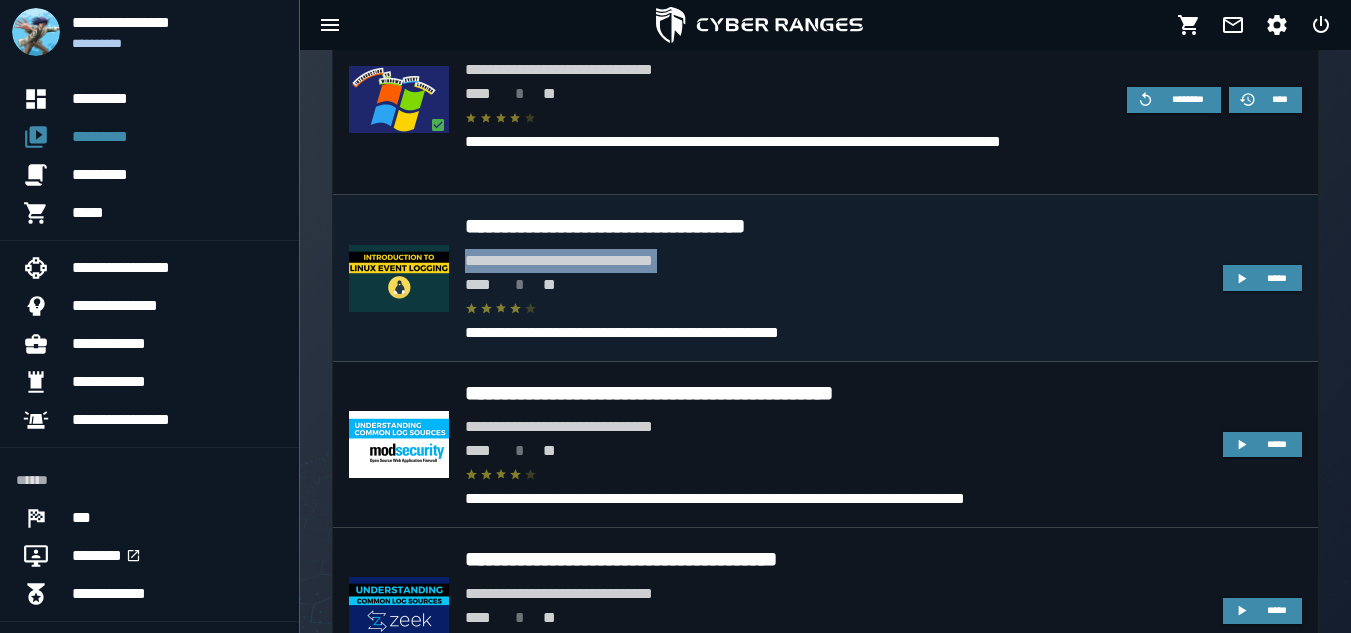 click on "**********" at bounding box center (836, 261) 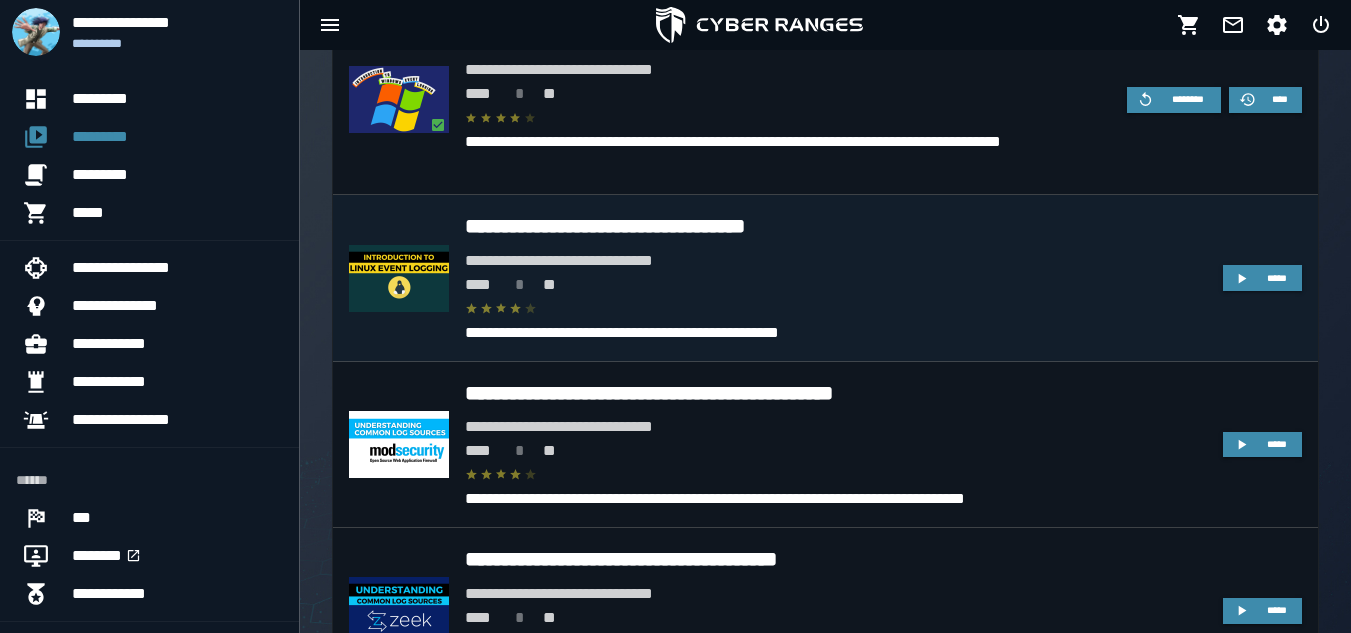 click on "**** * **" at bounding box center [836, 285] 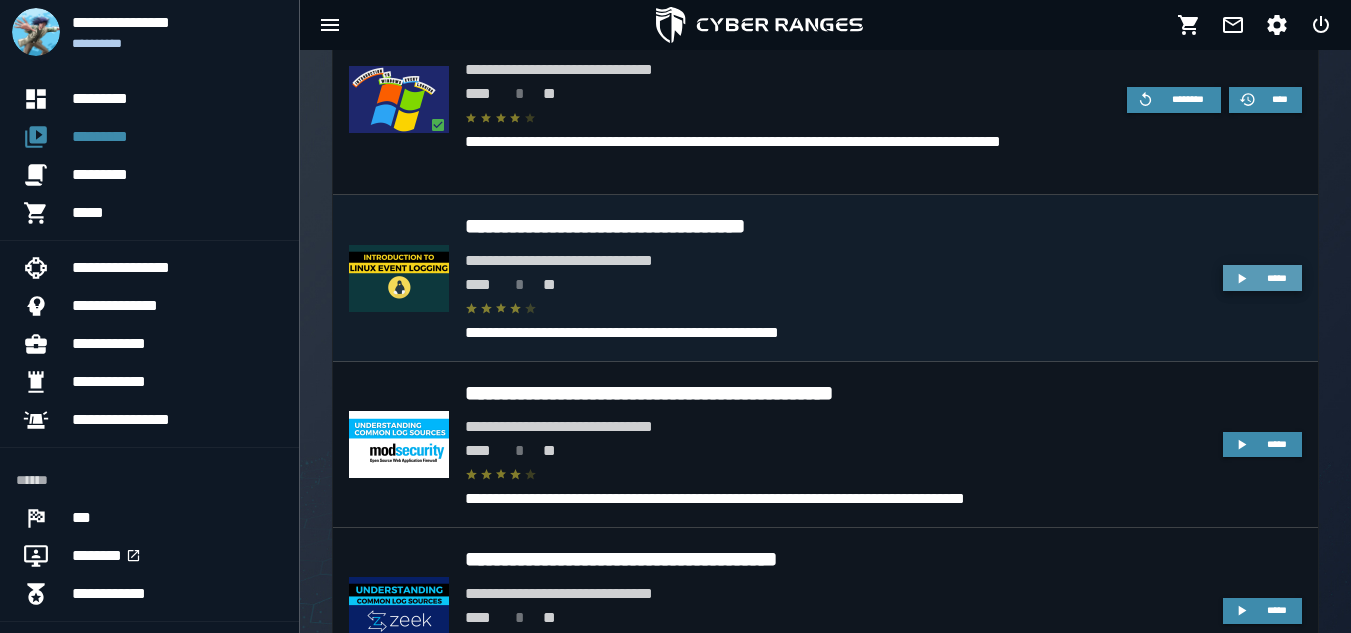 click 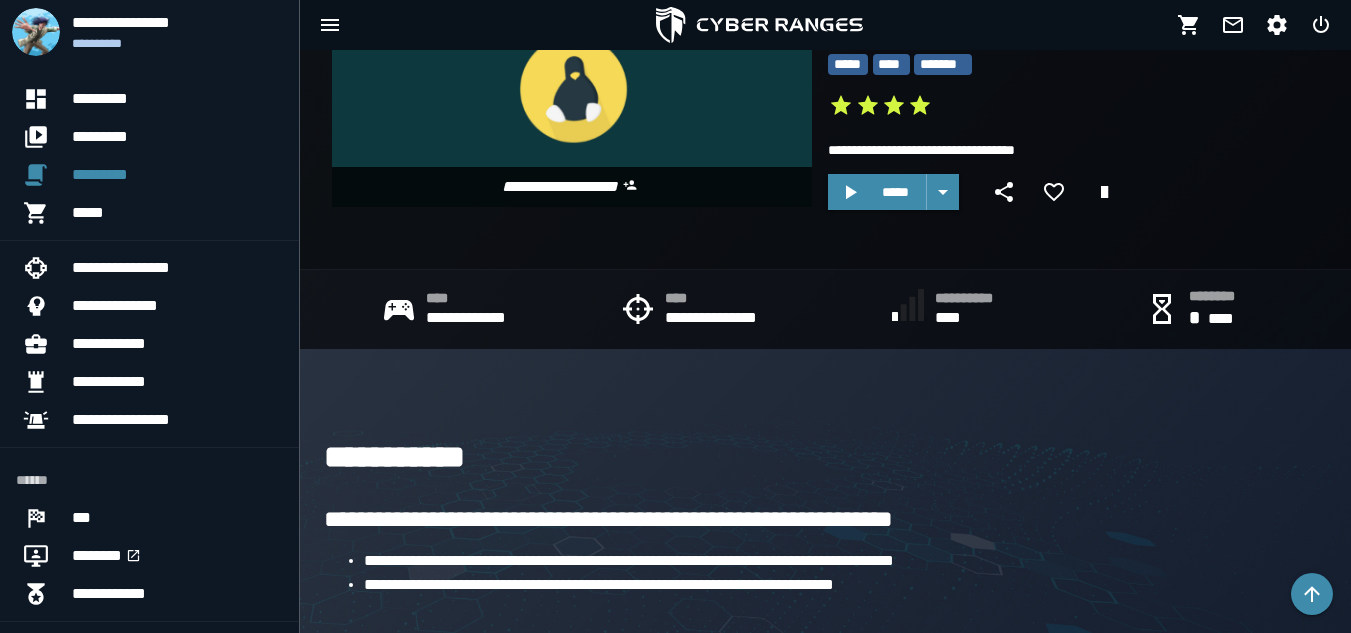scroll, scrollTop: 212, scrollLeft: 0, axis: vertical 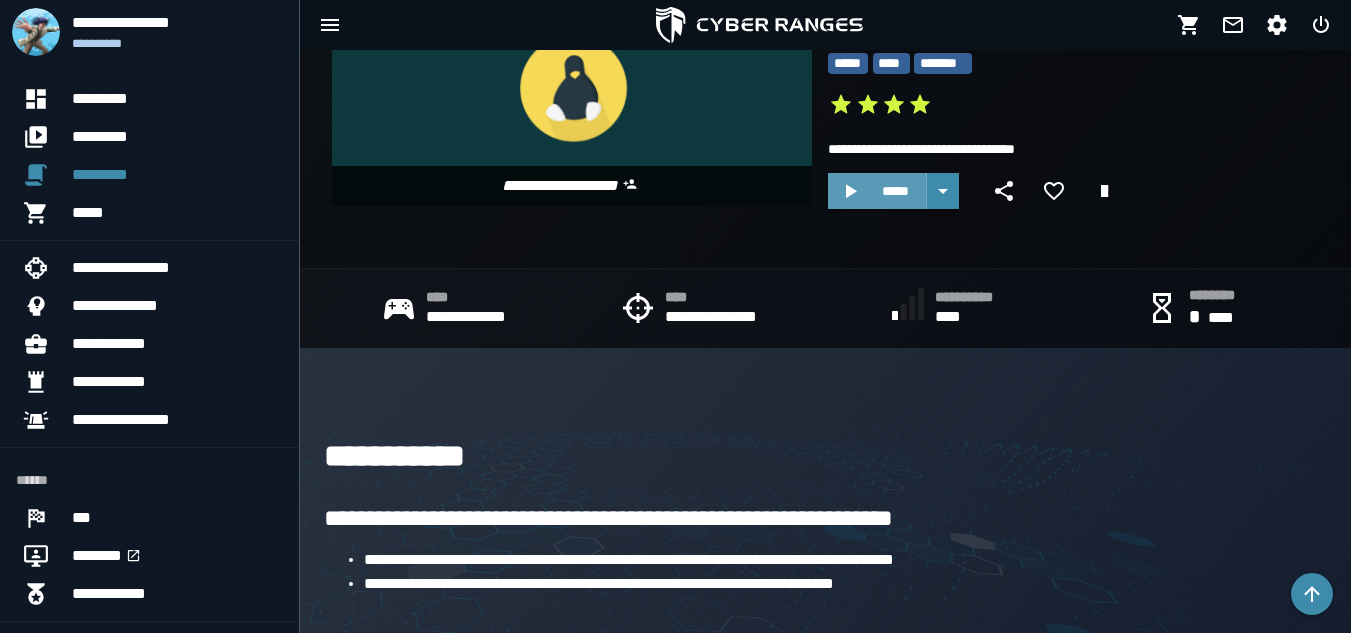 click on "*****" at bounding box center [877, 191] 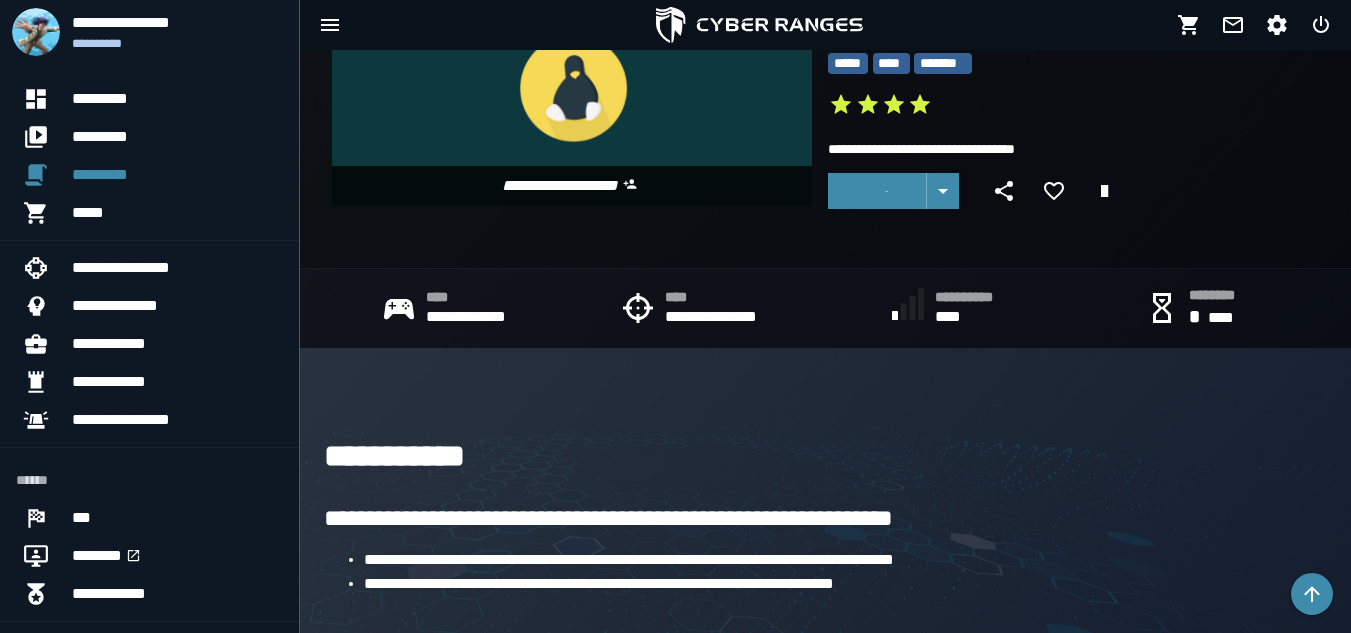 click 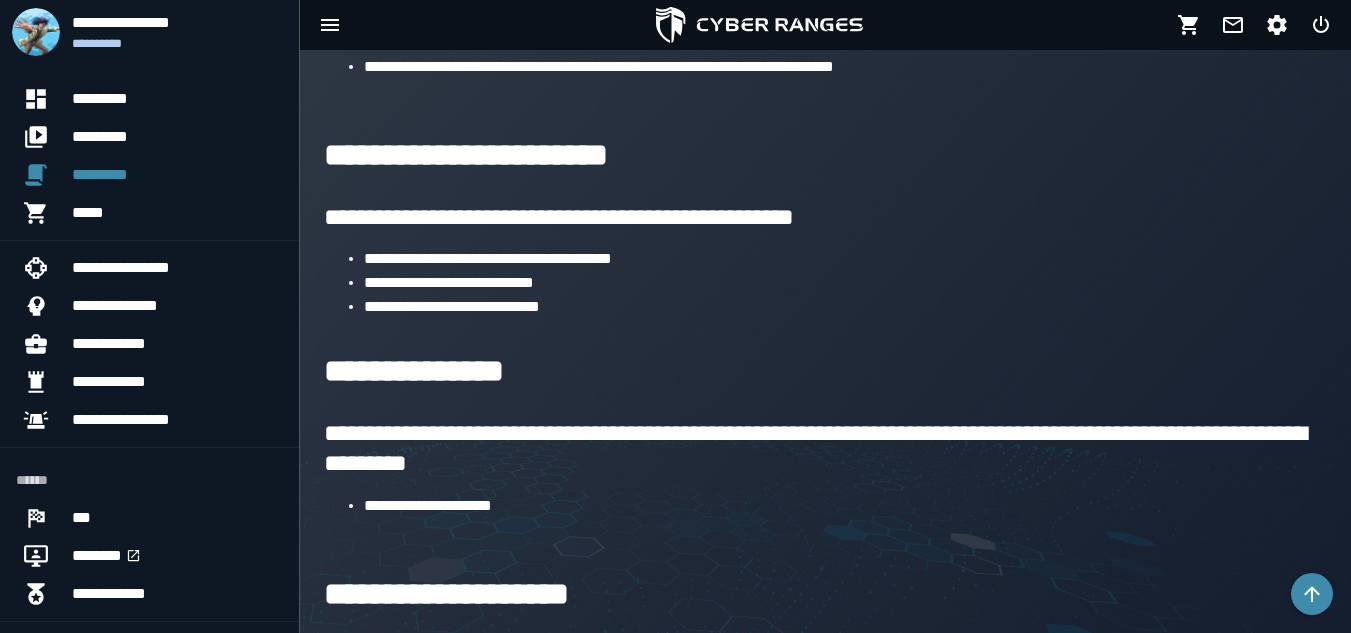 click on "**********" at bounding box center [845, 307] 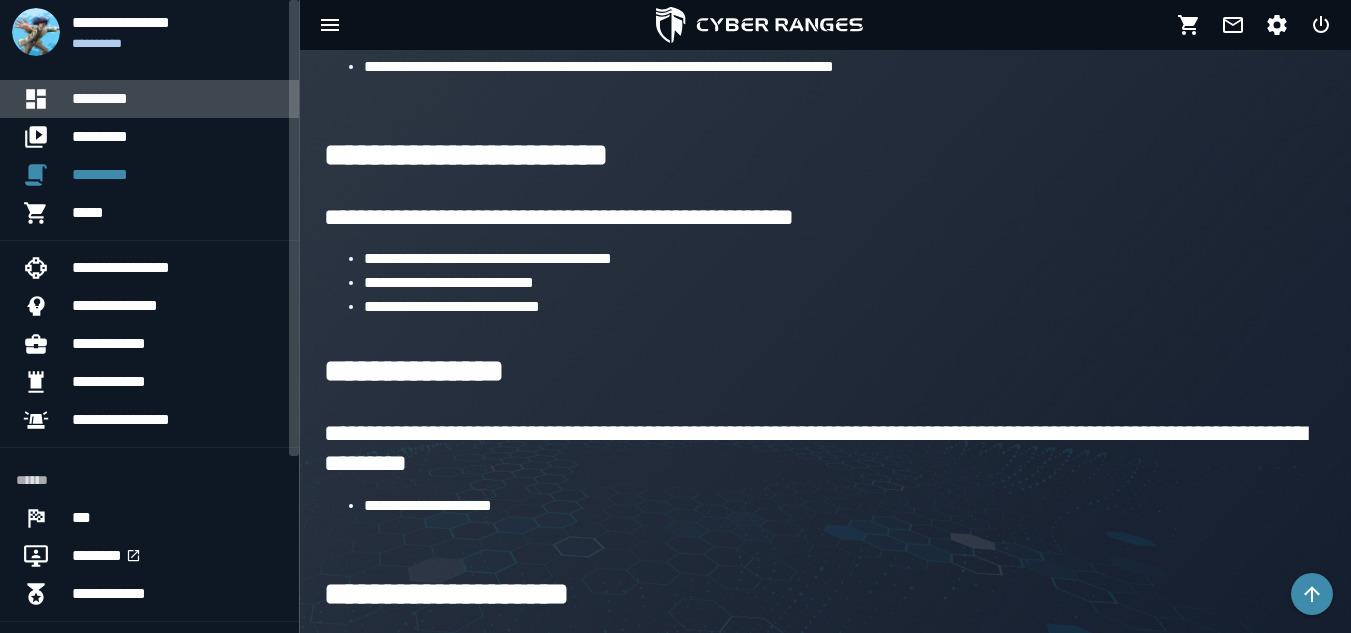 click on "*********" at bounding box center [177, 99] 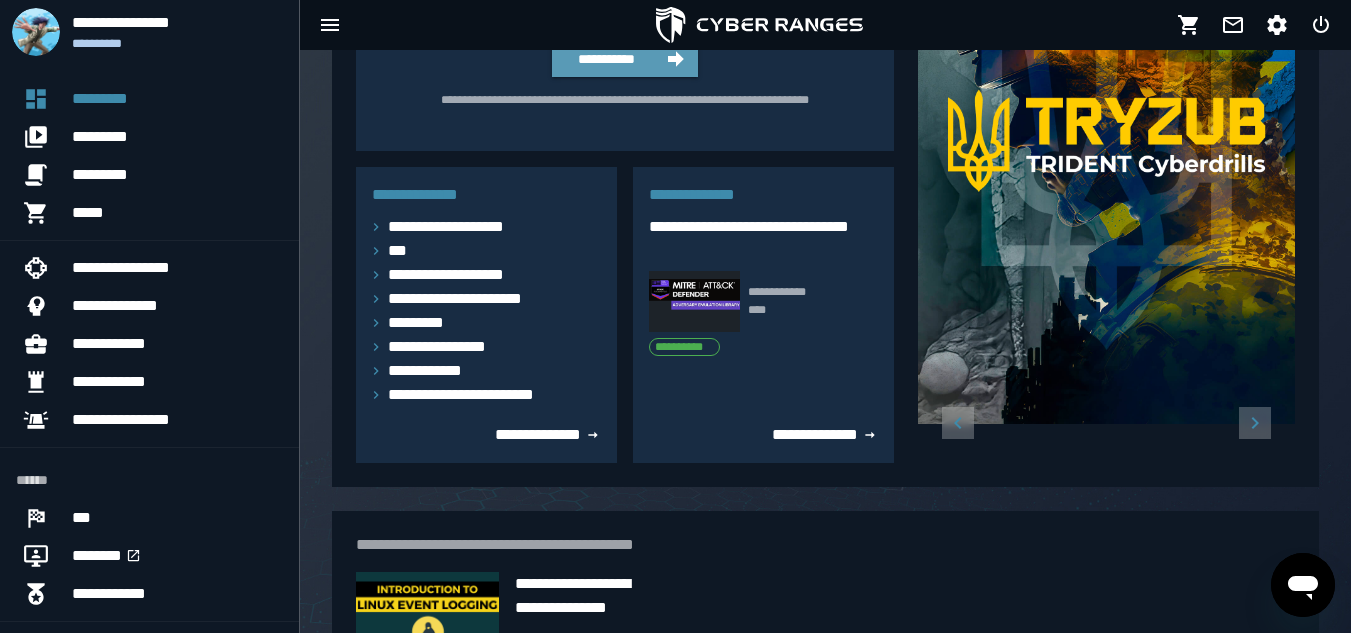 scroll, scrollTop: 280, scrollLeft: 0, axis: vertical 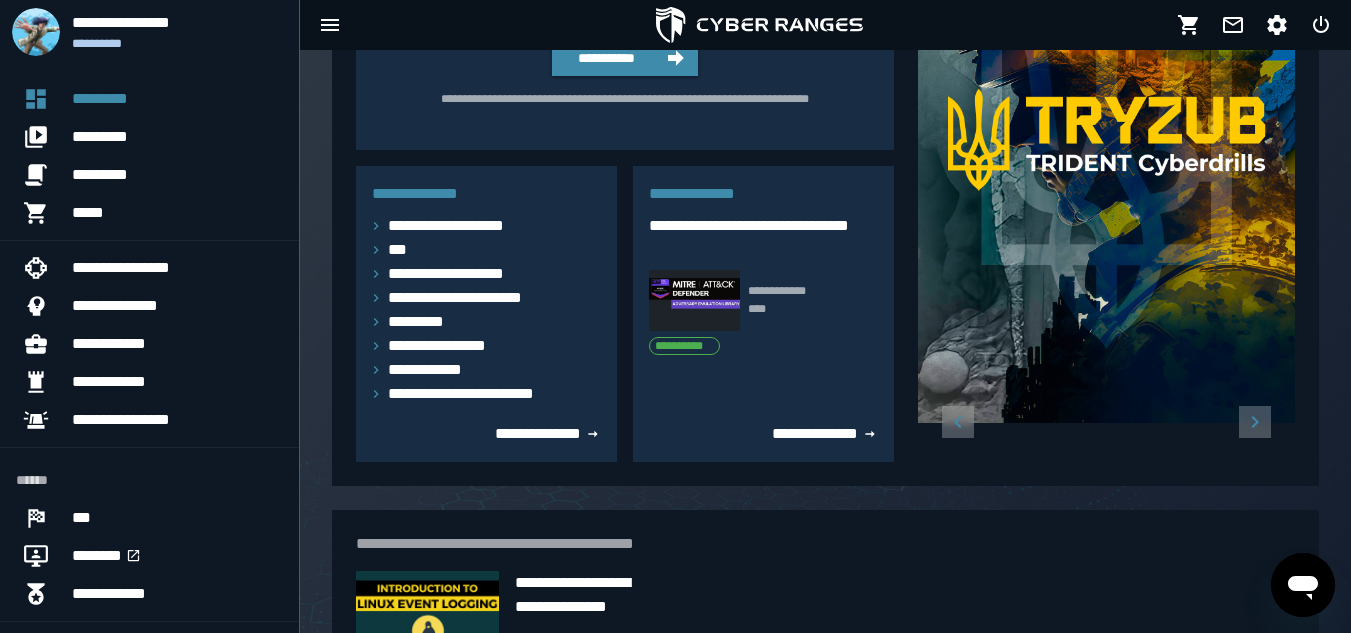 click on "**********" at bounding box center [685, 346] 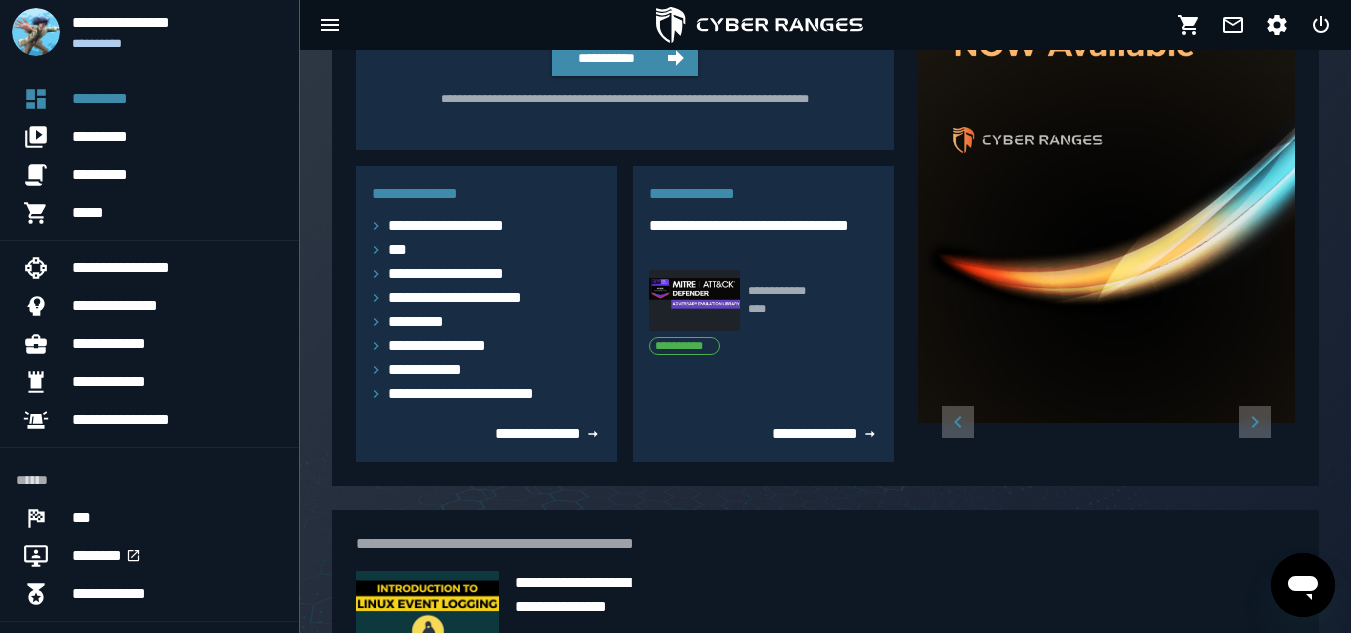 click on "**********" at bounding box center (685, 346) 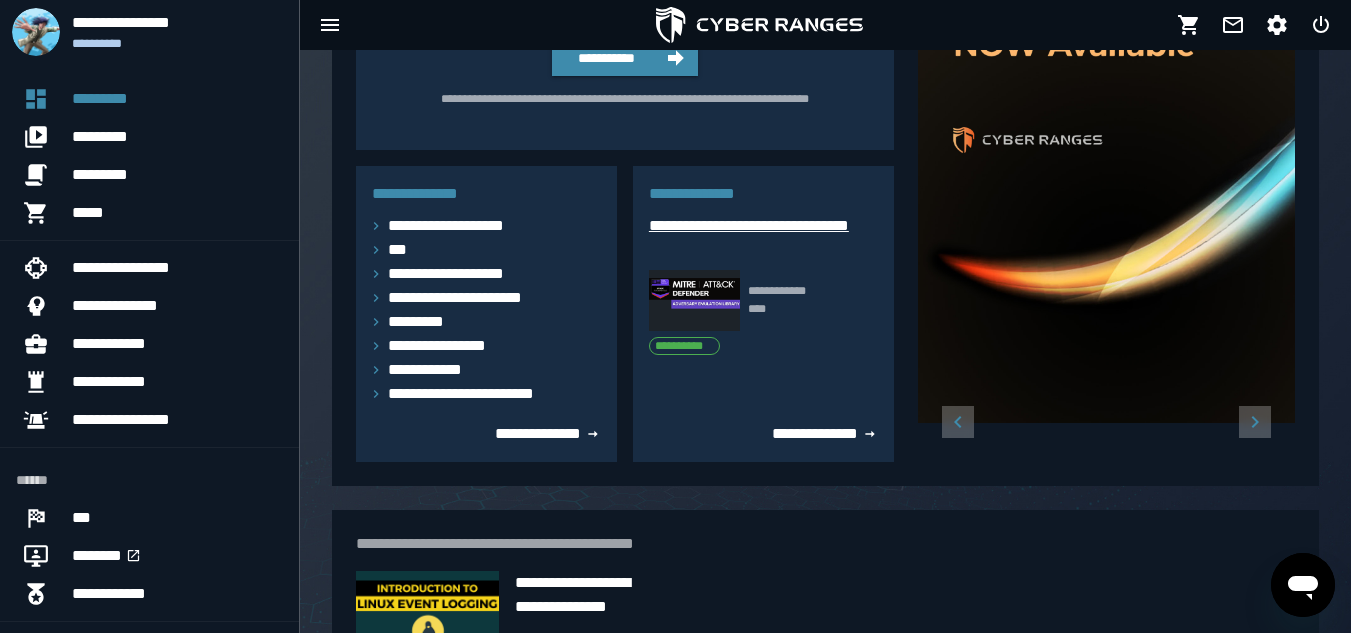 click on "**********" at bounding box center [763, 238] 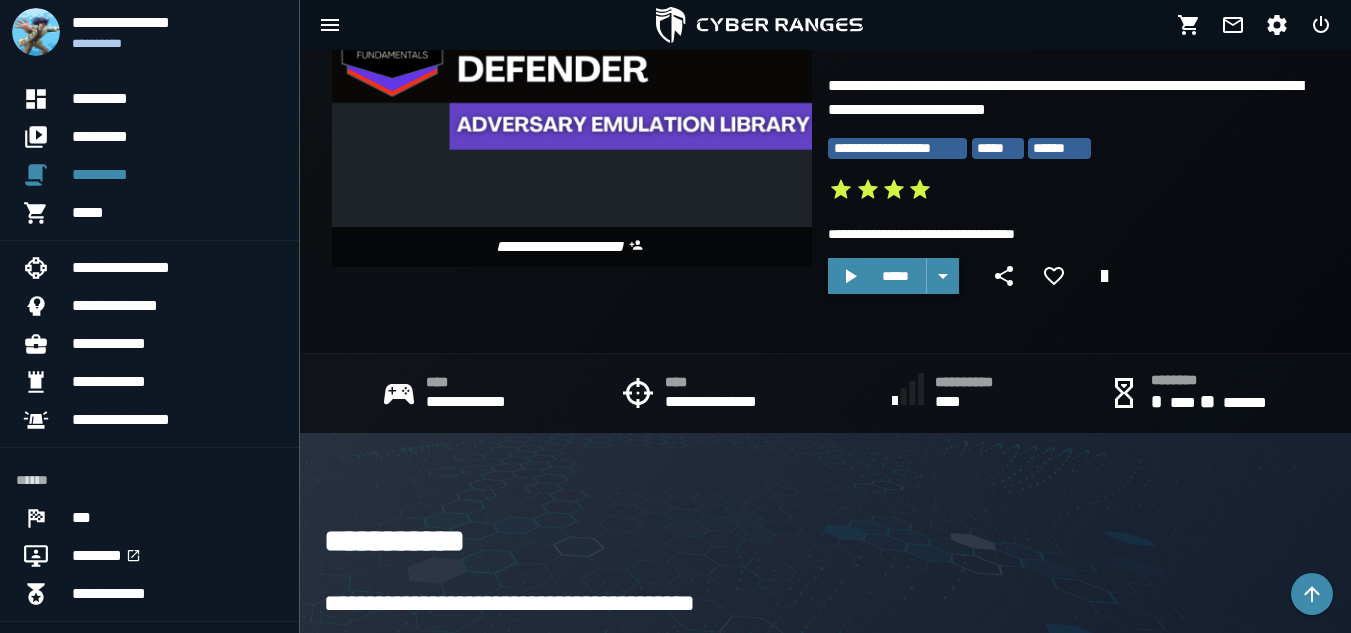 scroll, scrollTop: 150, scrollLeft: 0, axis: vertical 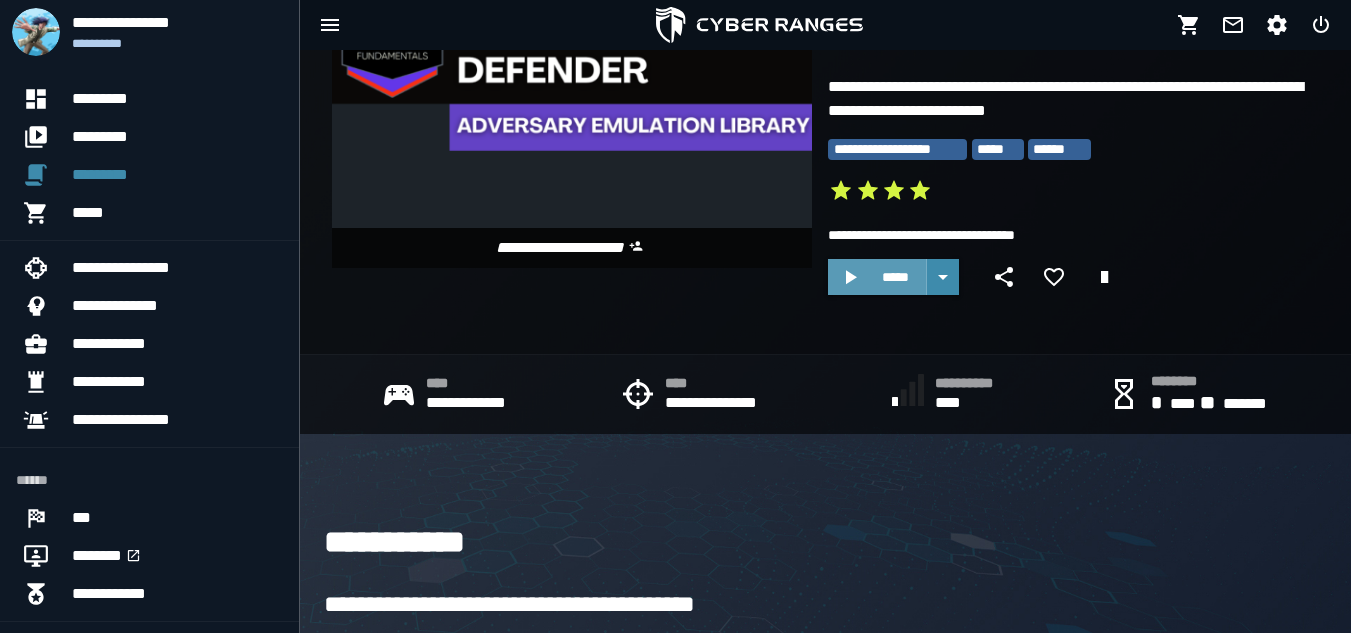 click on "*****" at bounding box center (895, 277) 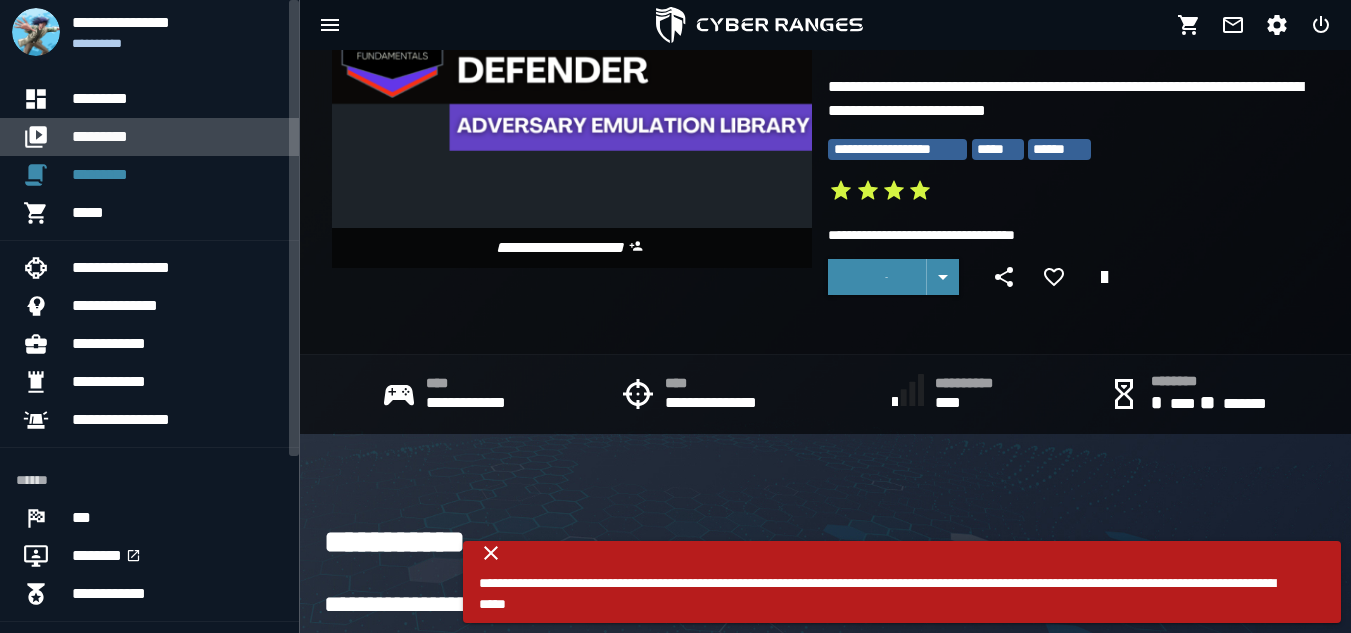 click at bounding box center (44, 137) 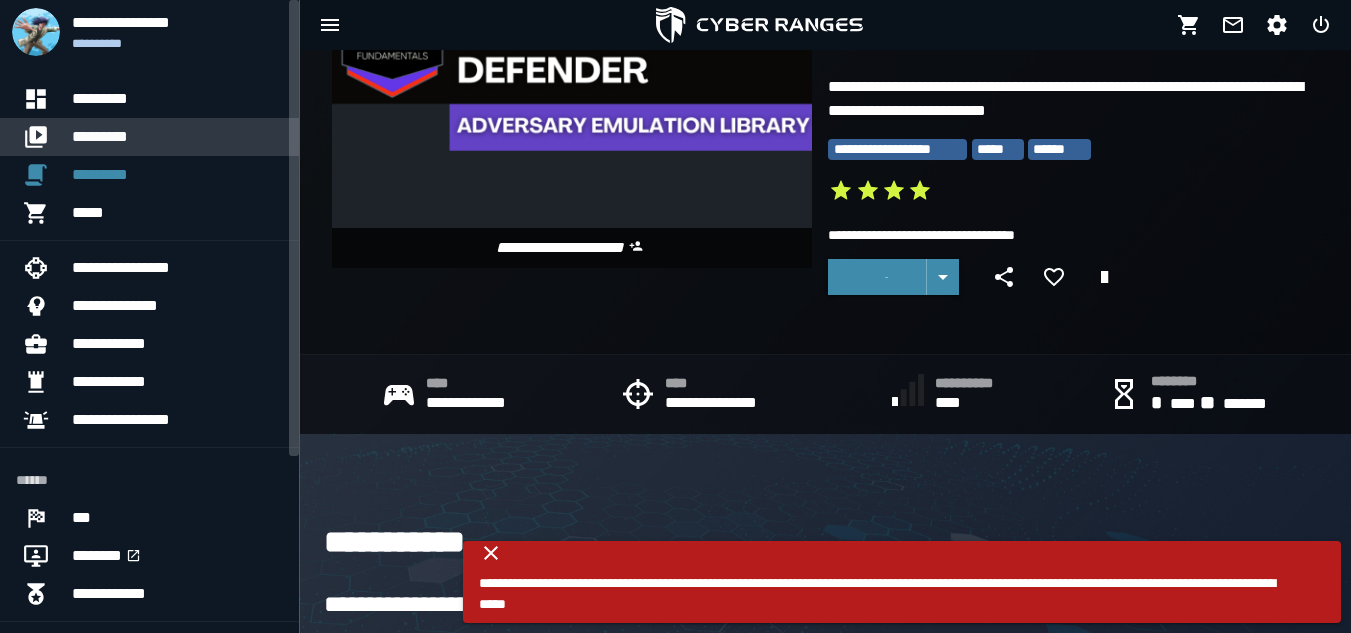 scroll, scrollTop: 0, scrollLeft: 0, axis: both 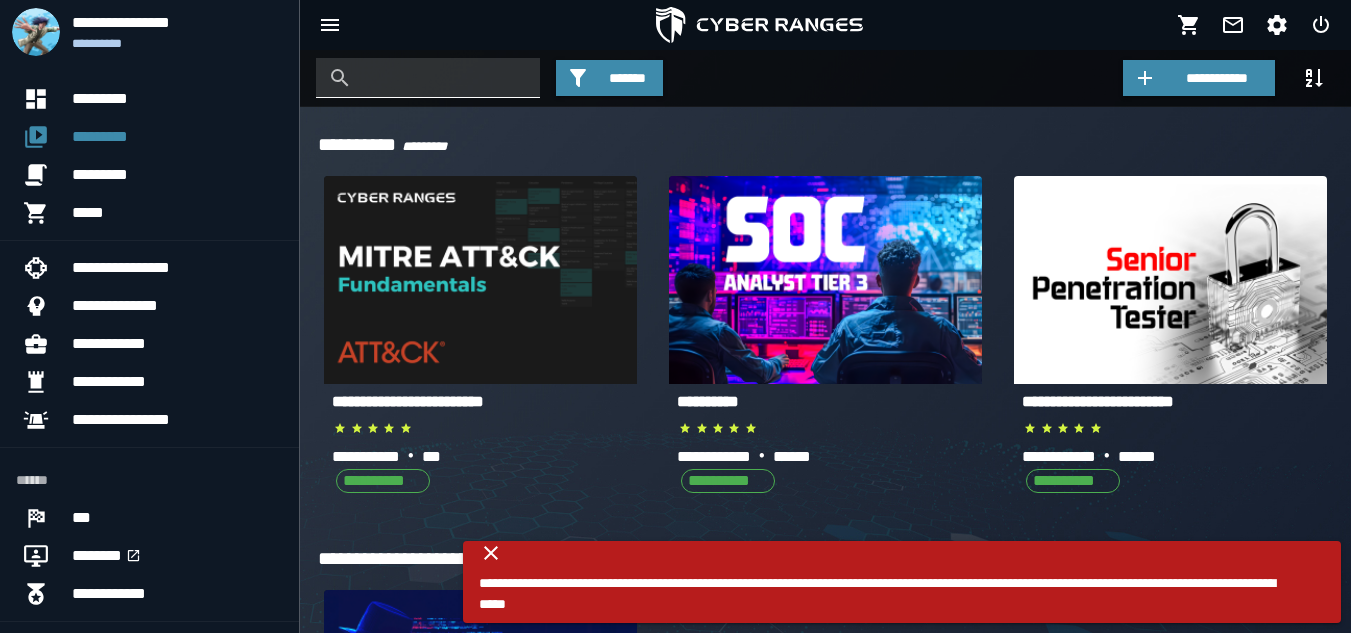 click at bounding box center [443, 78] 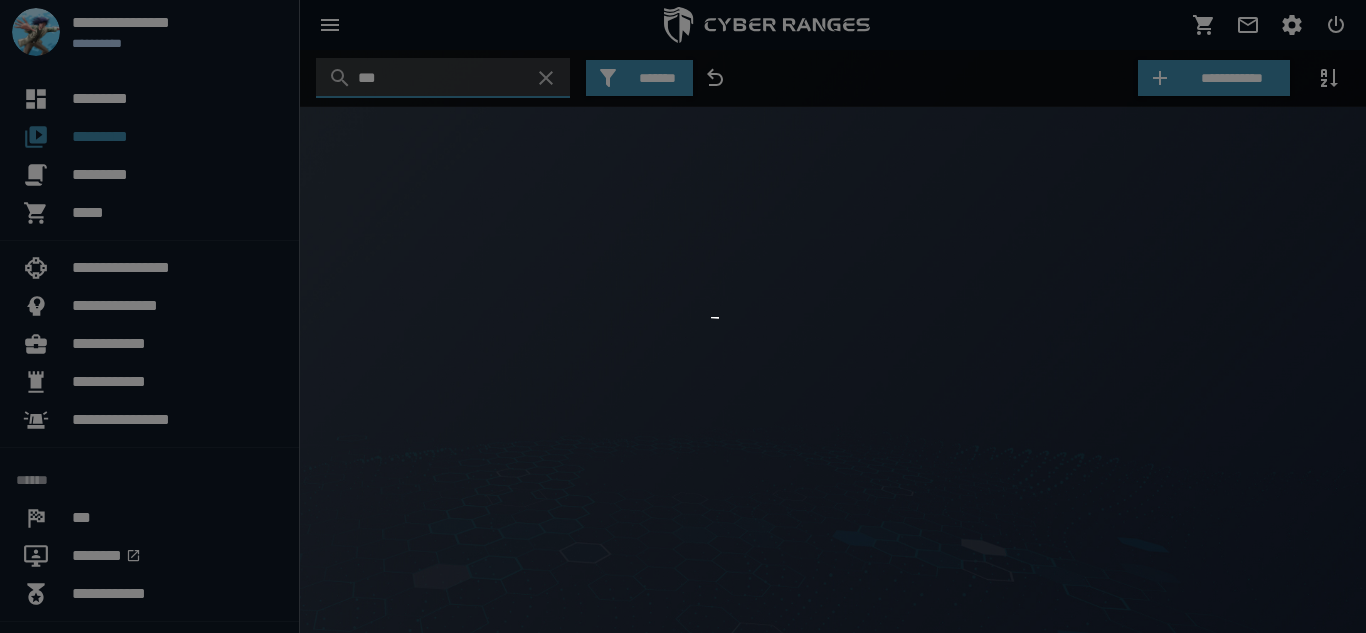 type on "***" 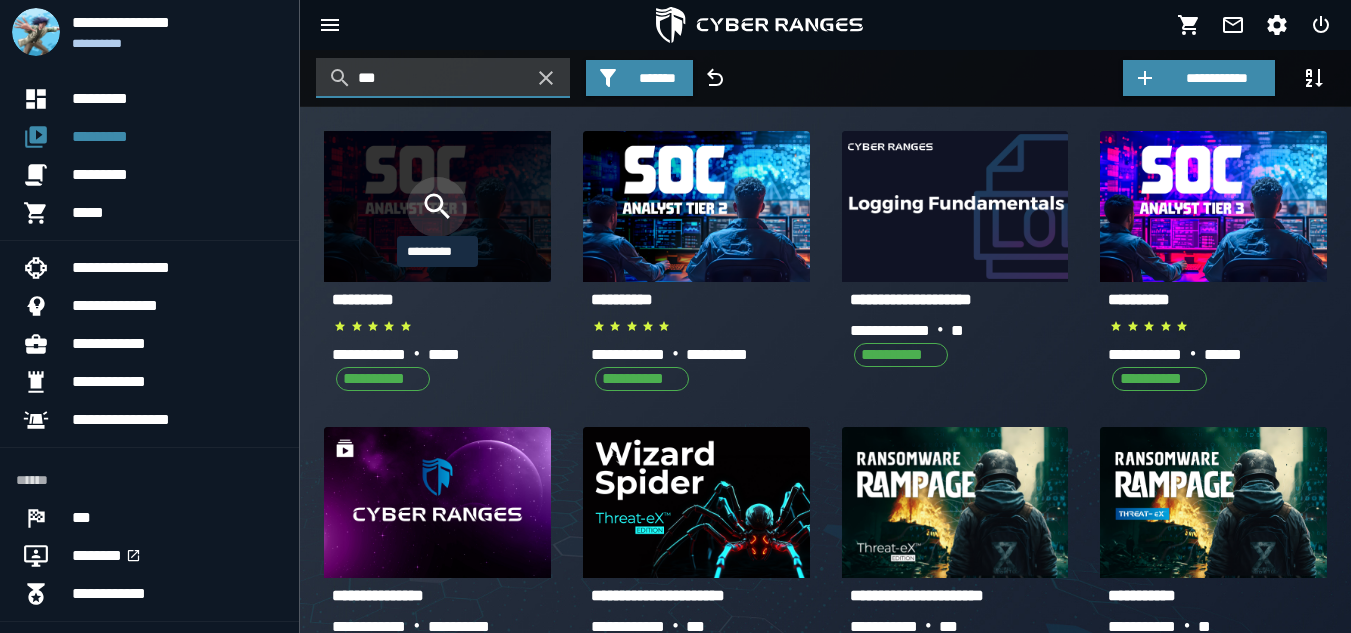 click at bounding box center [437, 207] 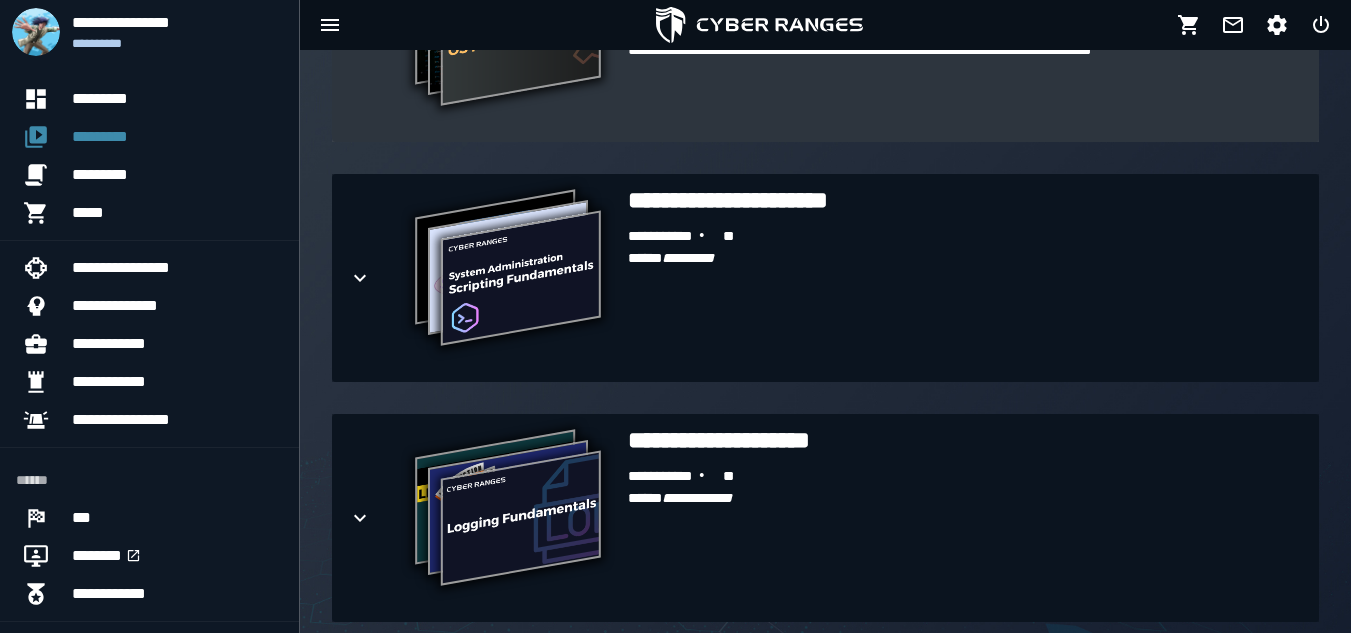 scroll, scrollTop: 871, scrollLeft: 0, axis: vertical 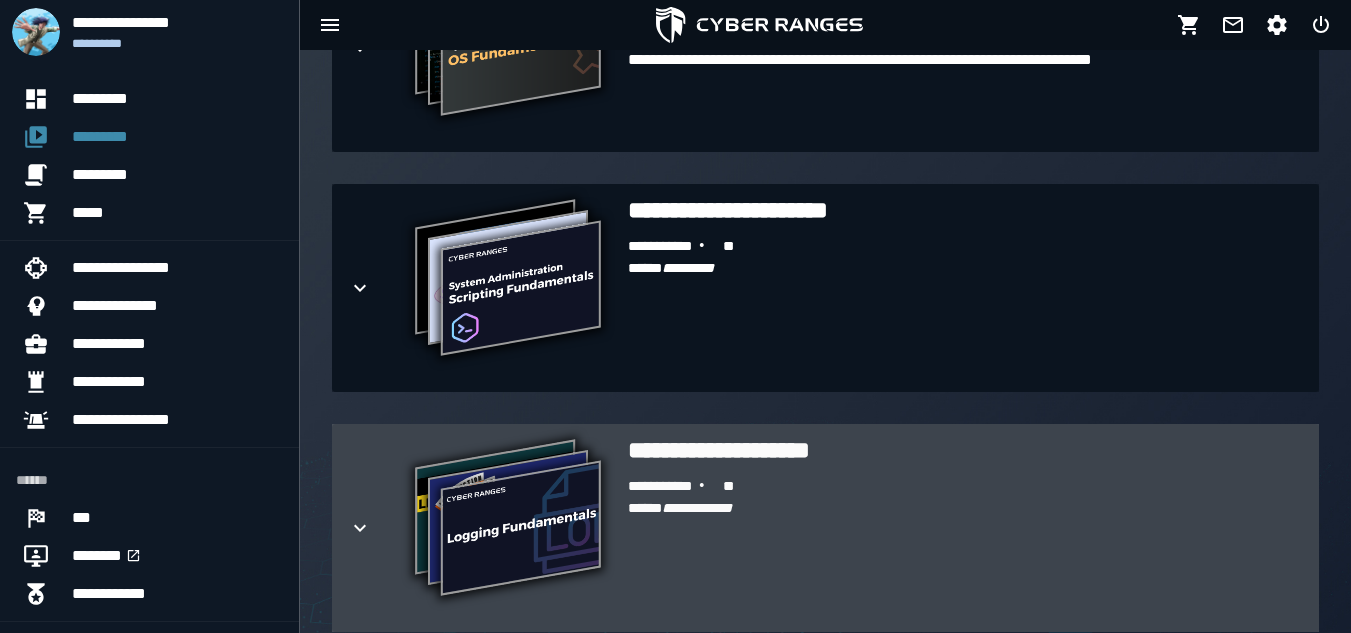click at bounding box center (376, 528) 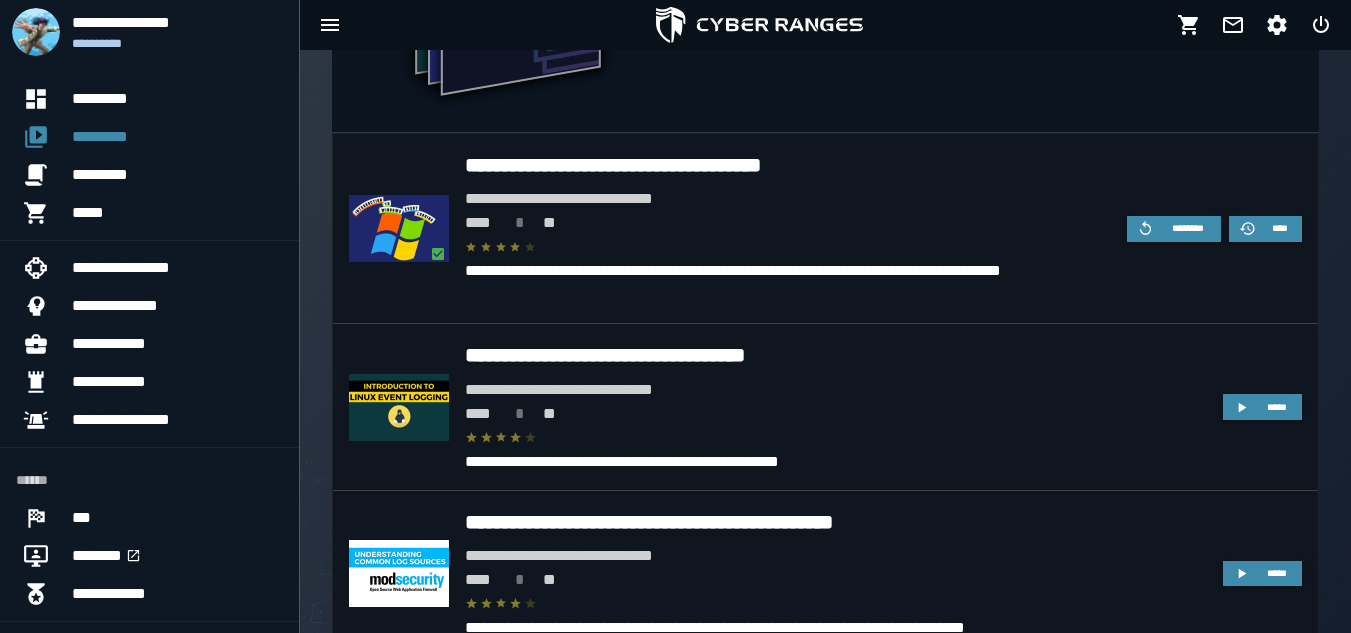 scroll, scrollTop: 1370, scrollLeft: 0, axis: vertical 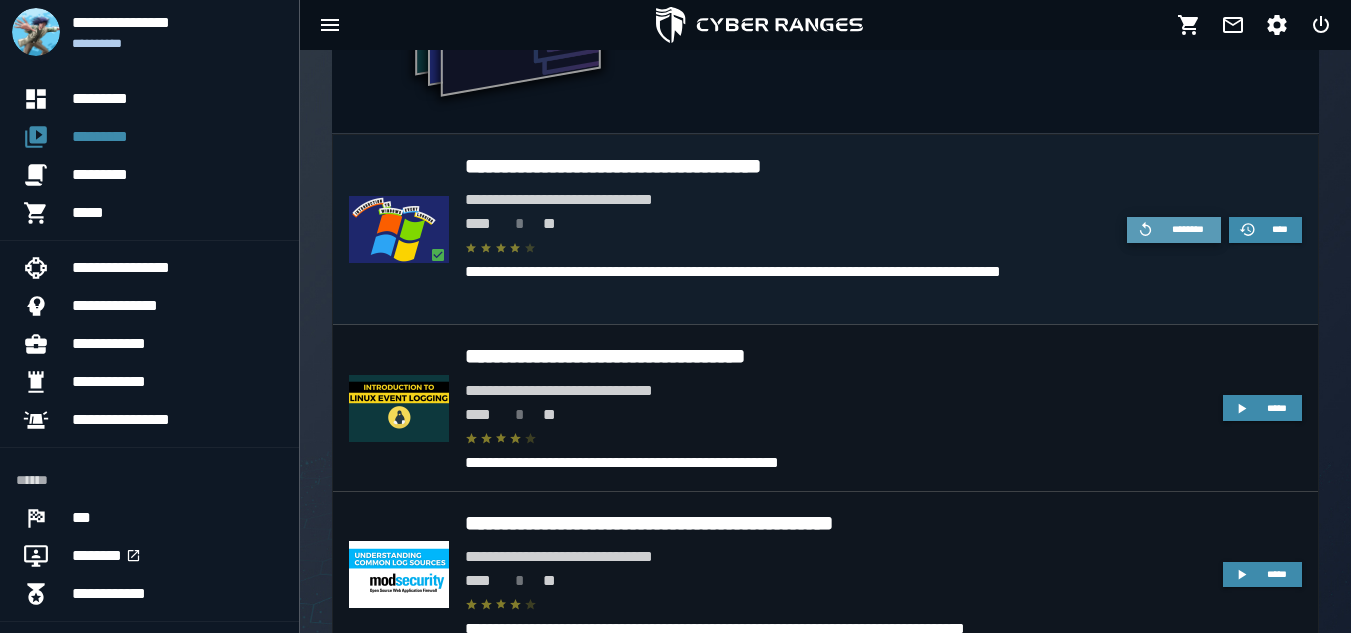 click on "********" at bounding box center (1188, 229) 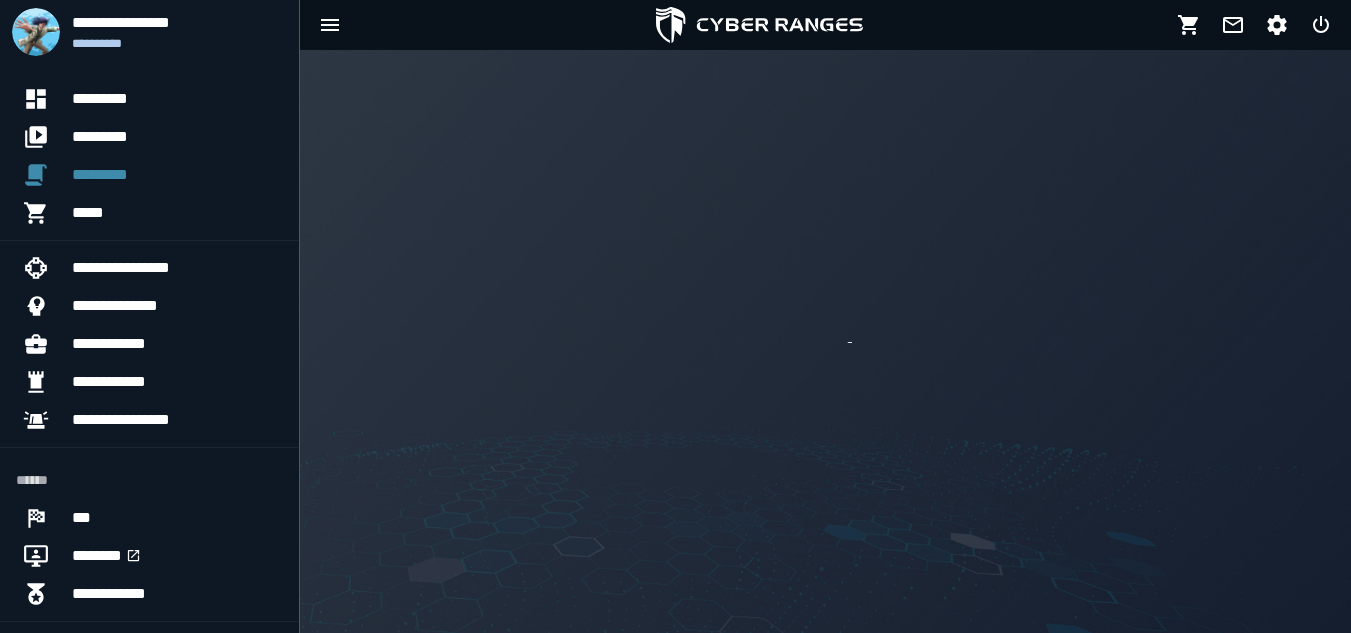 scroll, scrollTop: 0, scrollLeft: 0, axis: both 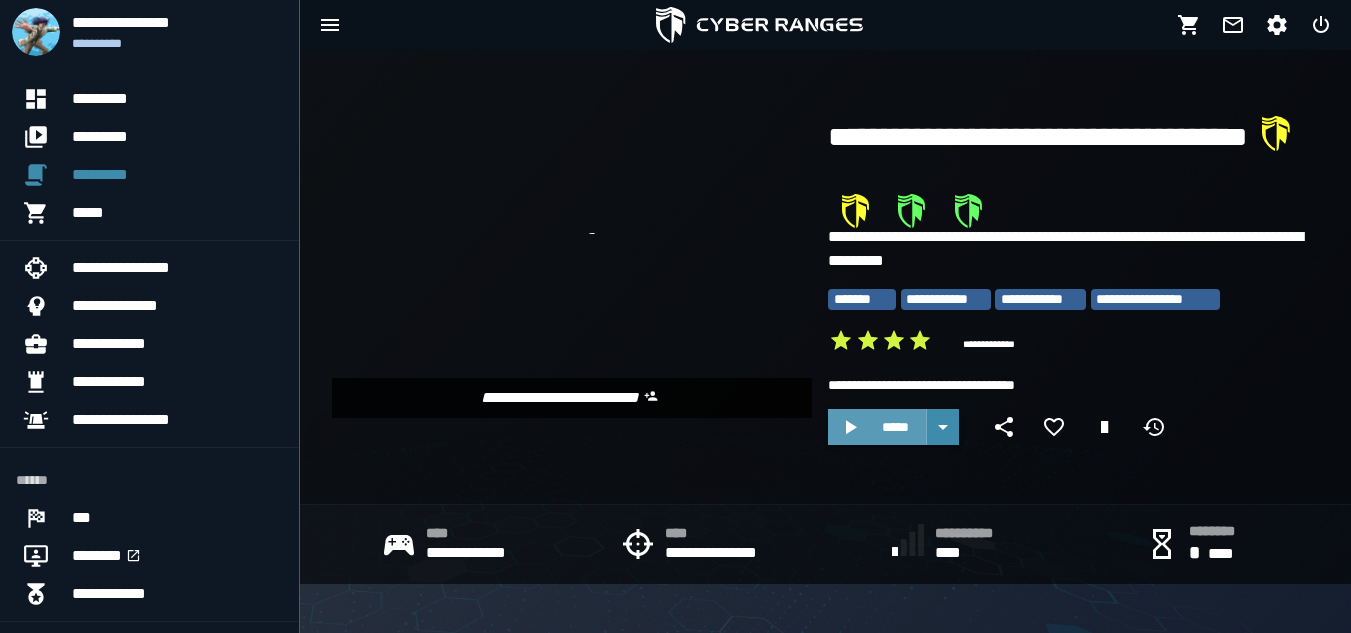 click on "*****" at bounding box center [877, 427] 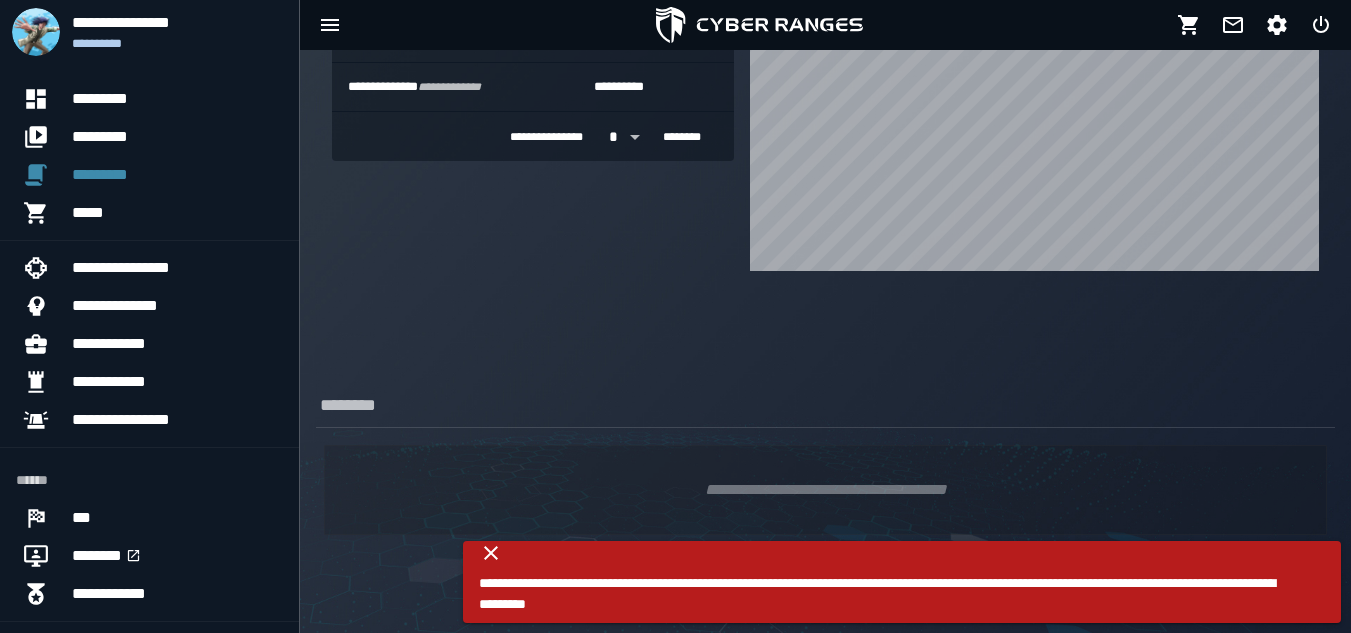scroll, scrollTop: 1826, scrollLeft: 0, axis: vertical 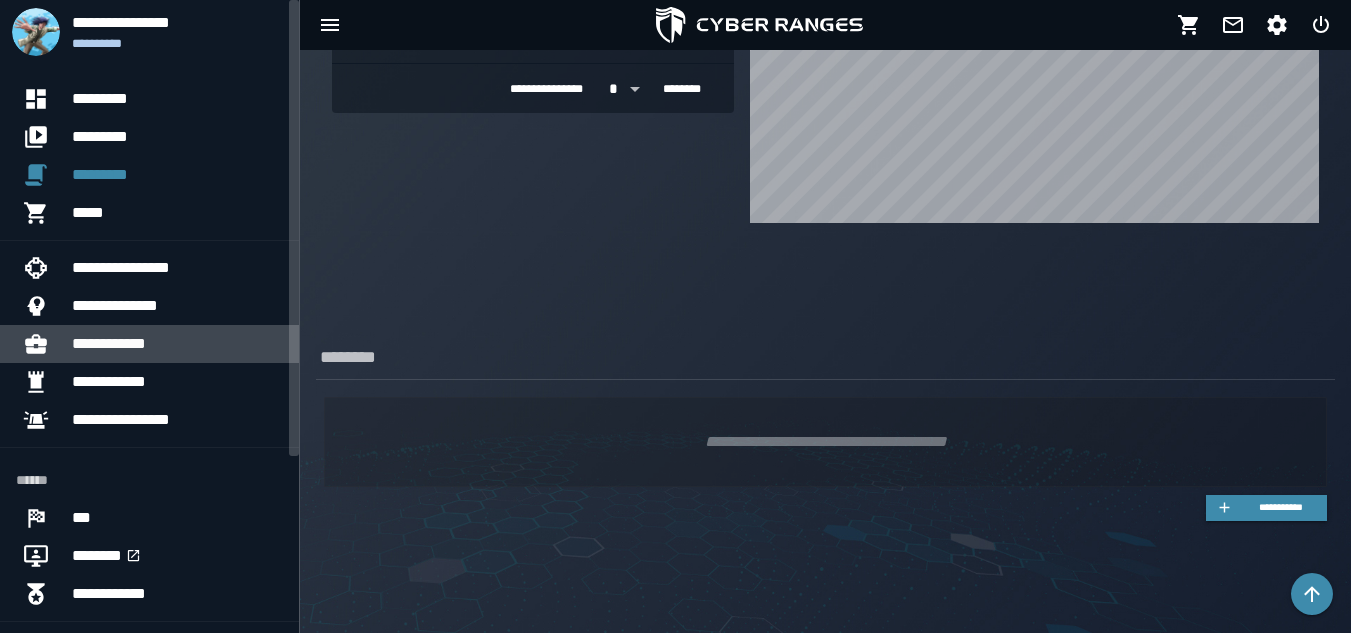click on "**********" at bounding box center (177, 344) 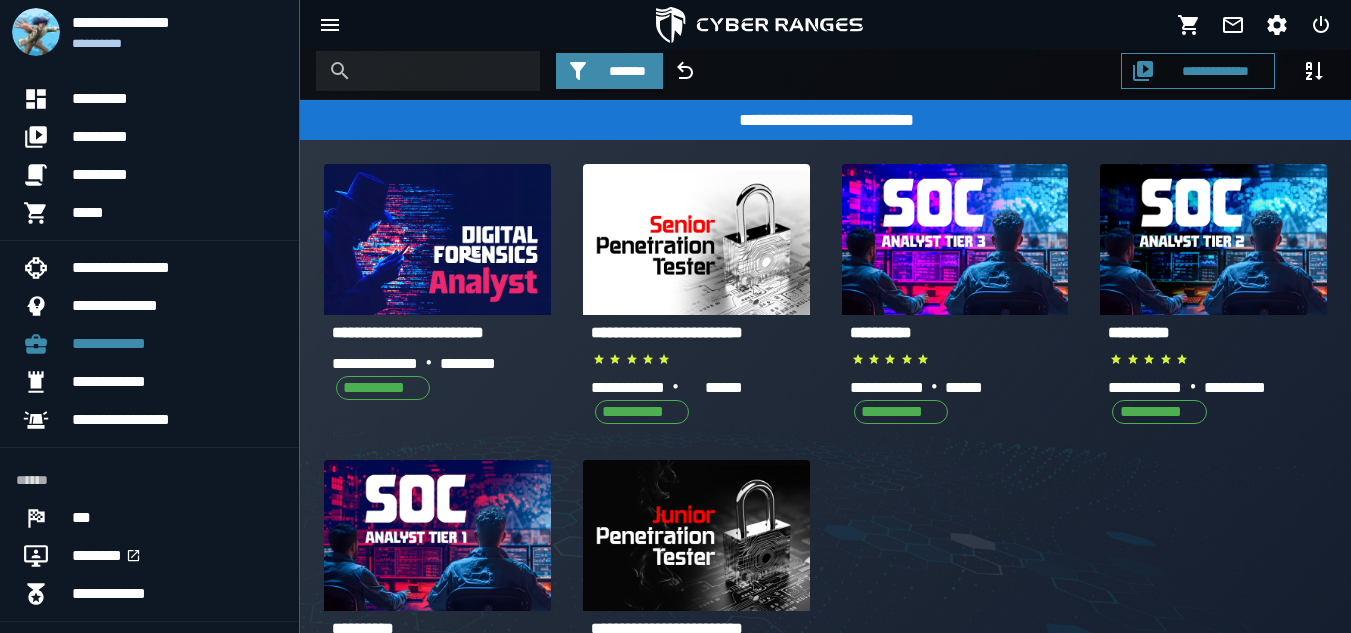 scroll, scrollTop: 6, scrollLeft: 0, axis: vertical 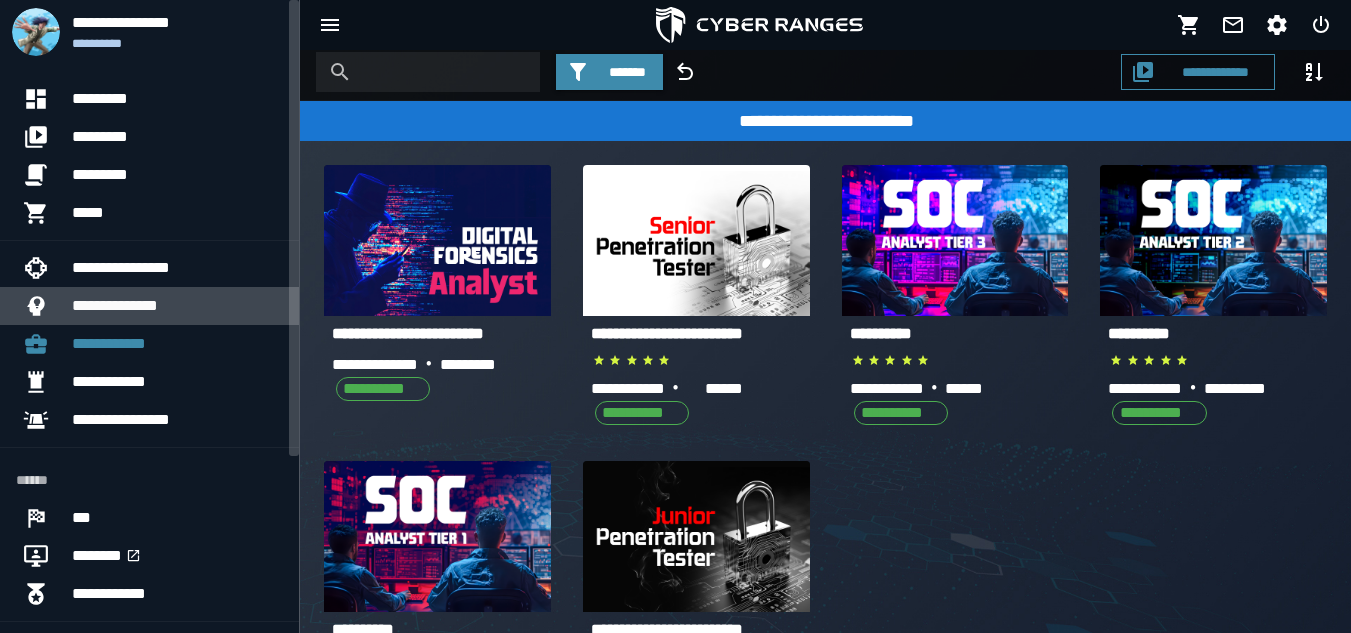 click on "**********" at bounding box center [177, 306] 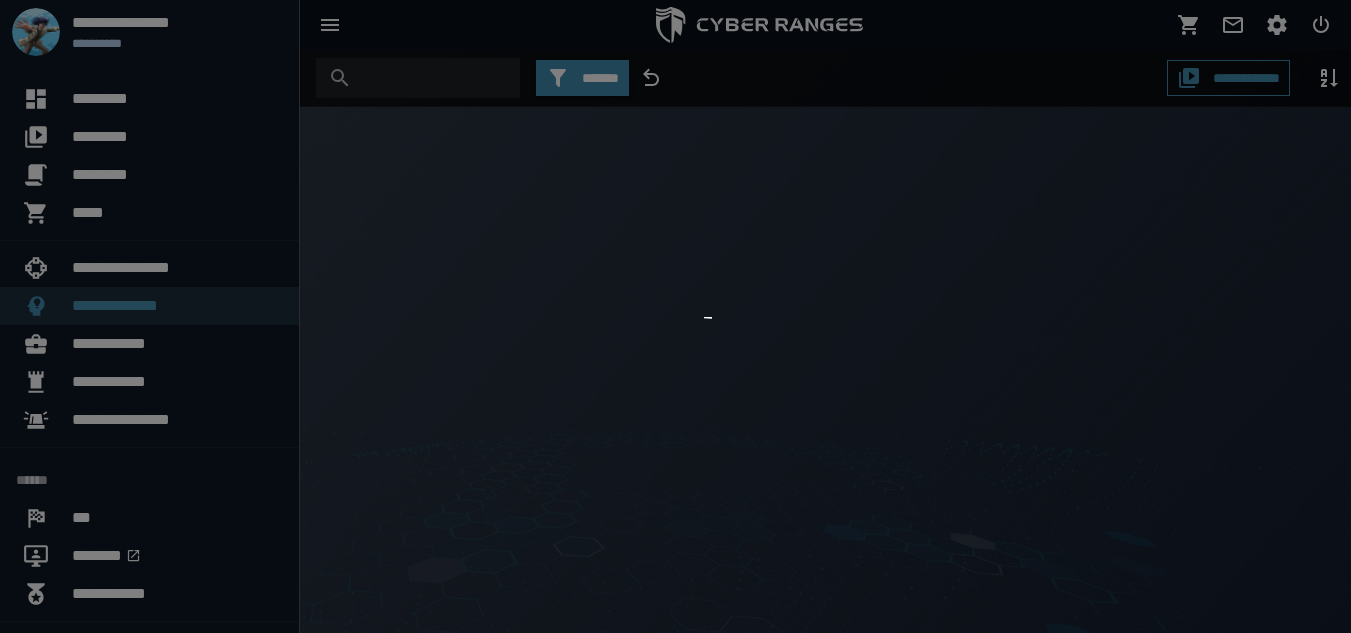 scroll, scrollTop: 0, scrollLeft: 0, axis: both 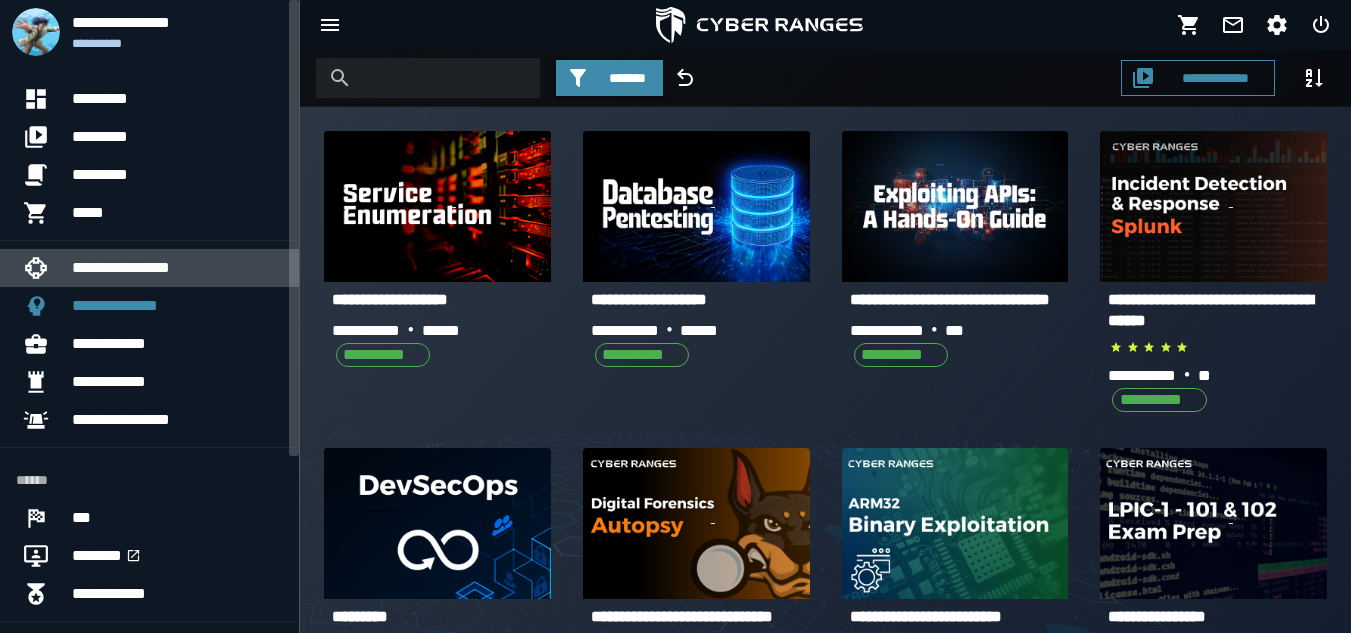click on "**********" at bounding box center (177, 268) 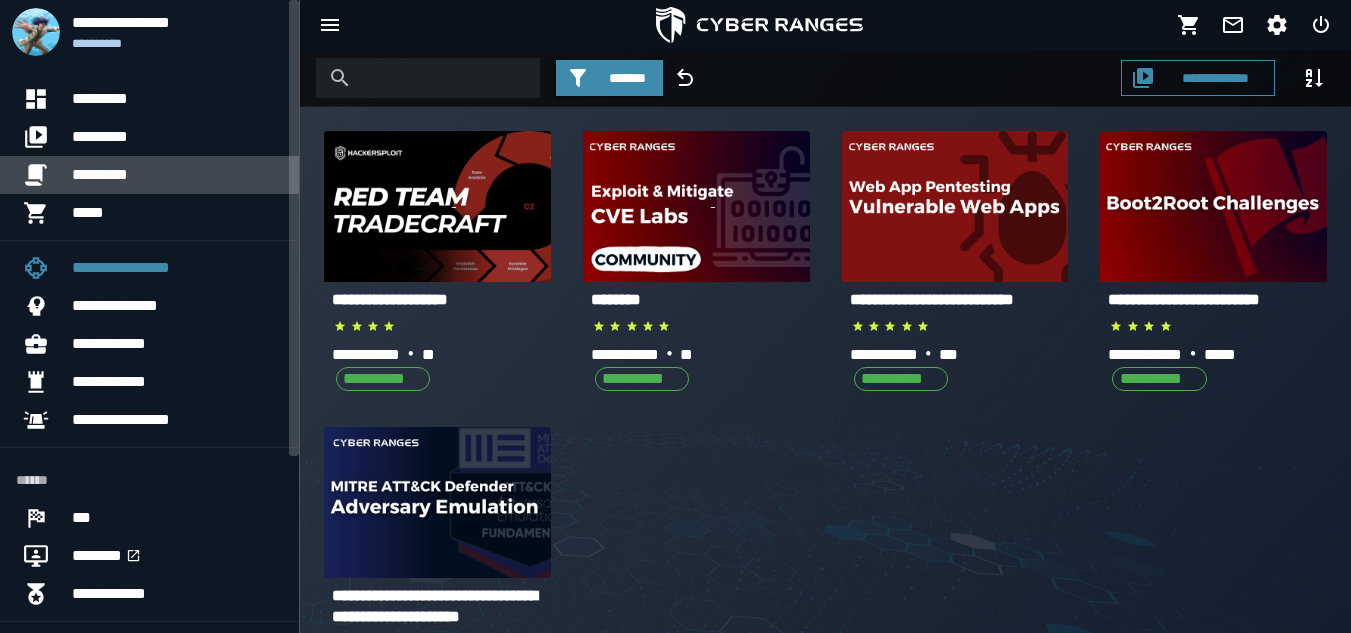 click on "*********" at bounding box center (177, 175) 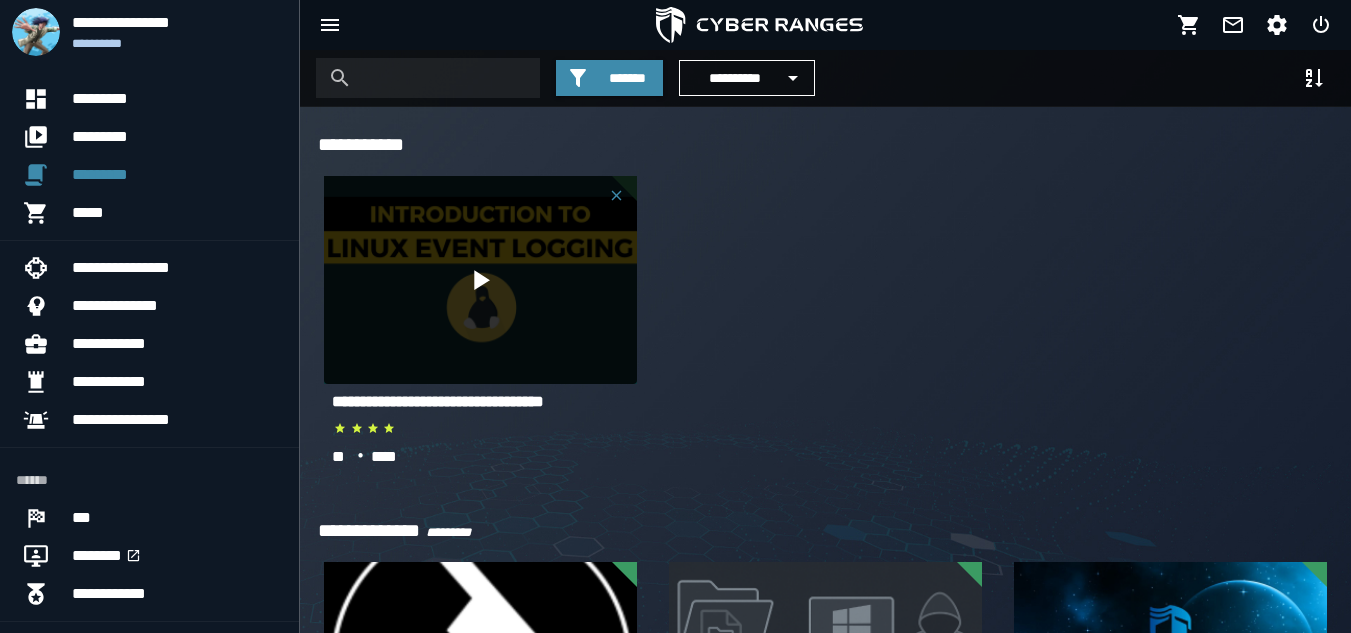 click 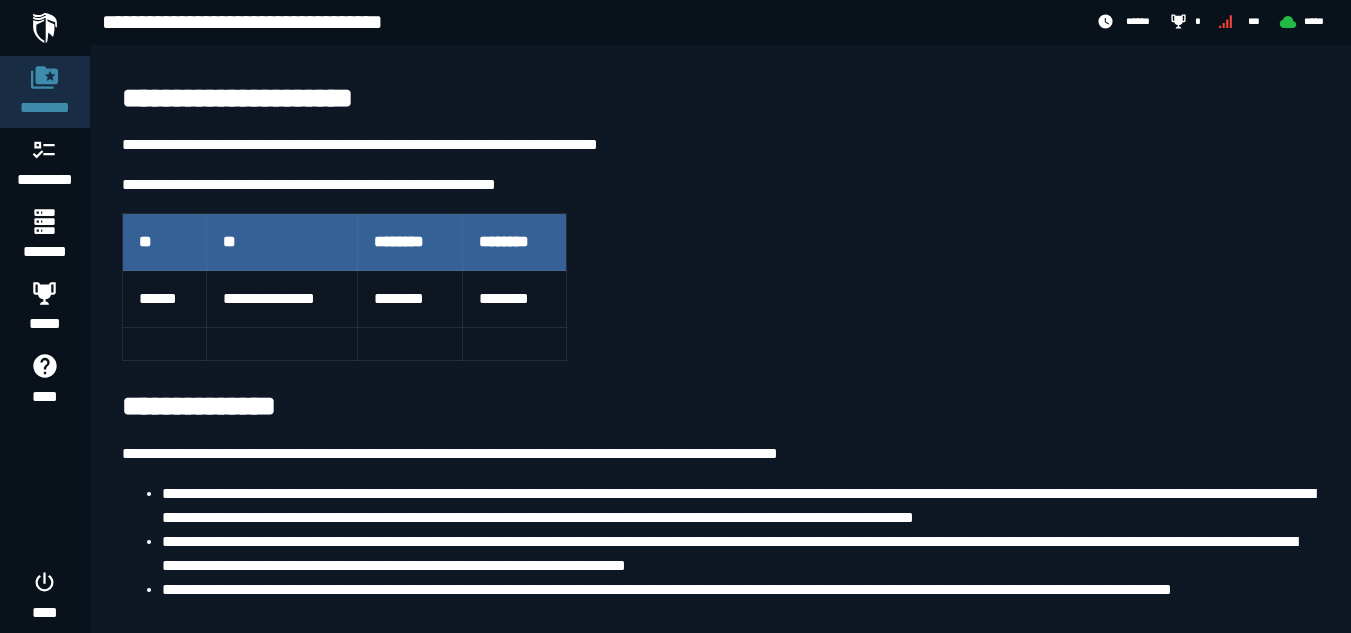 scroll, scrollTop: 221, scrollLeft: 0, axis: vertical 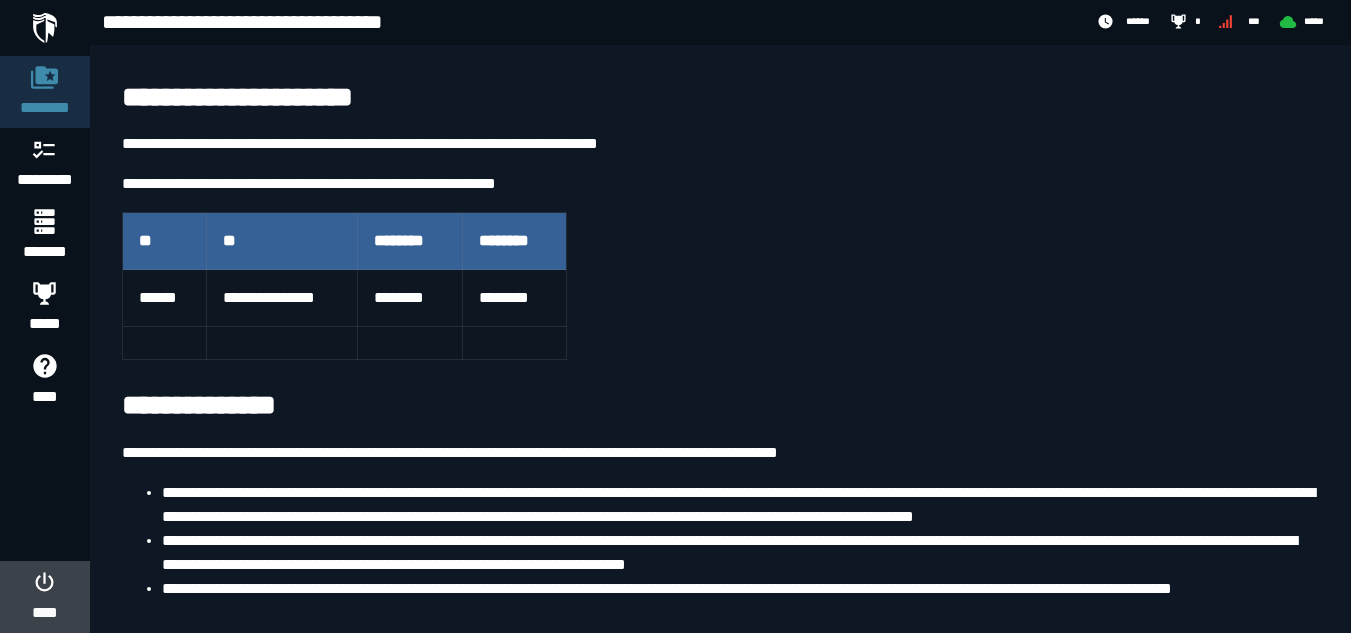 click 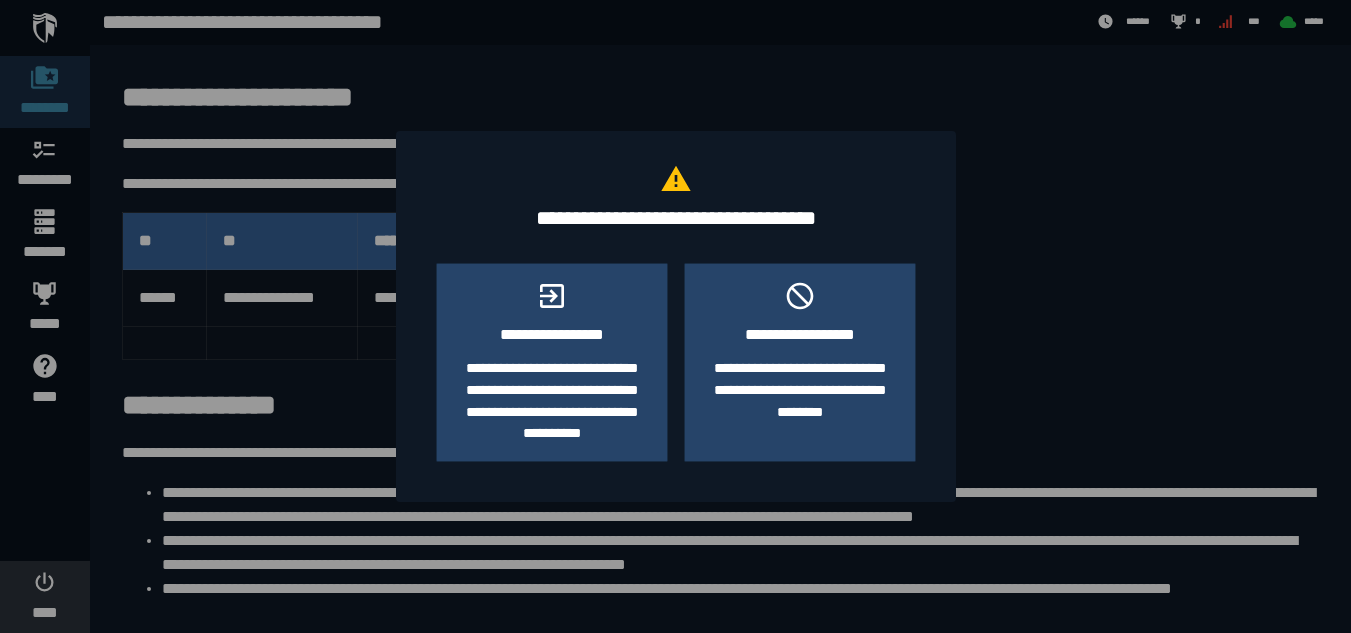 scroll, scrollTop: 0, scrollLeft: 0, axis: both 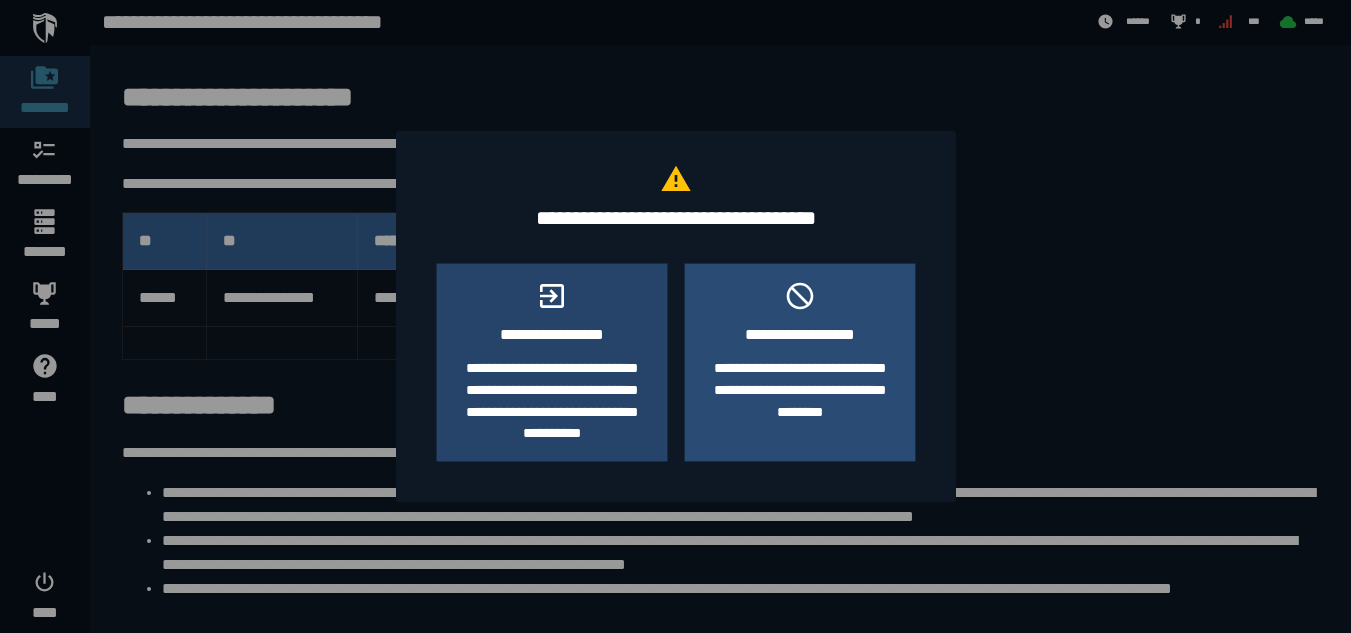 click on "**********" 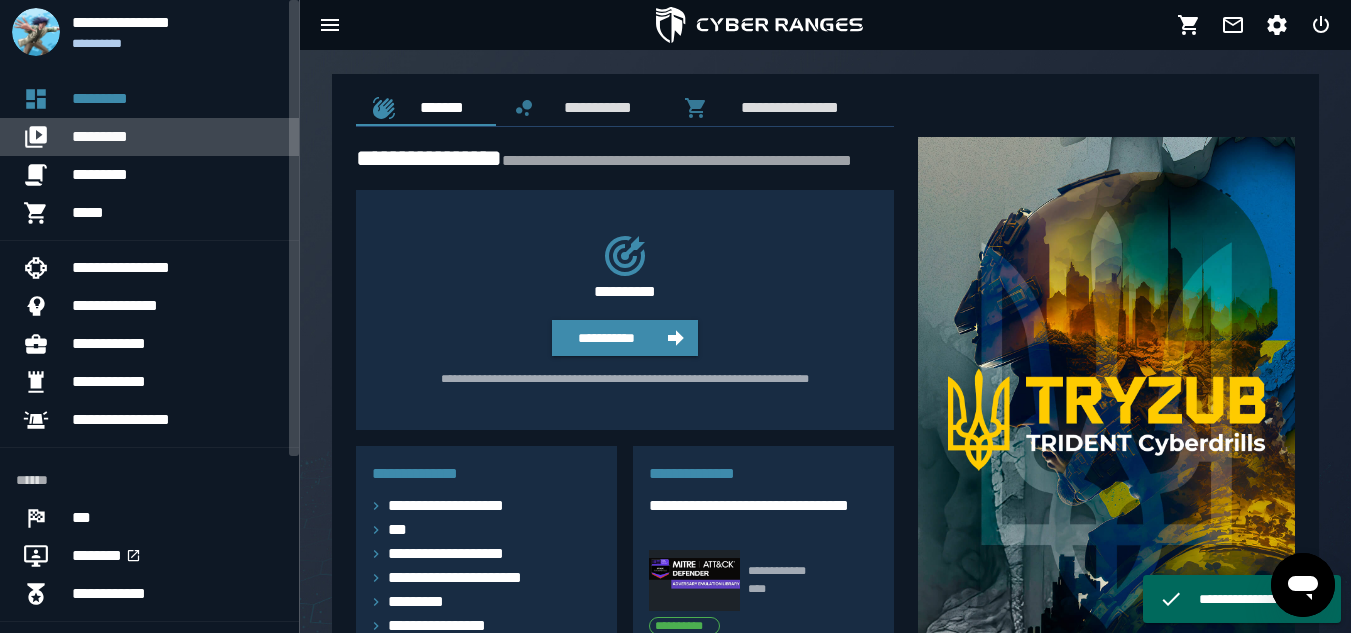 click on "*********" at bounding box center (177, 137) 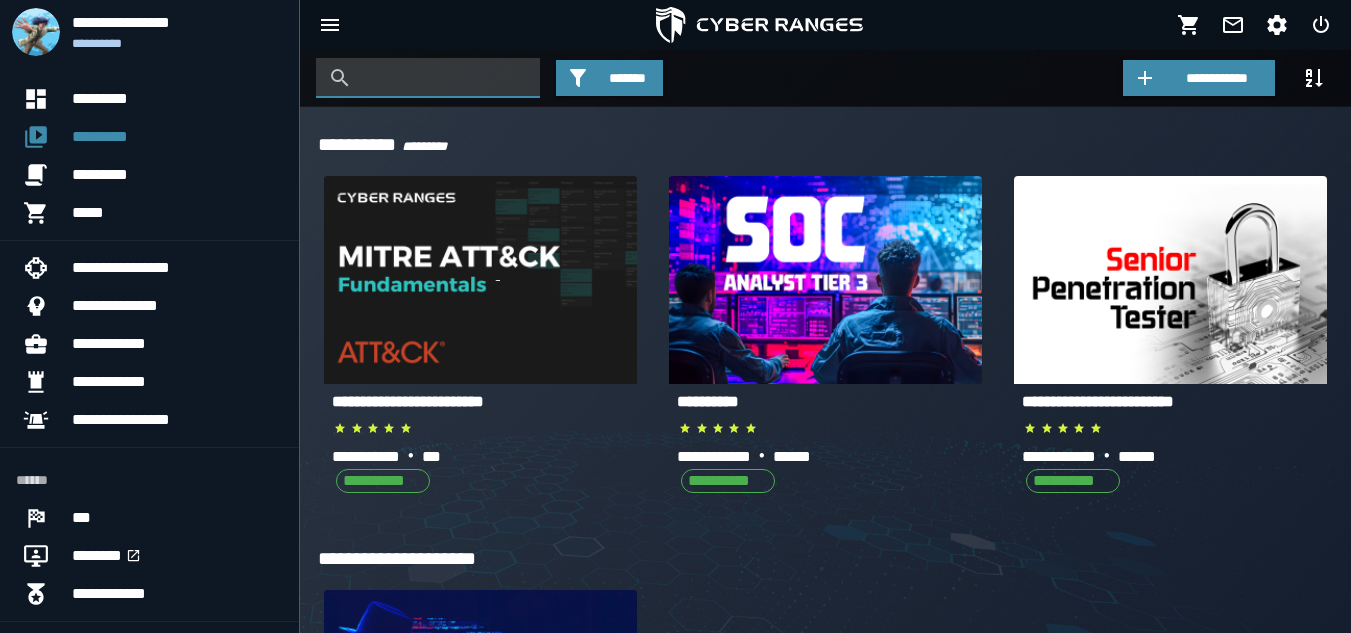 click at bounding box center (443, 78) 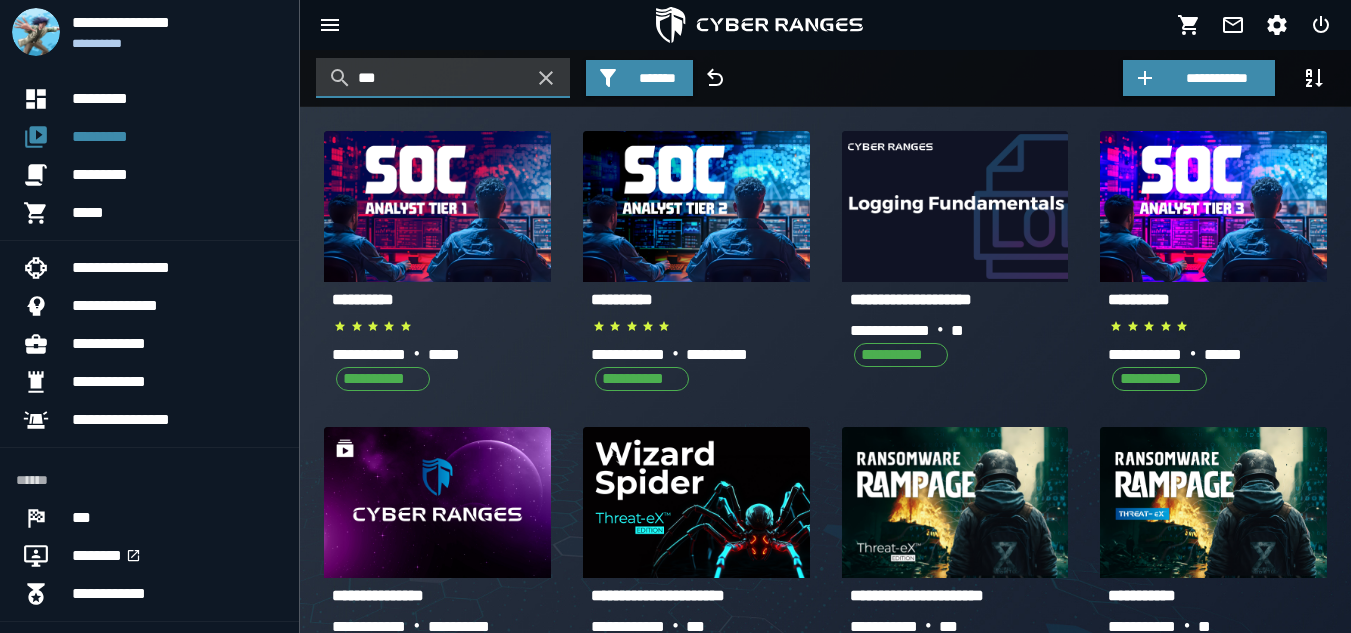 type on "***" 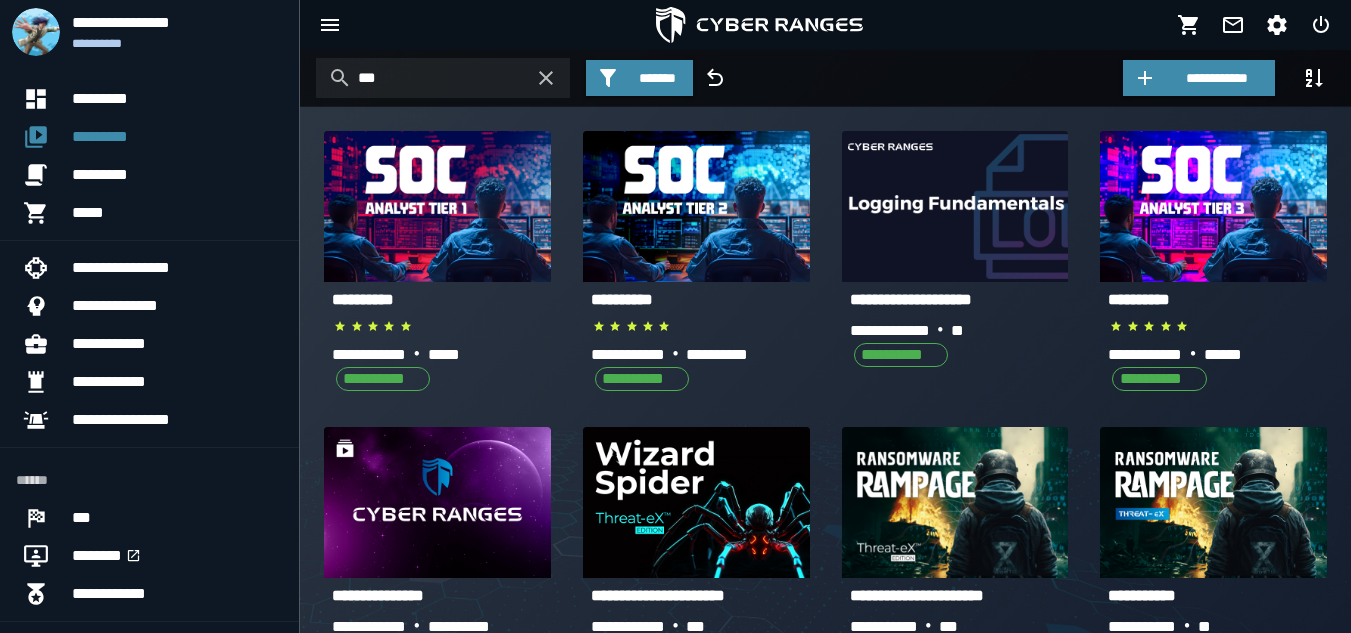 click 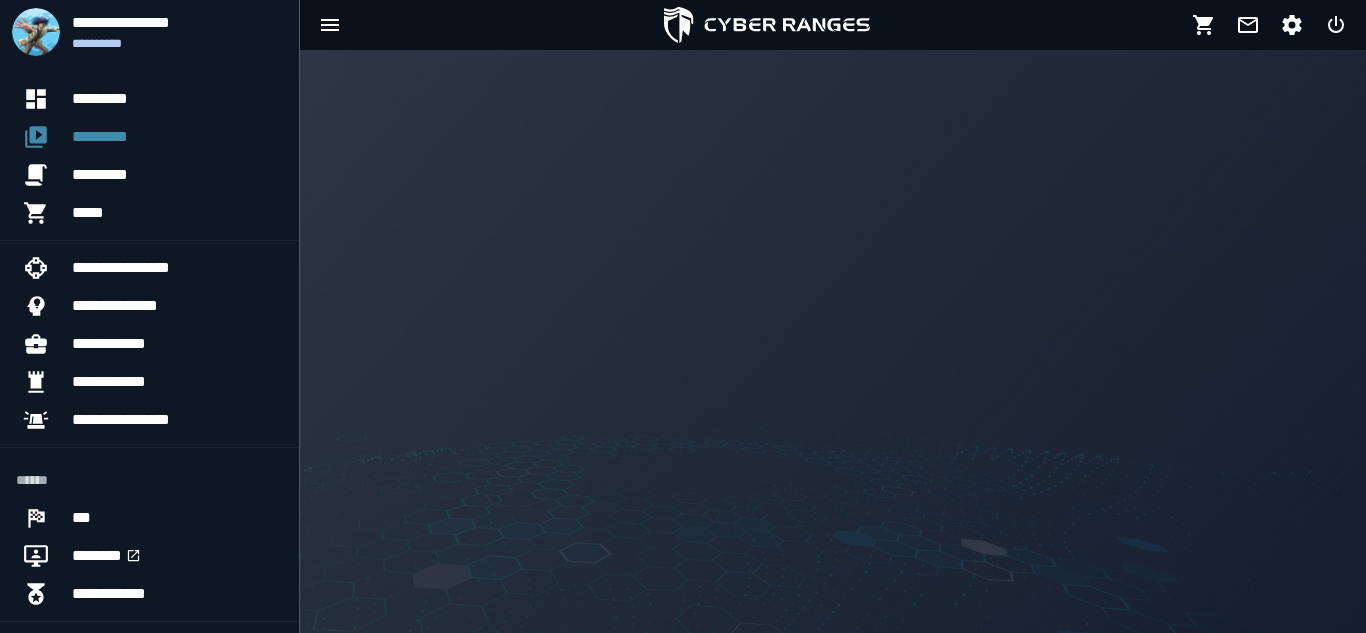 click on "**********" 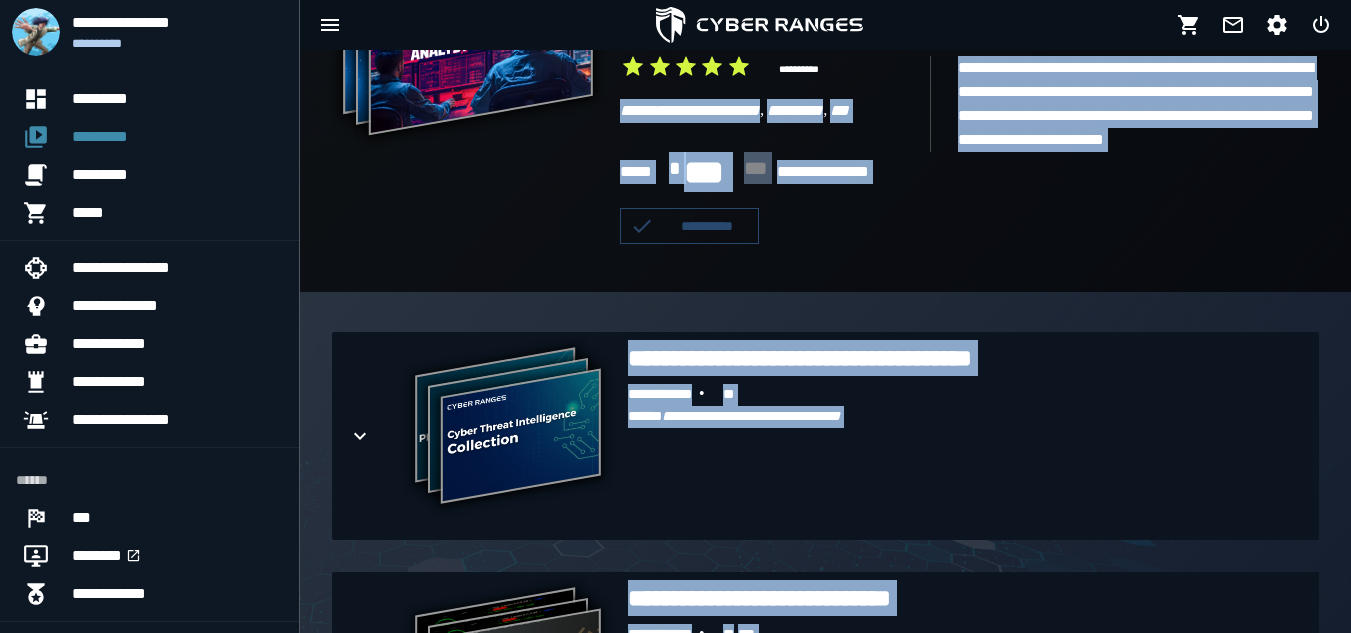 scroll, scrollTop: 254, scrollLeft: 0, axis: vertical 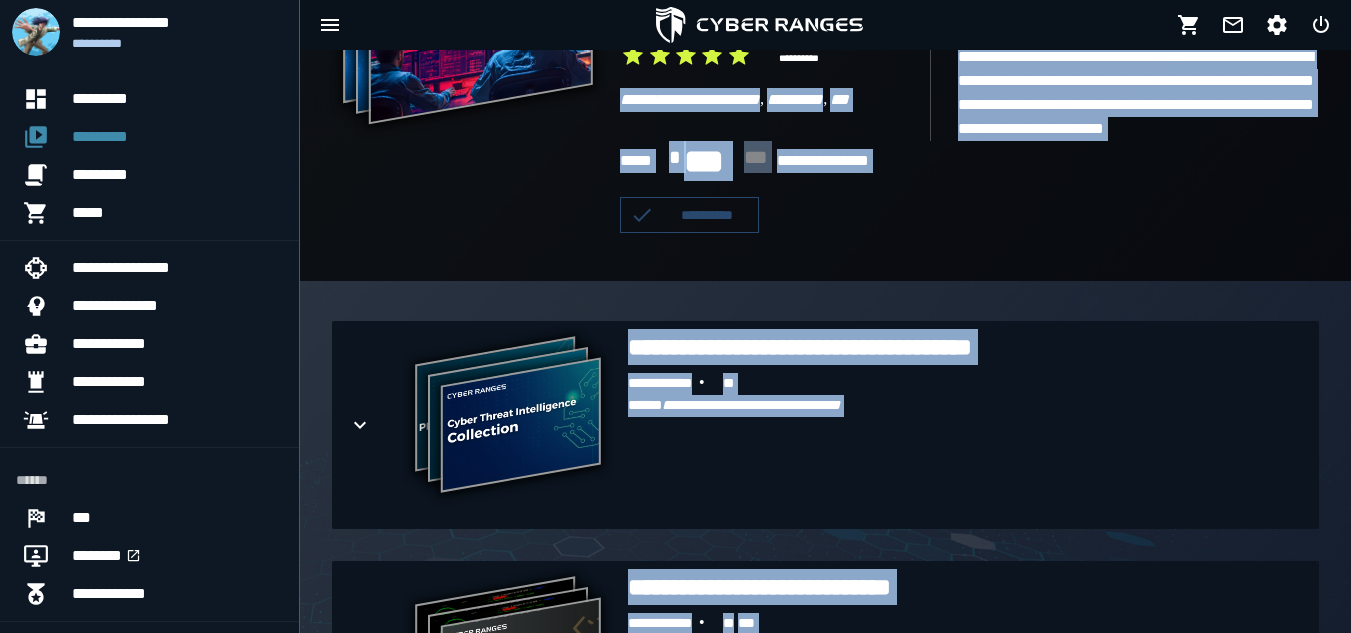 drag, startPoint x: 573, startPoint y: 246, endPoint x: 612, endPoint y: 290, distance: 58.796257 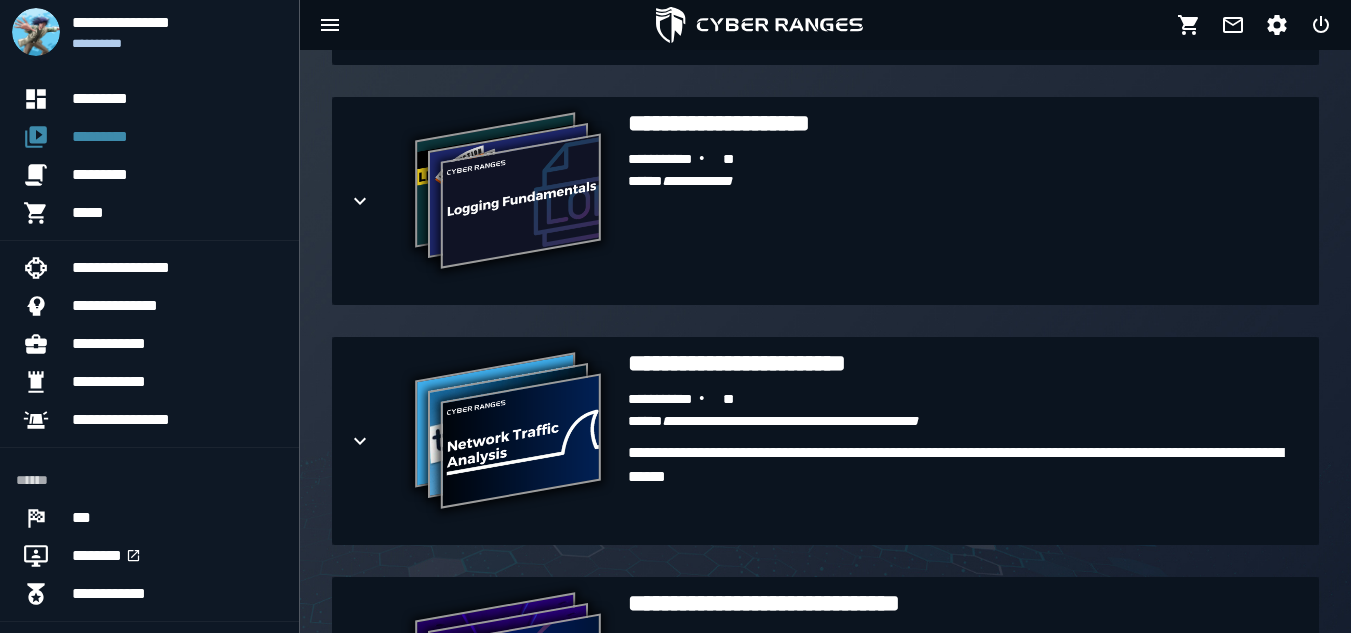 scroll, scrollTop: 1230, scrollLeft: 0, axis: vertical 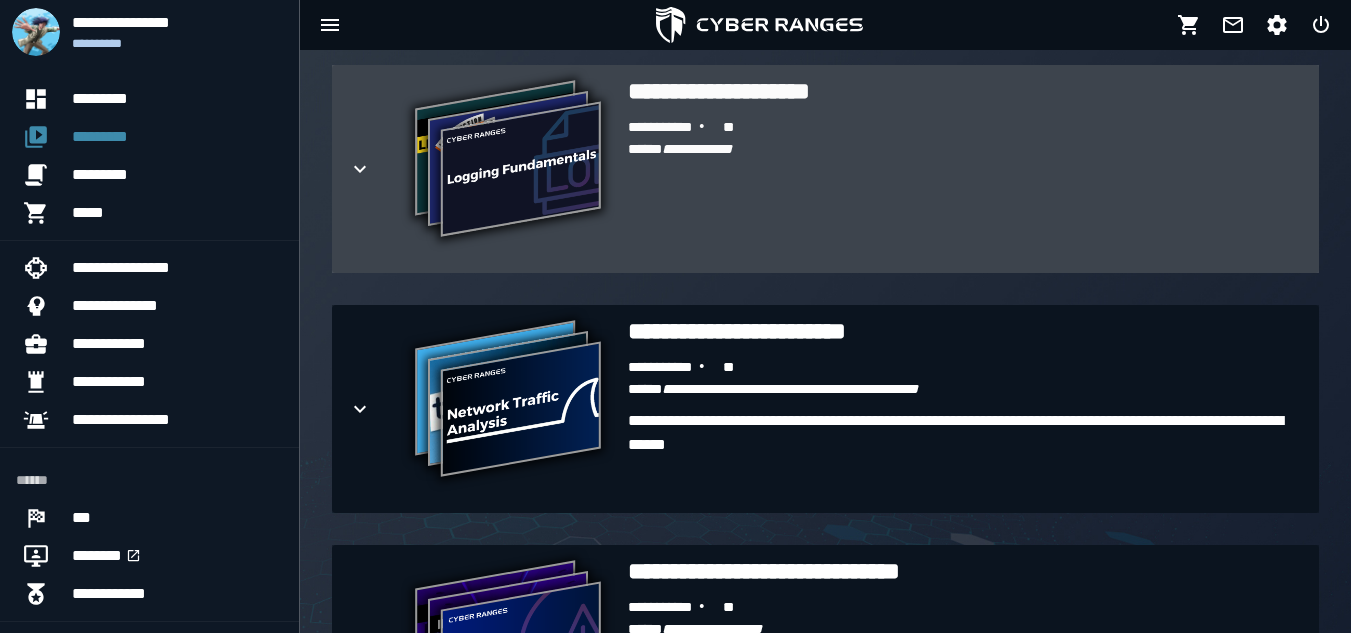 click 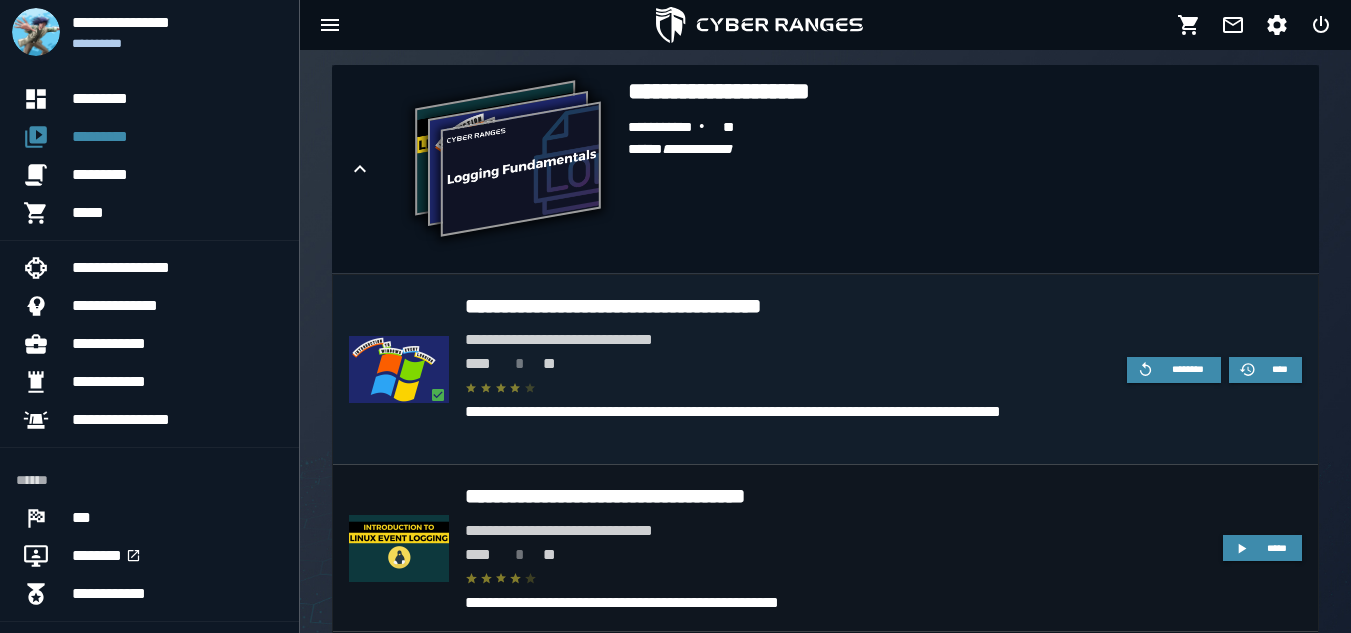 scroll, scrollTop: 1451, scrollLeft: 0, axis: vertical 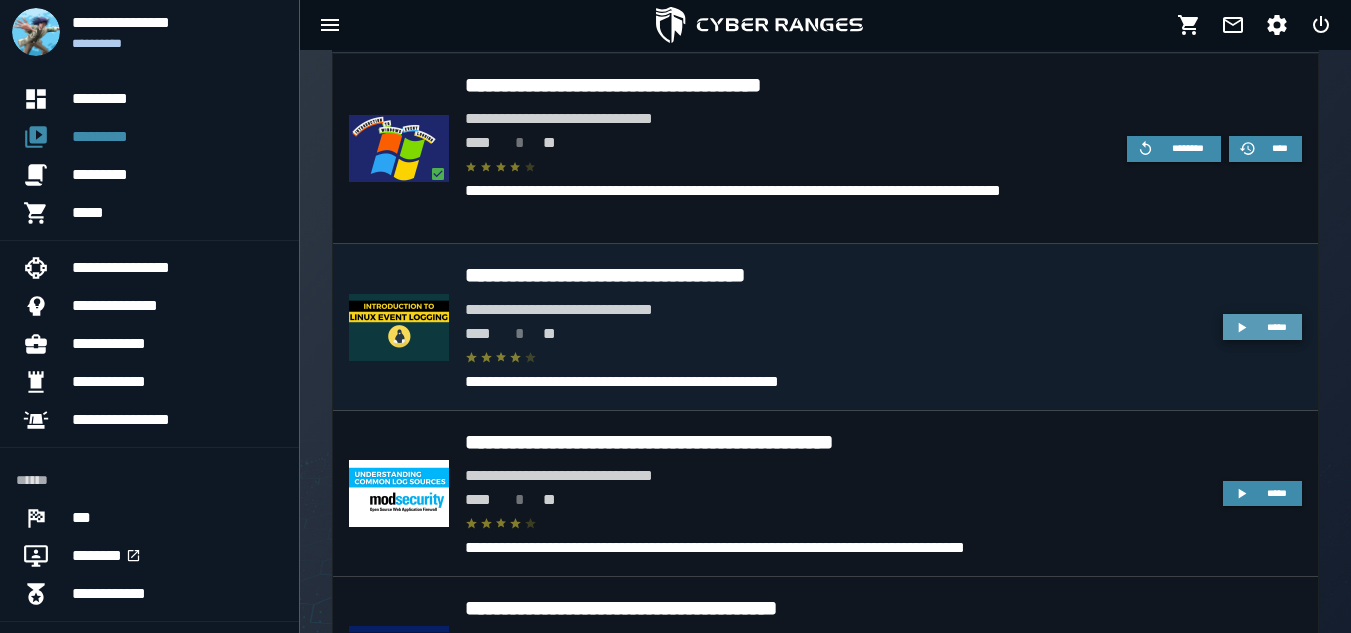 click on "*****" at bounding box center [1262, 327] 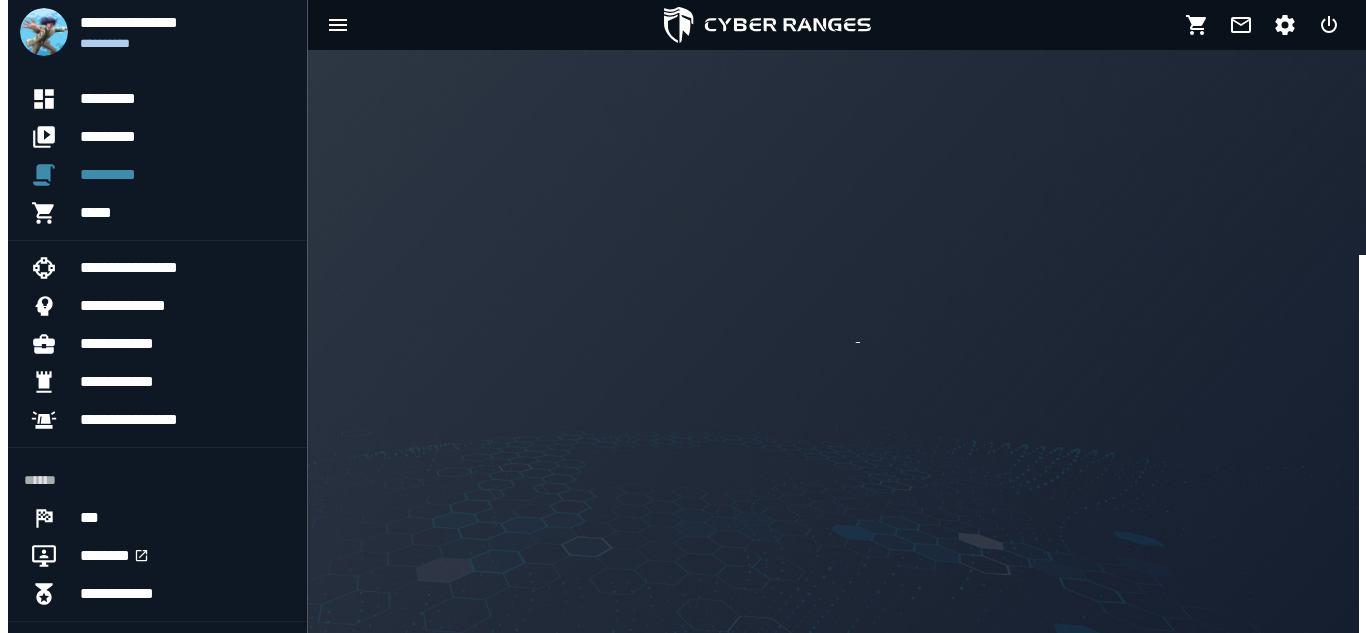 scroll, scrollTop: 0, scrollLeft: 0, axis: both 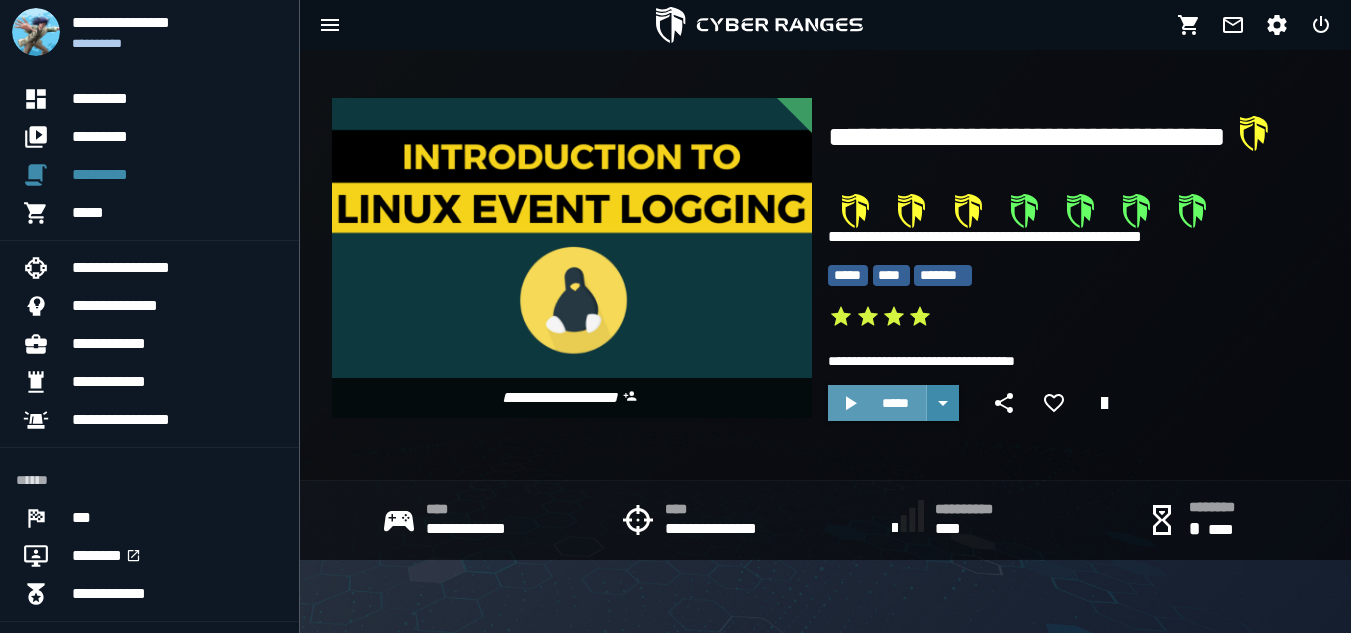 click 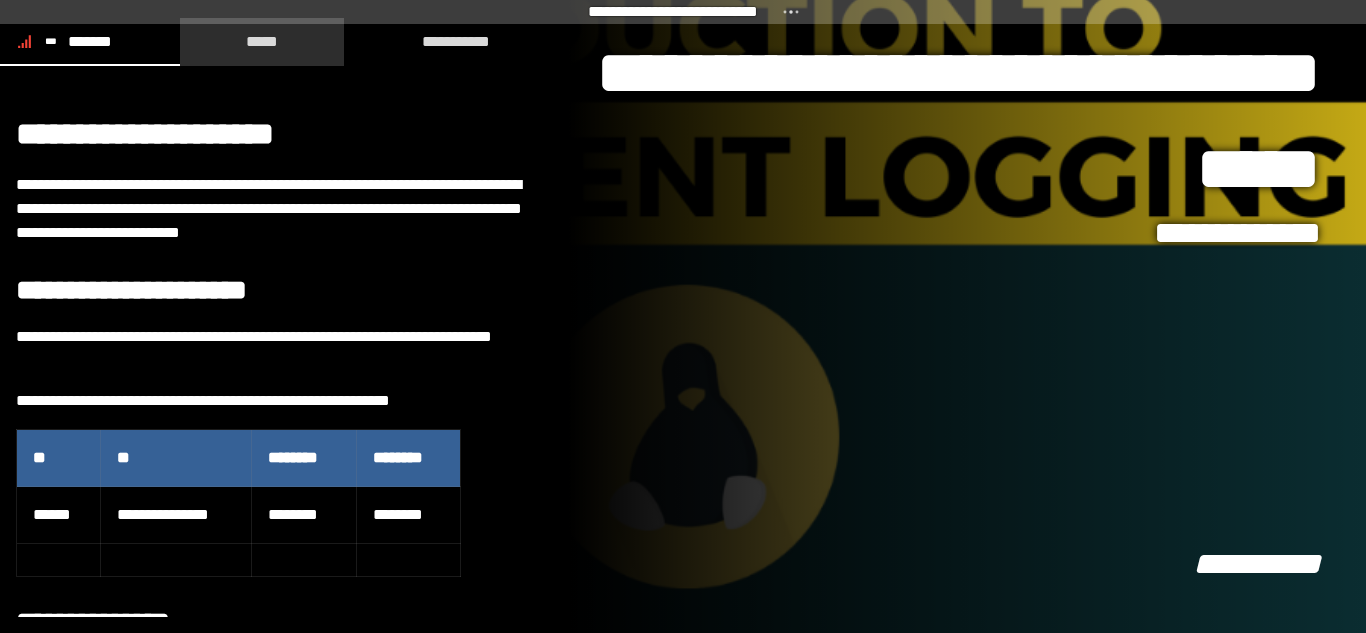 click on "*****" at bounding box center (262, 41) 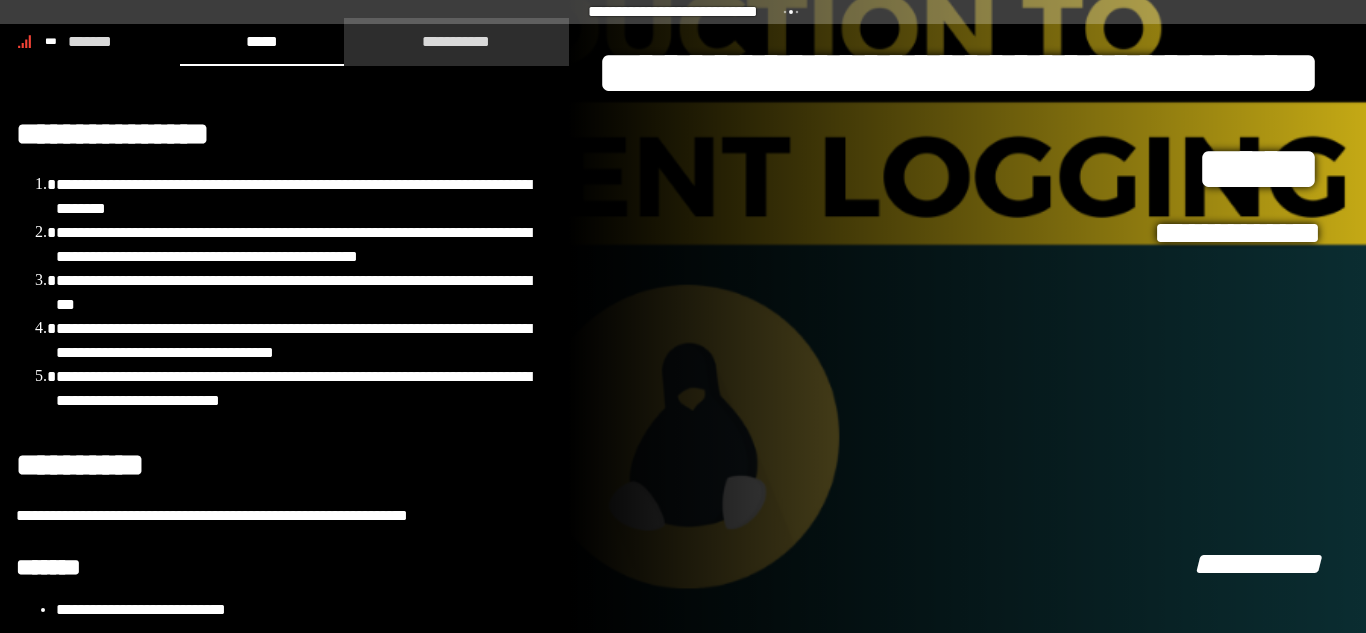 click on "**********" at bounding box center (456, 41) 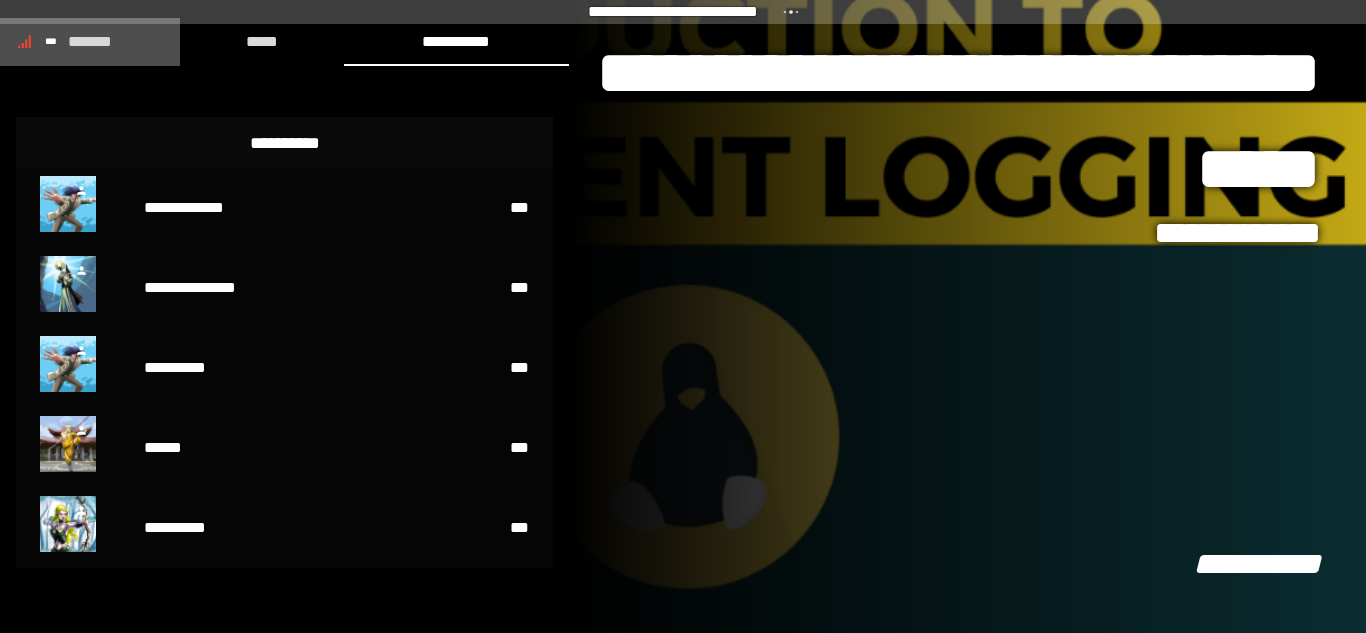 click on "*******" at bounding box center [90, 41] 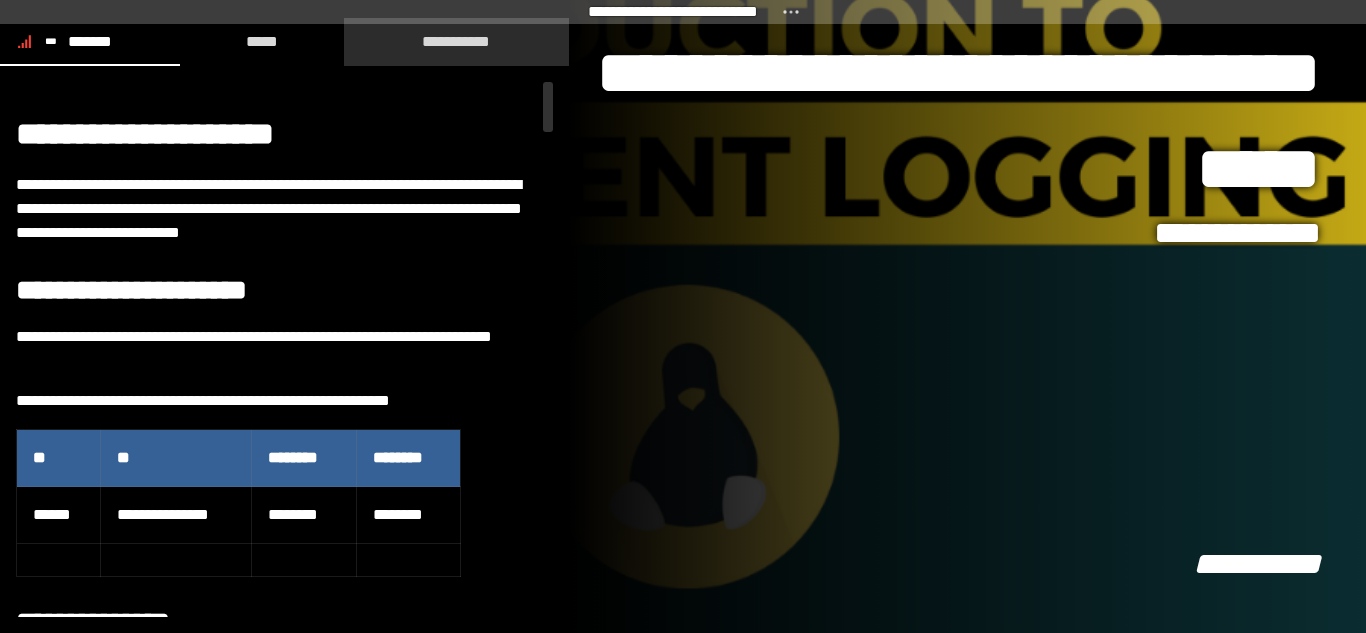 click on "**********" at bounding box center (456, 41) 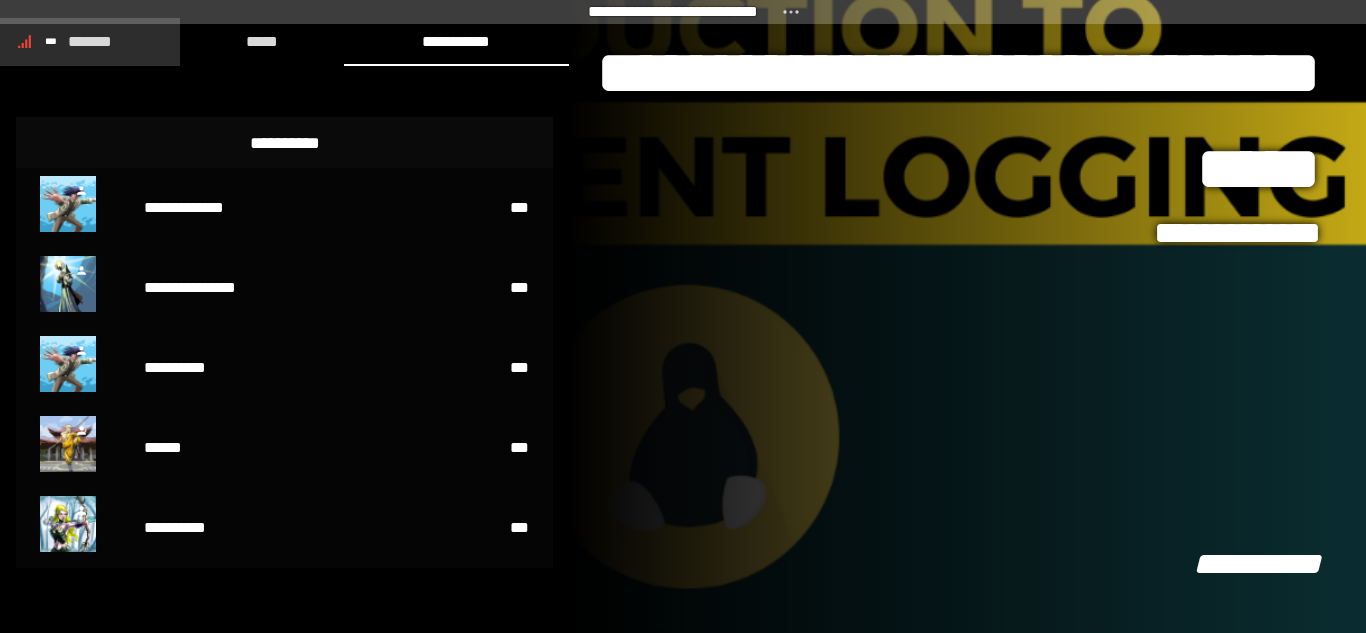 click on "*******" at bounding box center [90, 42] 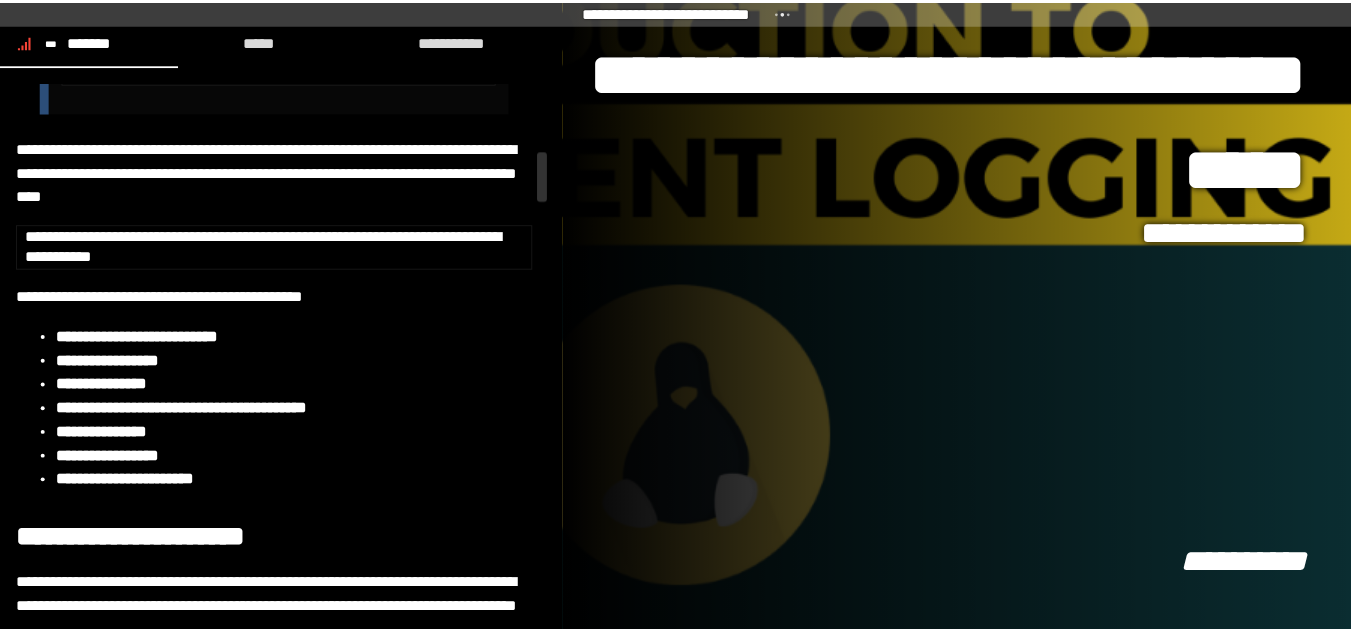 scroll, scrollTop: 1412, scrollLeft: 0, axis: vertical 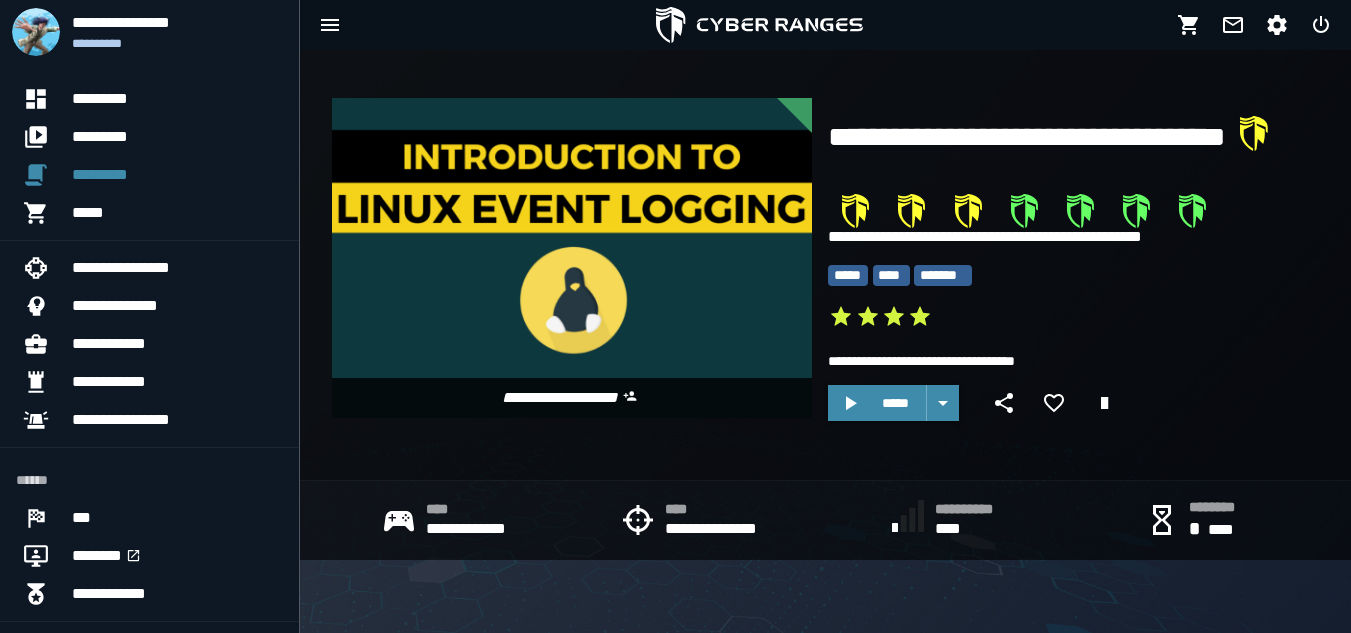 click at bounding box center (572, 258) 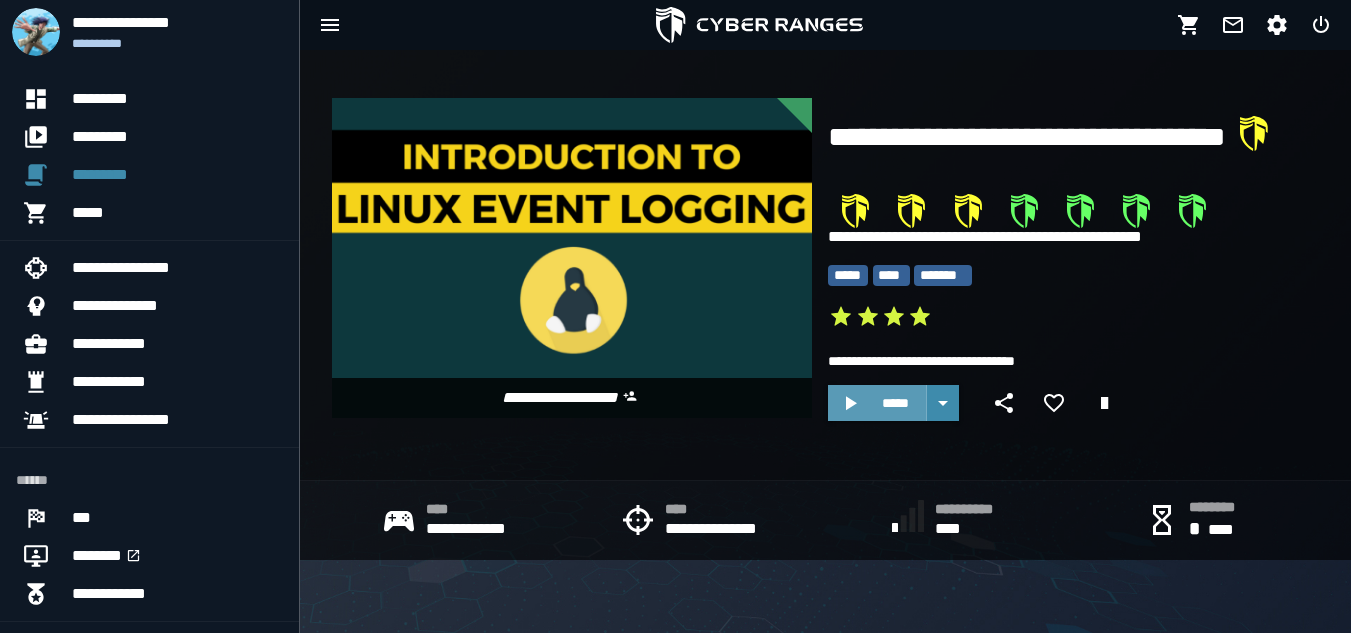 click on "*****" at bounding box center (877, 403) 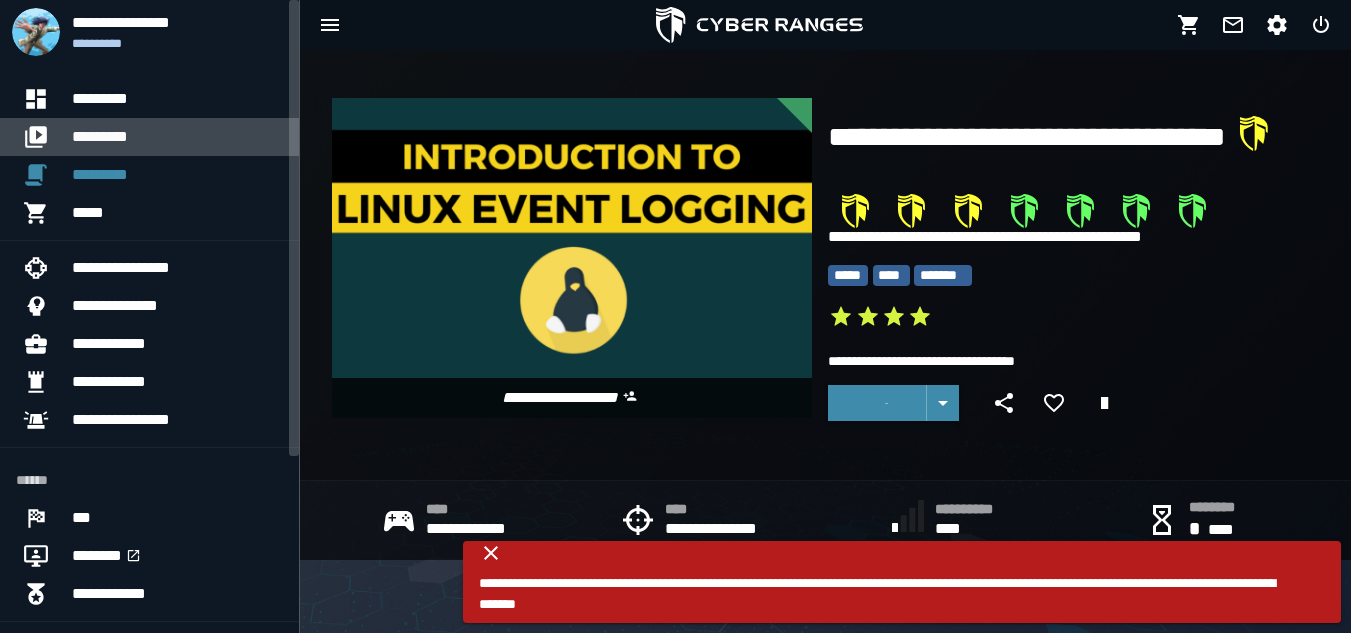 click on "*********" at bounding box center [177, 137] 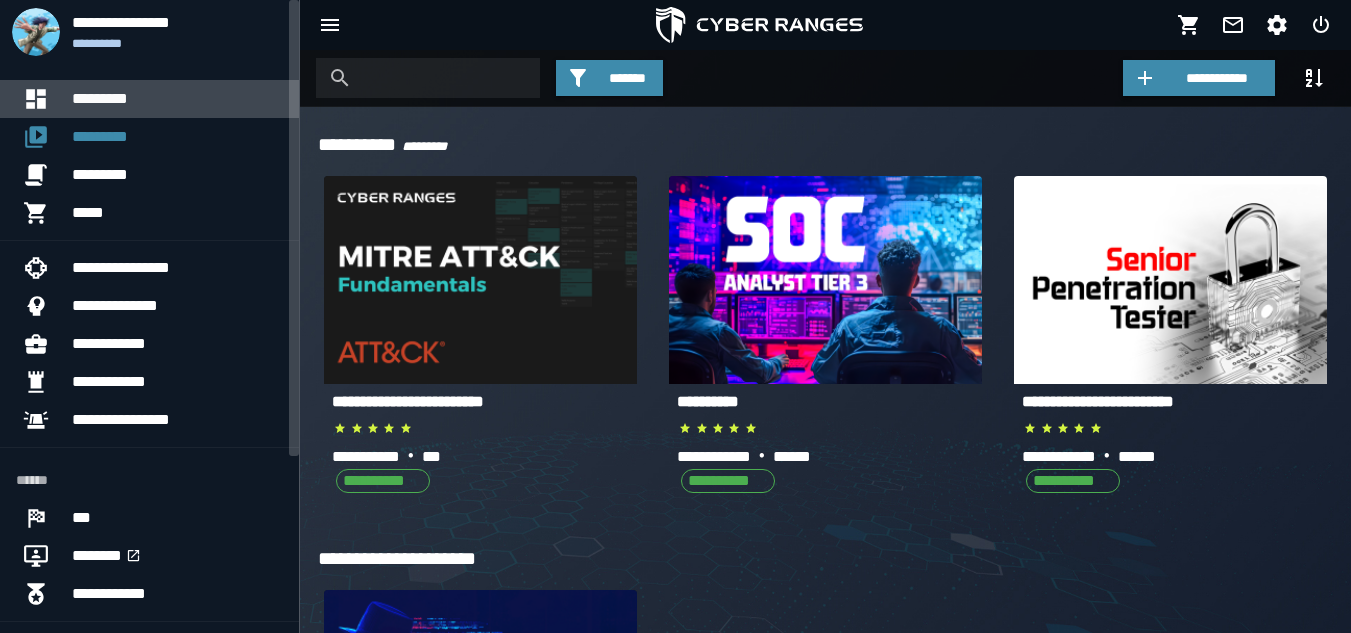 click on "*********" at bounding box center [177, 99] 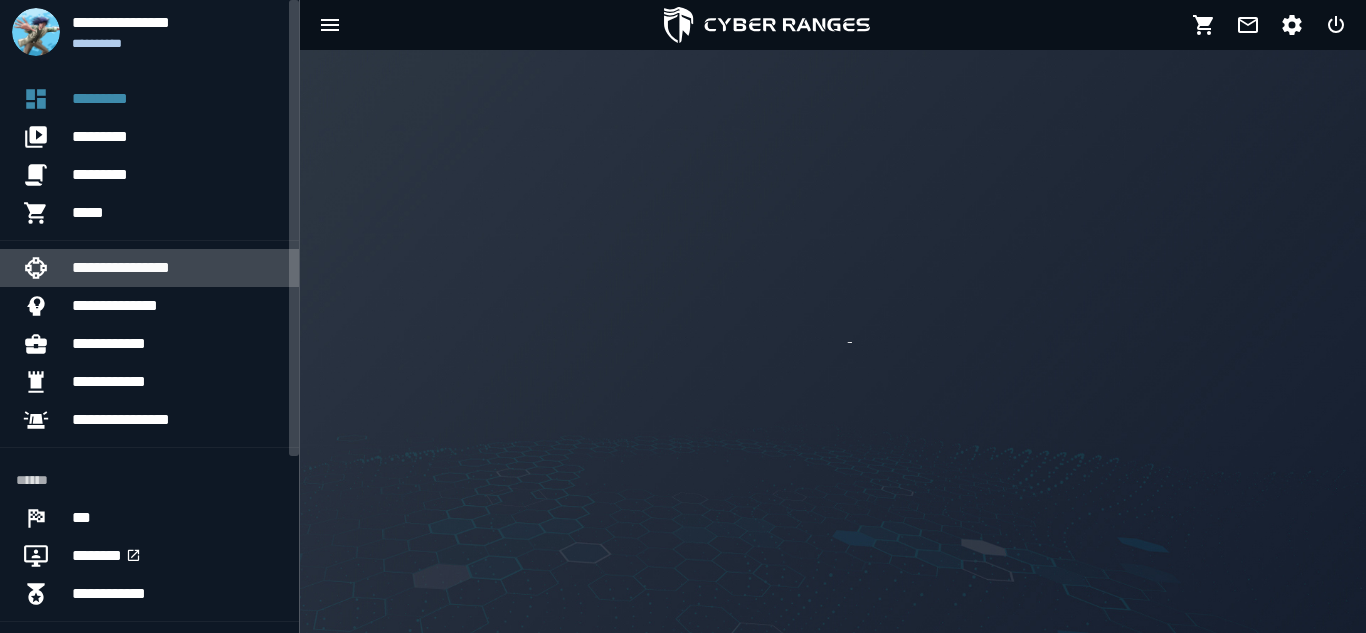 click on "**********" at bounding box center [177, 268] 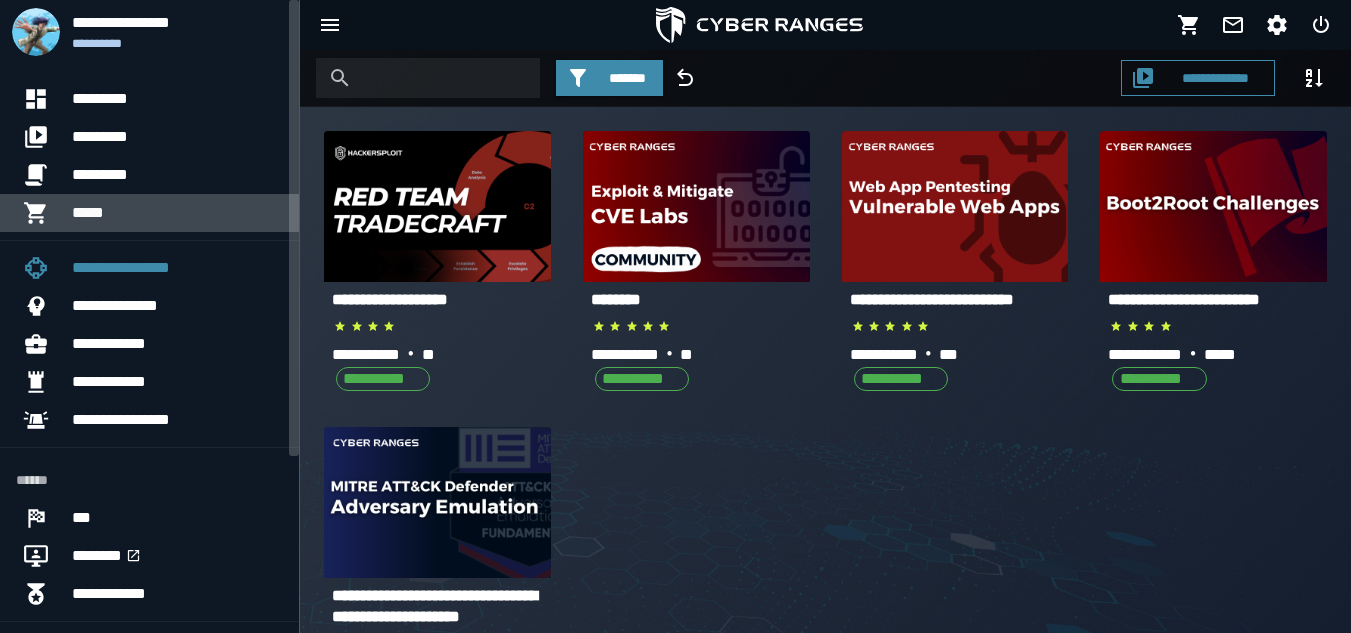 click on "*****" at bounding box center (177, 213) 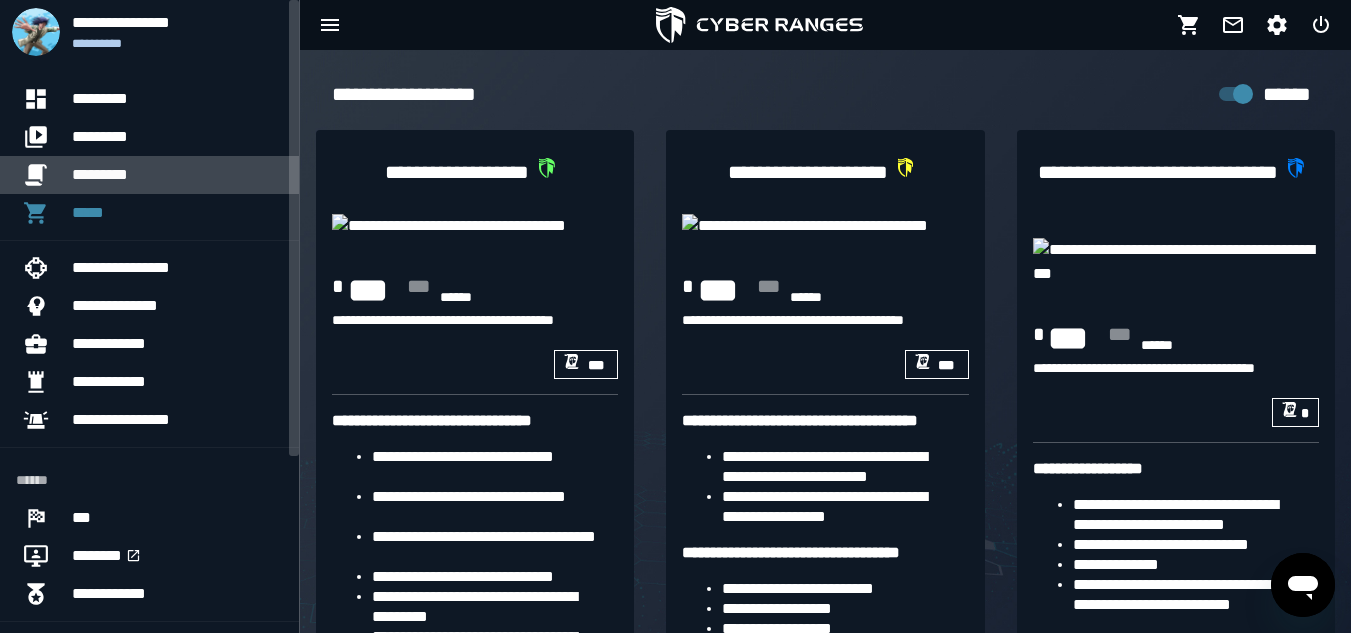 click on "*********" at bounding box center (177, 175) 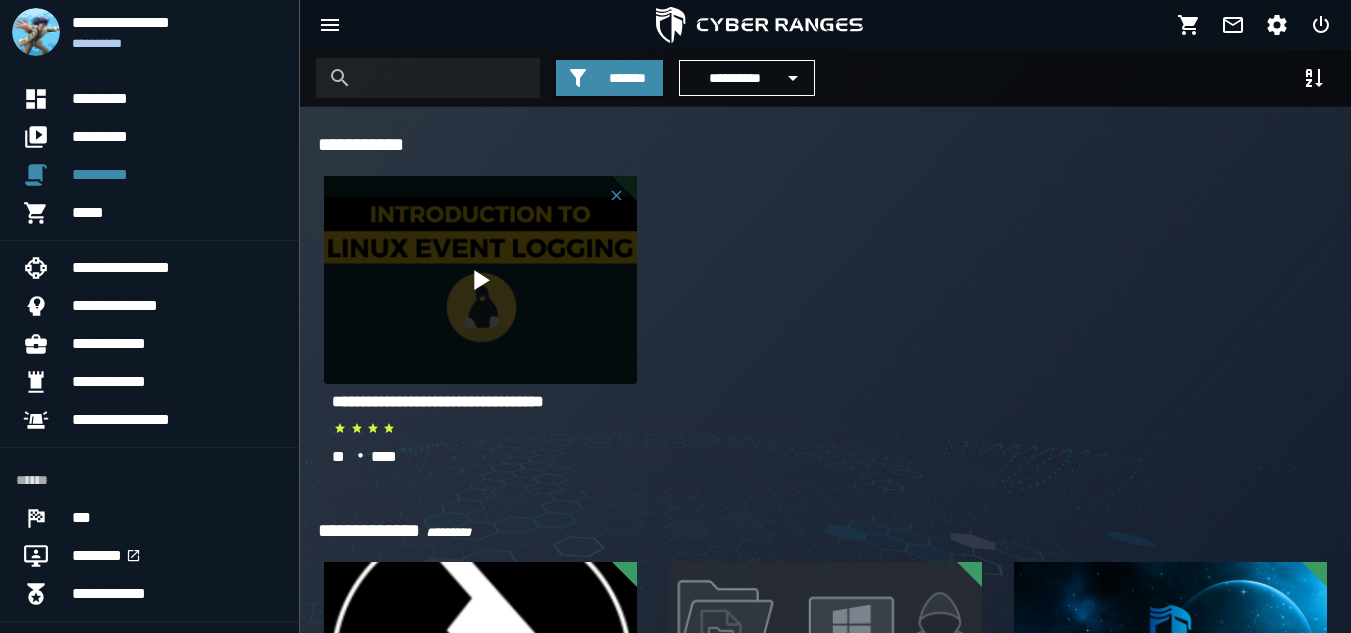 click 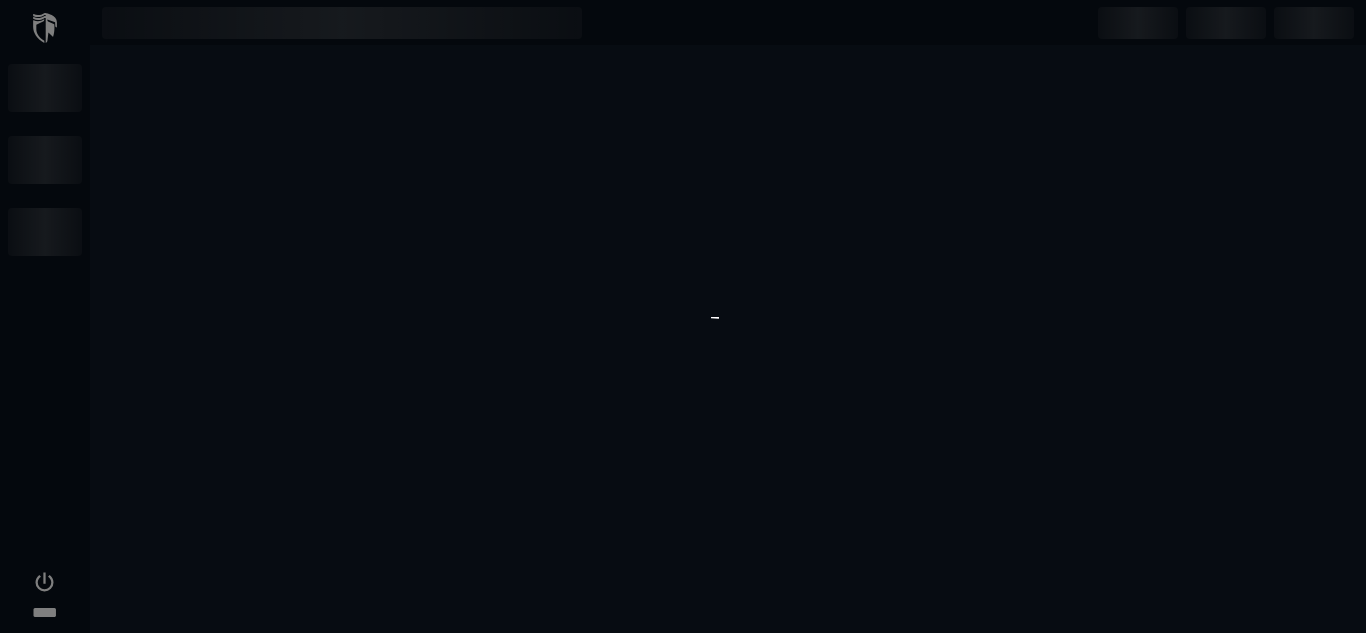 click at bounding box center [683, 316] 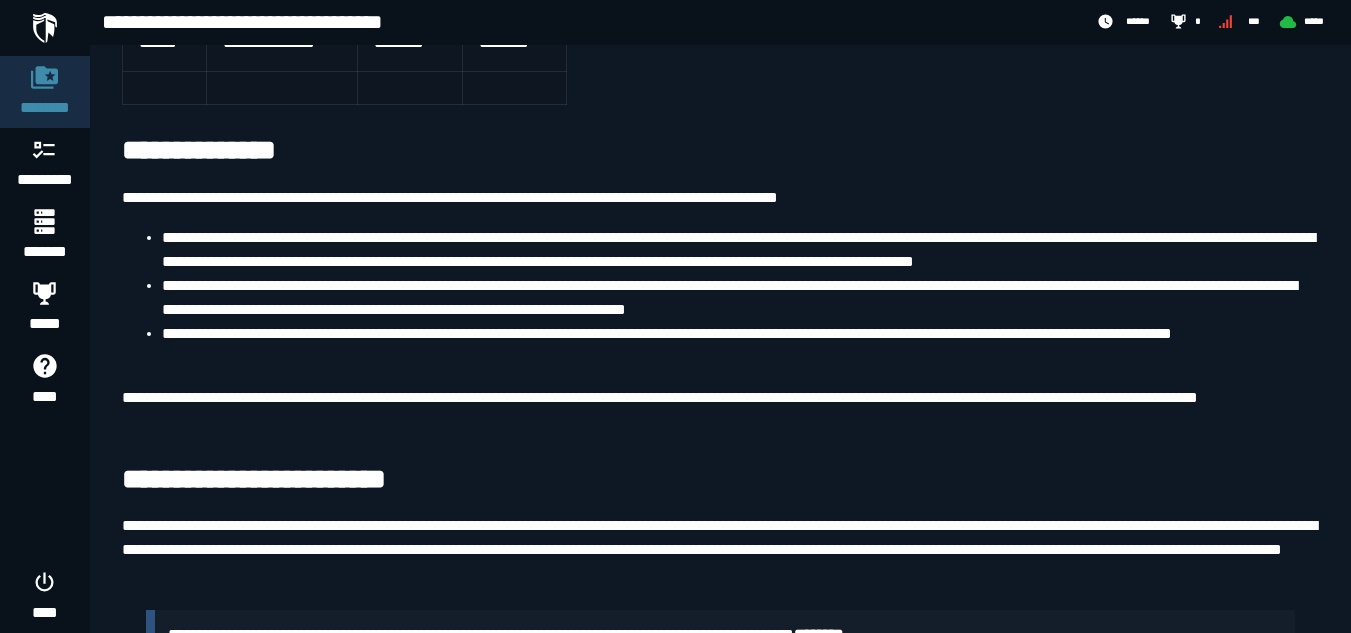 scroll, scrollTop: 0, scrollLeft: 0, axis: both 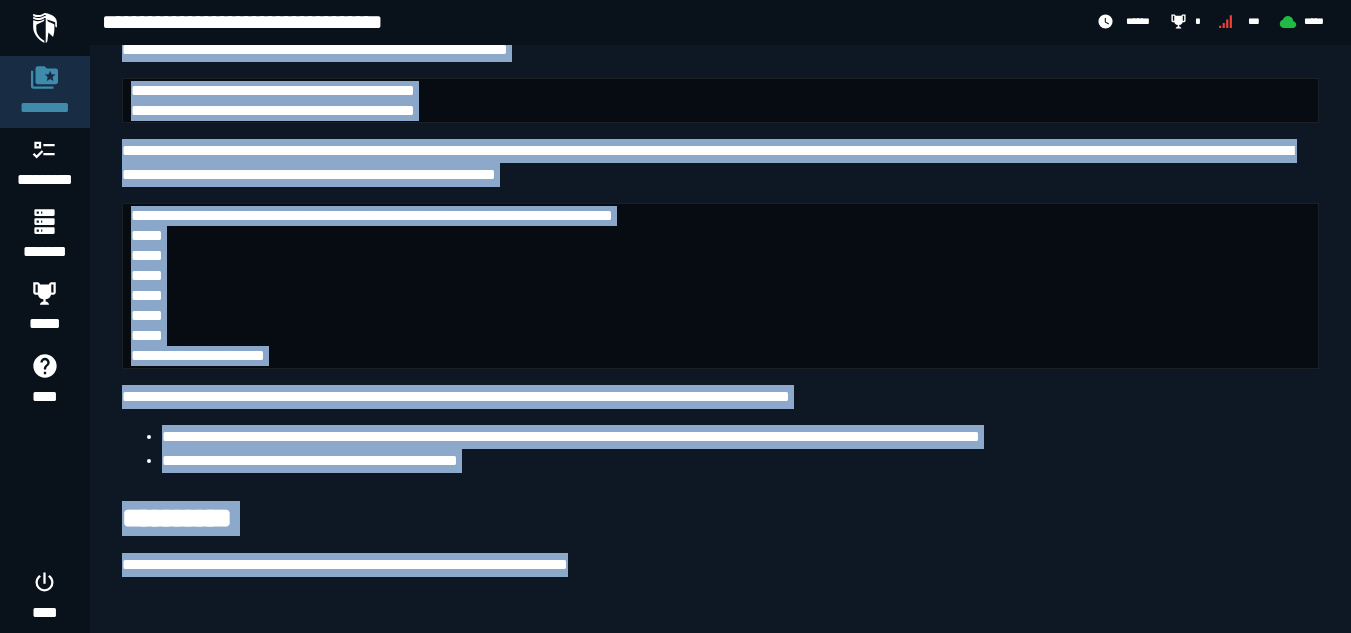 drag, startPoint x: 115, startPoint y: 180, endPoint x: 664, endPoint y: 593, distance: 687.00073 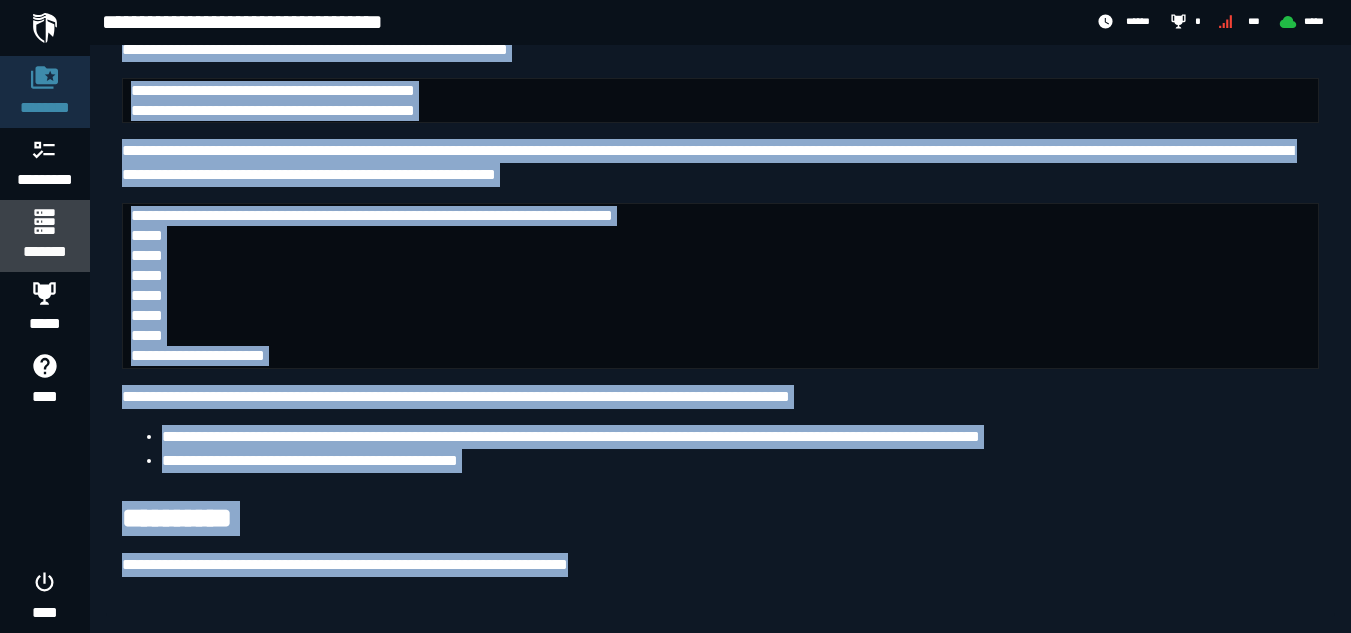 click 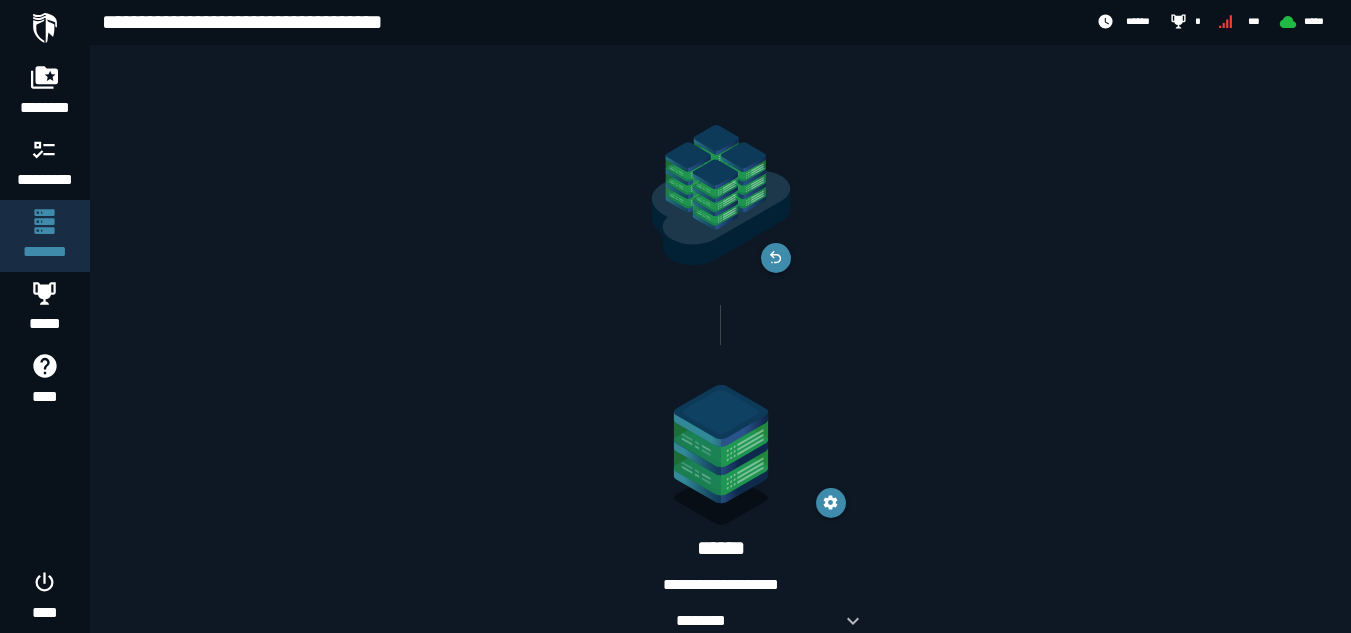 scroll, scrollTop: 58, scrollLeft: 0, axis: vertical 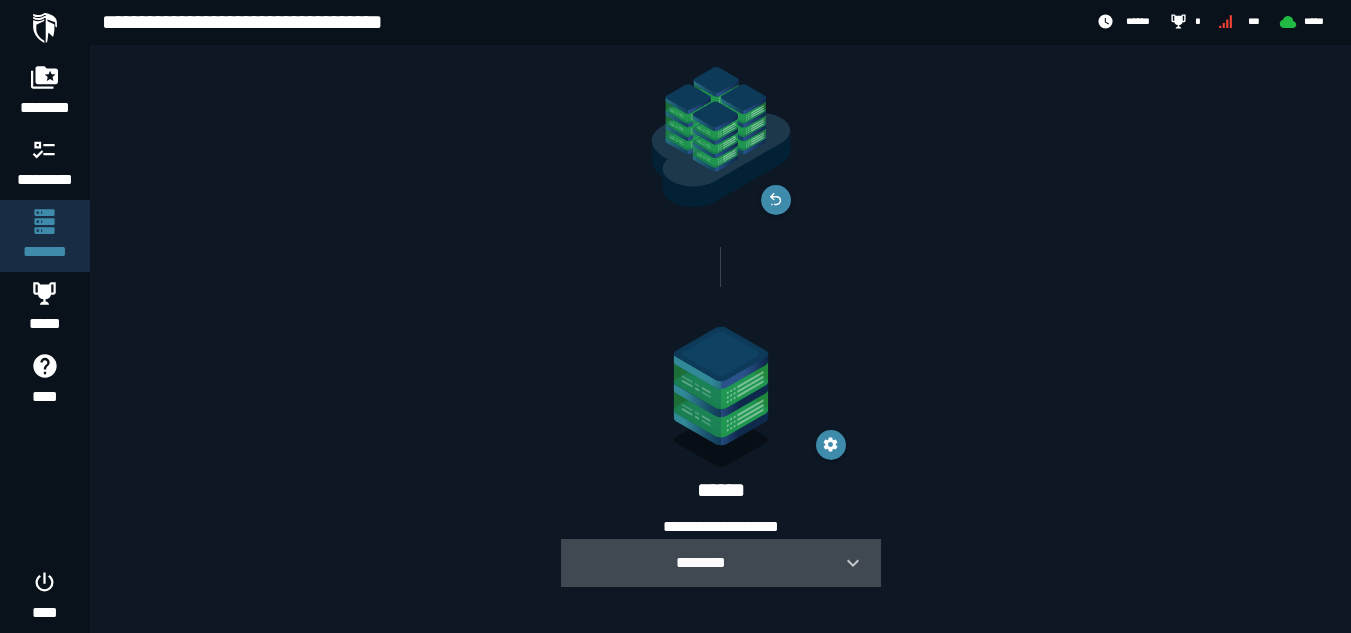 click 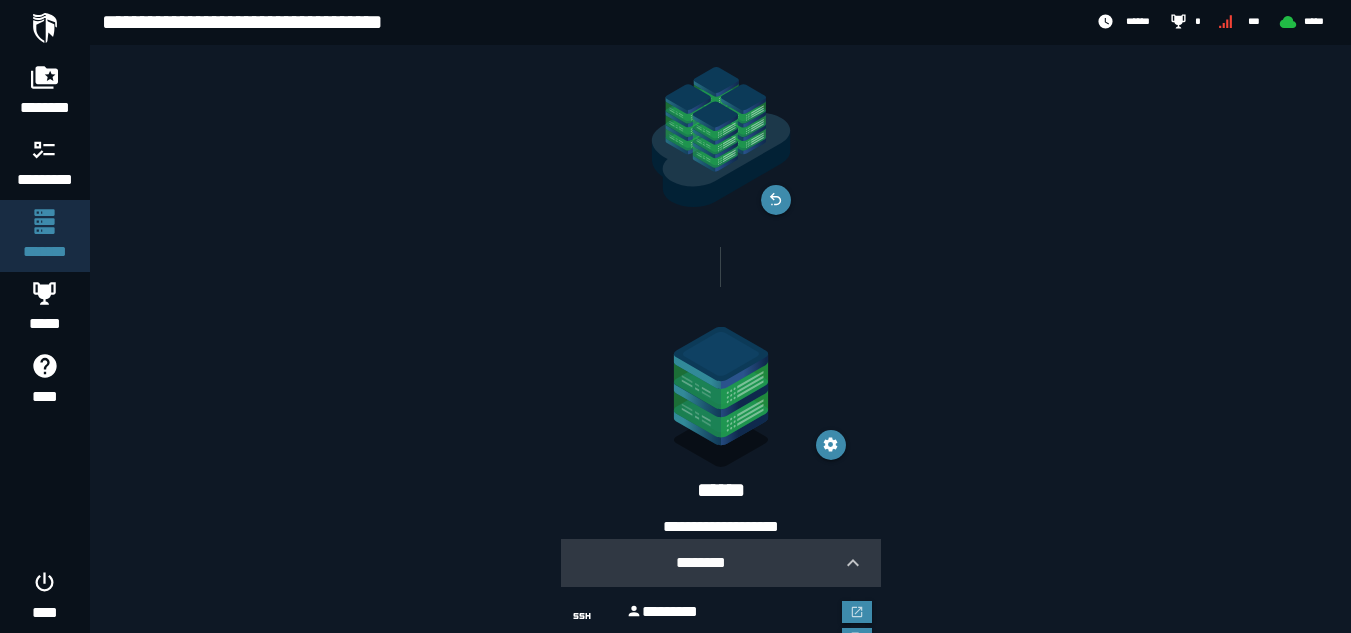 scroll, scrollTop: 140, scrollLeft: 0, axis: vertical 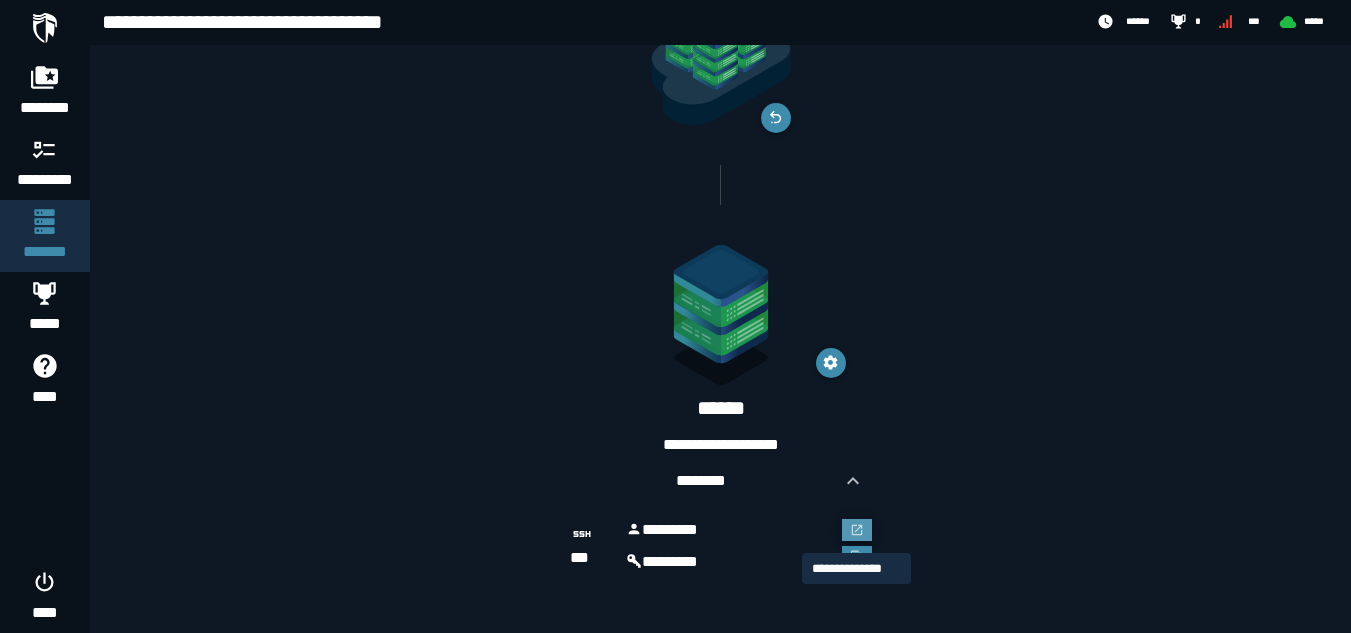 click 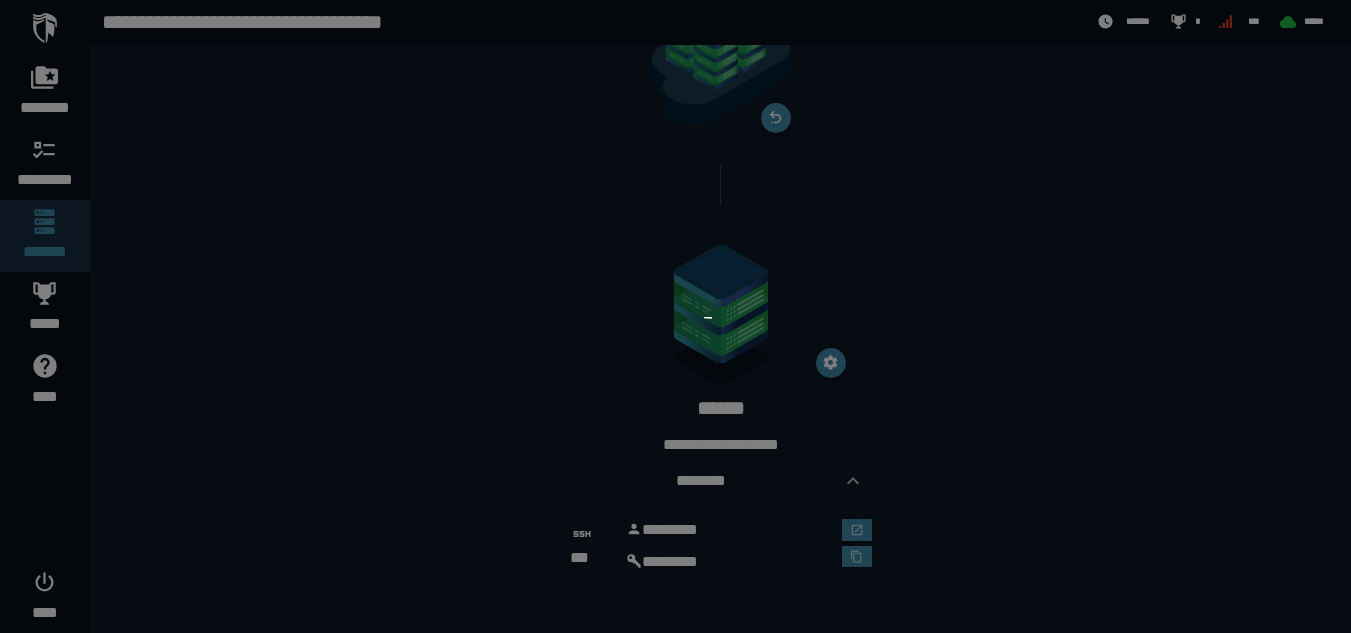 click at bounding box center (675, 316) 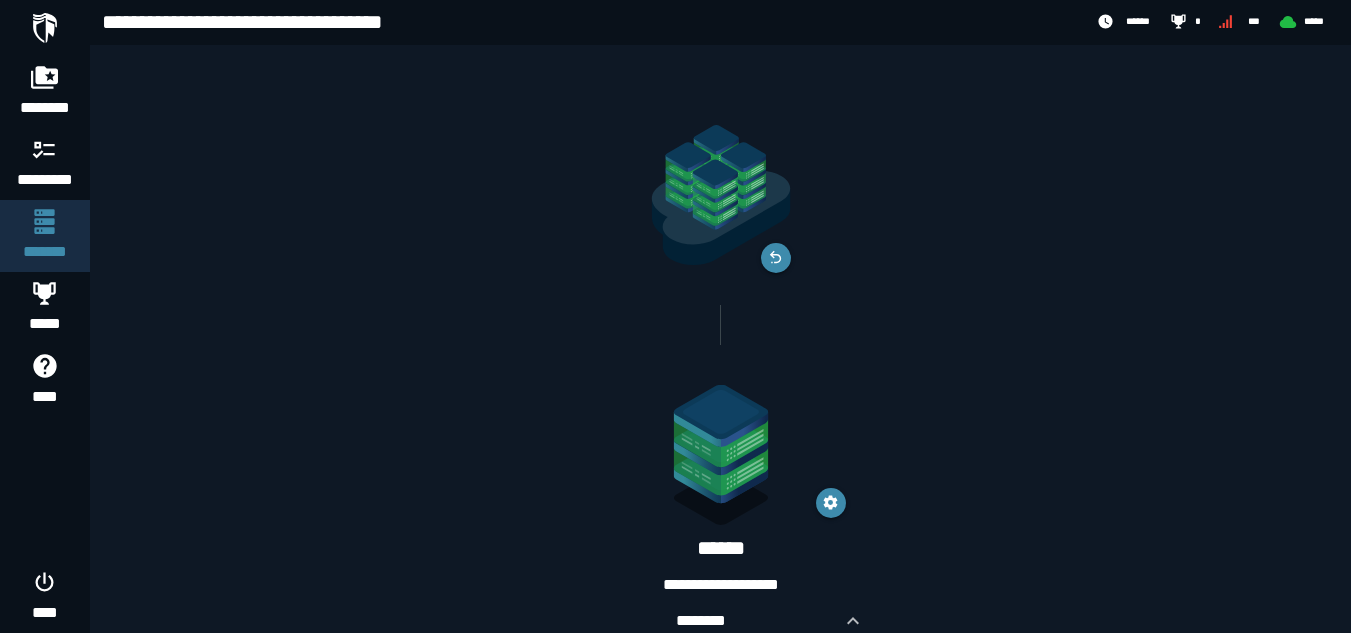 scroll, scrollTop: 140, scrollLeft: 0, axis: vertical 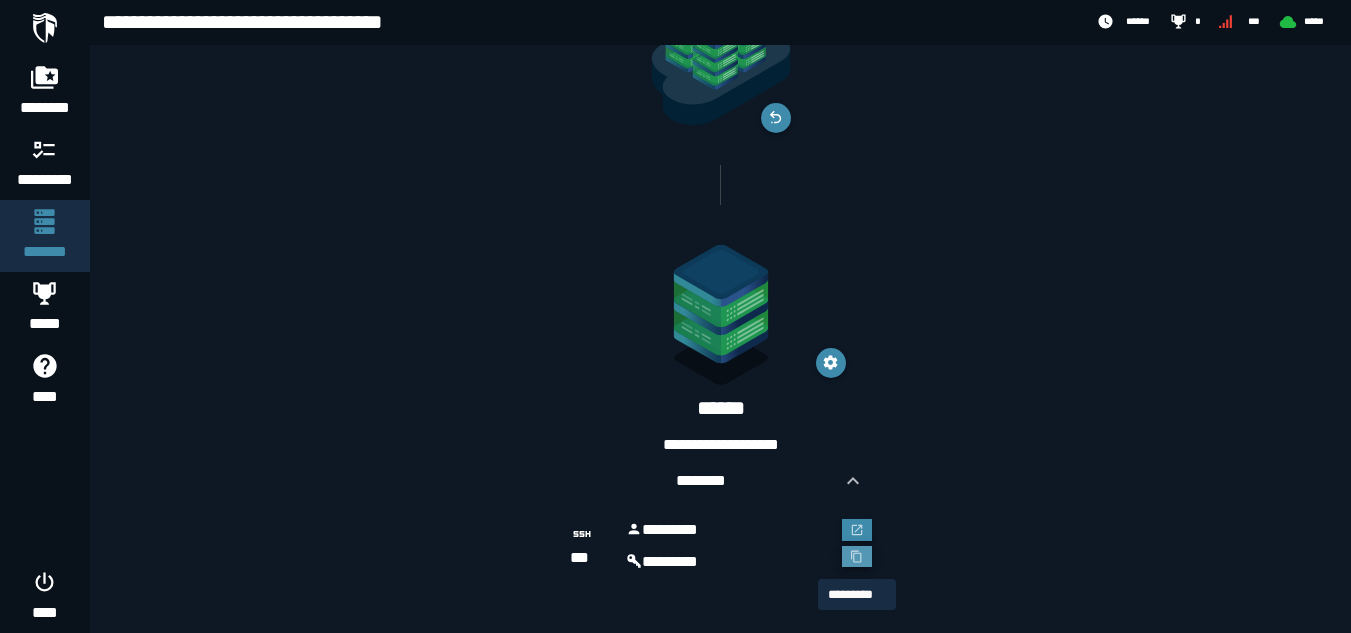 click at bounding box center [857, 557] 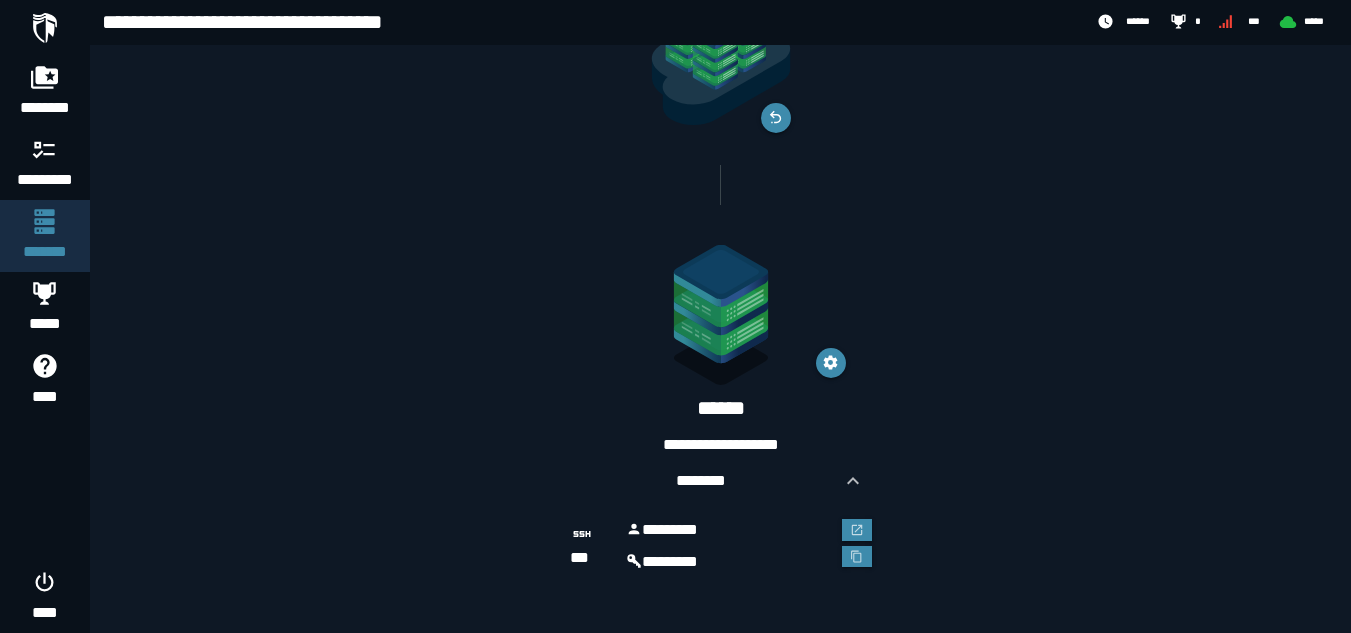 click on "********" at bounding box center (729, 562) 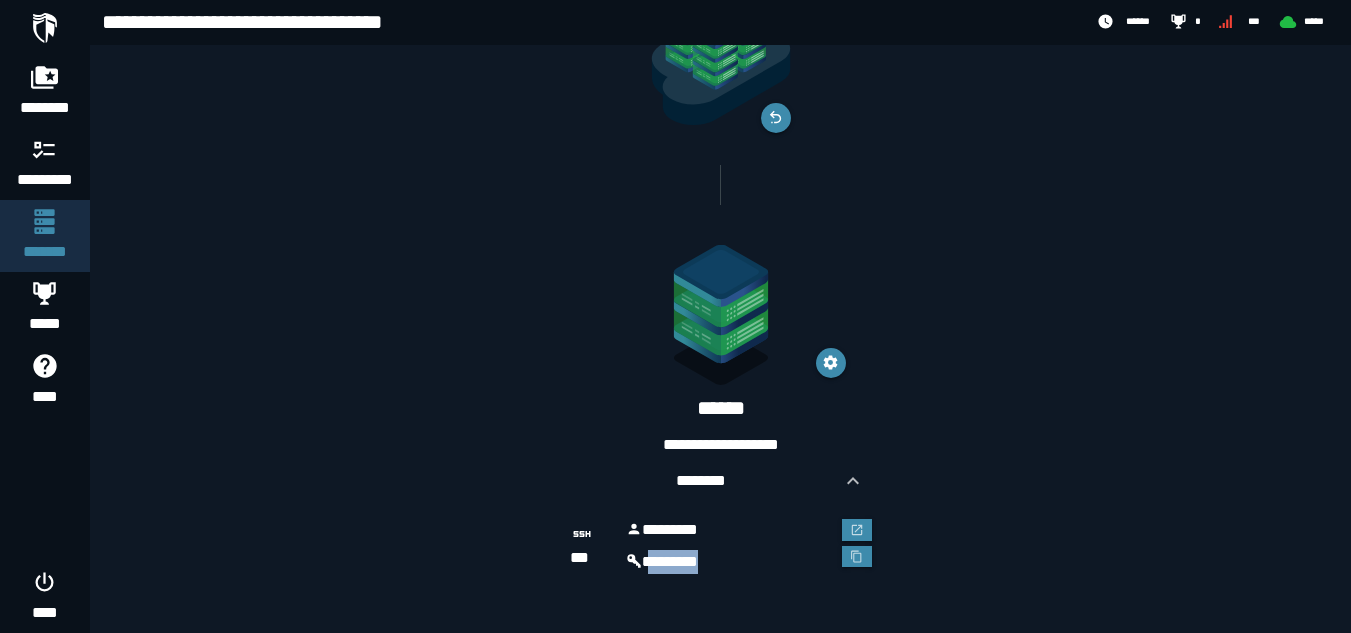 click on "********" at bounding box center (729, 562) 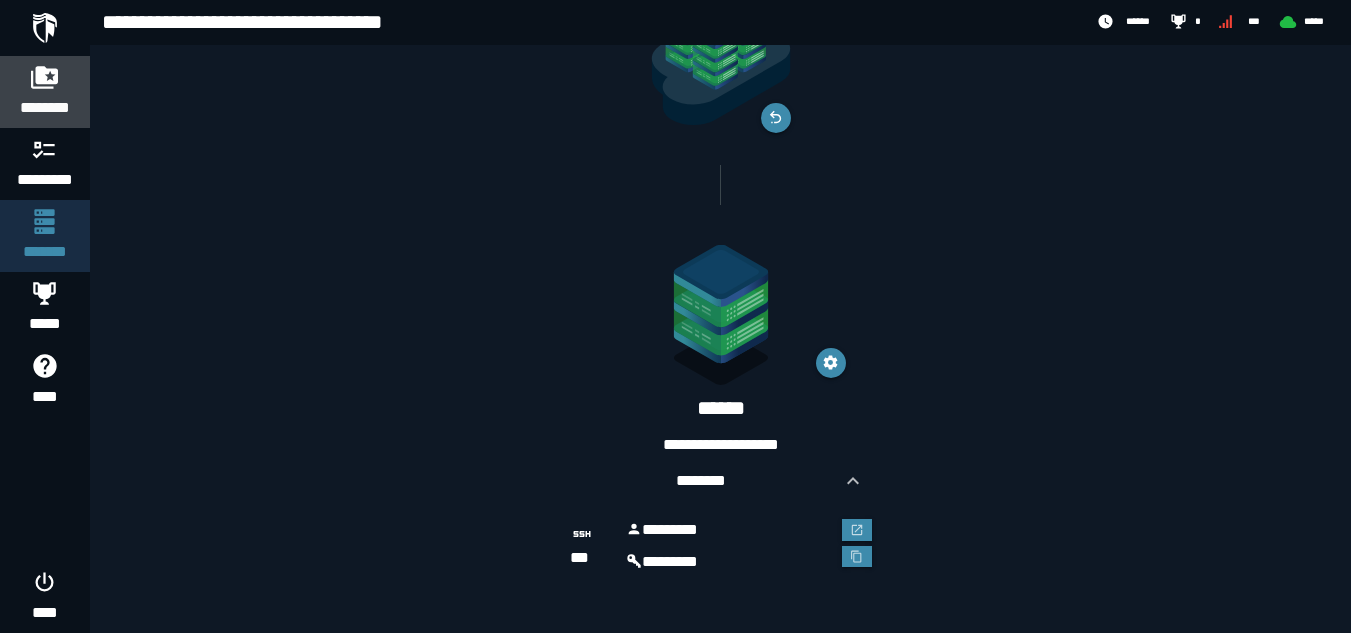 click on "********" at bounding box center [45, 108] 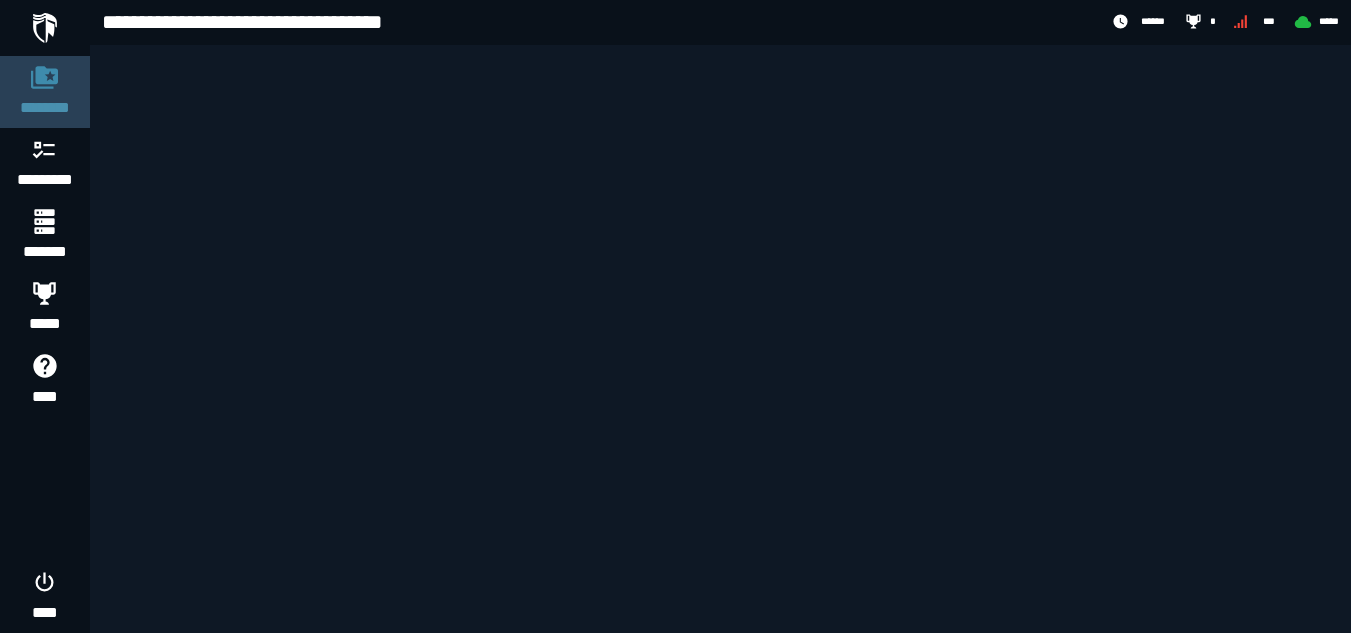 scroll, scrollTop: 0, scrollLeft: 0, axis: both 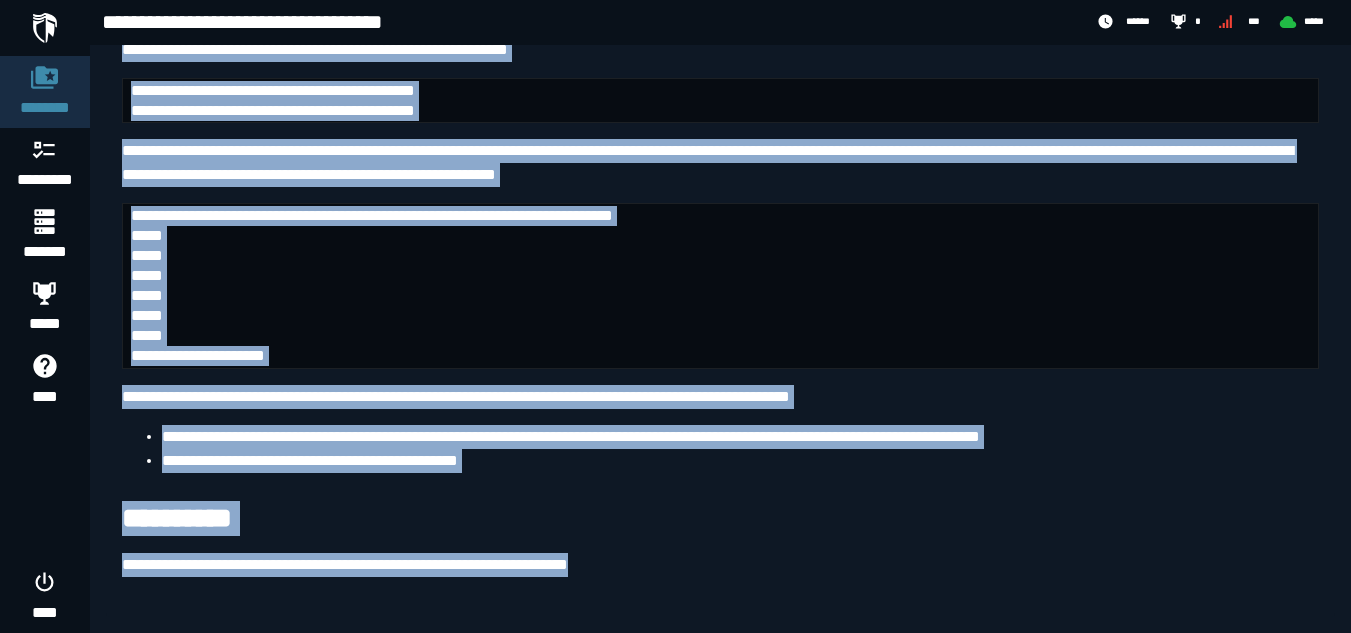 drag, startPoint x: 94, startPoint y: 200, endPoint x: 681, endPoint y: 594, distance: 706.9689 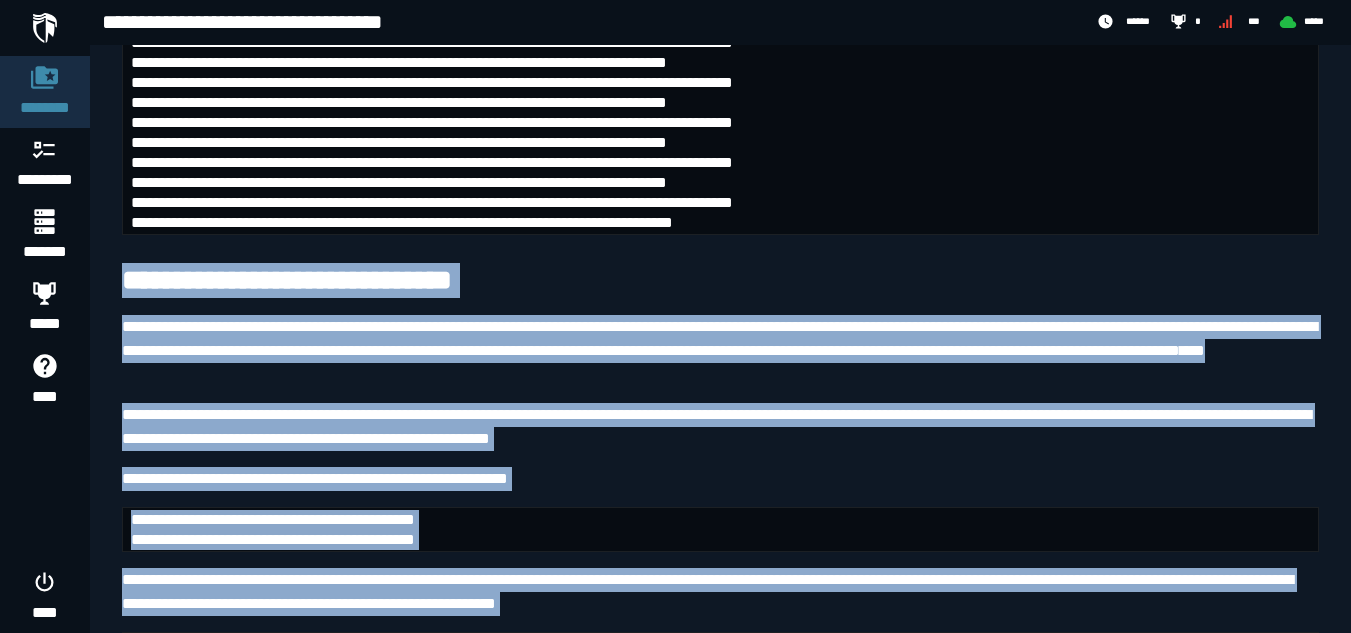 scroll, scrollTop: 5740, scrollLeft: 0, axis: vertical 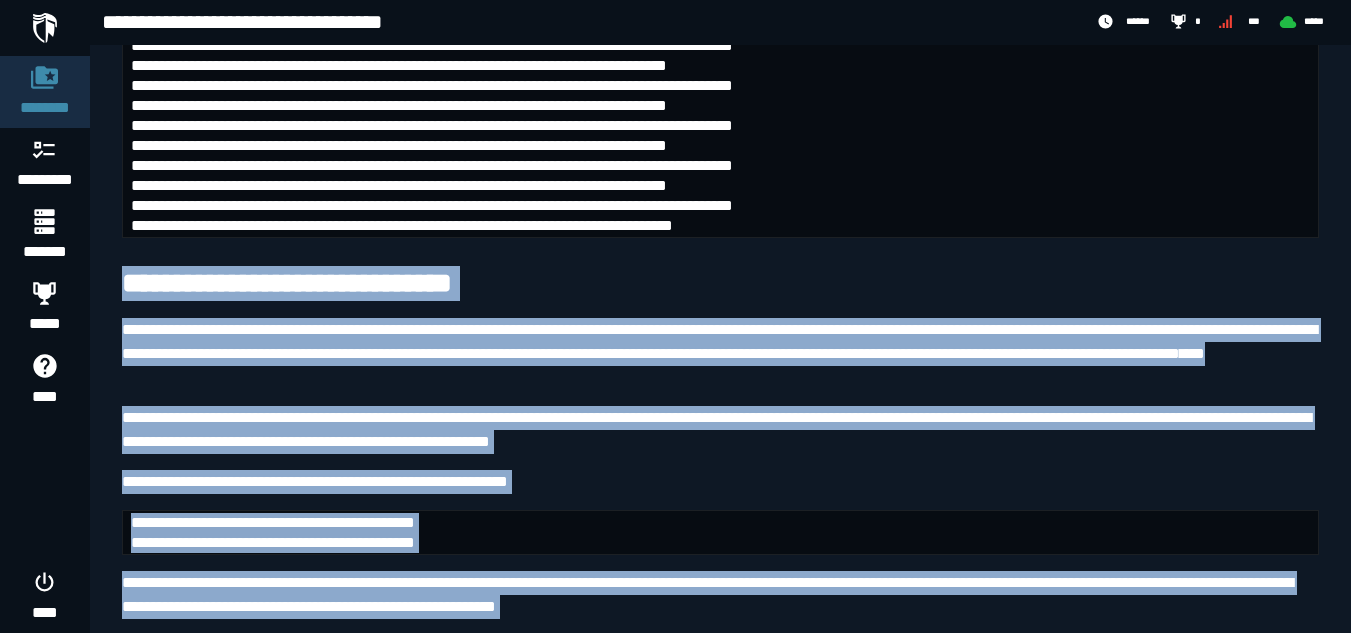 click on "**********" at bounding box center [720, 285] 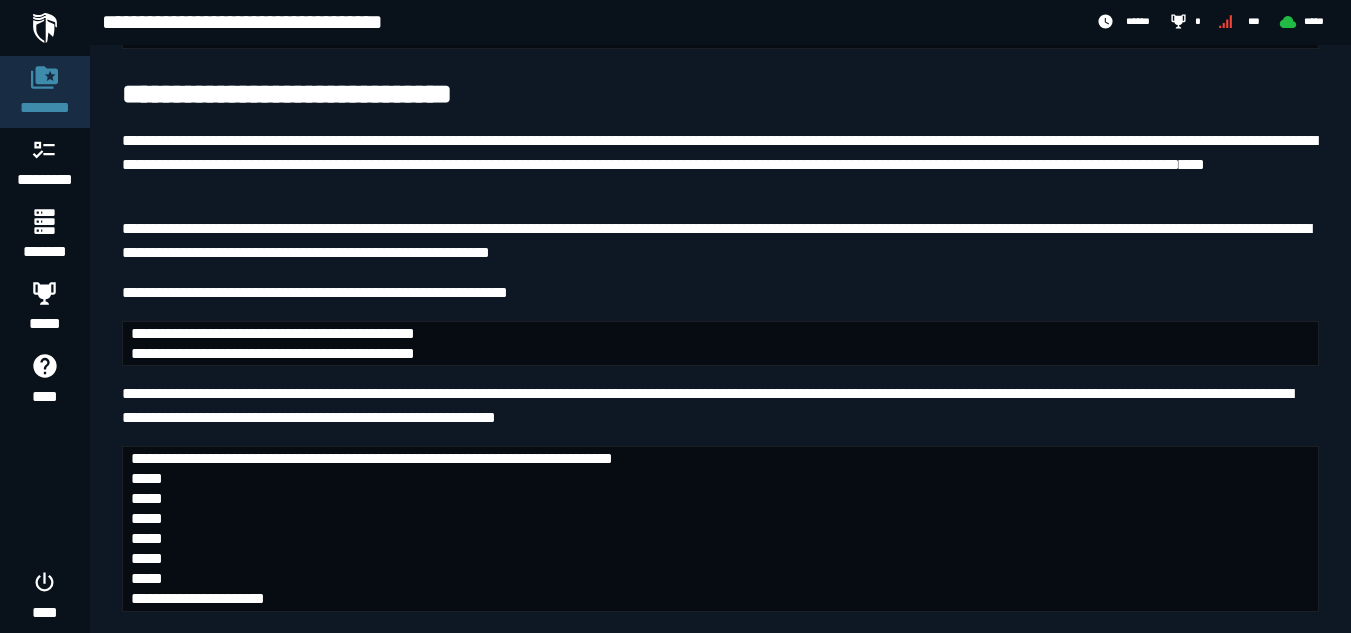 scroll, scrollTop: 5927, scrollLeft: 0, axis: vertical 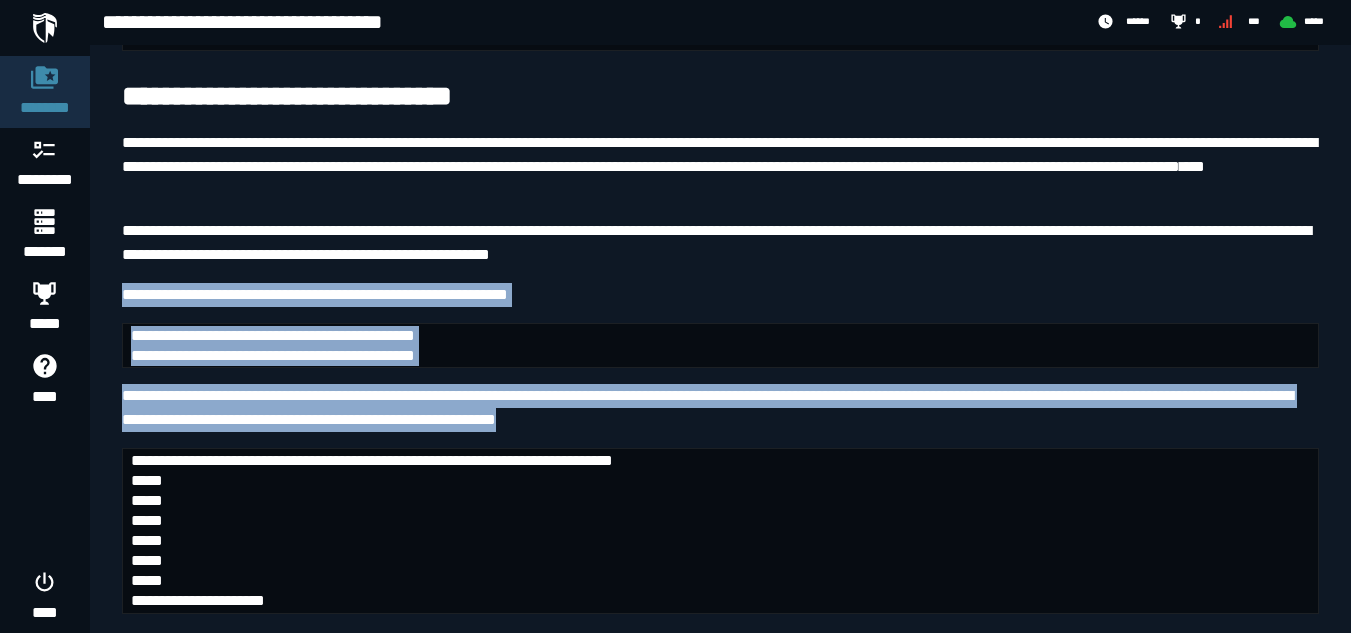 drag, startPoint x: 115, startPoint y: 308, endPoint x: 704, endPoint y: 450, distance: 605.8754 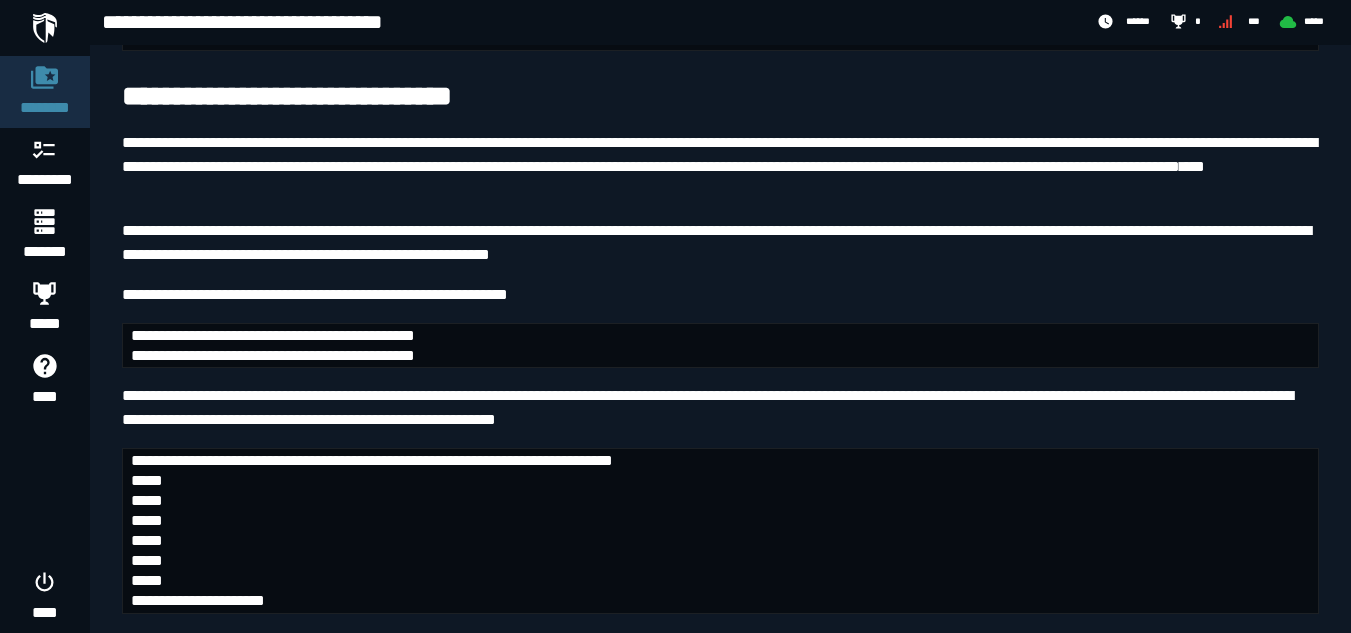 click on "**********" at bounding box center [372, 530] 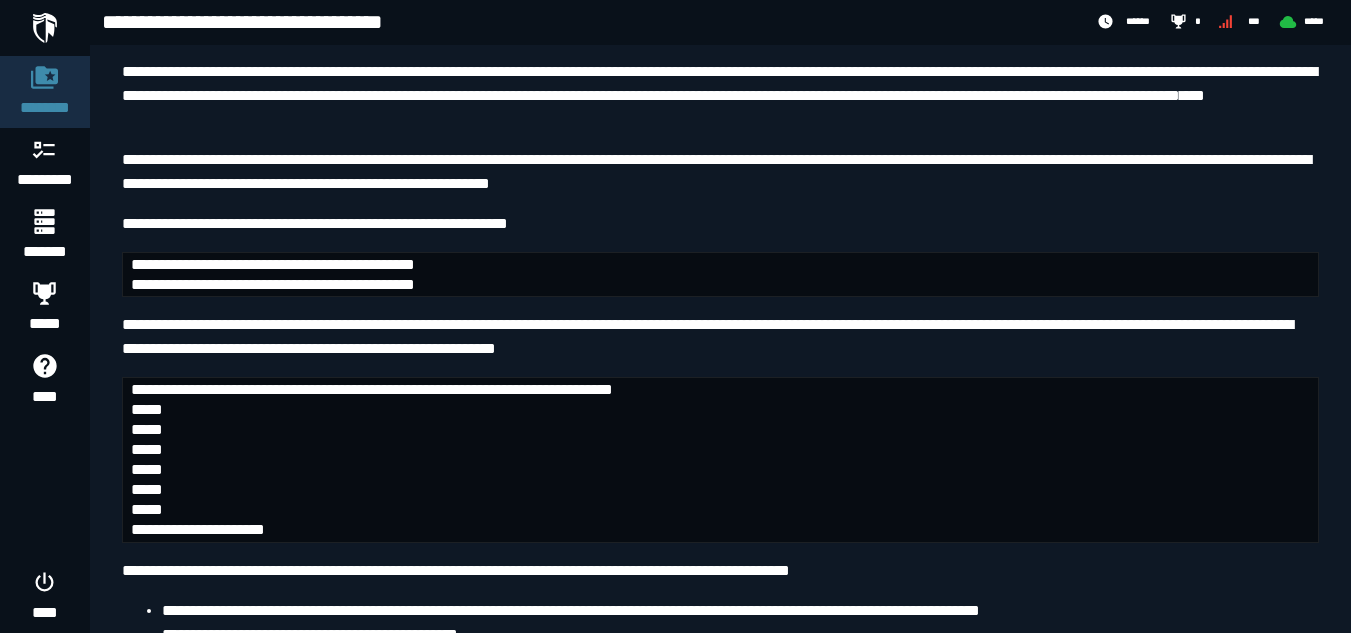 scroll, scrollTop: 6007, scrollLeft: 0, axis: vertical 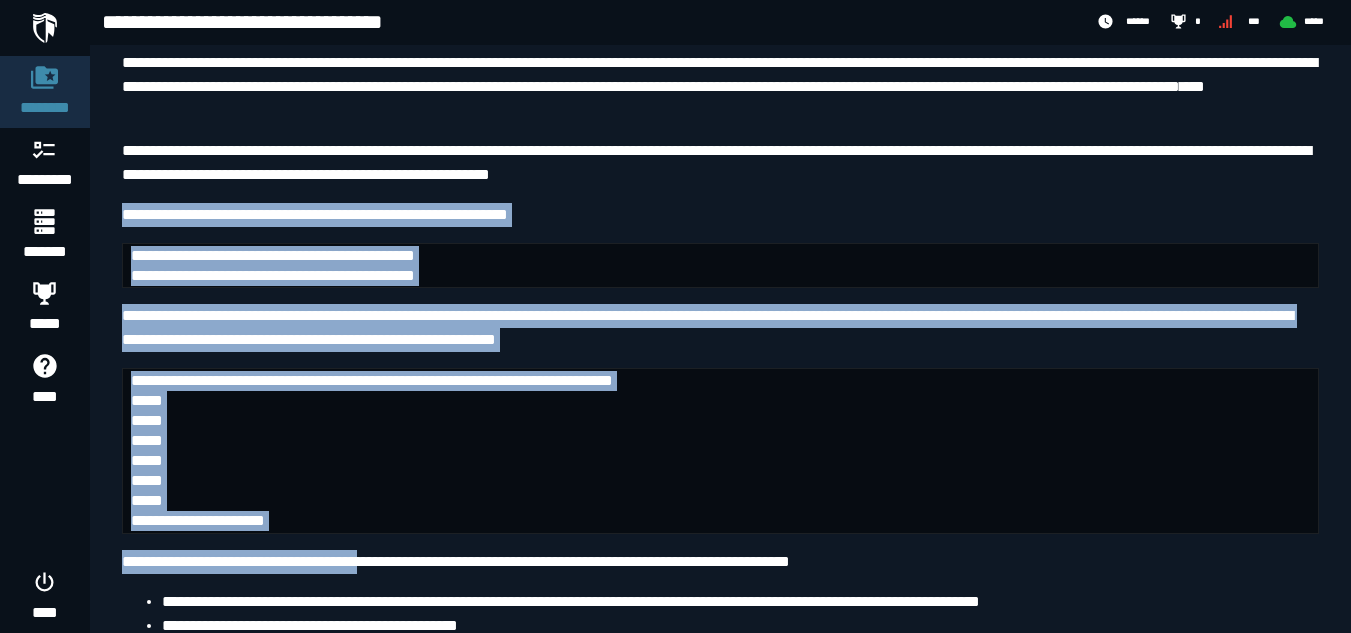 drag, startPoint x: 123, startPoint y: 227, endPoint x: 401, endPoint y: 588, distance: 455.6369 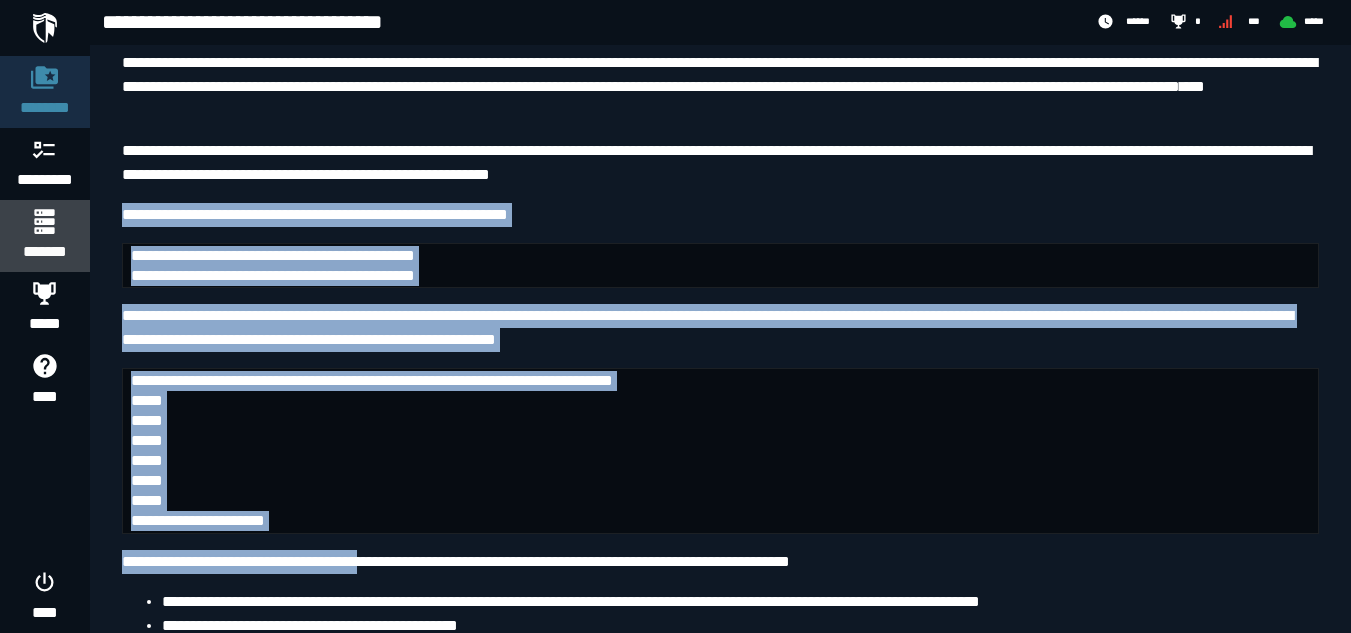 click at bounding box center [44, 221] 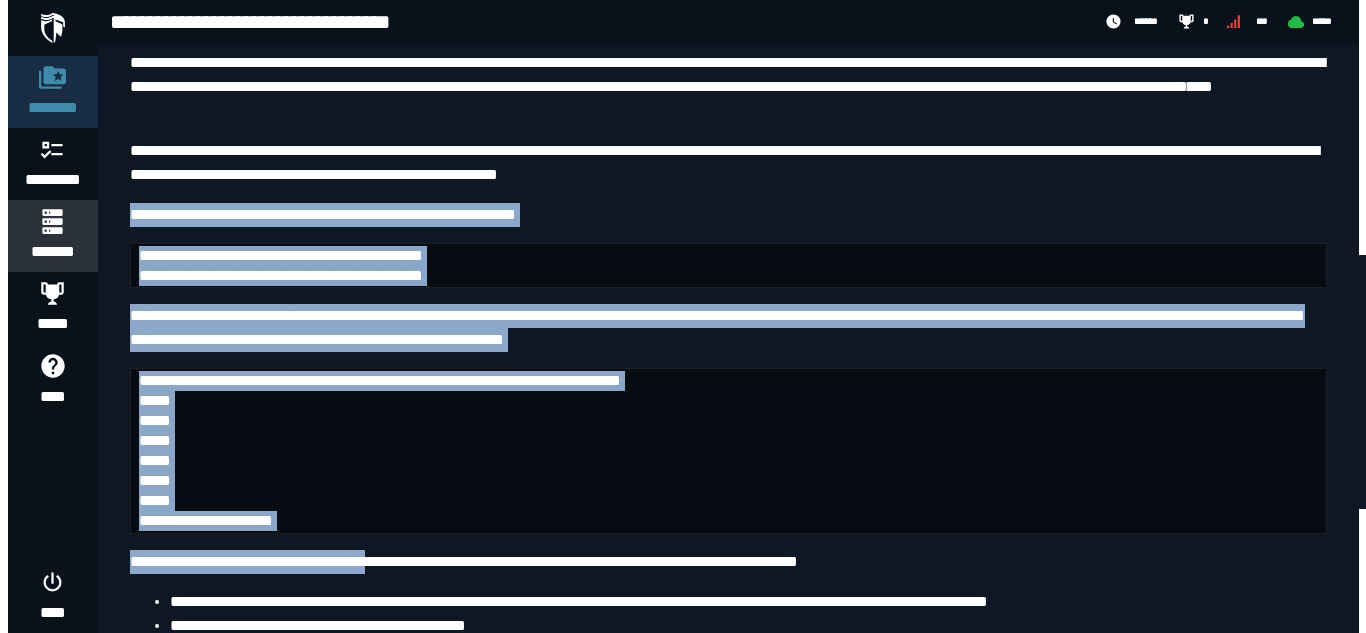 scroll, scrollTop: 0, scrollLeft: 0, axis: both 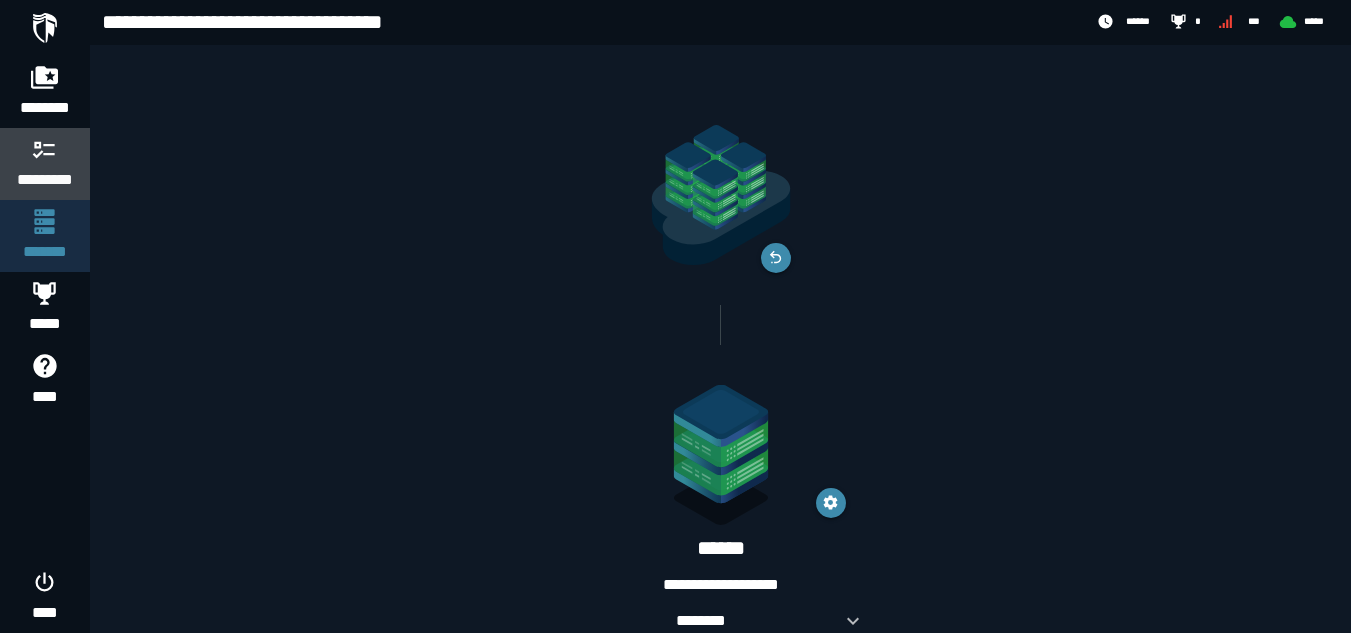 click on "*********" at bounding box center [45, 180] 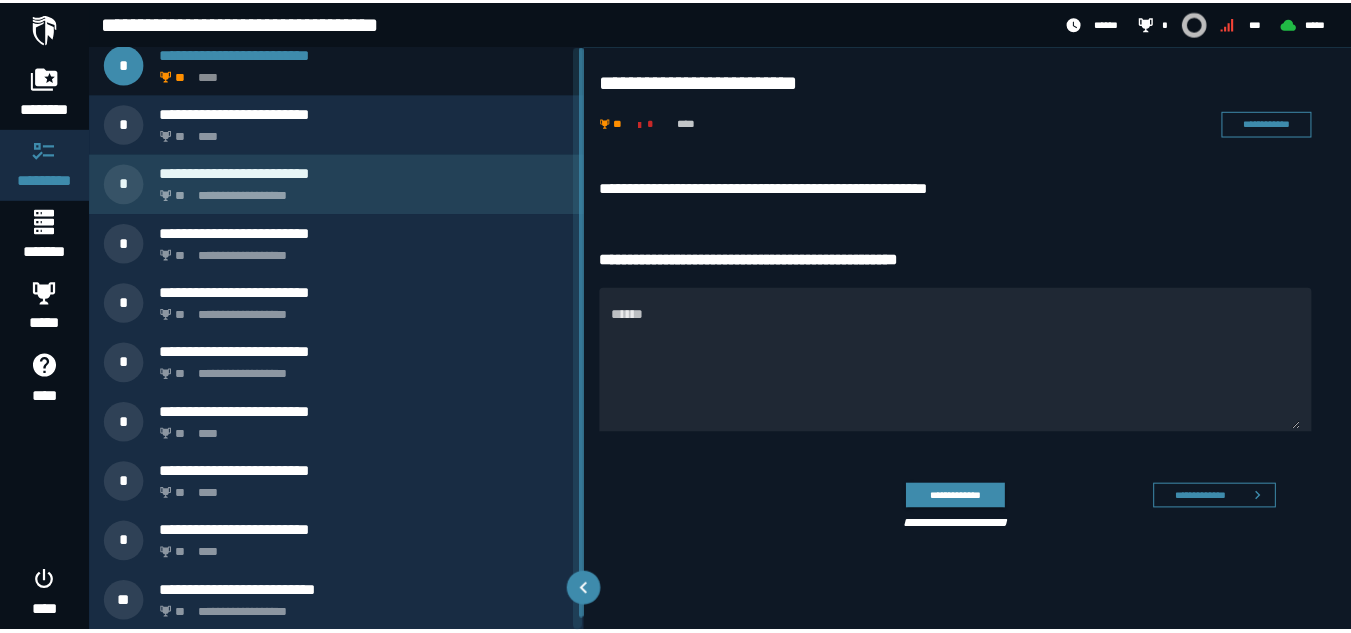 scroll, scrollTop: 0, scrollLeft: 0, axis: both 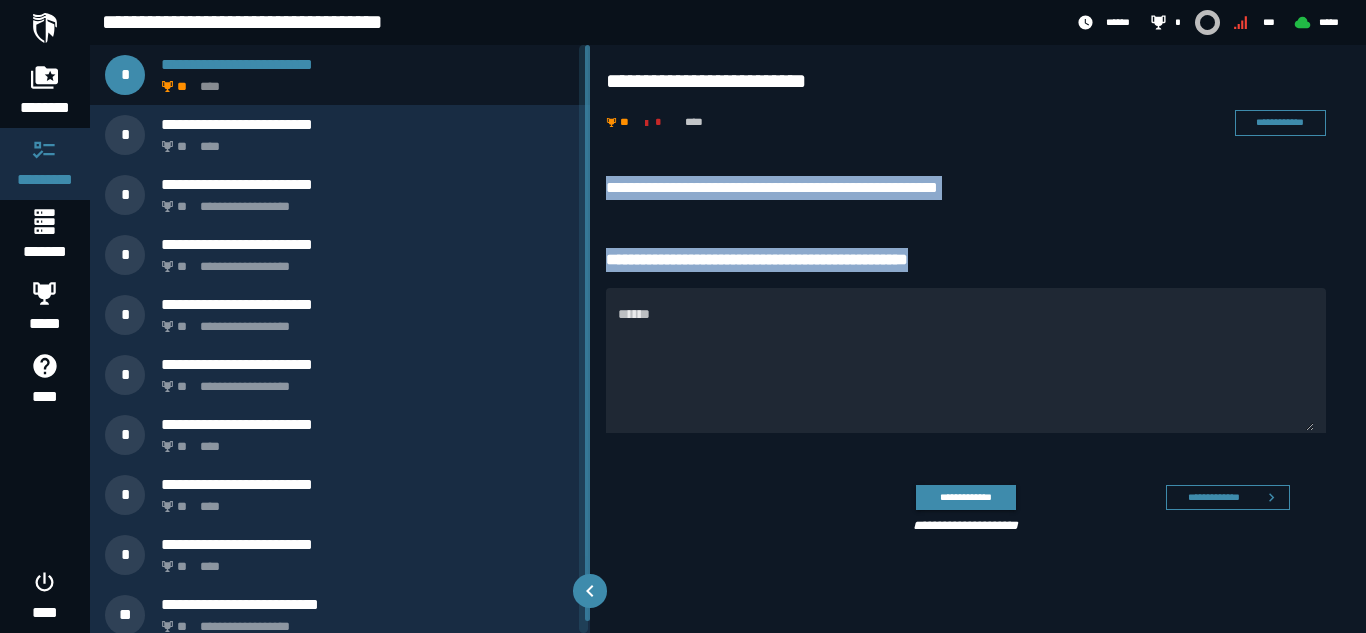 drag, startPoint x: 608, startPoint y: 180, endPoint x: 1030, endPoint y: 210, distance: 423.065 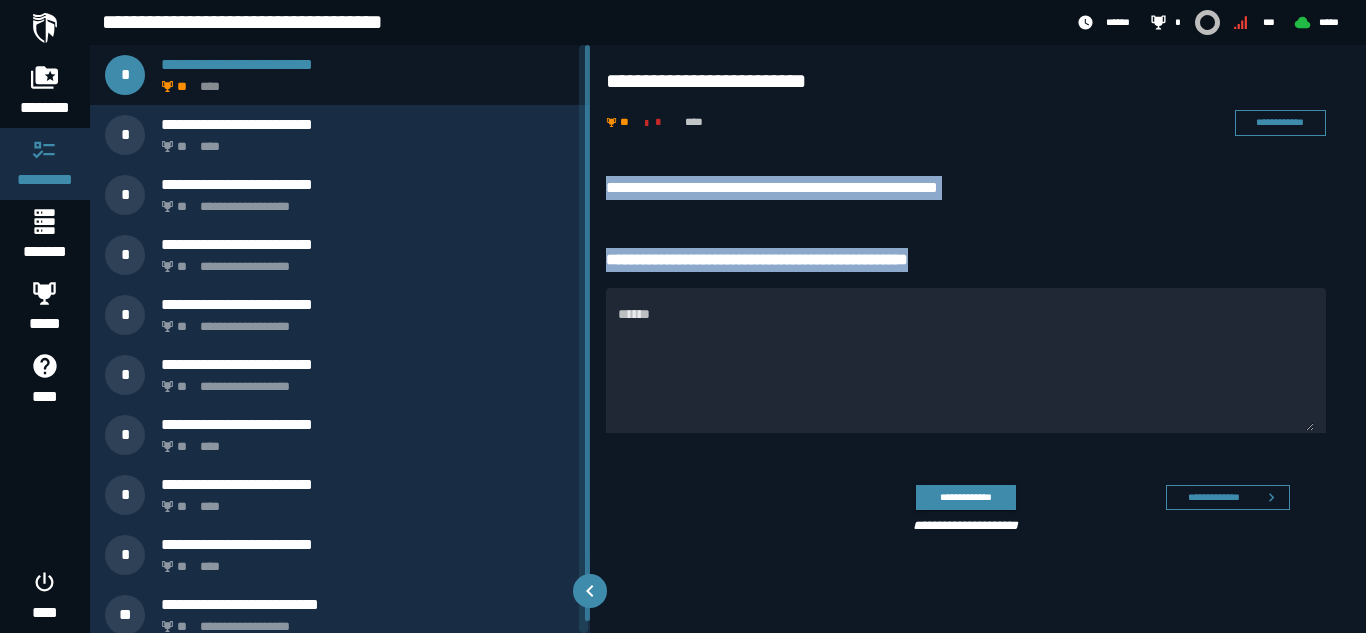 copy on "**********" 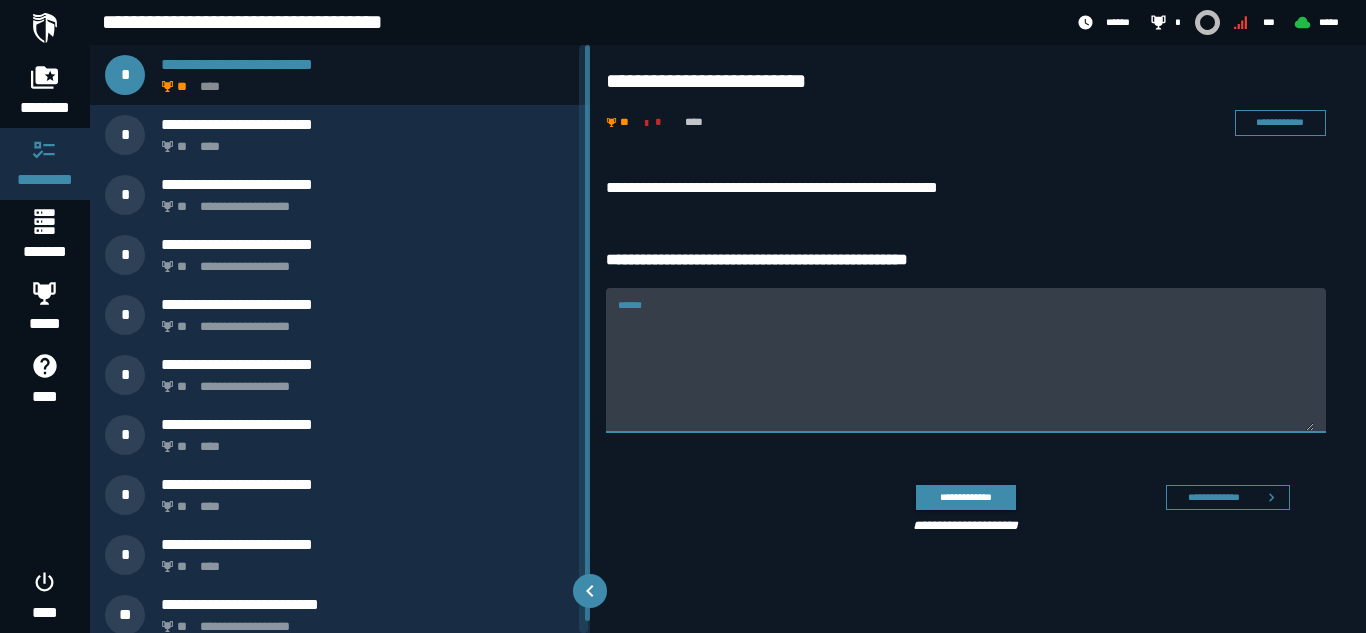 click on "******" at bounding box center (966, 360) 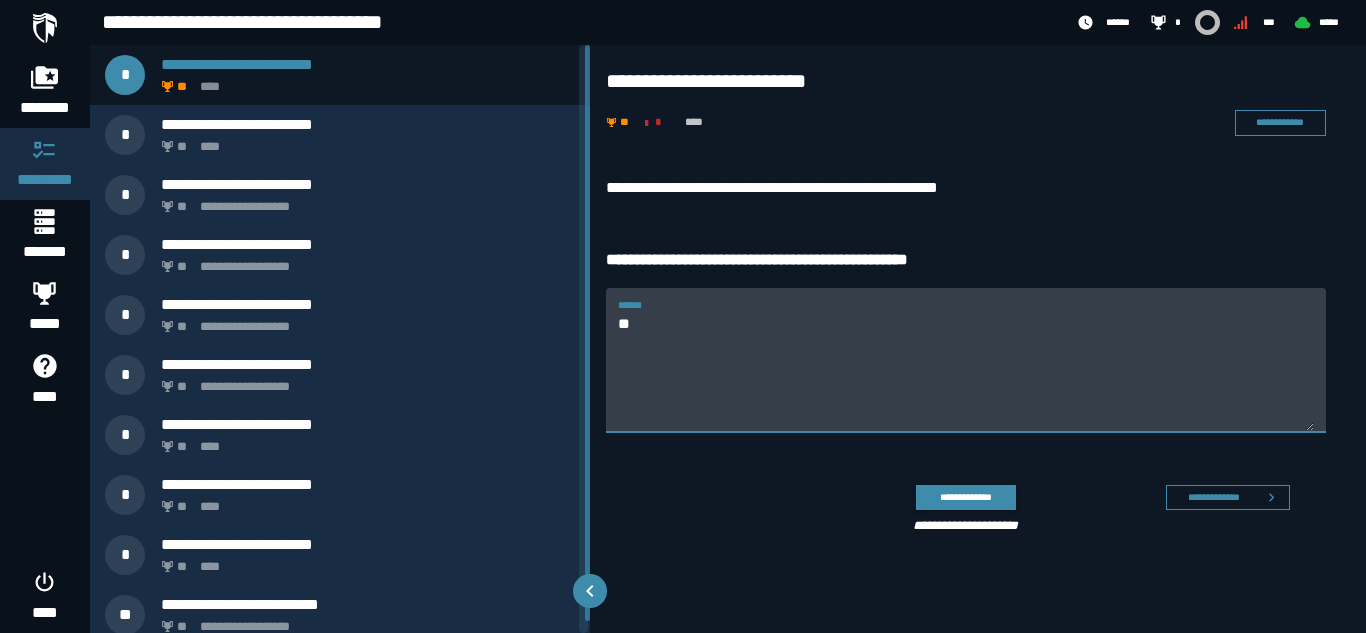 type on "*" 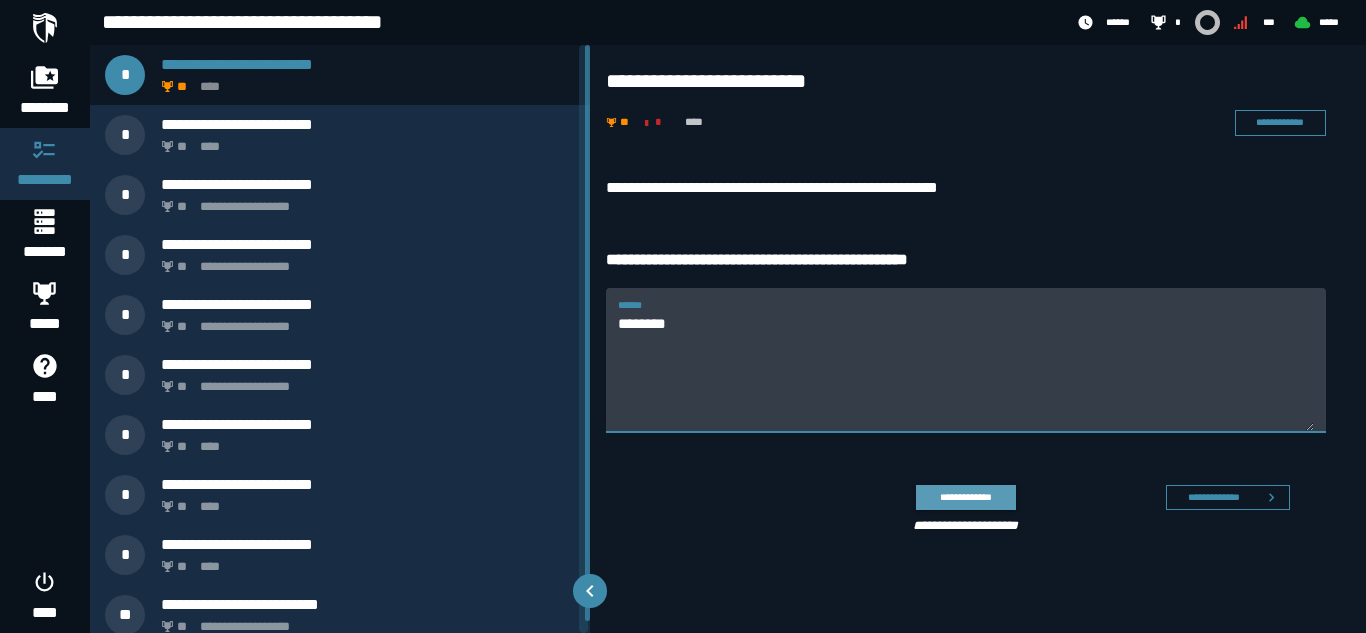 type on "********" 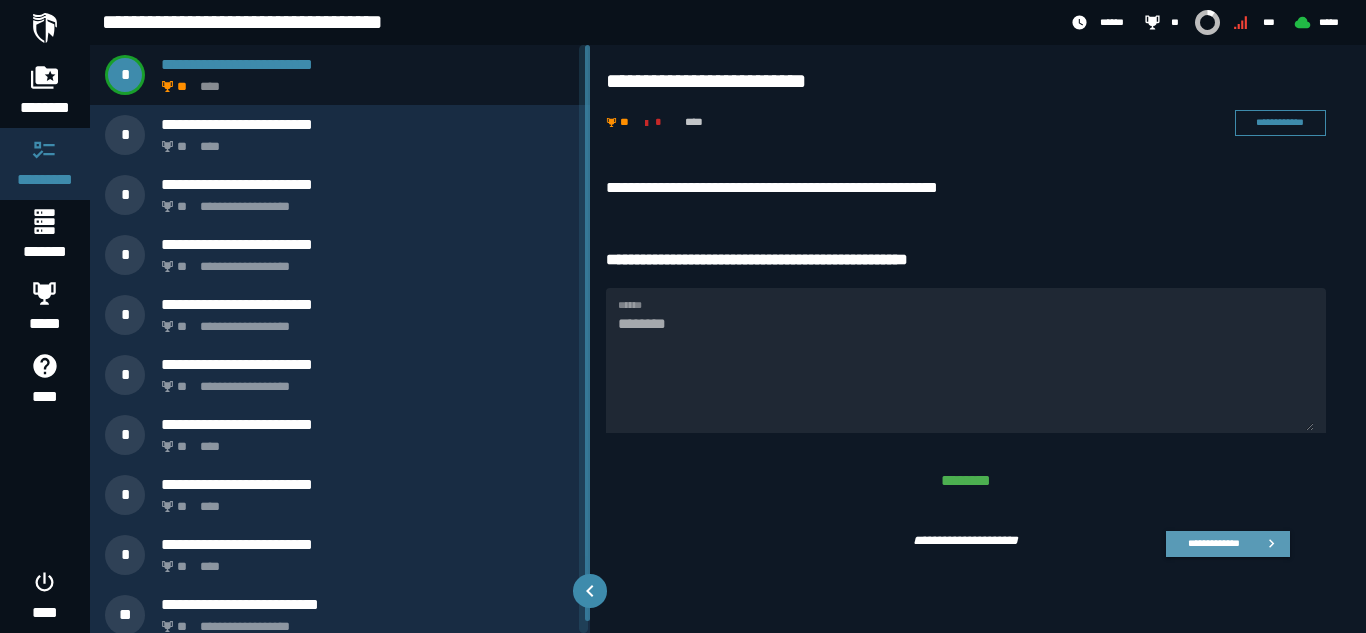 click on "**********" at bounding box center [1228, 544] 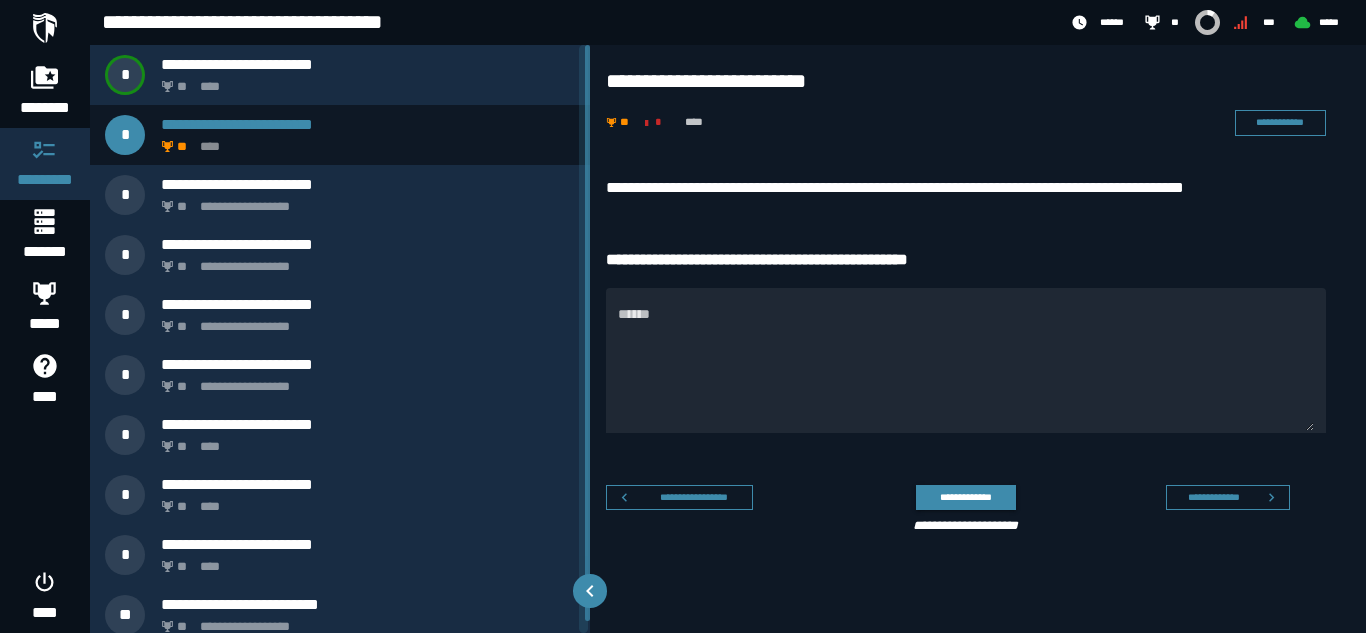 click on "**********" at bounding box center (966, 188) 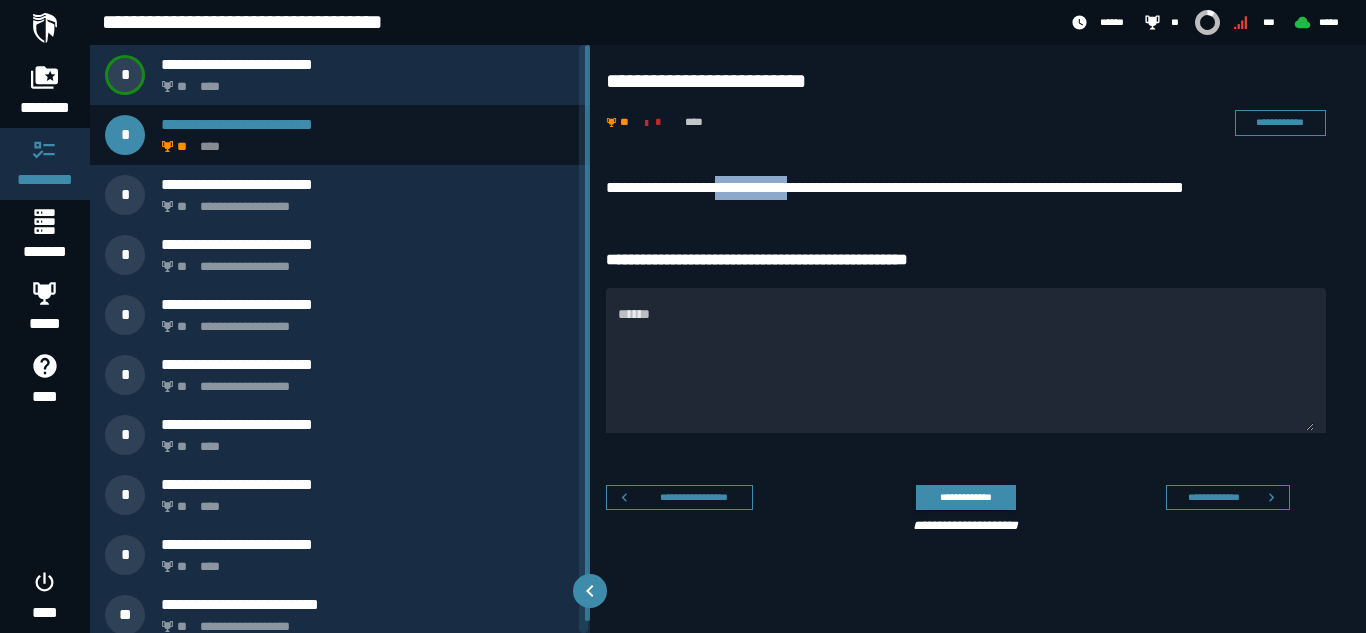 click on "**********" at bounding box center (966, 188) 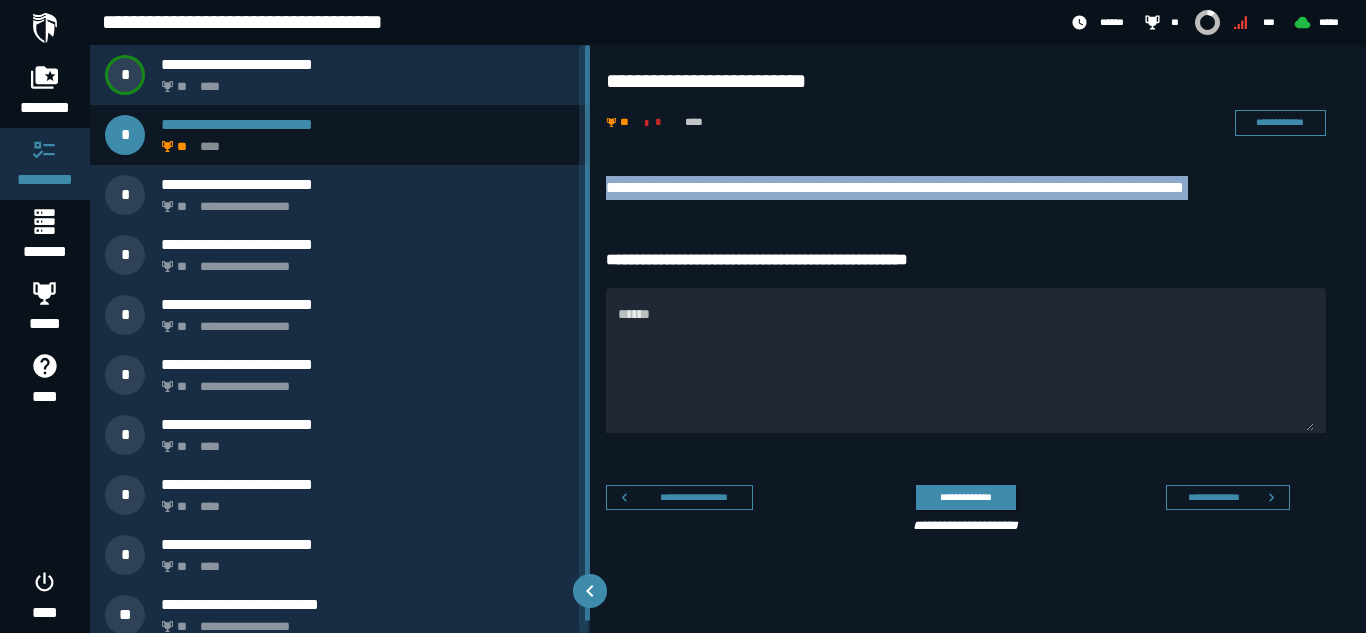 click on "**********" at bounding box center [966, 188] 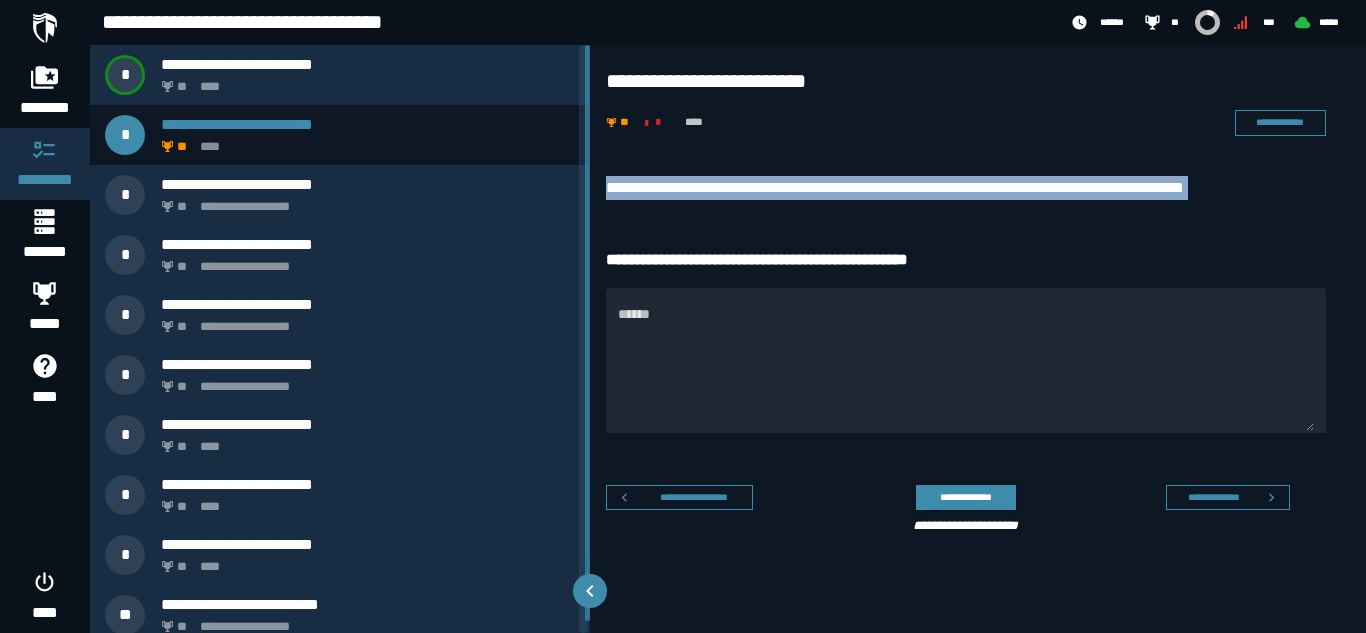 copy on "**********" 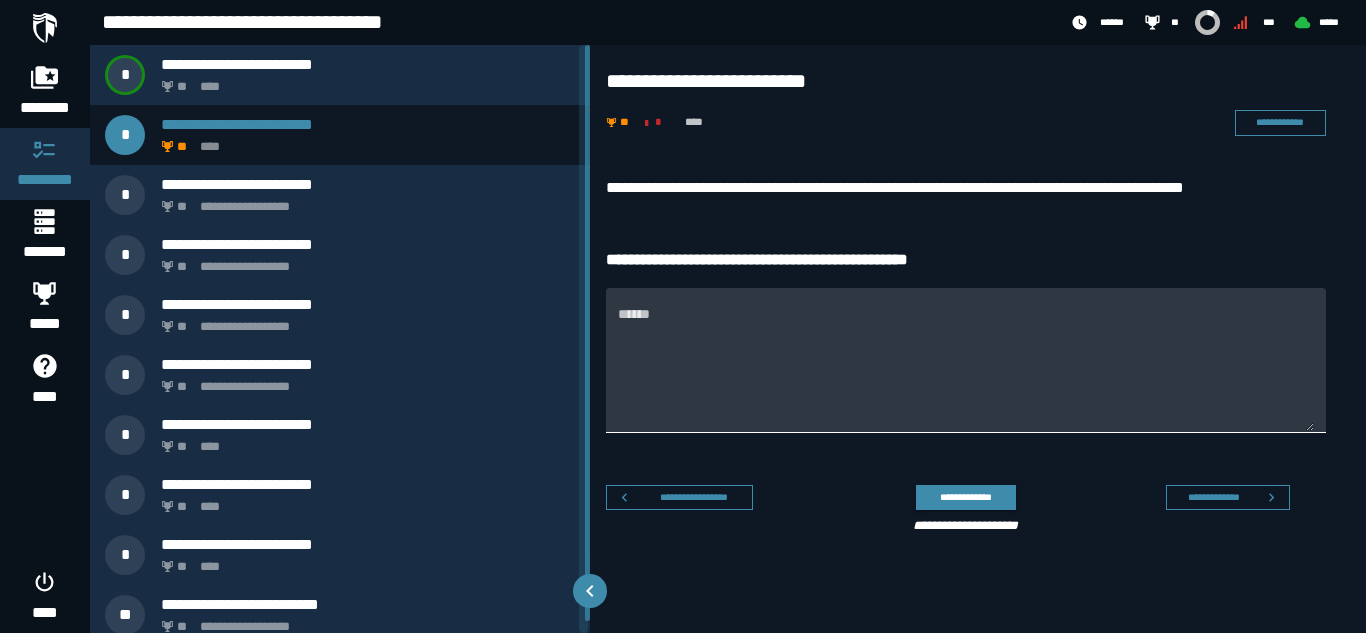 click on "******" at bounding box center [966, 372] 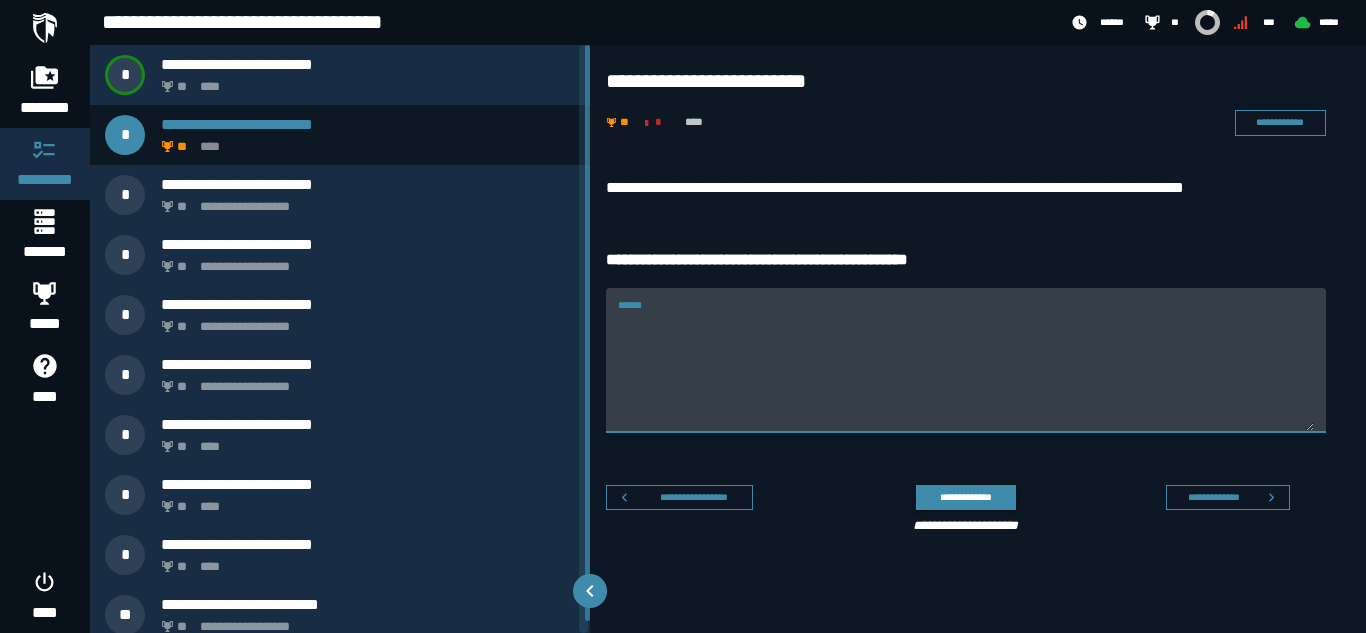 paste on "**********" 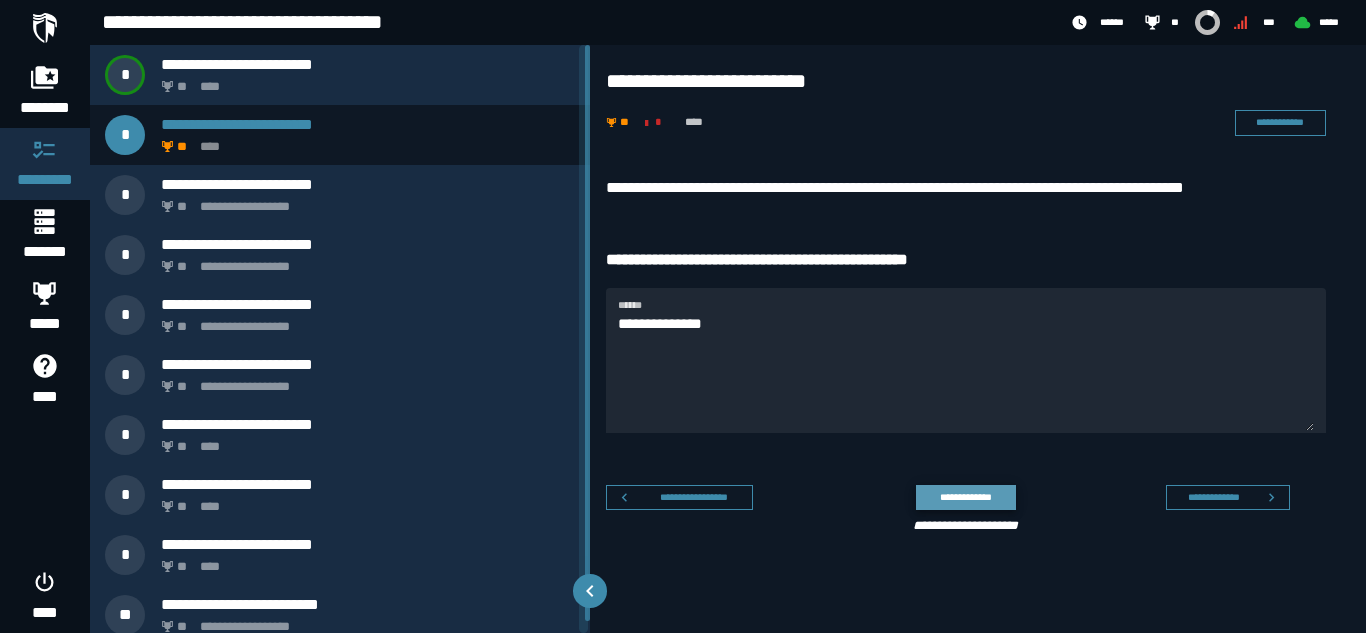 click on "**********" 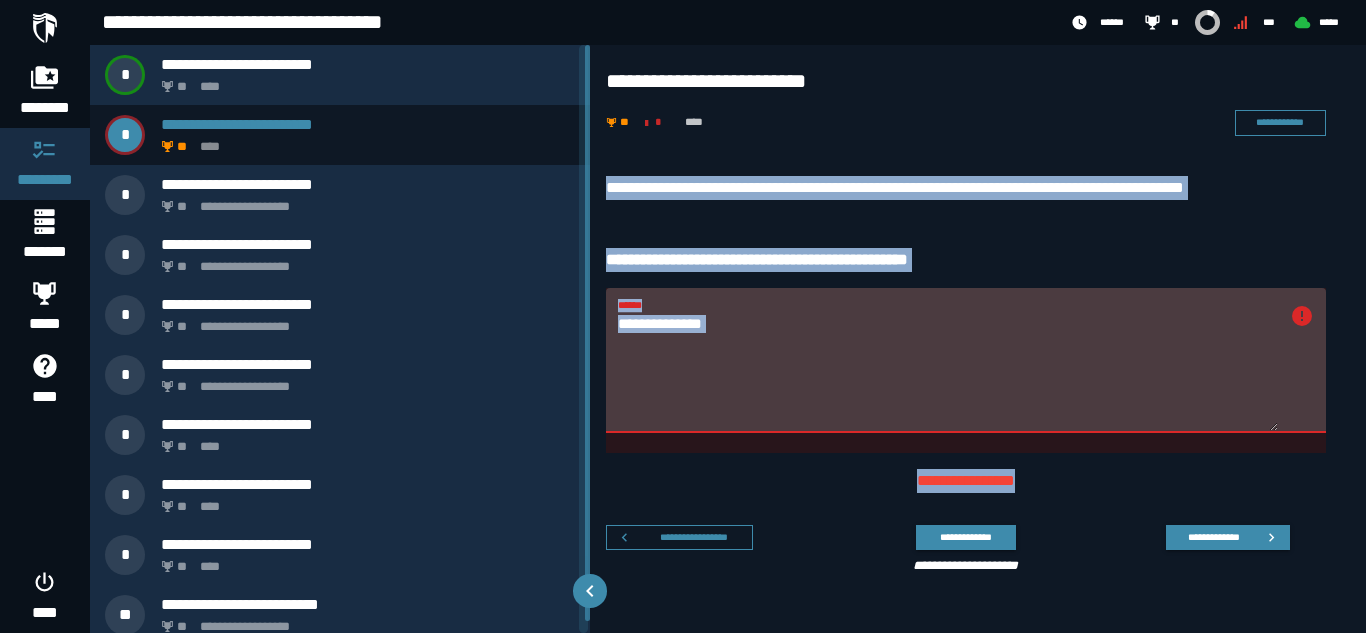 drag, startPoint x: 604, startPoint y: 171, endPoint x: 1043, endPoint y: 482, distance: 537.99817 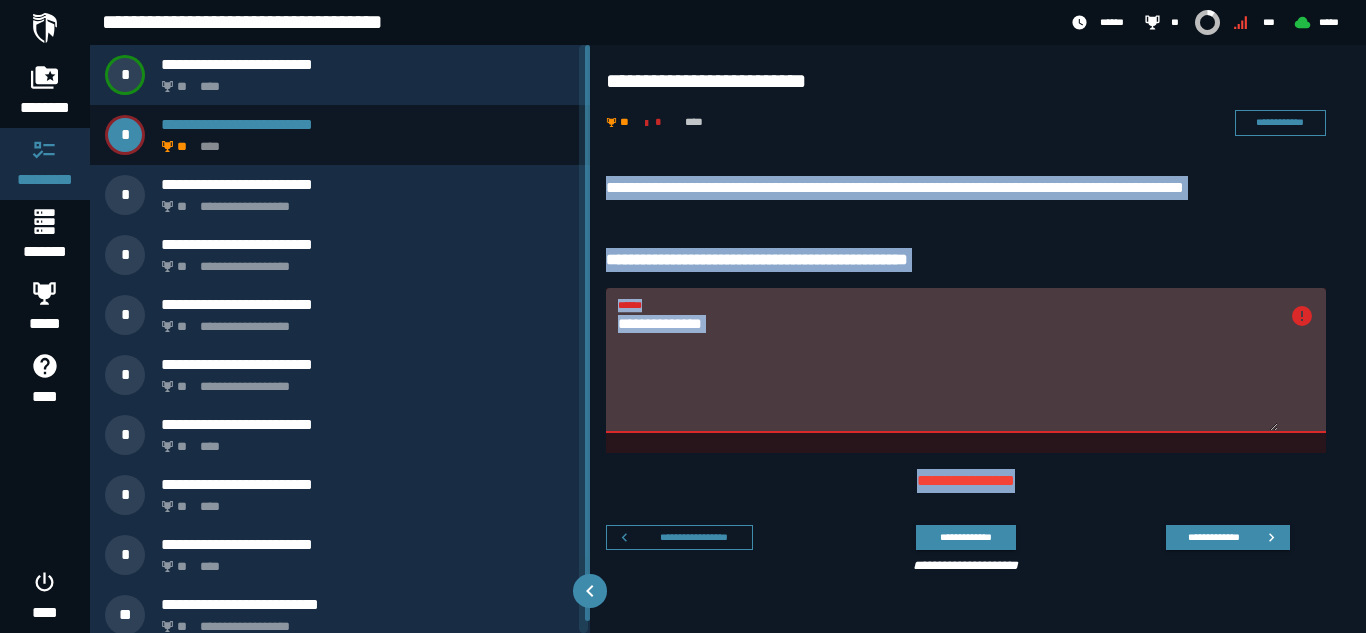 click on "**********" at bounding box center (948, 372) 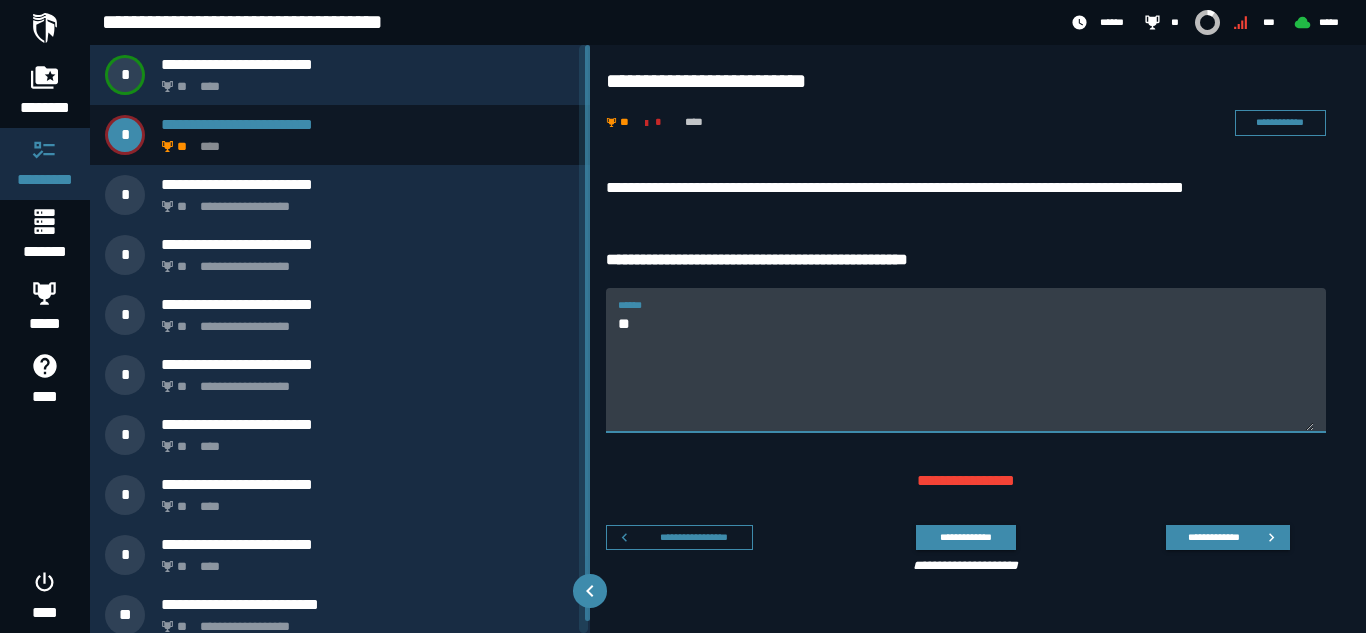 type on "*" 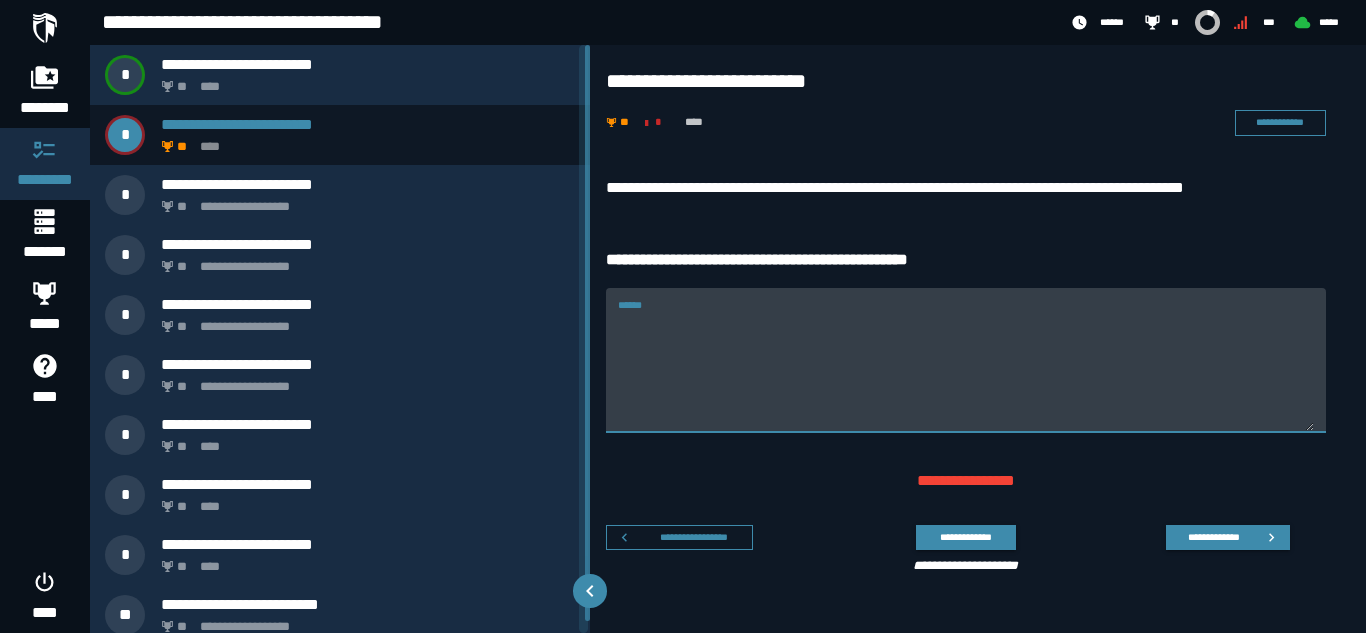 paste on "**********" 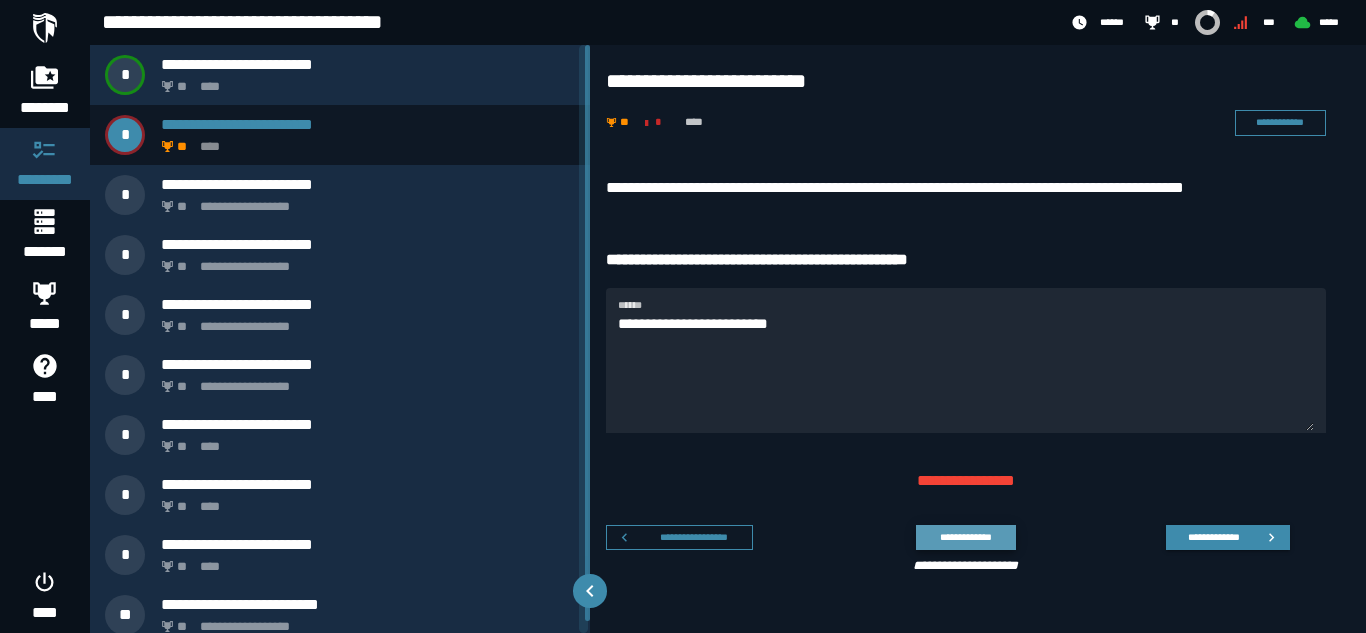 click on "**********" at bounding box center [965, 537] 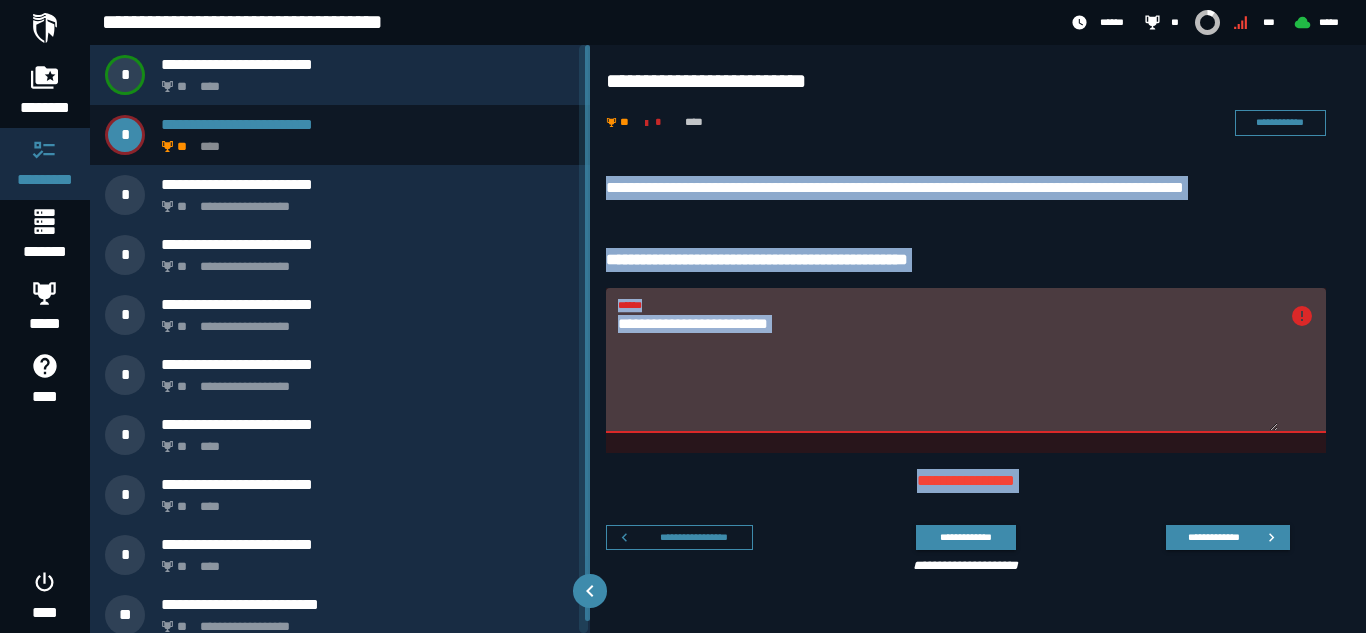 drag, startPoint x: 607, startPoint y: 160, endPoint x: 1081, endPoint y: 534, distance: 603.78143 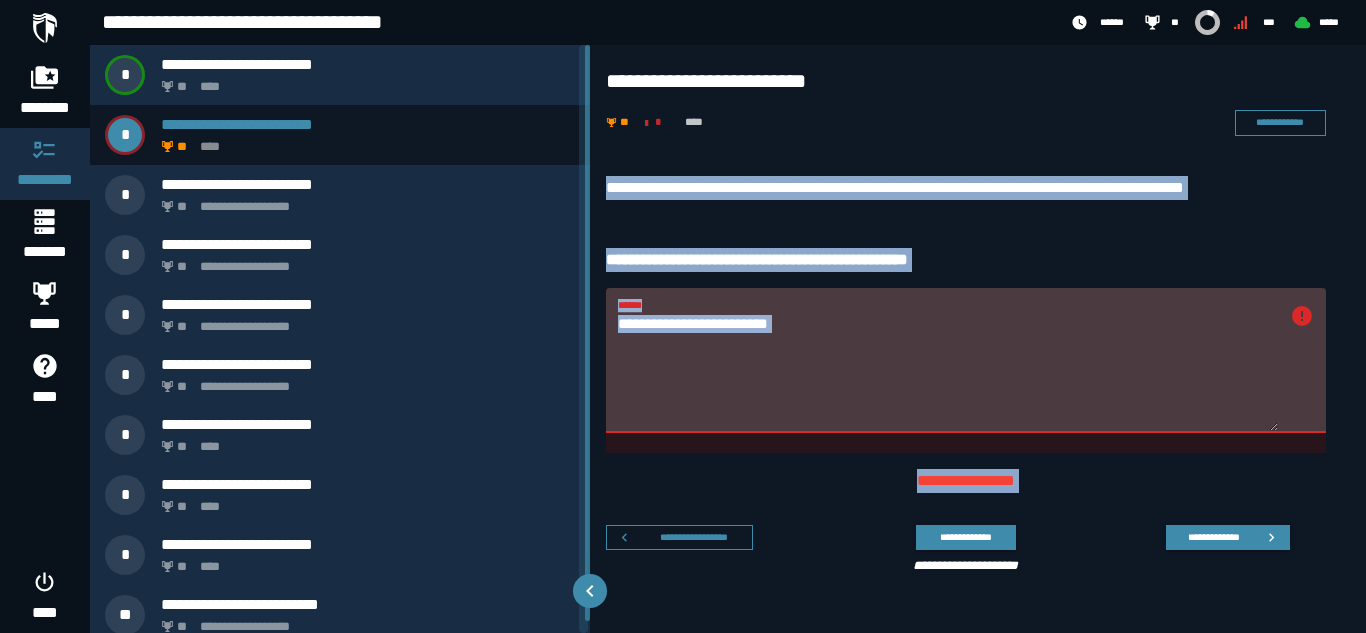 copy on "**********" 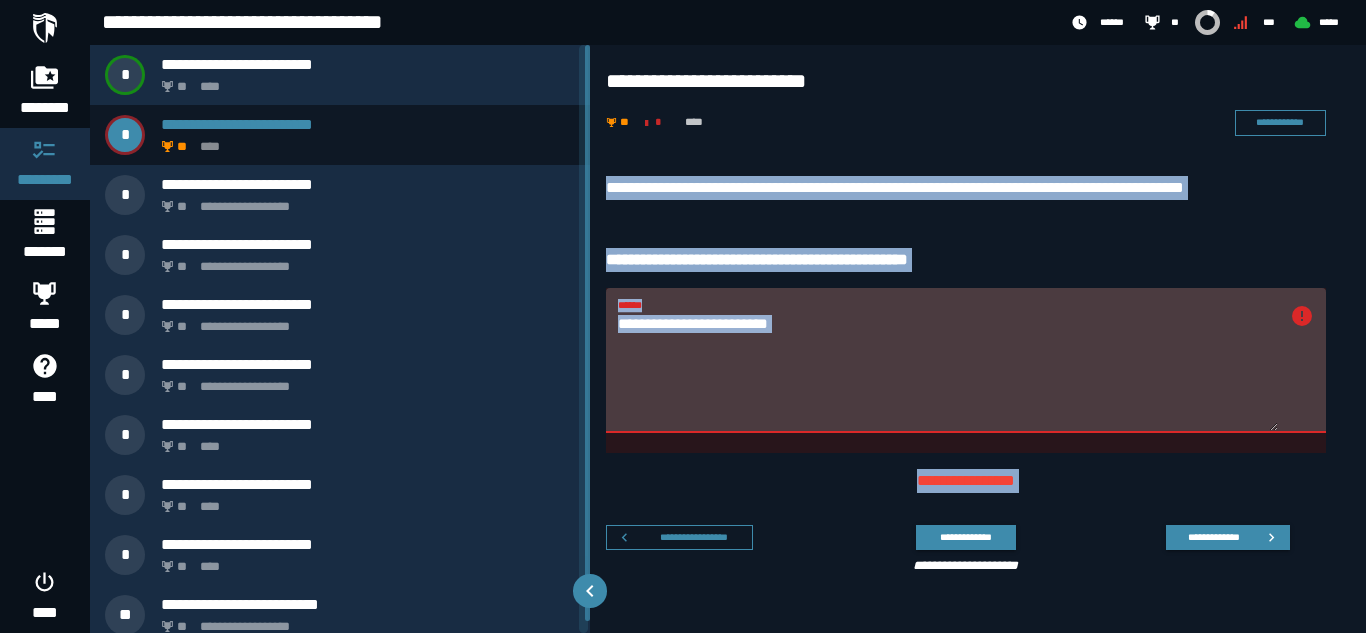click on "**********" at bounding box center [948, 372] 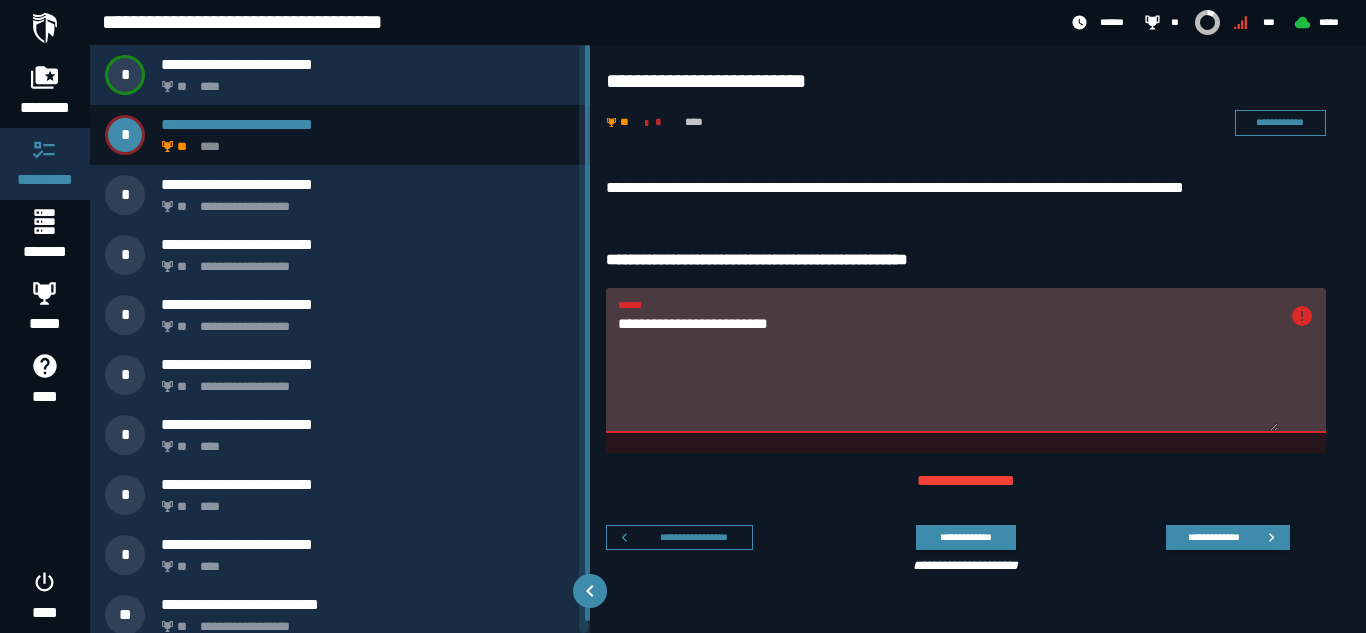 click on "**********" at bounding box center (948, 372) 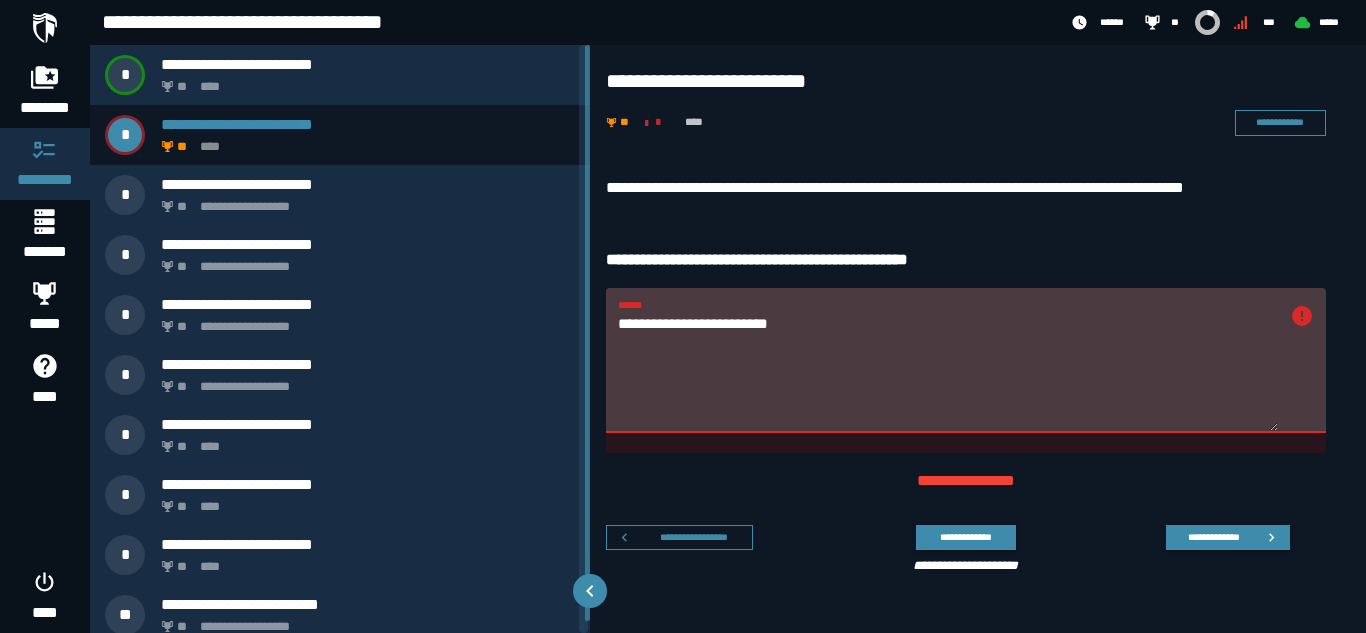 paste 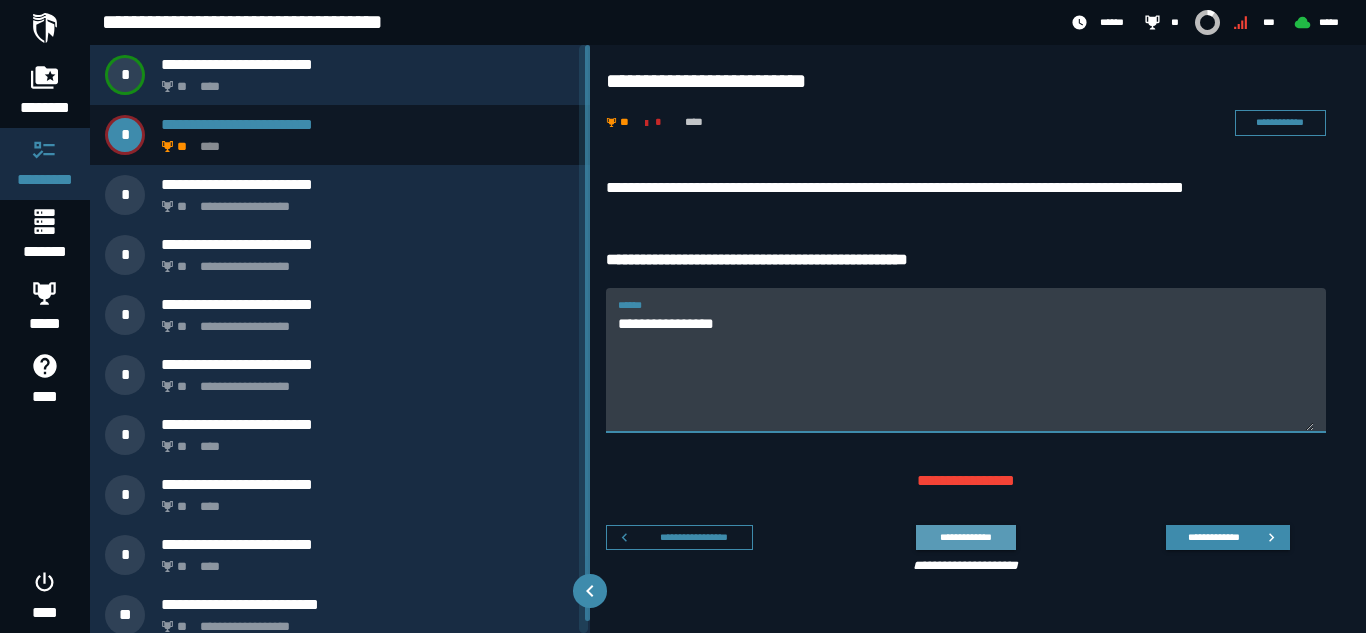 type on "**********" 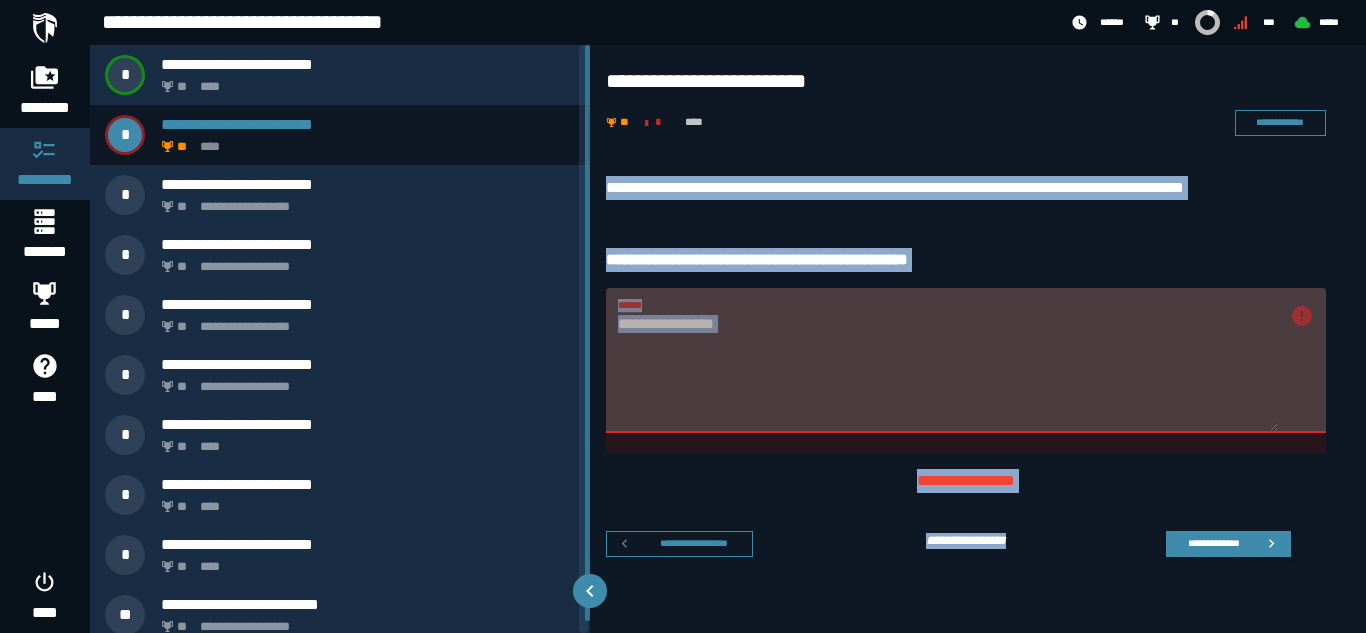 drag, startPoint x: 601, startPoint y: 168, endPoint x: 1075, endPoint y: 500, distance: 578.70544 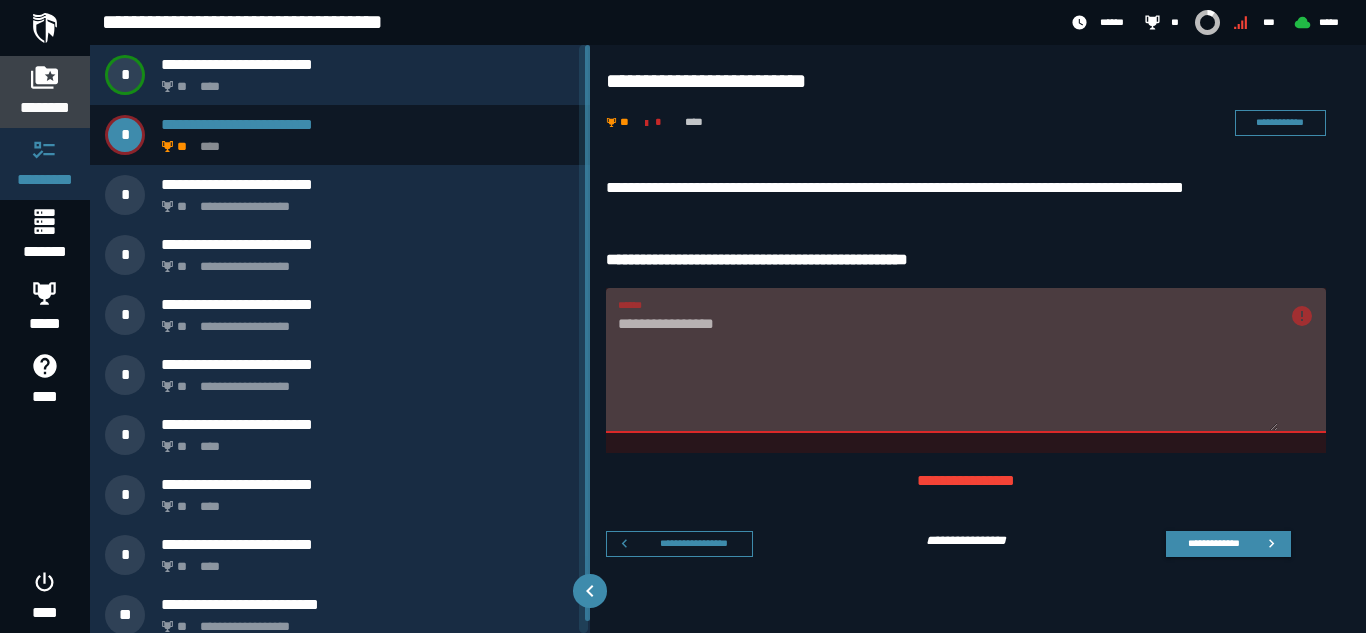 click 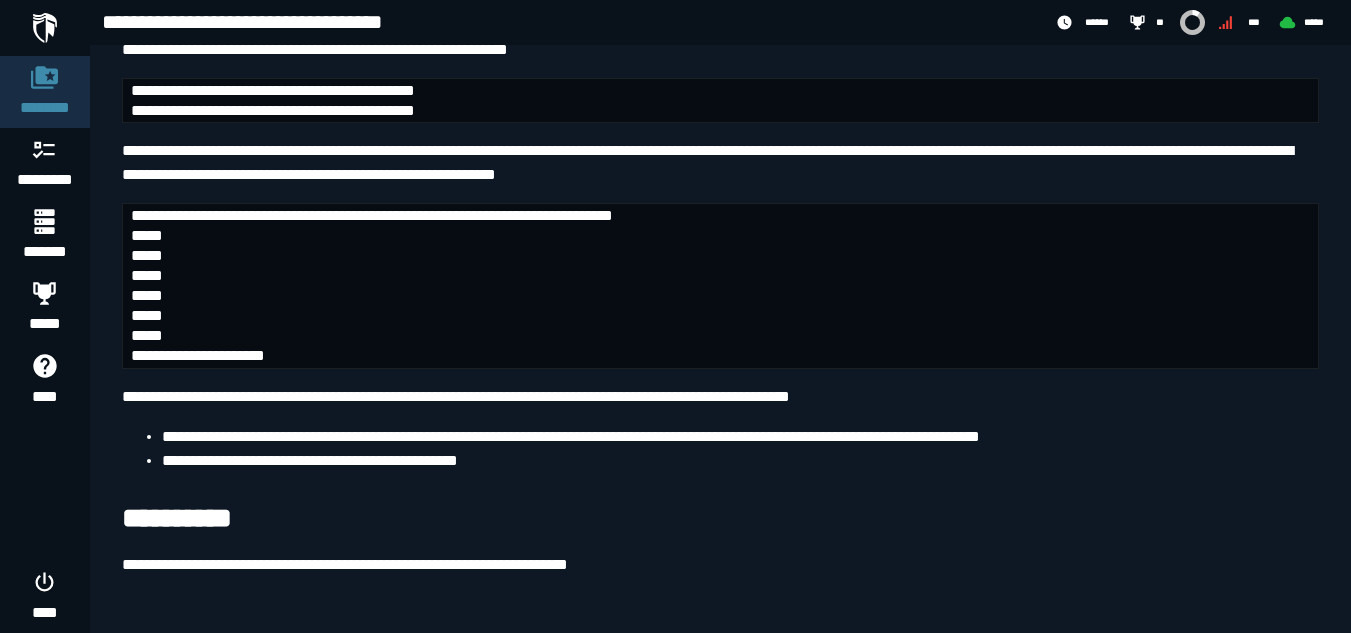 scroll, scrollTop: 6167, scrollLeft: 0, axis: vertical 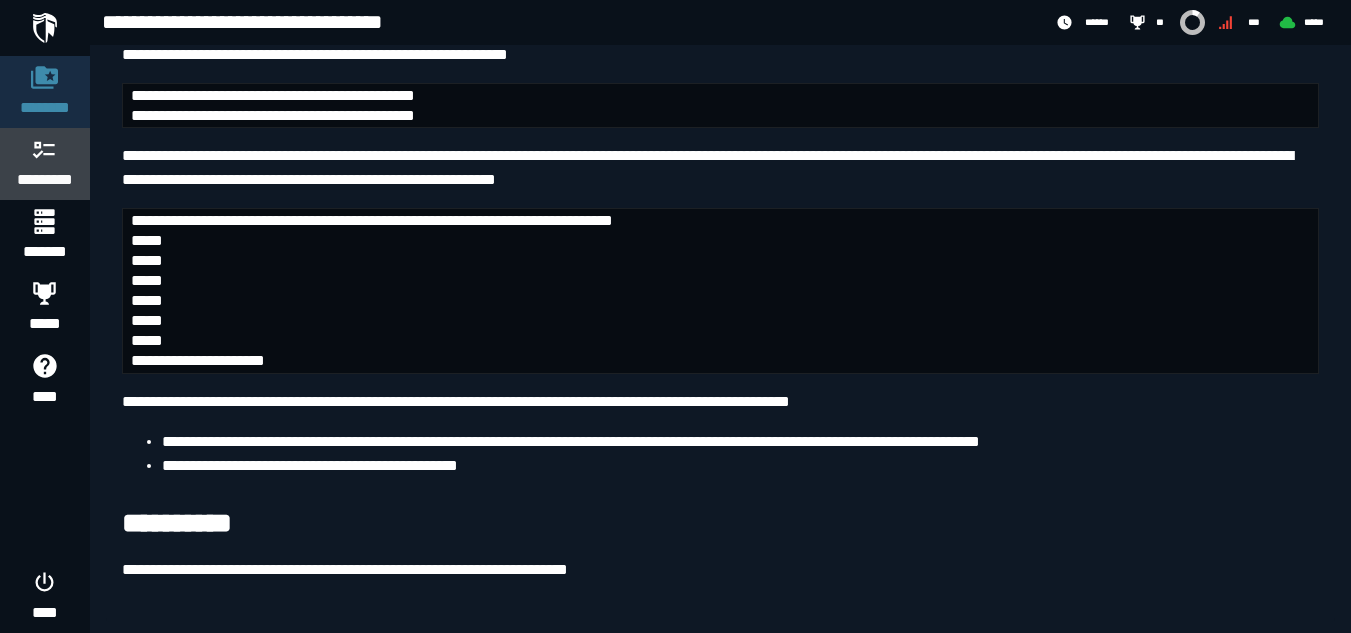 click 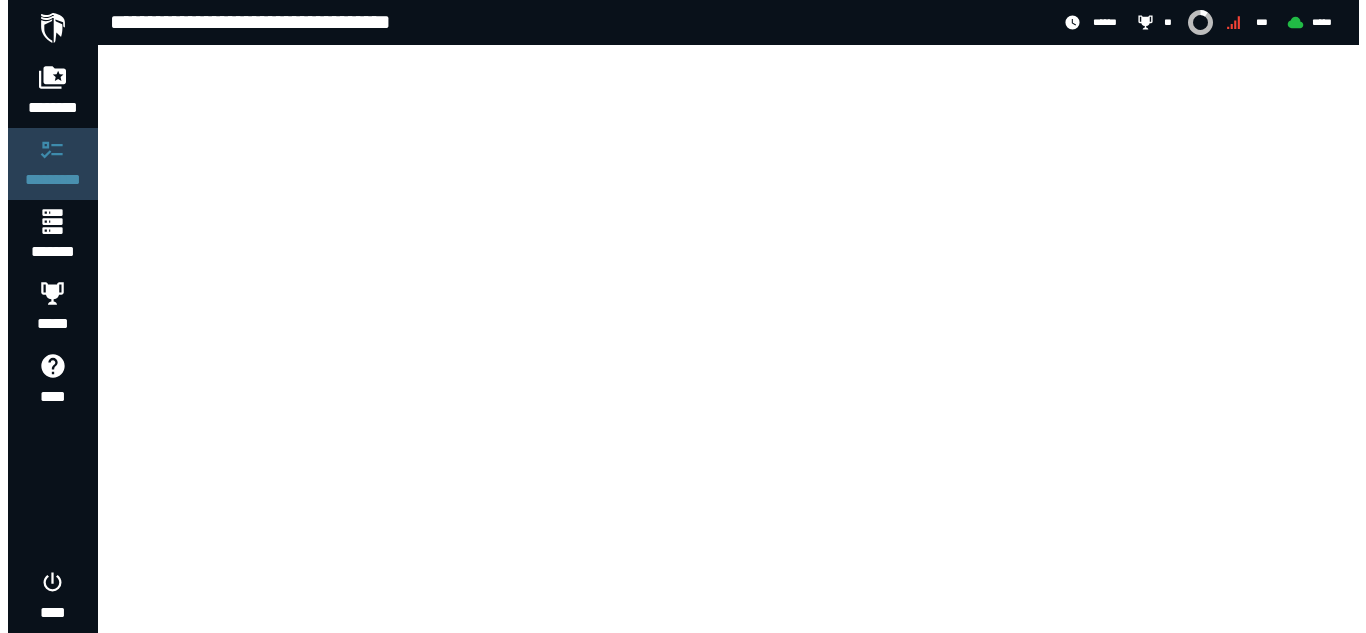 scroll, scrollTop: 0, scrollLeft: 0, axis: both 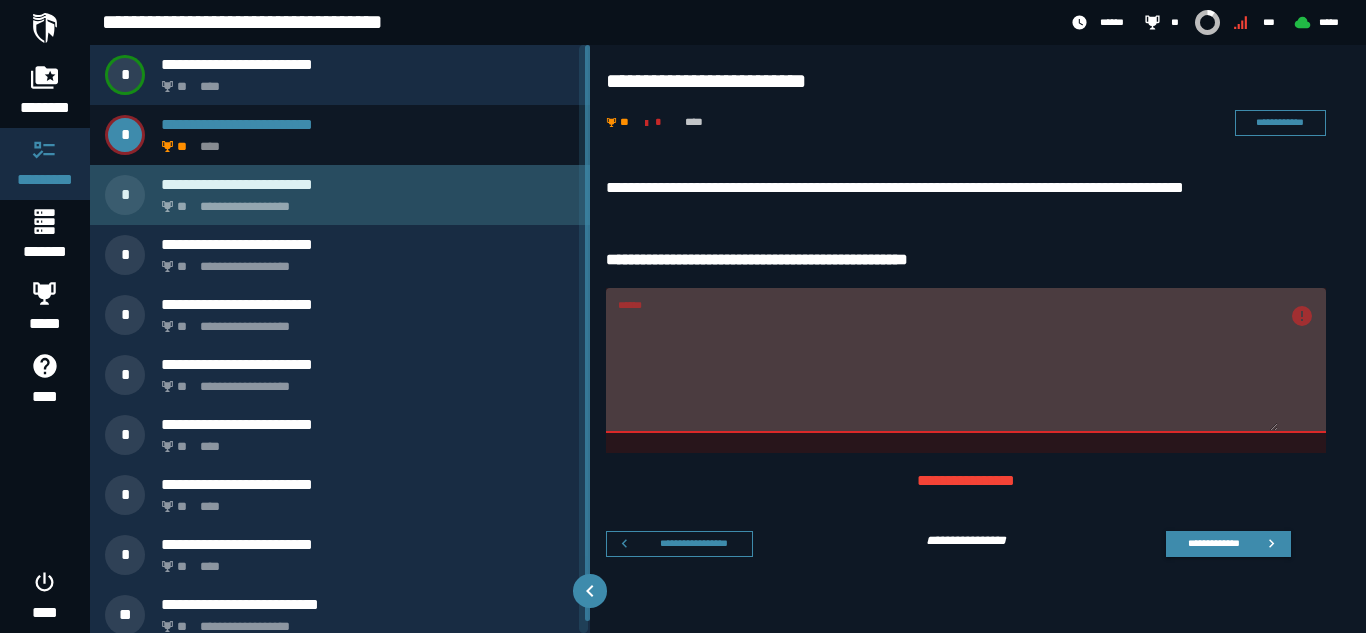 click on "**********" at bounding box center (368, 184) 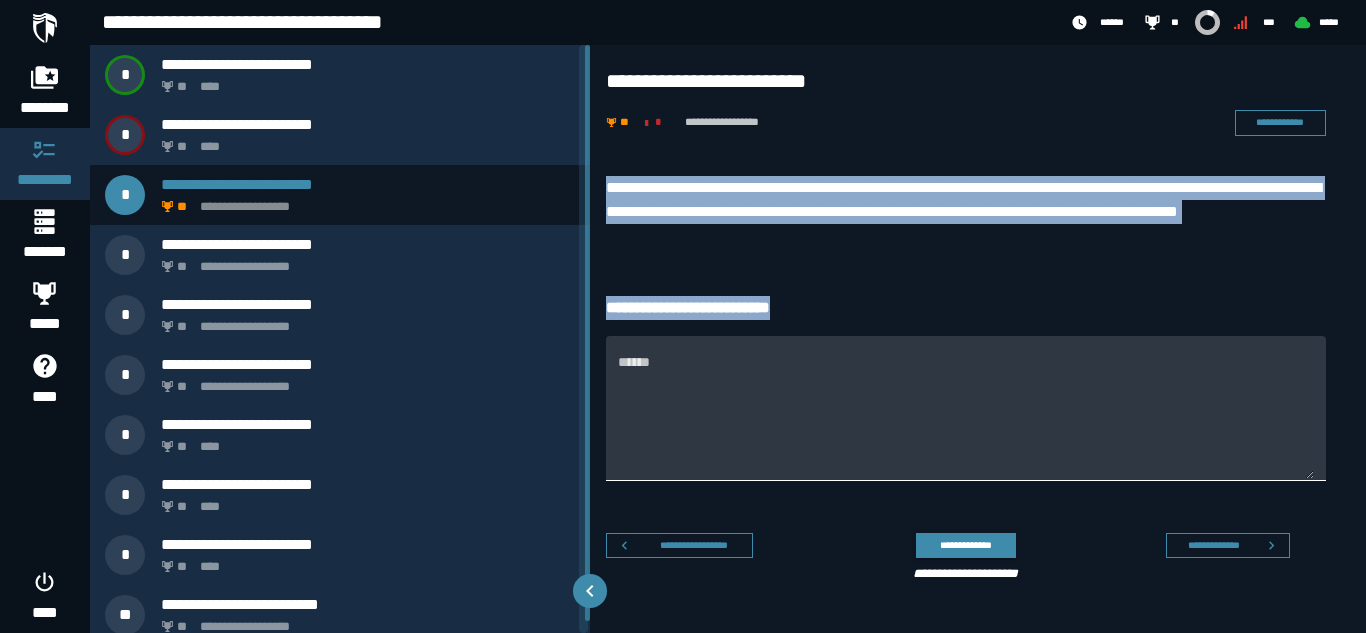 drag, startPoint x: 599, startPoint y: 180, endPoint x: 939, endPoint y: 392, distance: 400.6794 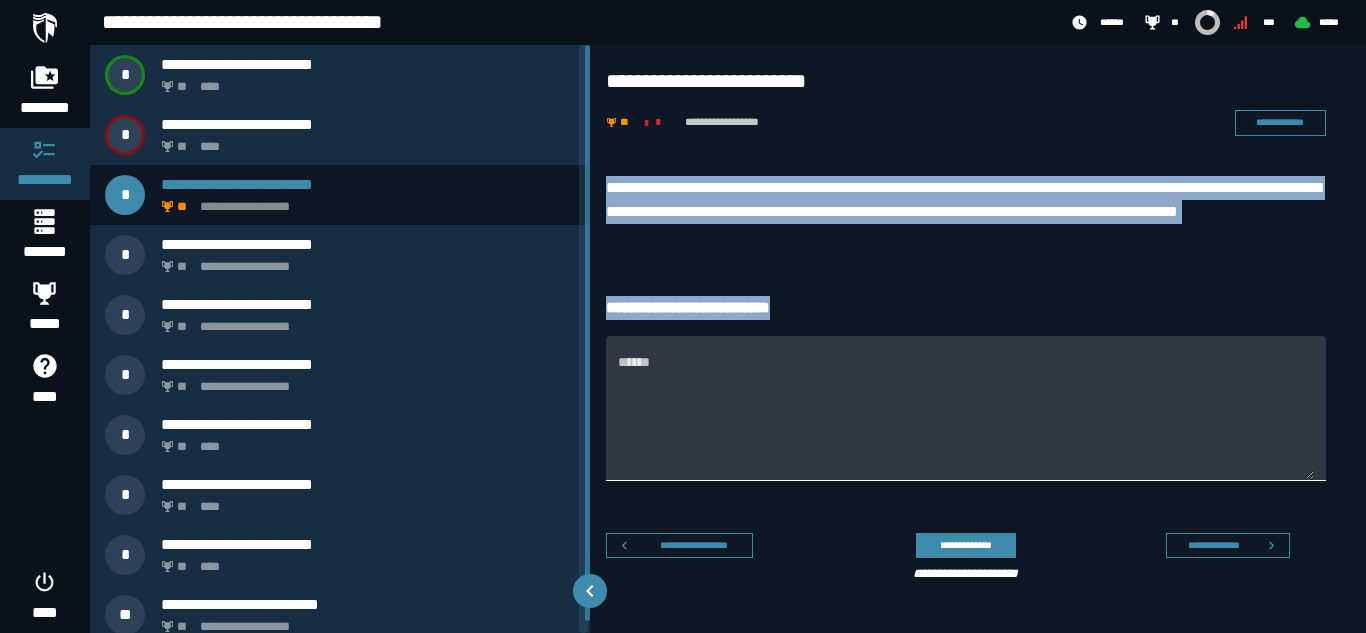 copy on "**********" 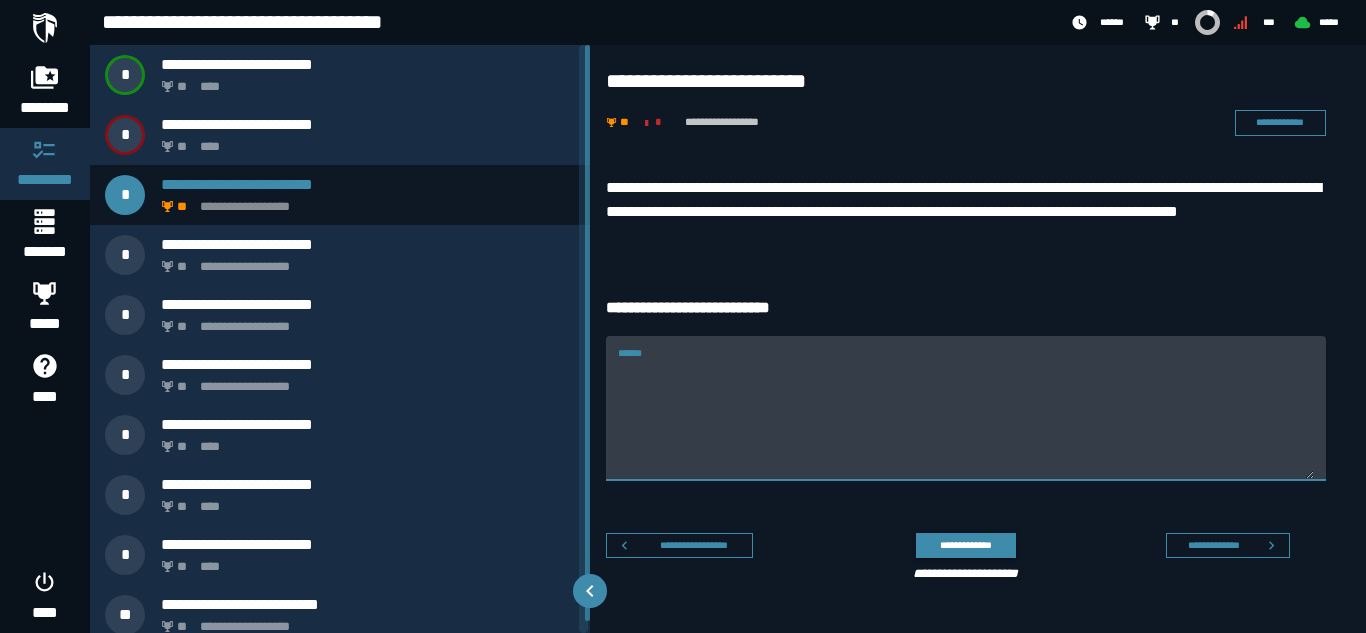 click on "******" at bounding box center (966, 408) 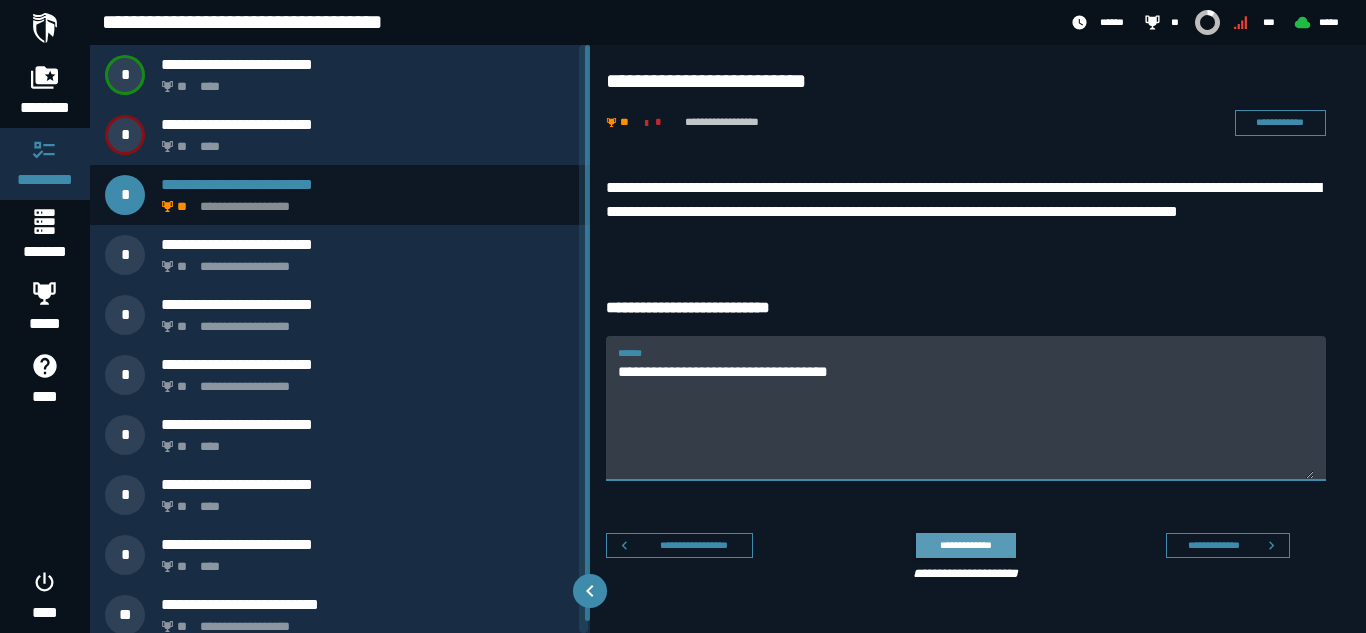 type on "**********" 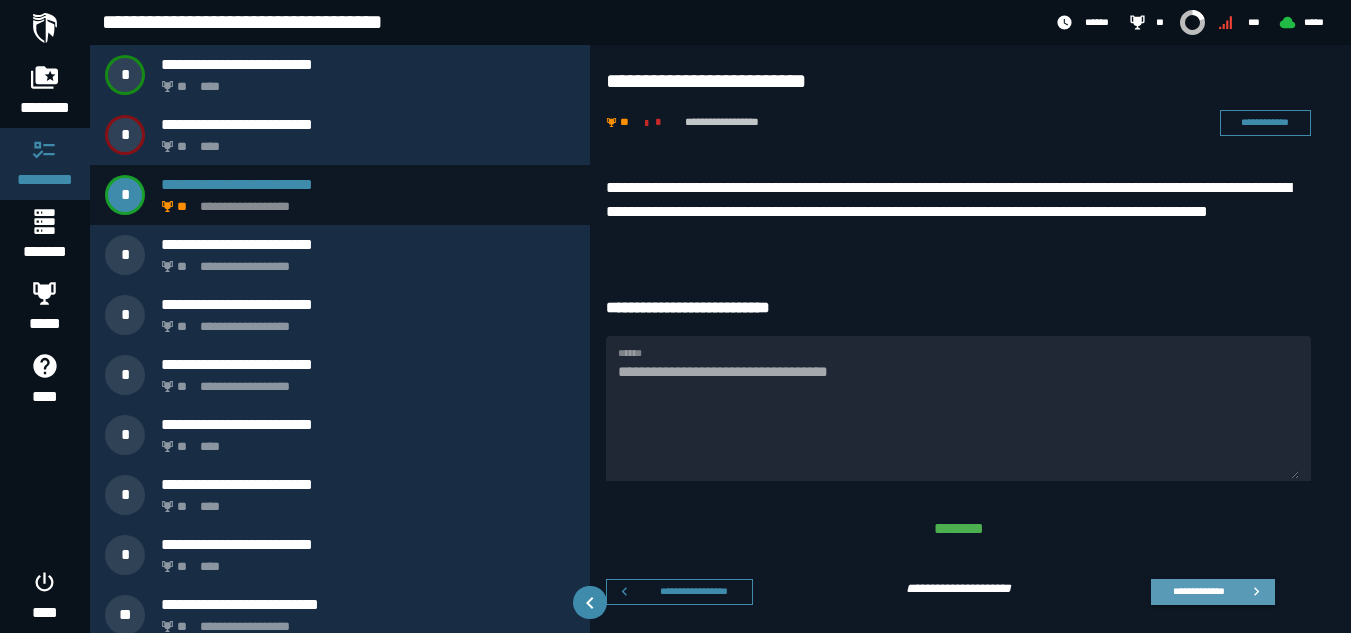 click on "**********" at bounding box center (1198, 591) 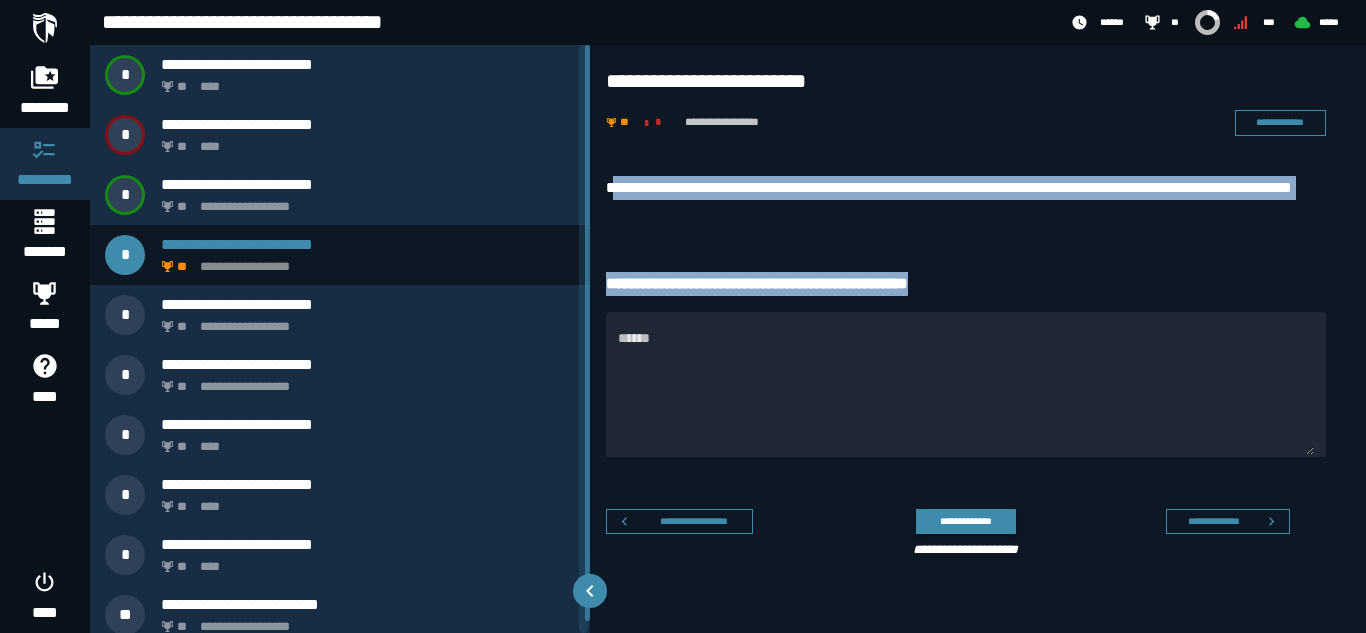 drag, startPoint x: 618, startPoint y: 165, endPoint x: 963, endPoint y: 308, distance: 373.4622 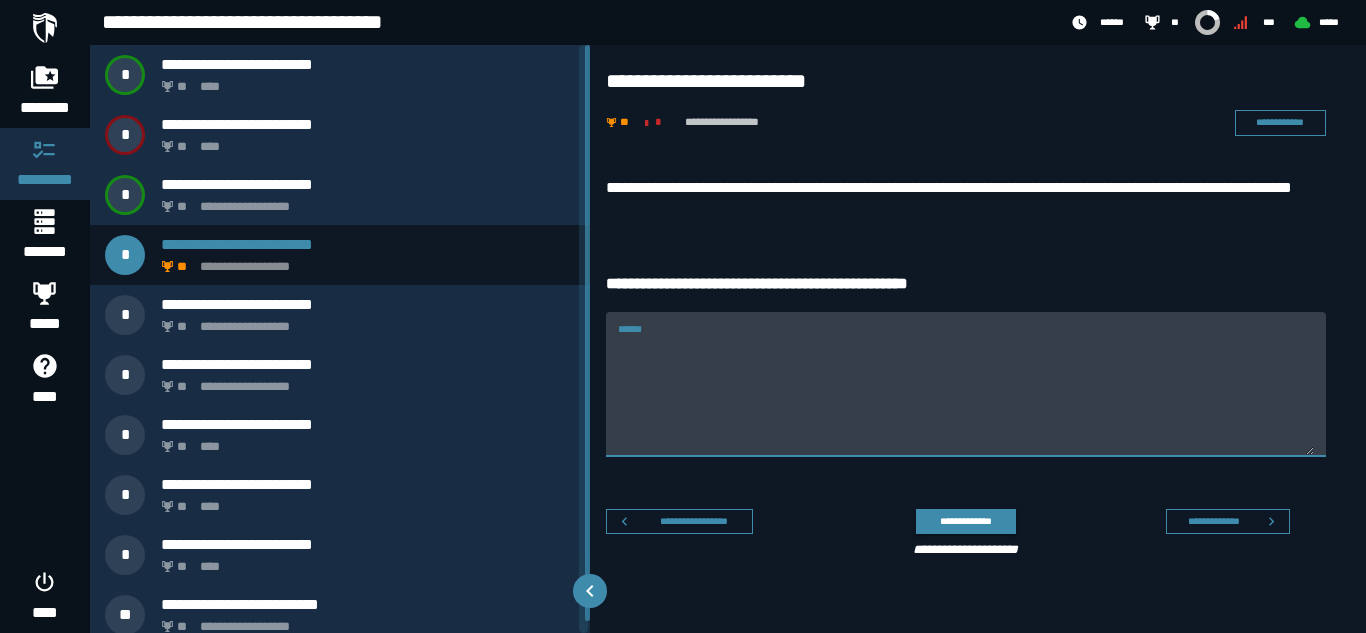 click on "******" at bounding box center (966, 396) 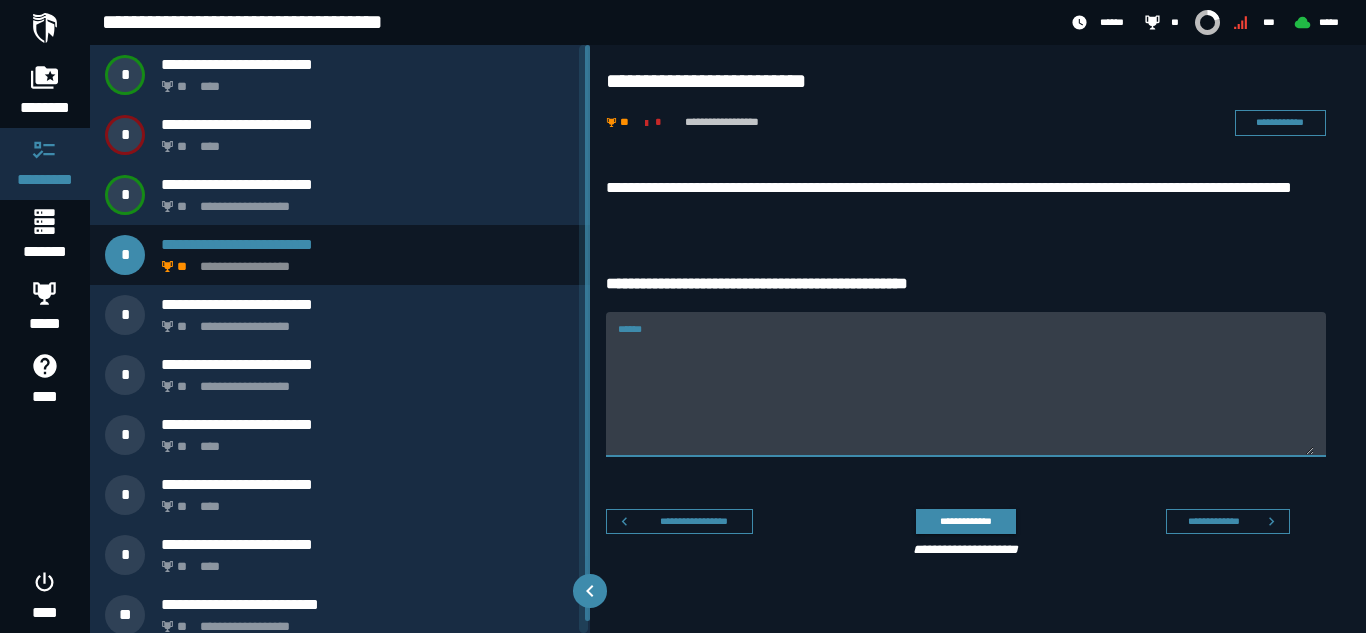 paste on "***" 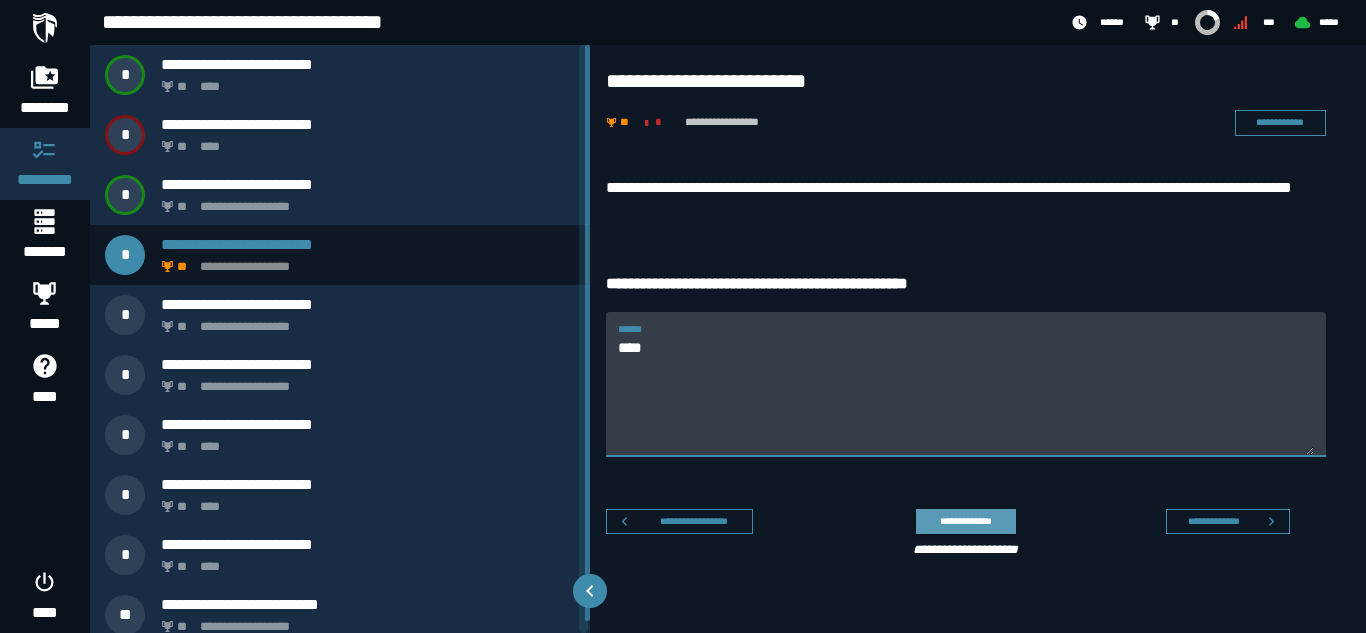 type on "***" 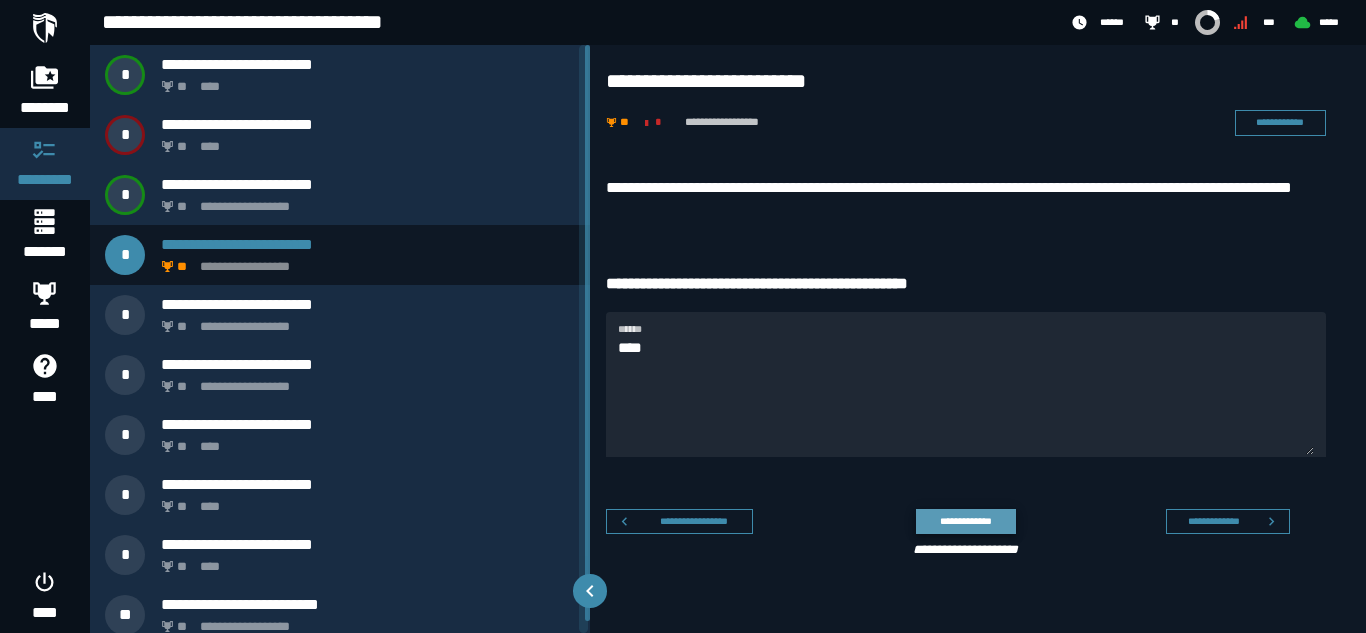 click on "**********" 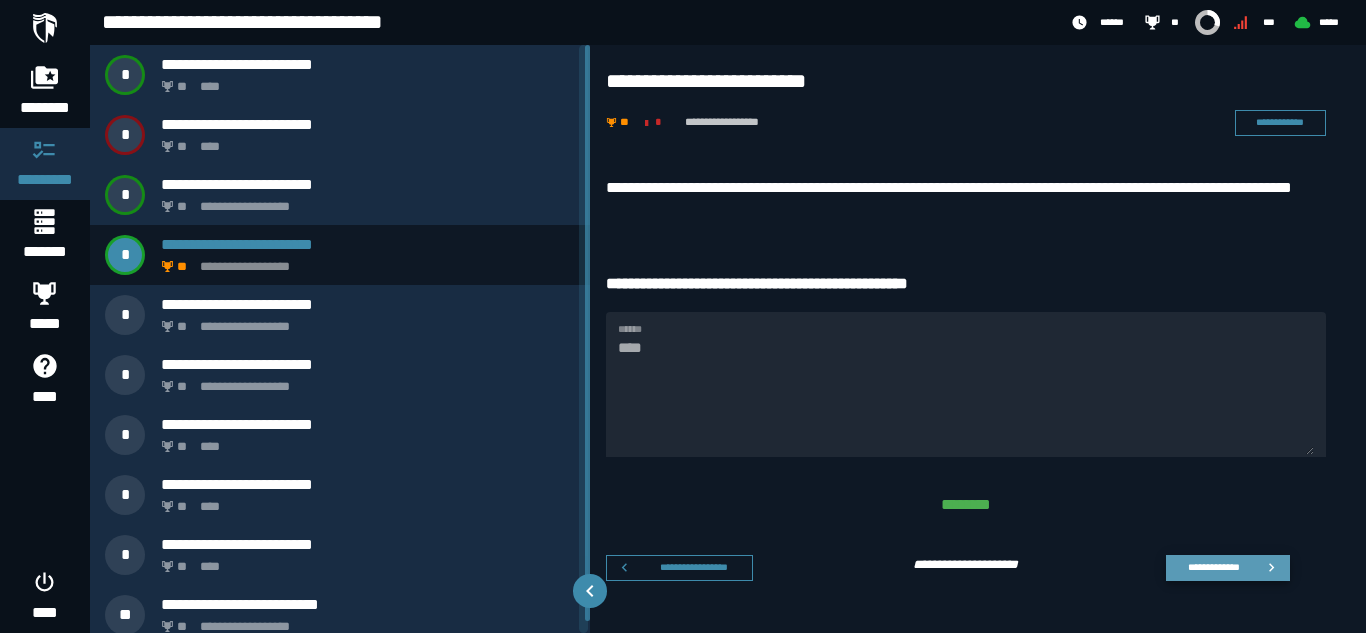 click on "**********" at bounding box center (1228, 568) 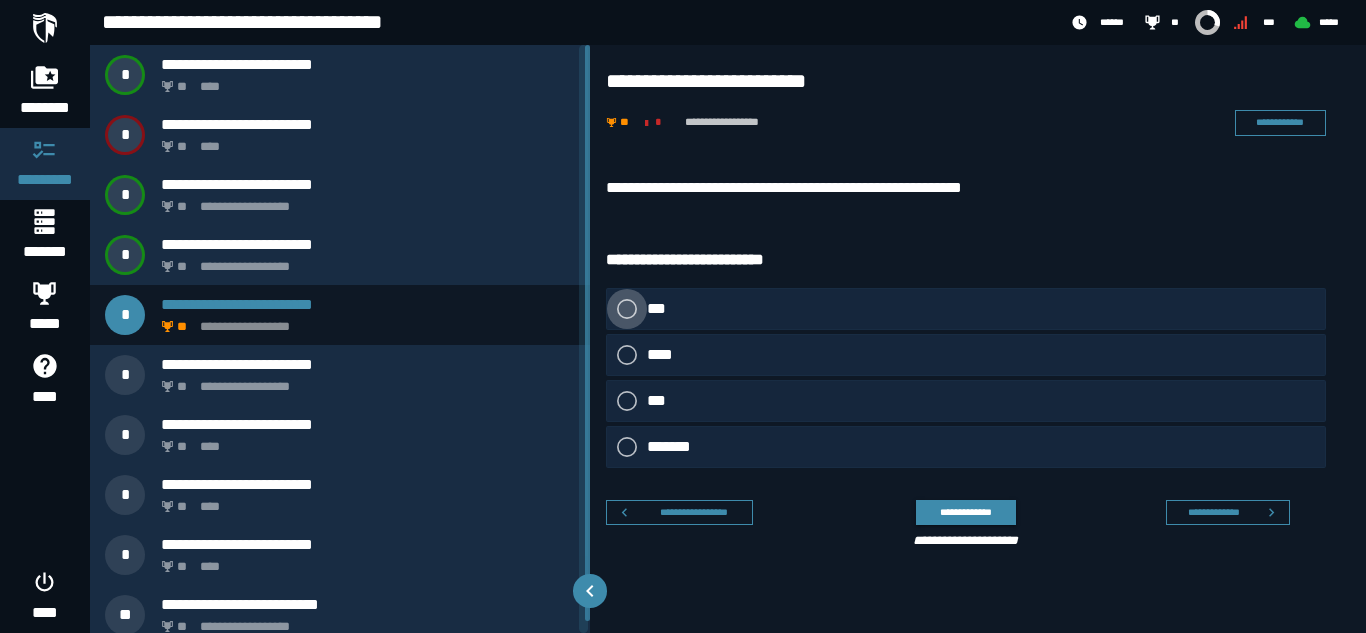 click on "***" at bounding box center [658, 309] 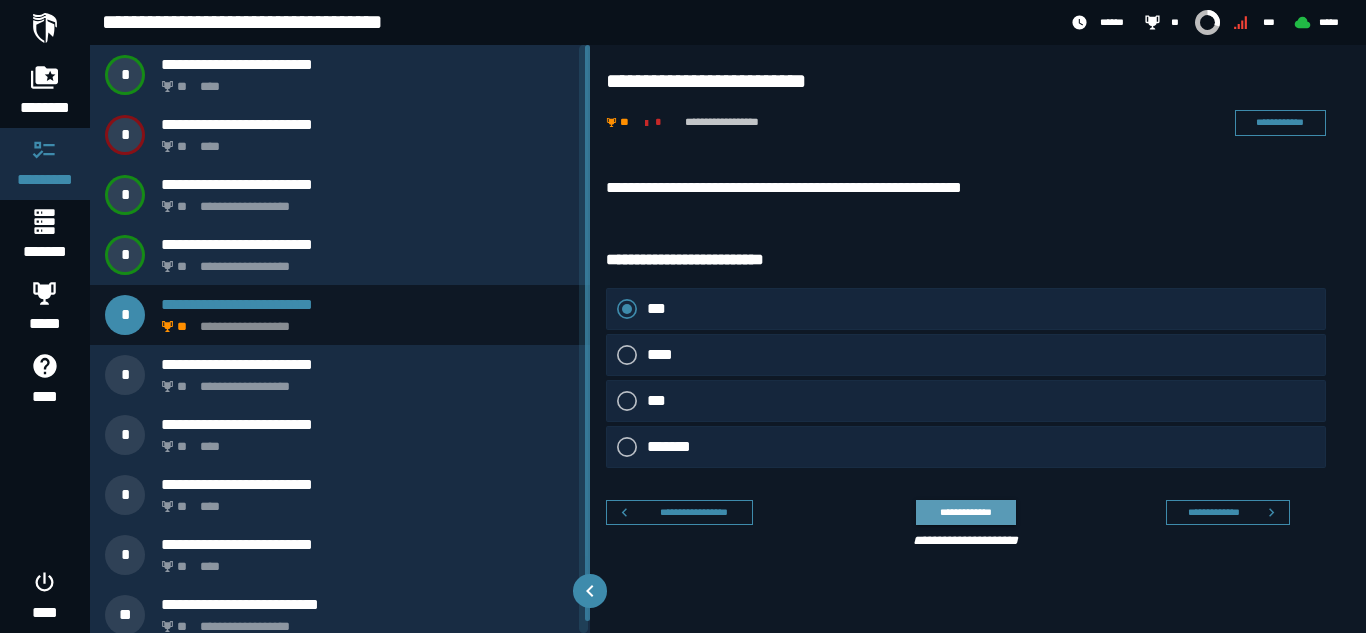click on "**********" at bounding box center [965, 512] 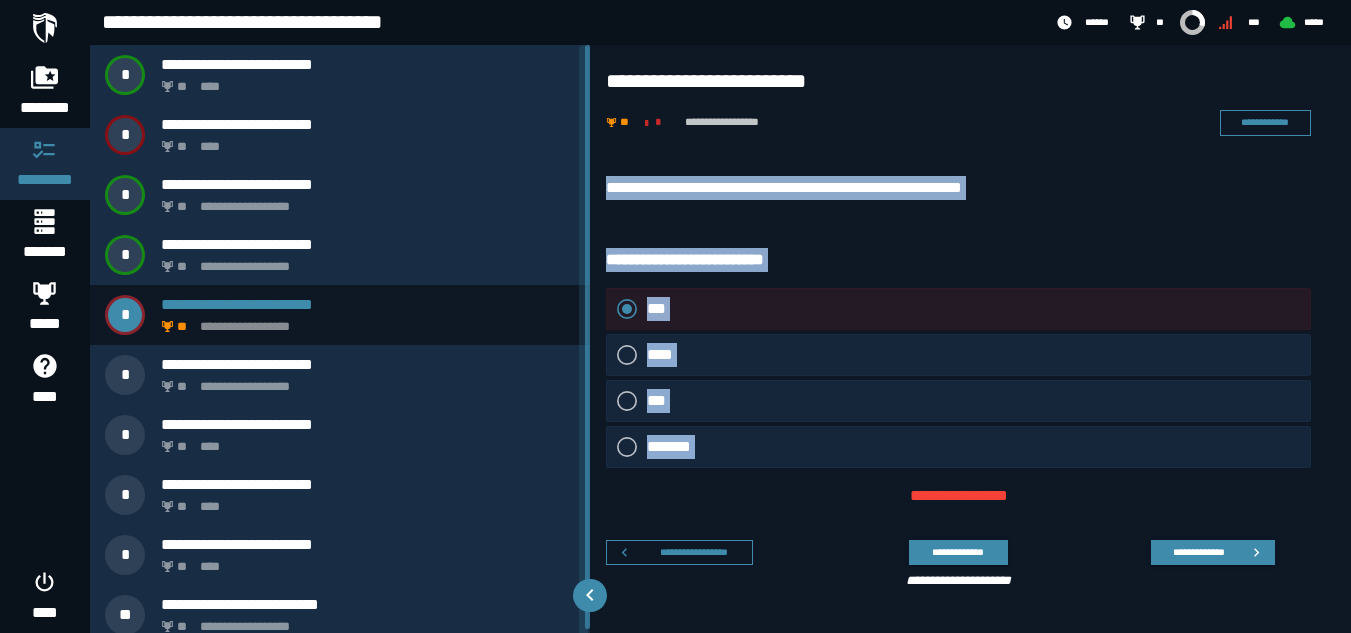 drag, startPoint x: 596, startPoint y: 180, endPoint x: 735, endPoint y: 470, distance: 321.59137 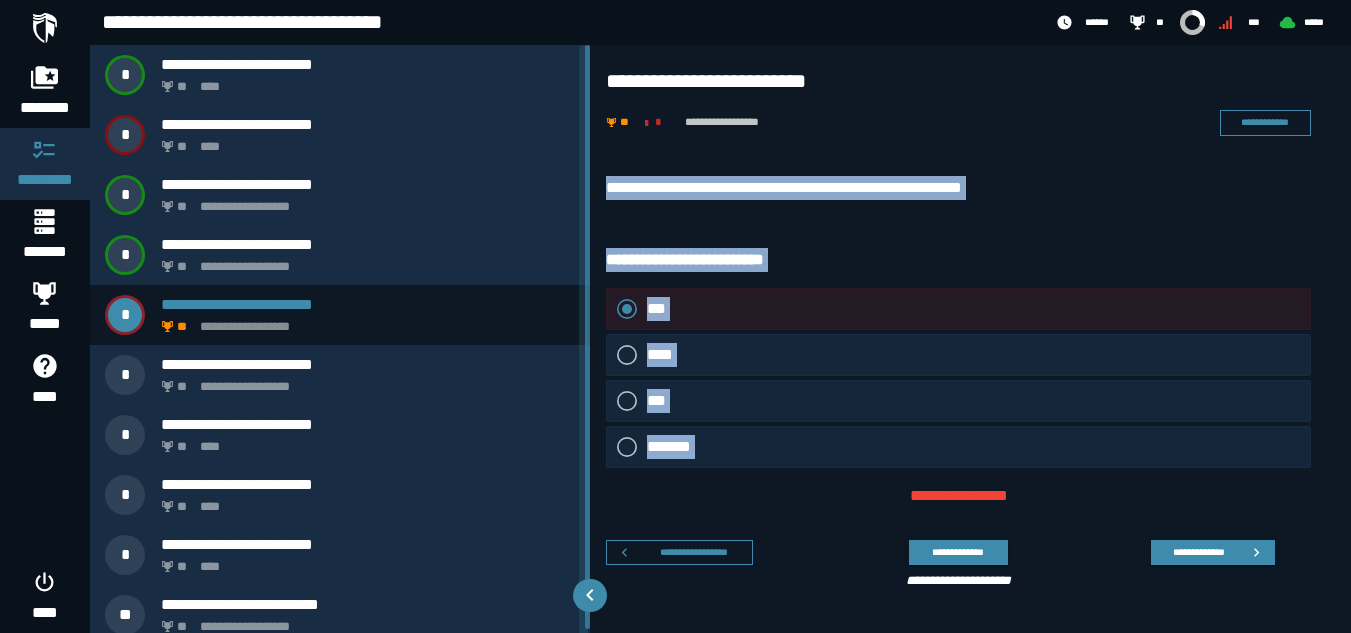 click on "**********" at bounding box center [958, 260] 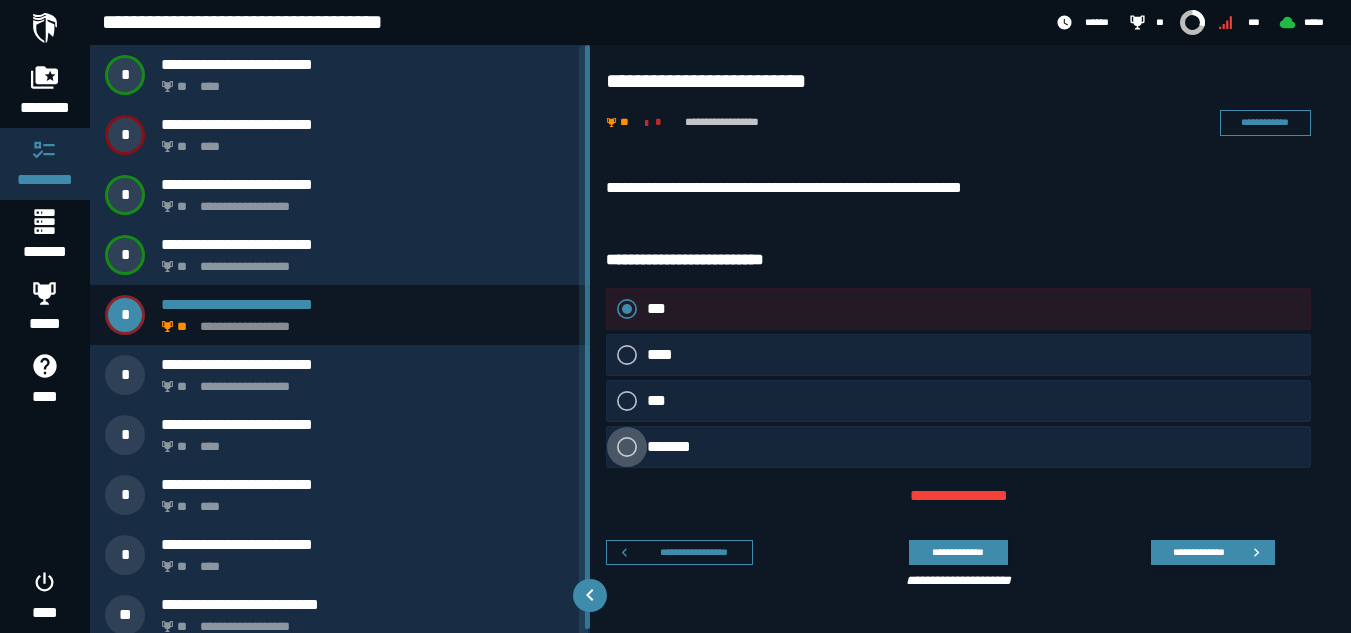 click on "*******" at bounding box center [677, 447] 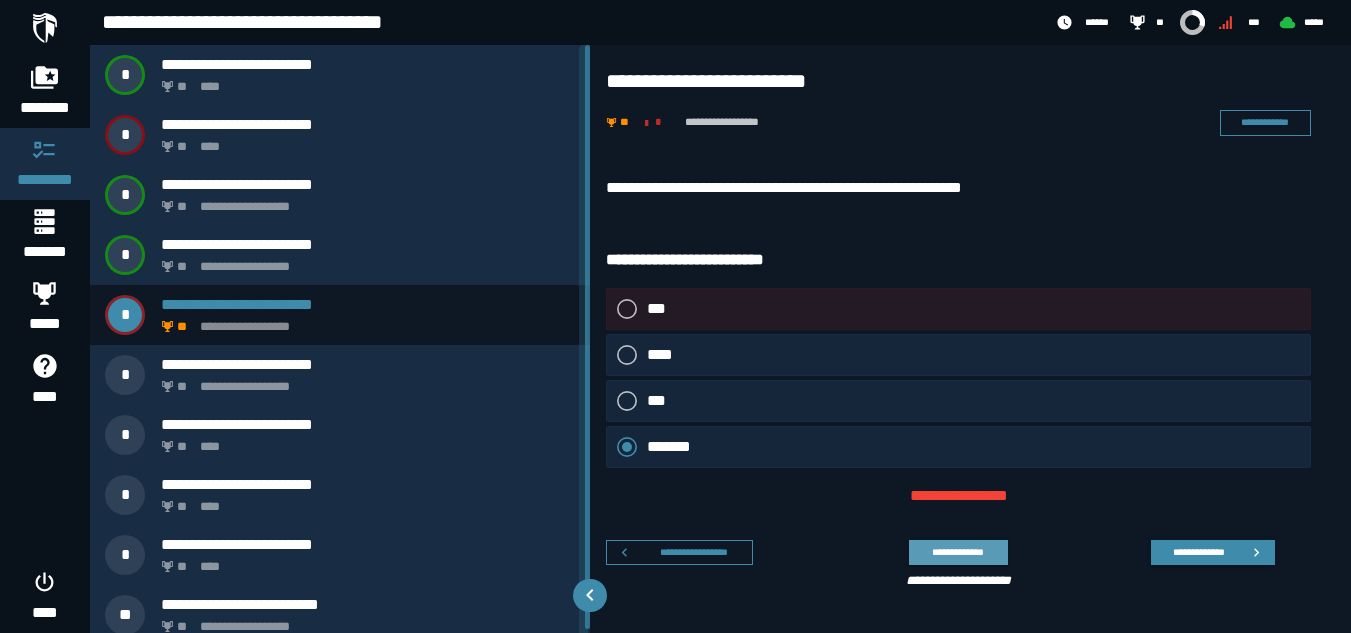 click on "**********" at bounding box center [958, 552] 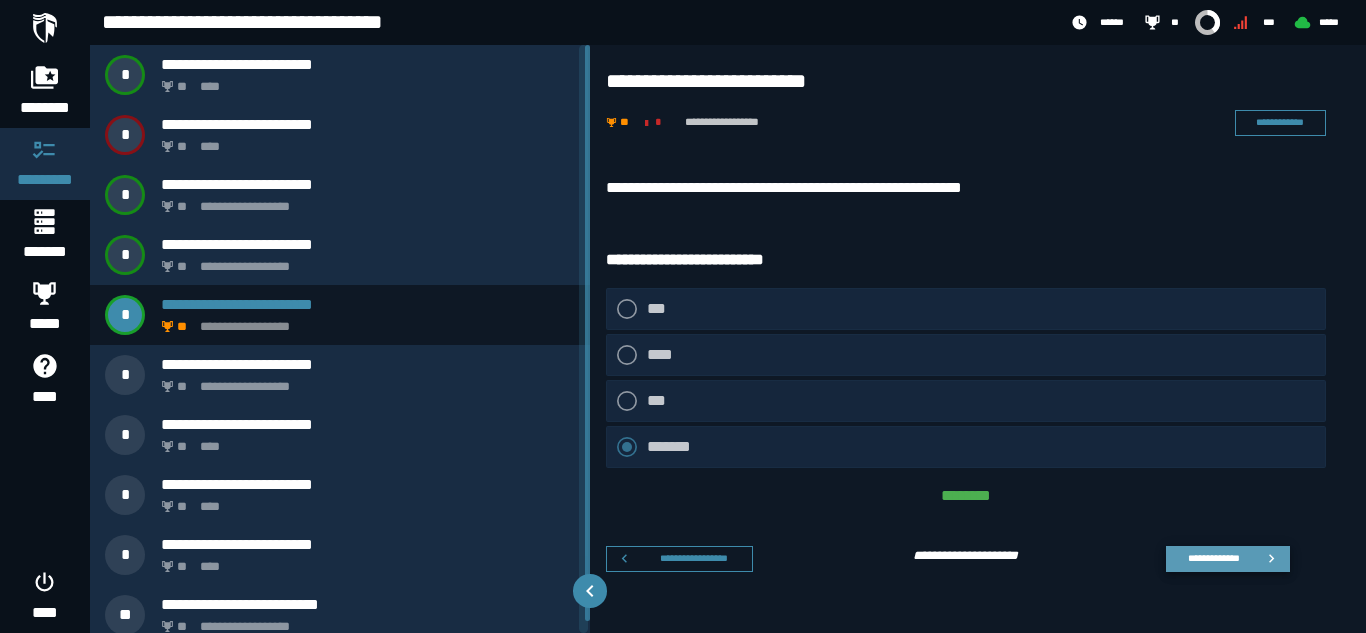click on "**********" at bounding box center [1213, 558] 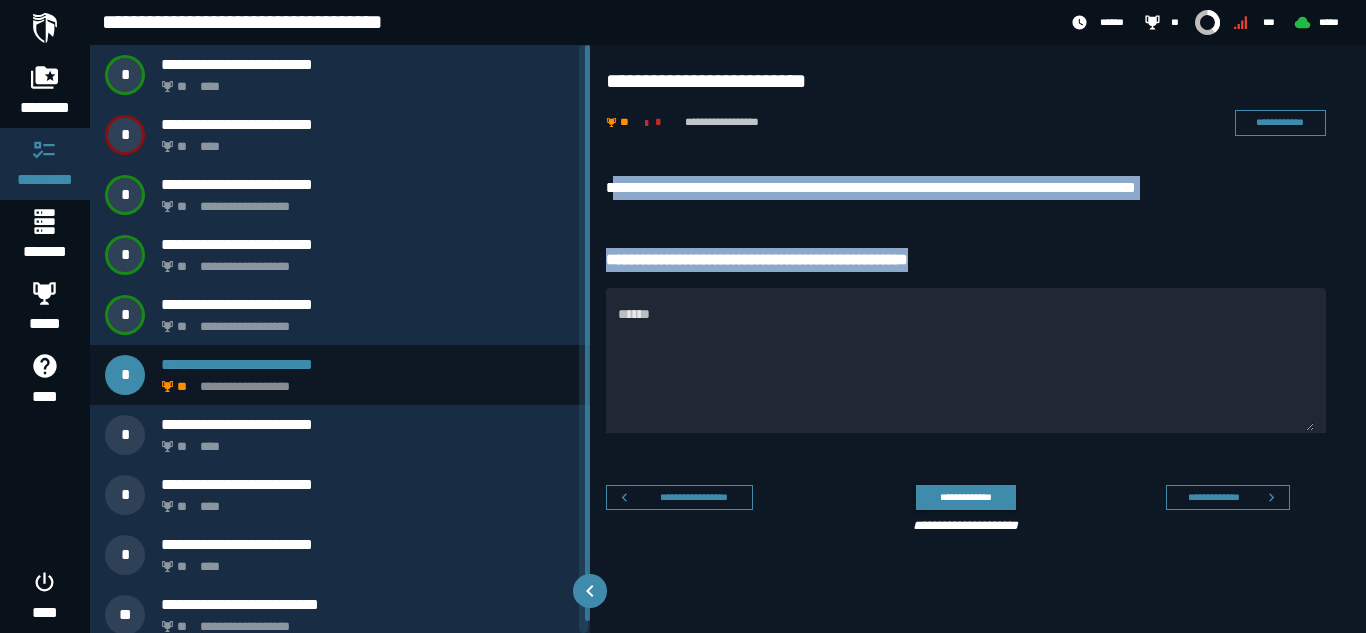 drag, startPoint x: 620, startPoint y: 176, endPoint x: 988, endPoint y: 259, distance: 377.24396 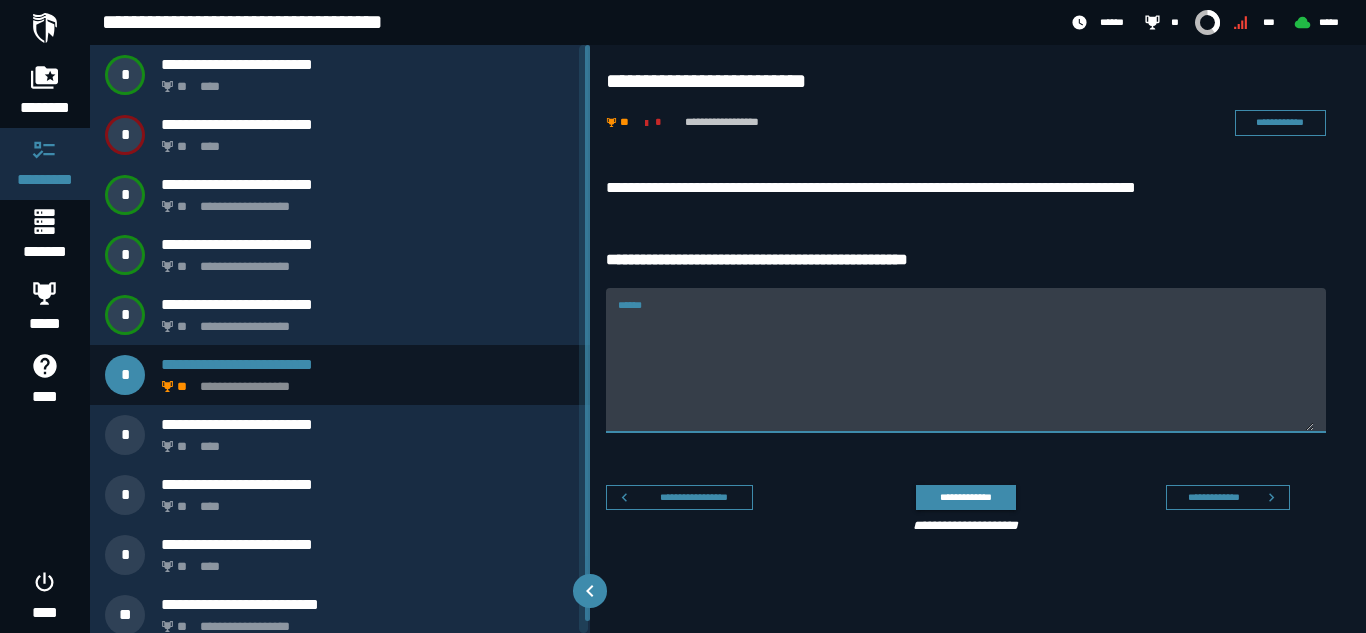click on "******" at bounding box center [966, 372] 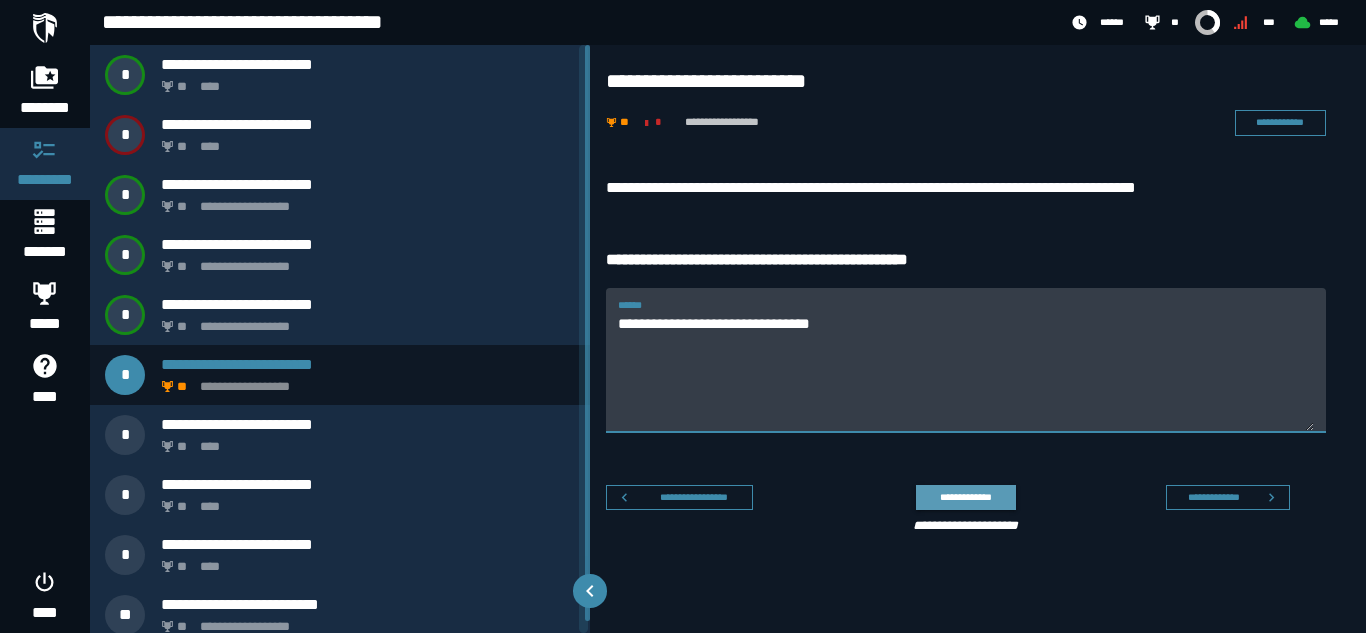 type on "**********" 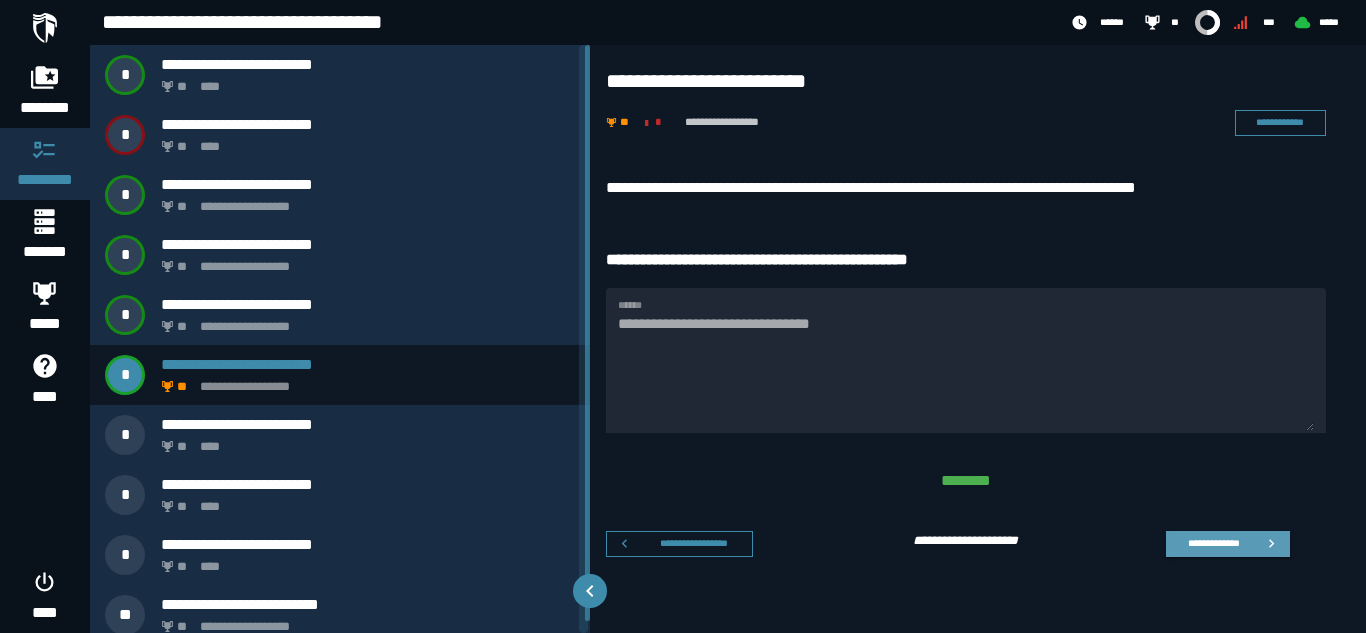 click on "**********" at bounding box center (1213, 543) 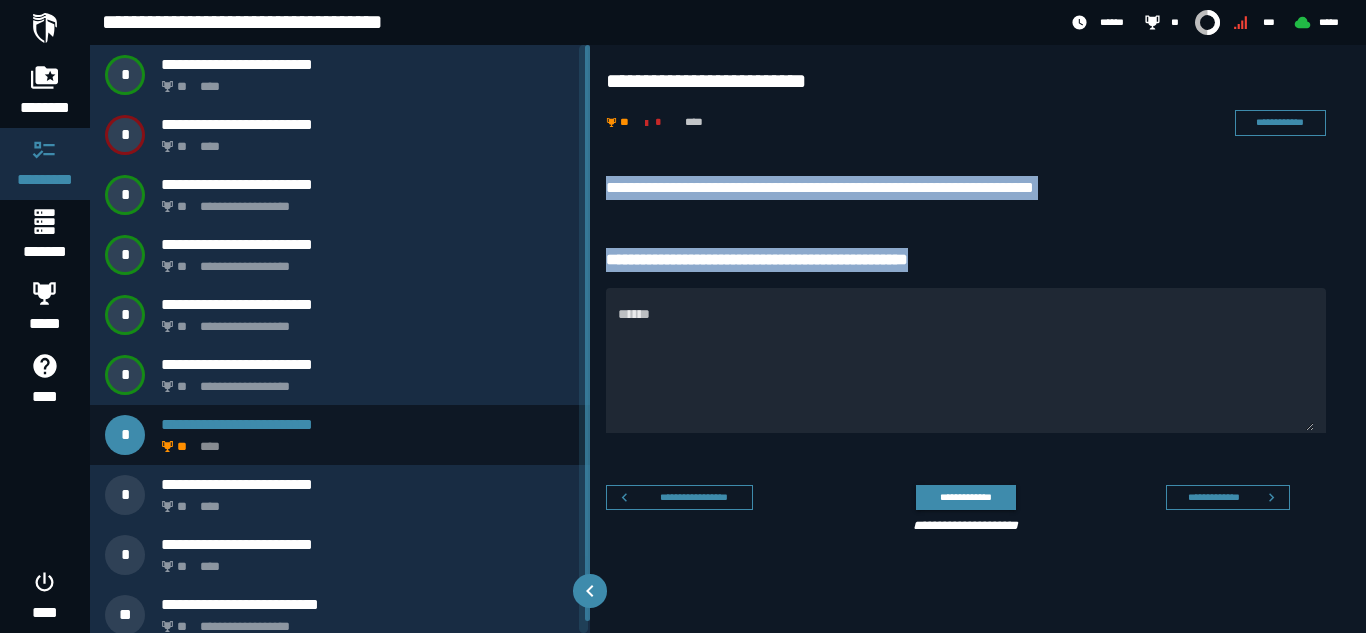drag, startPoint x: 597, startPoint y: 181, endPoint x: 977, endPoint y: 265, distance: 389.1735 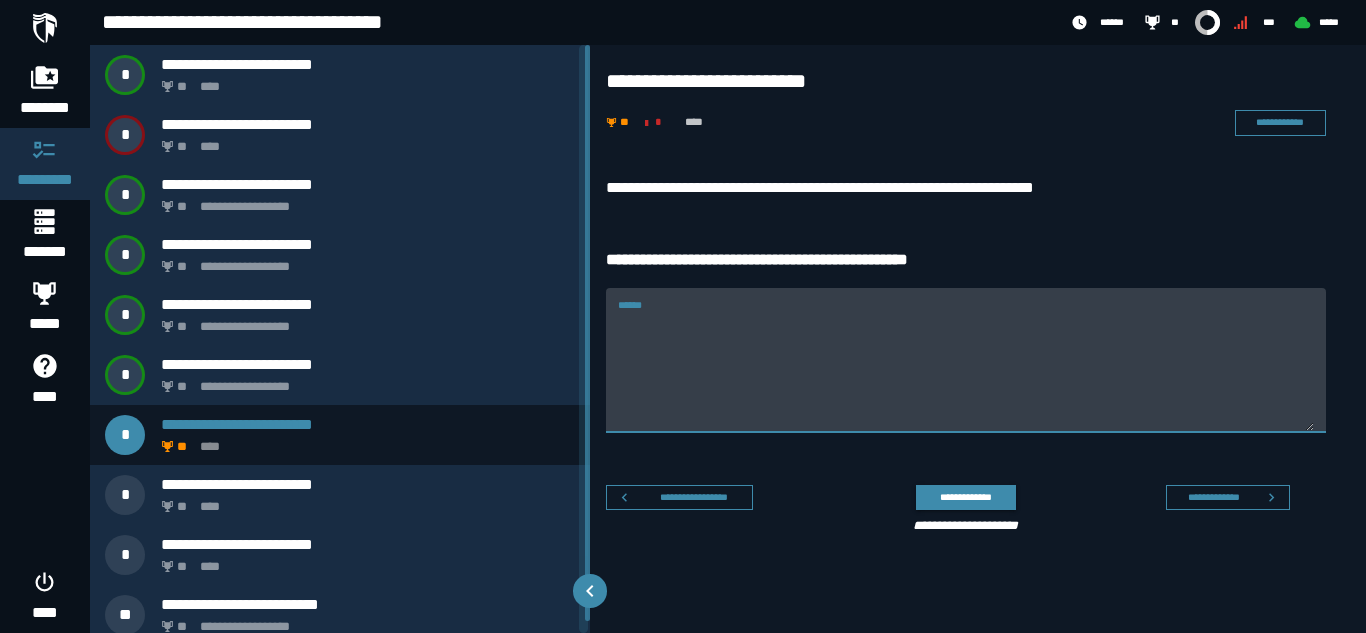 click on "******" at bounding box center [966, 372] 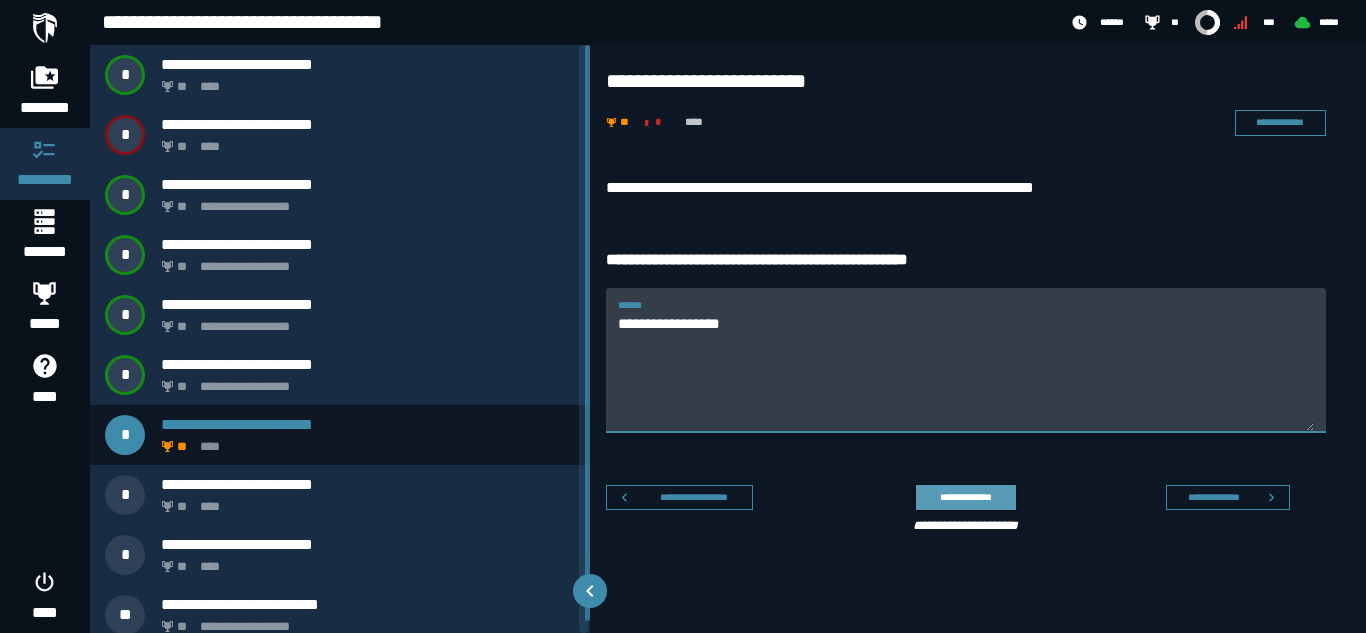 type on "**********" 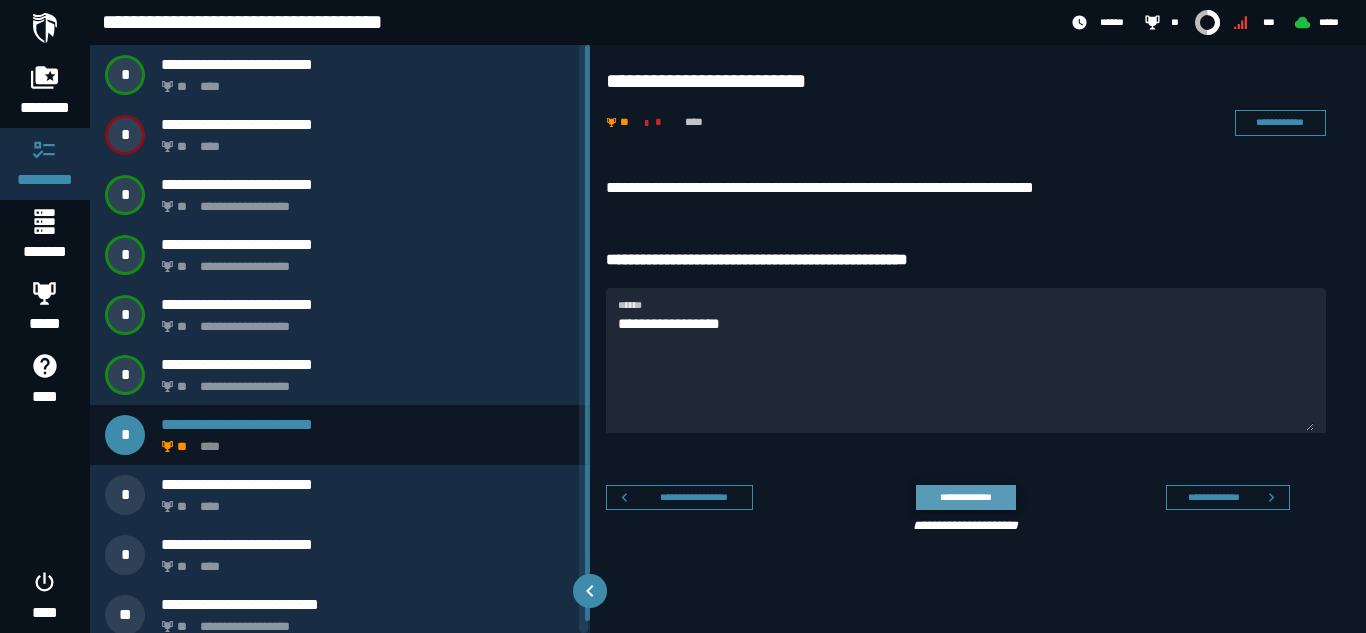click on "**********" at bounding box center [965, 497] 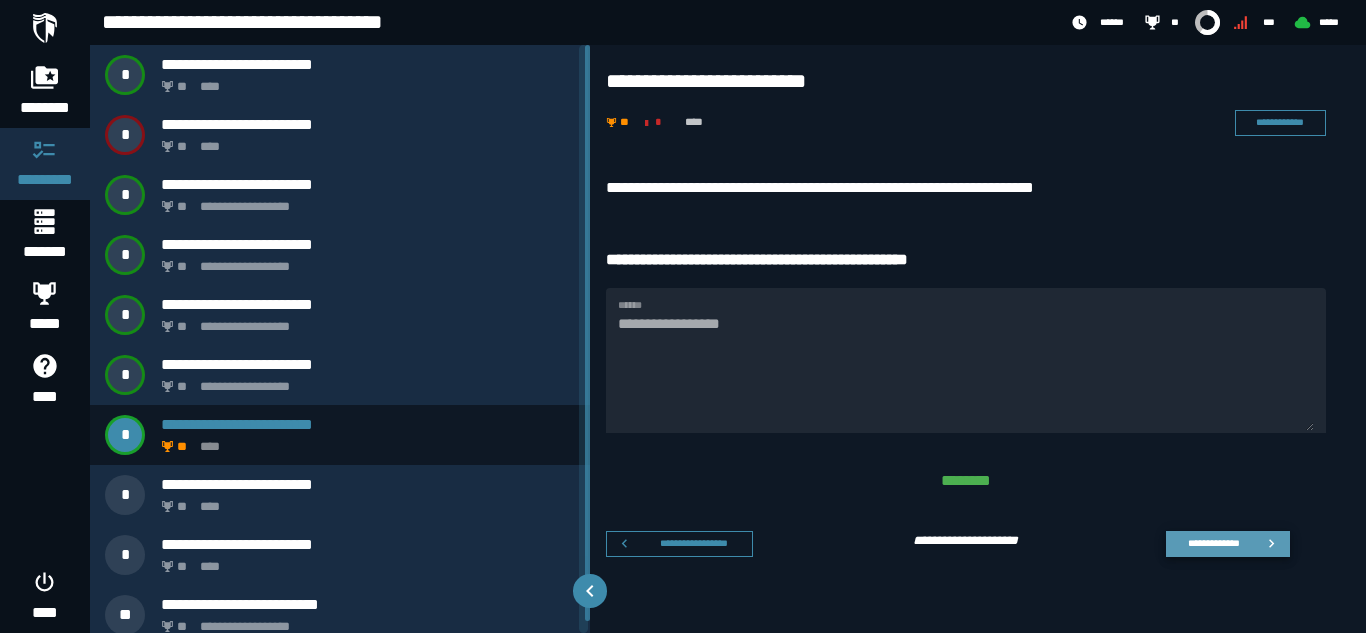 click on "**********" at bounding box center [1213, 543] 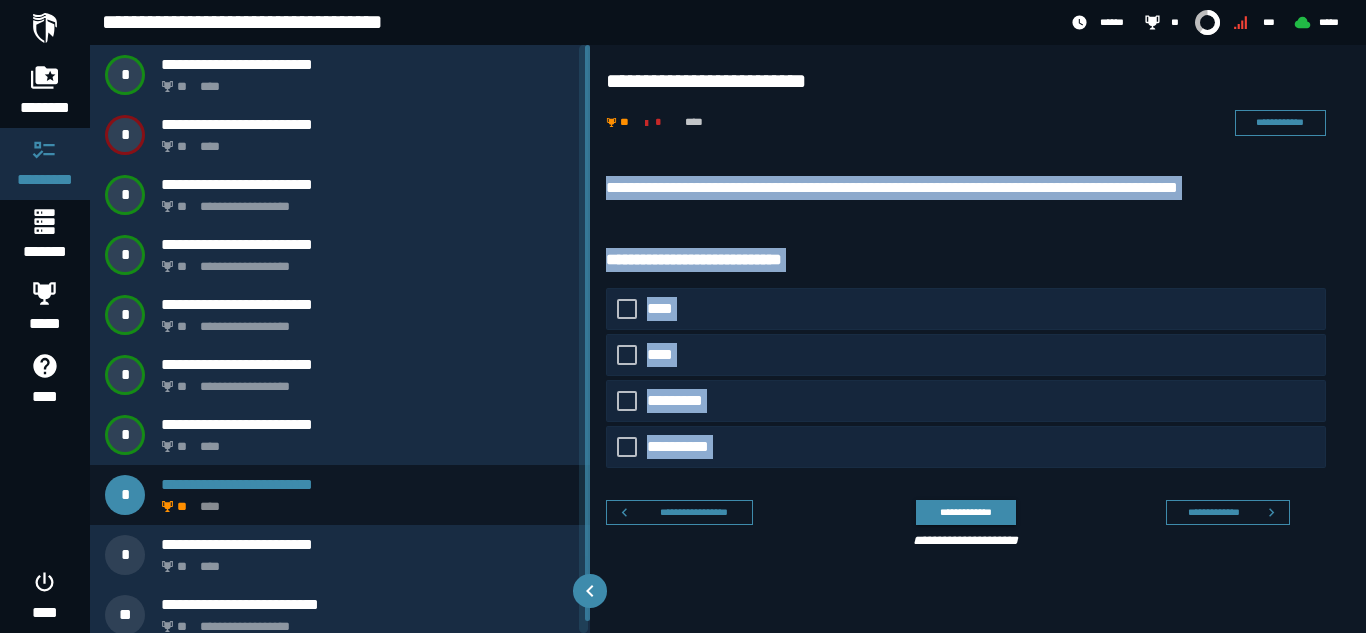 drag, startPoint x: 603, startPoint y: 170, endPoint x: 778, endPoint y: 537, distance: 406.58826 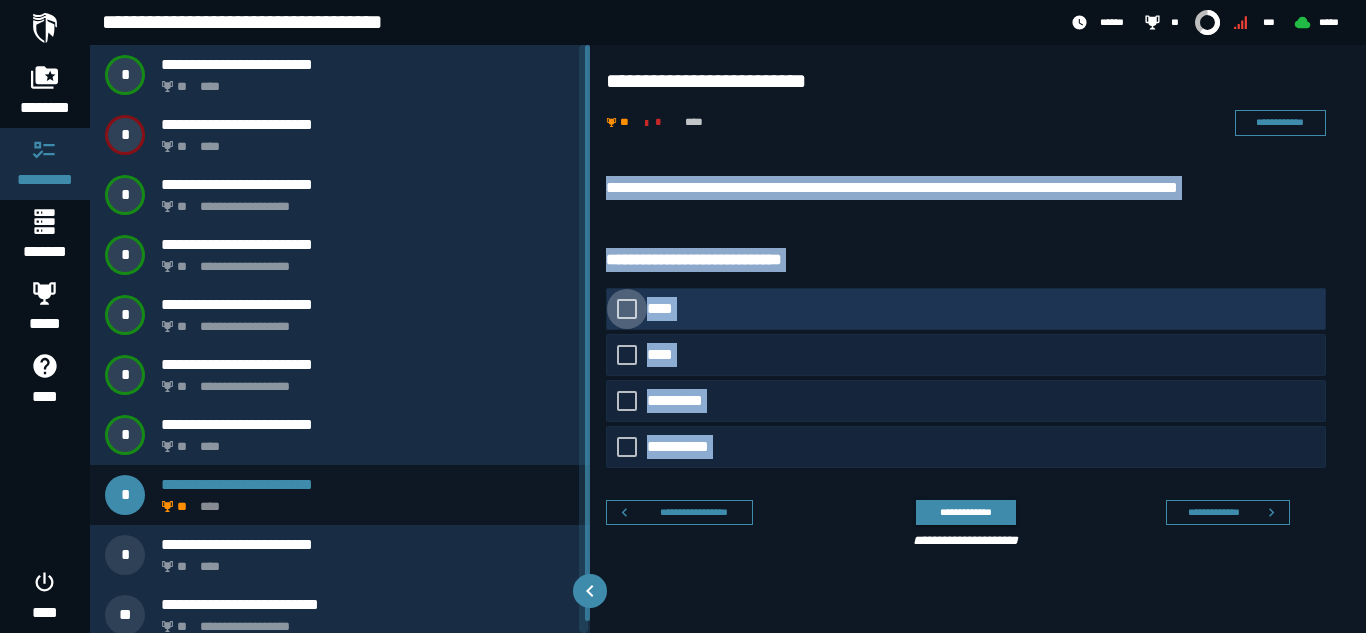 click on "****" at bounding box center [667, 309] 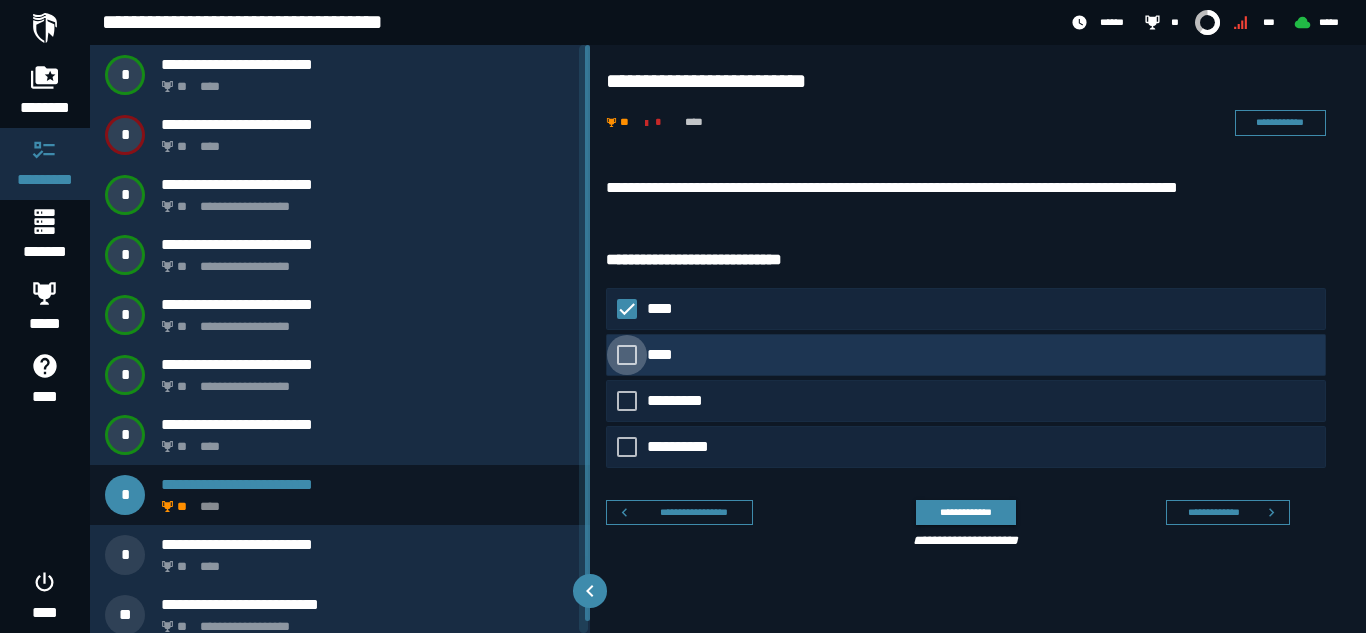 click on "****" at bounding box center [665, 355] 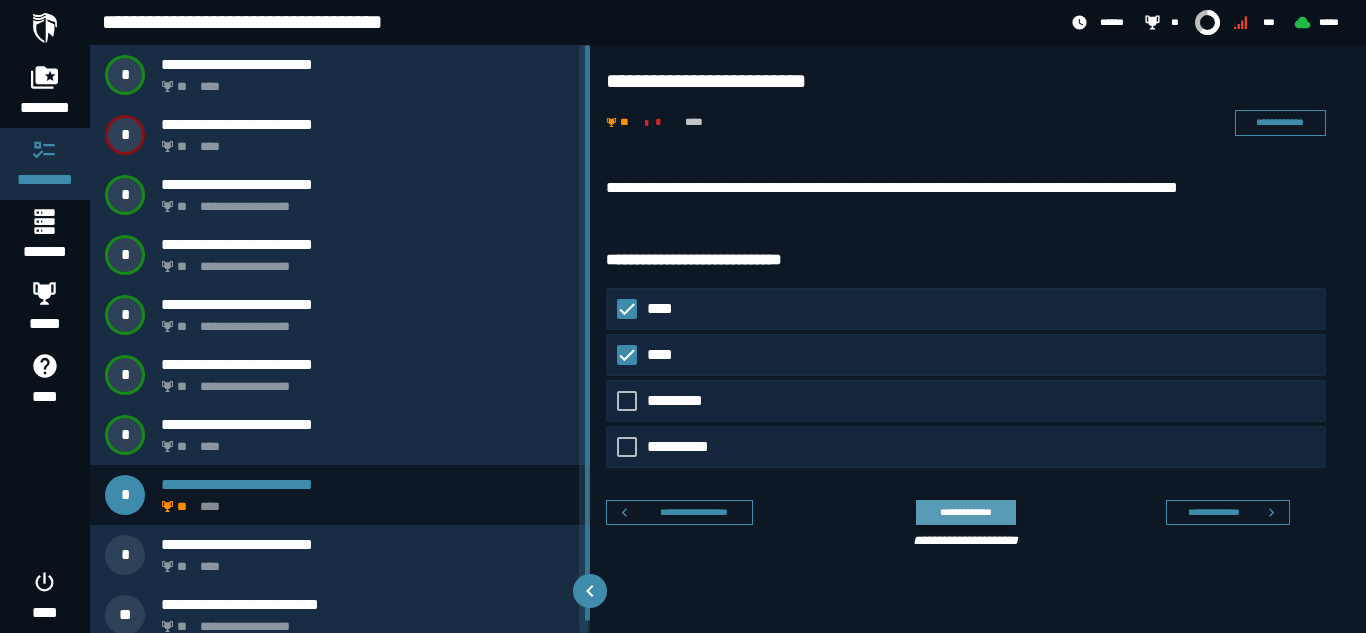 click on "**********" 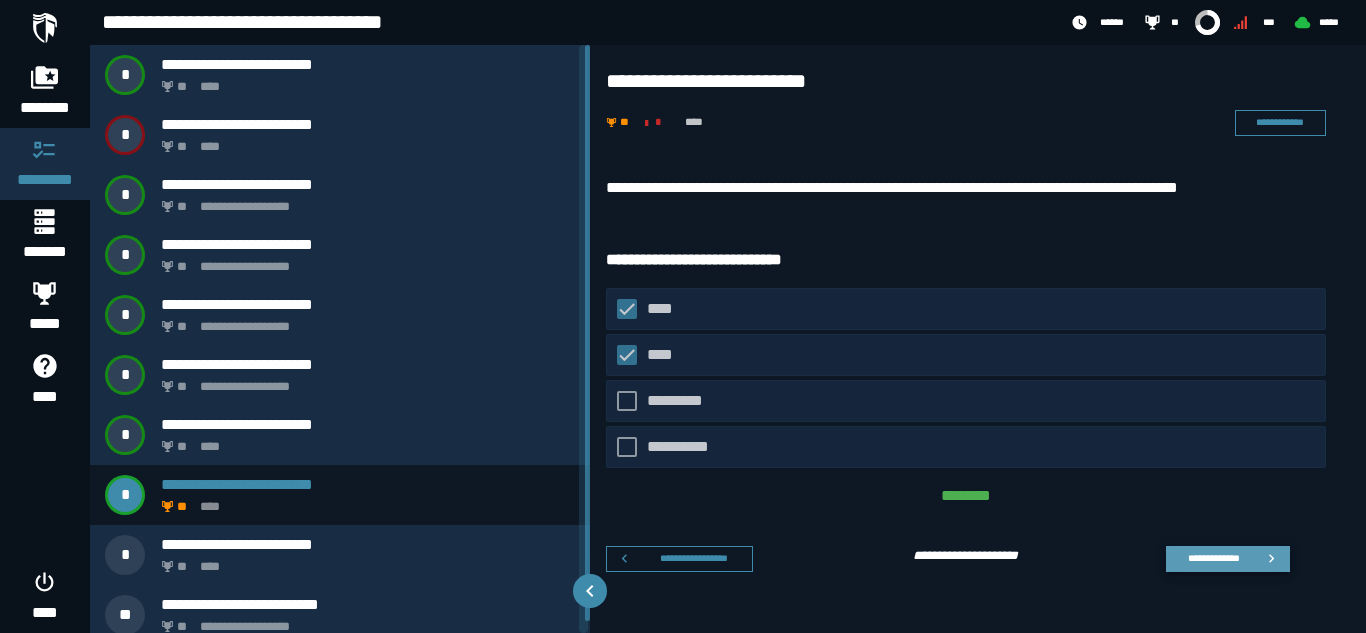 click on "**********" at bounding box center (1213, 558) 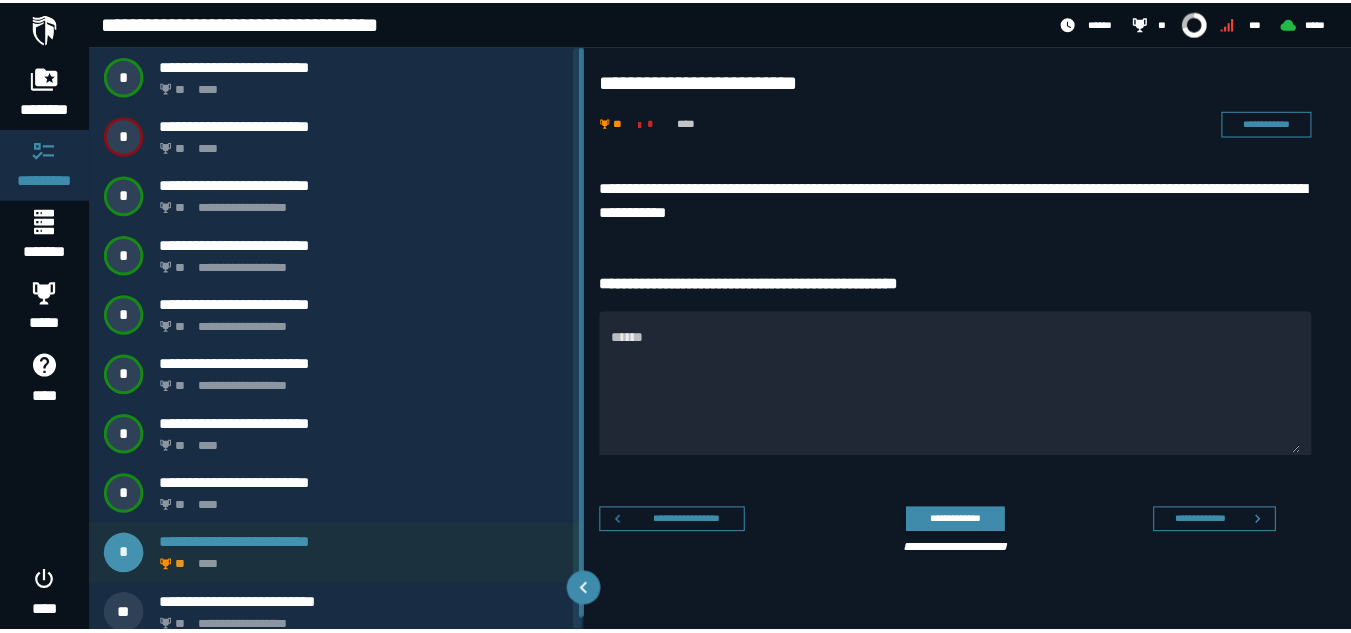 scroll, scrollTop: 12, scrollLeft: 0, axis: vertical 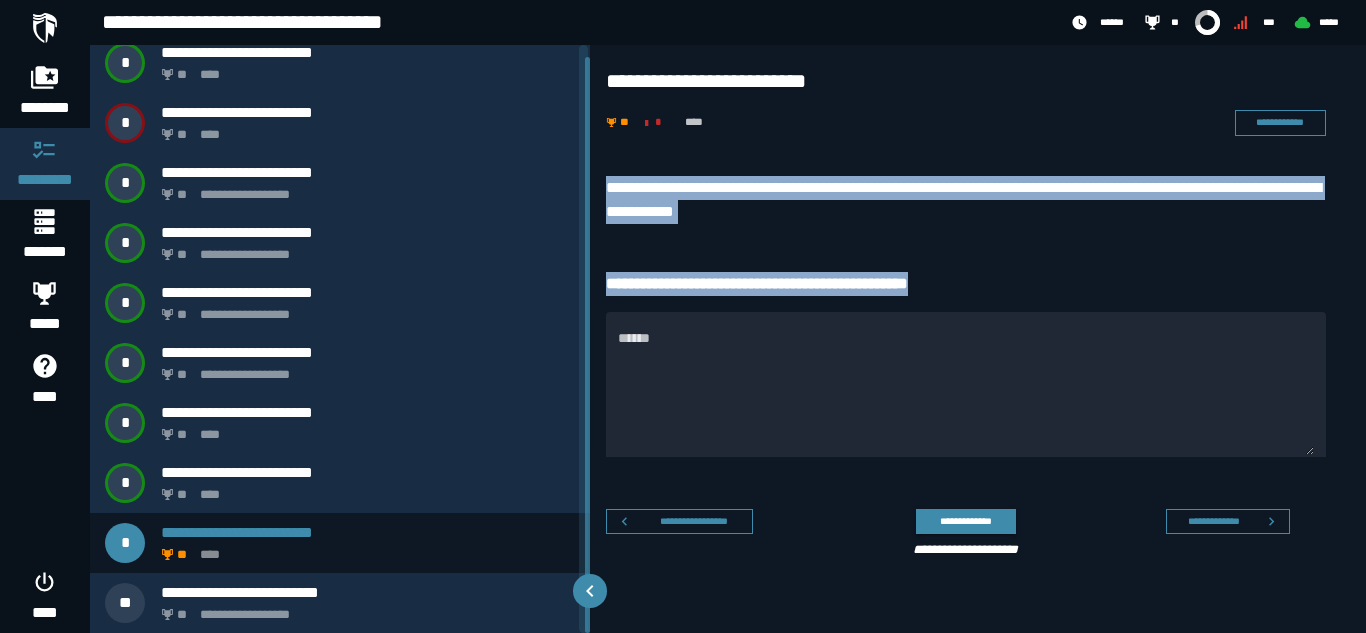 drag, startPoint x: 610, startPoint y: 189, endPoint x: 982, endPoint y: 268, distance: 380.29593 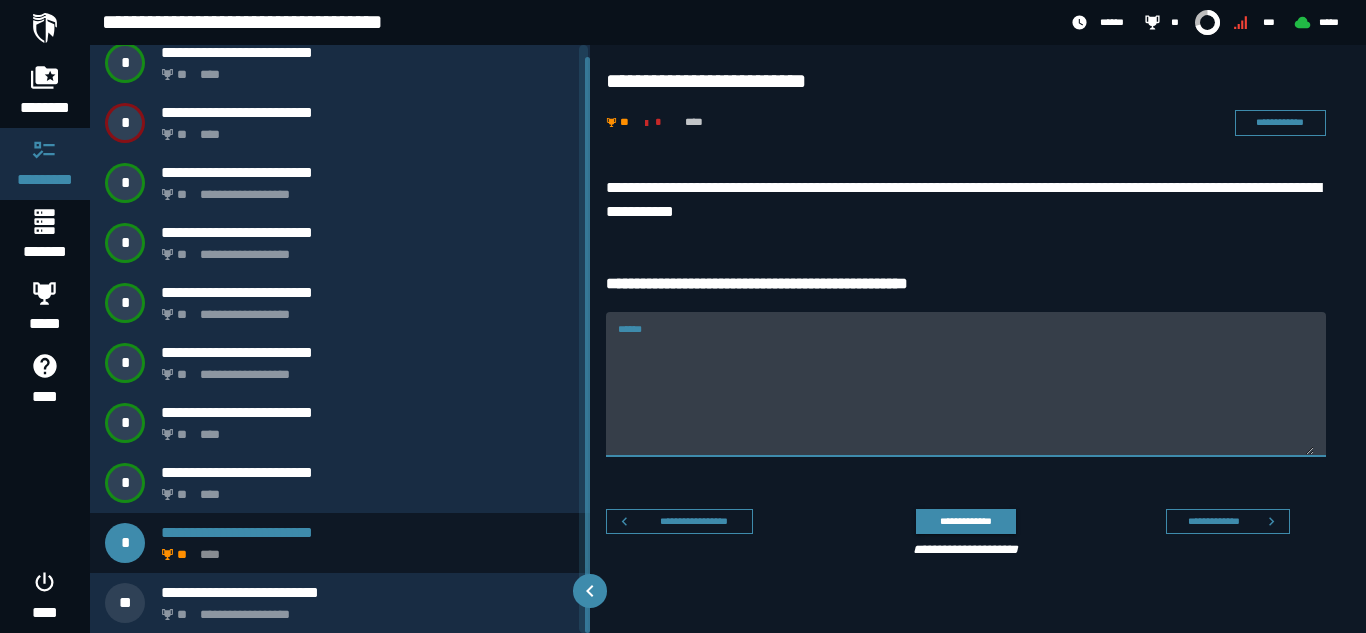 click on "******" at bounding box center [966, 396] 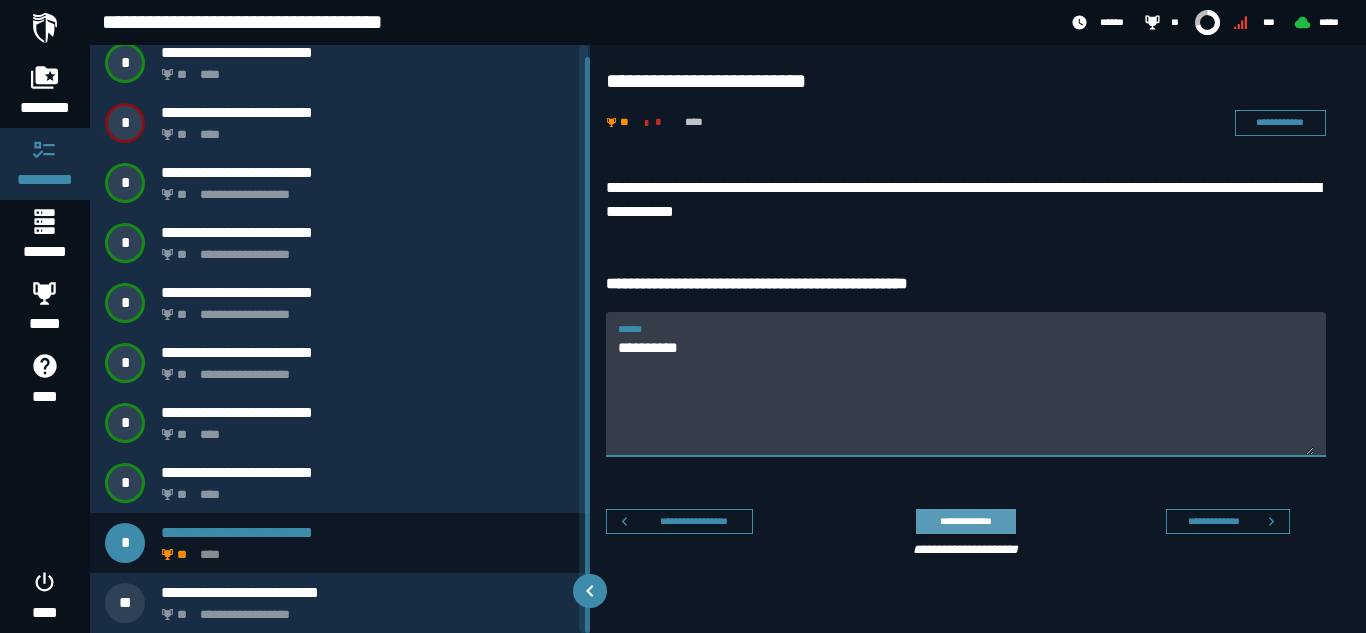 type on "*********" 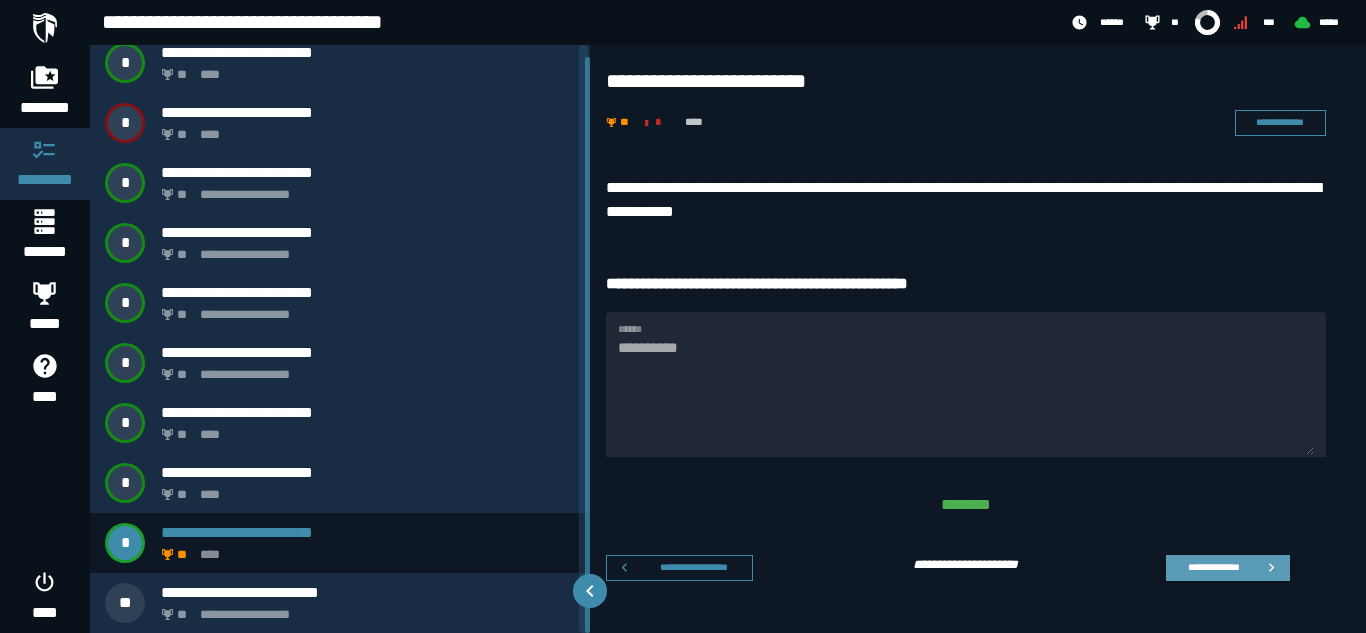 click on "**********" at bounding box center (1213, 567) 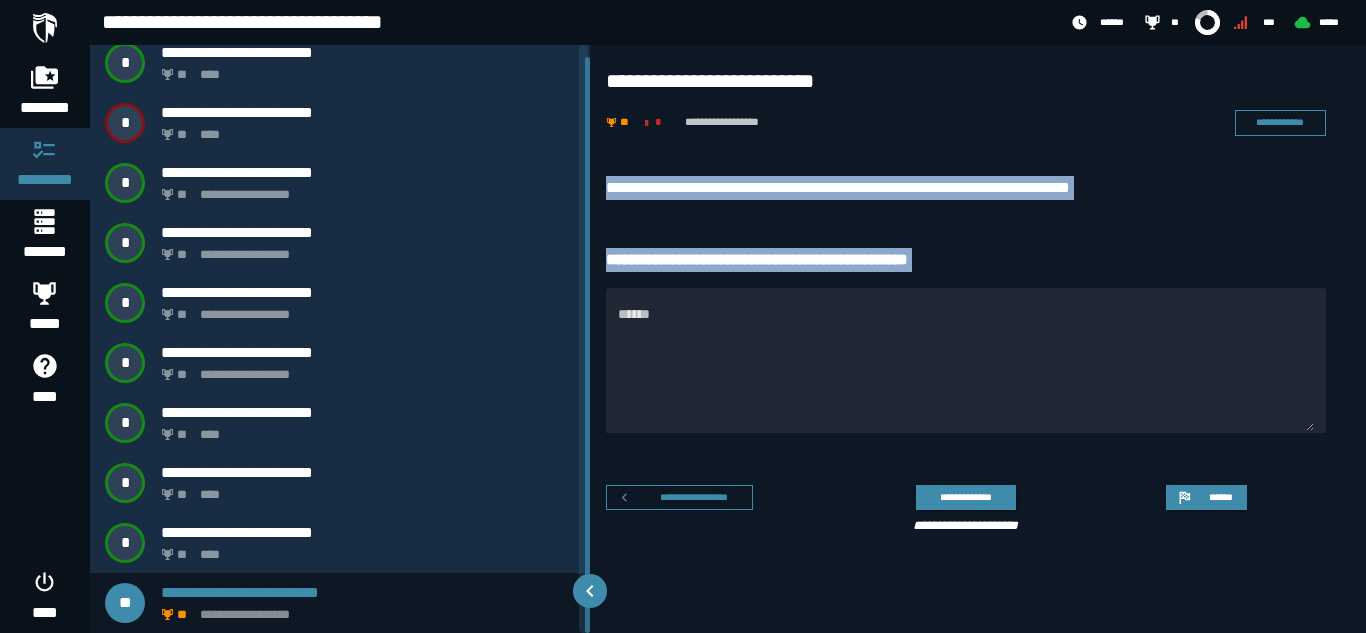 drag, startPoint x: 607, startPoint y: 185, endPoint x: 1012, endPoint y: 278, distance: 415.54062 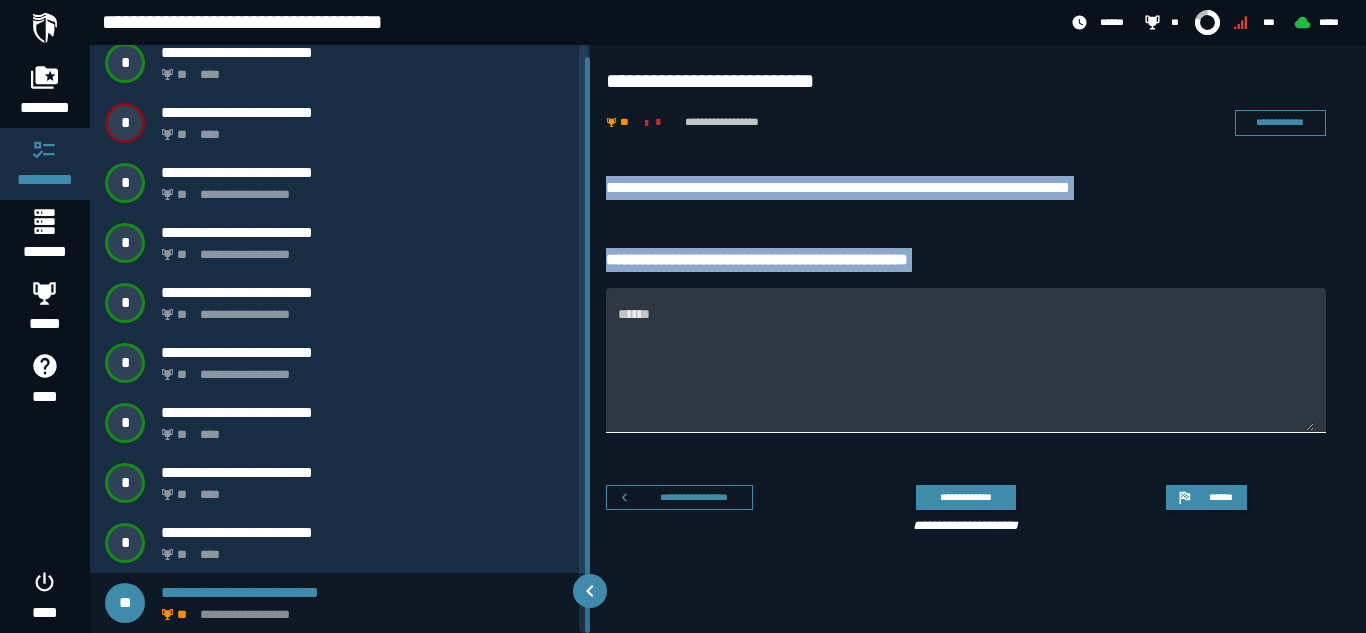 click on "******" at bounding box center (966, 372) 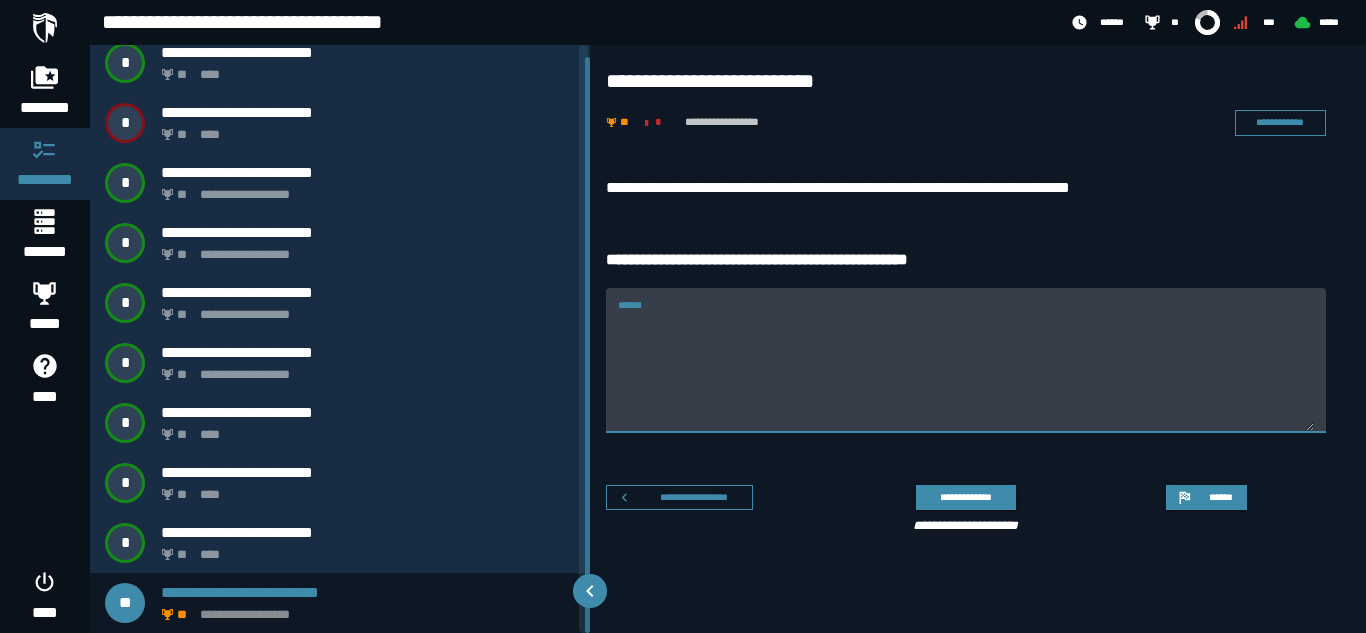paste on "****" 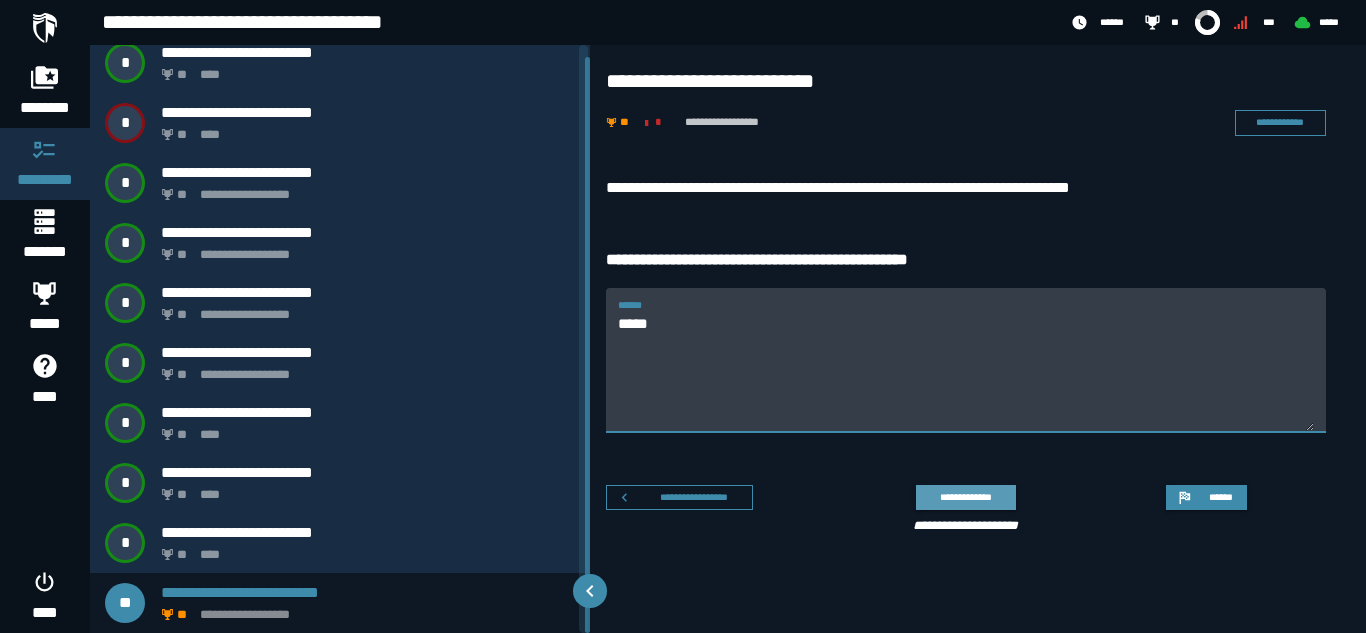 type on "****" 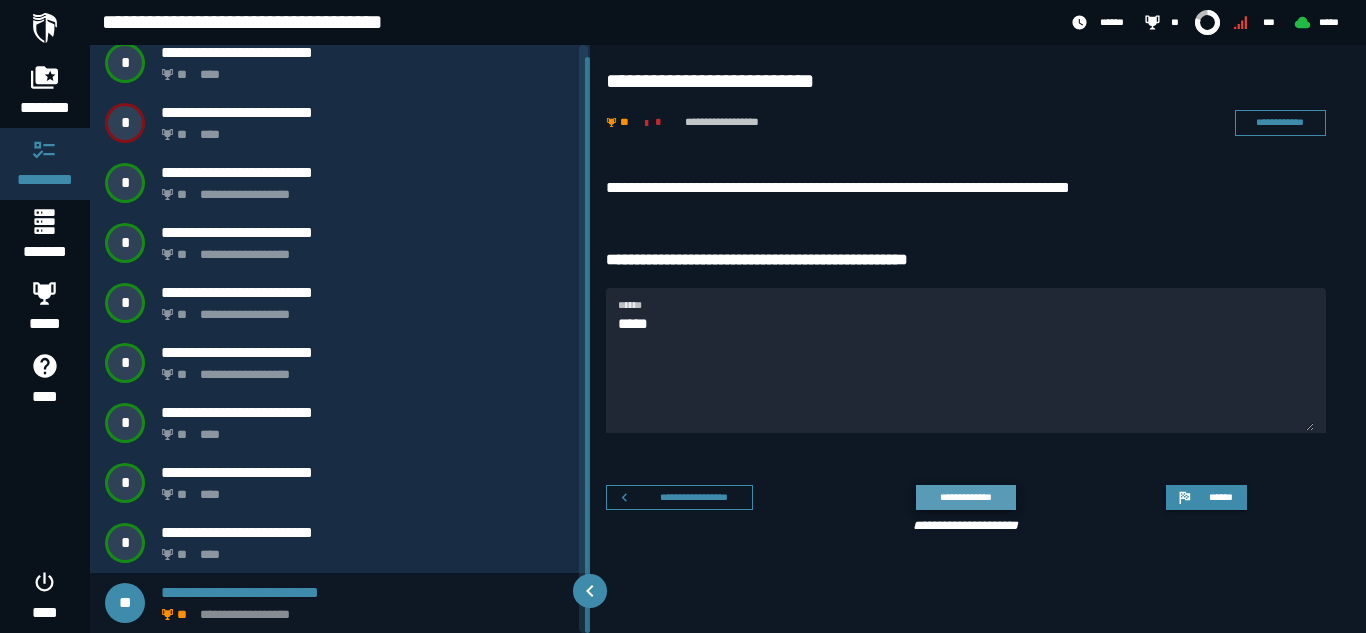 click on "**********" at bounding box center [965, 497] 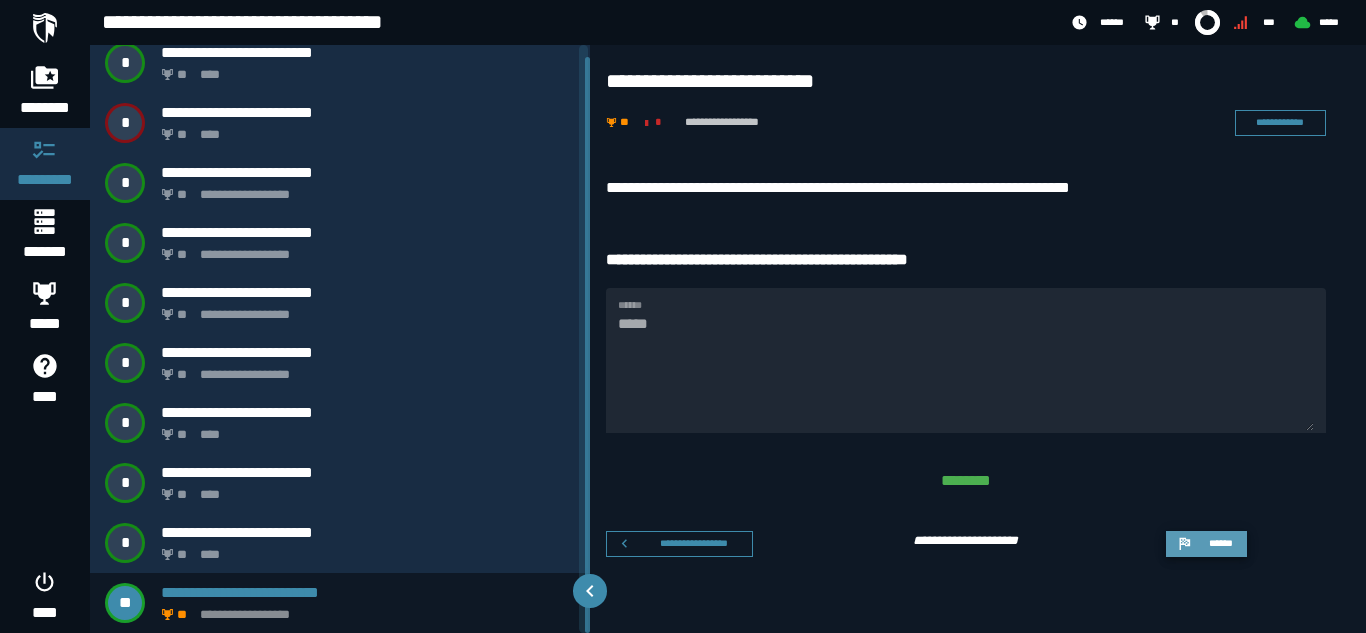 click on "******" at bounding box center (1220, 543) 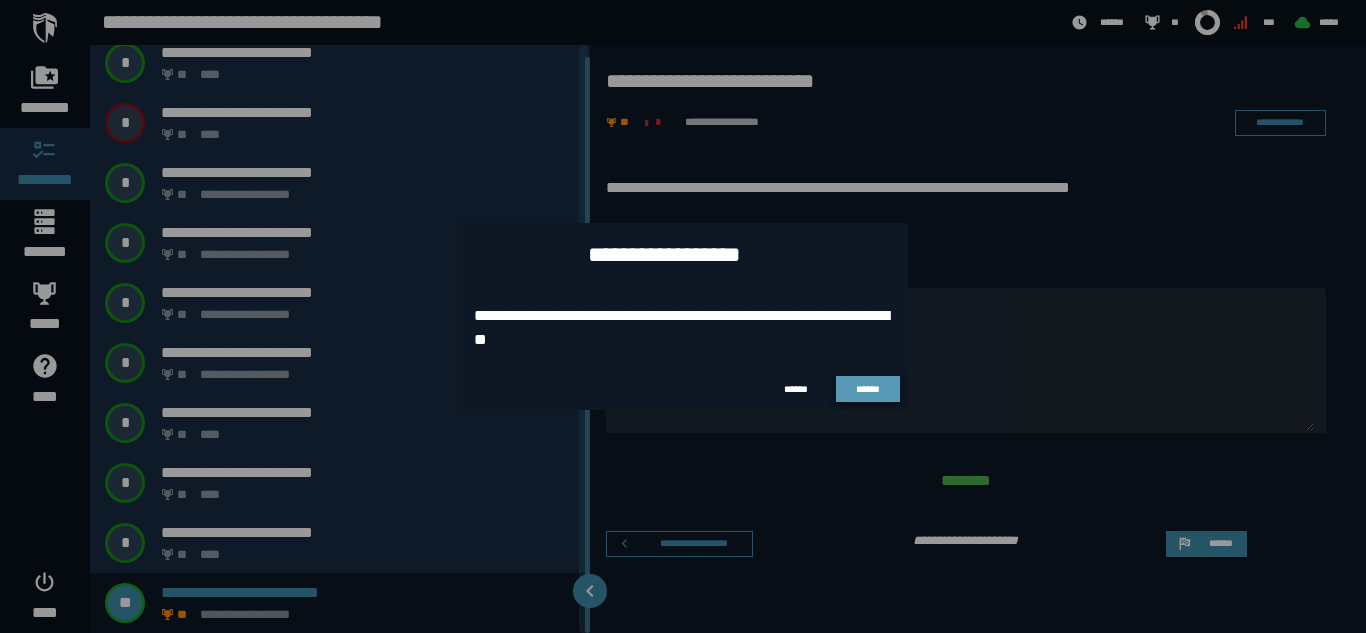 click on "******" at bounding box center (868, 389) 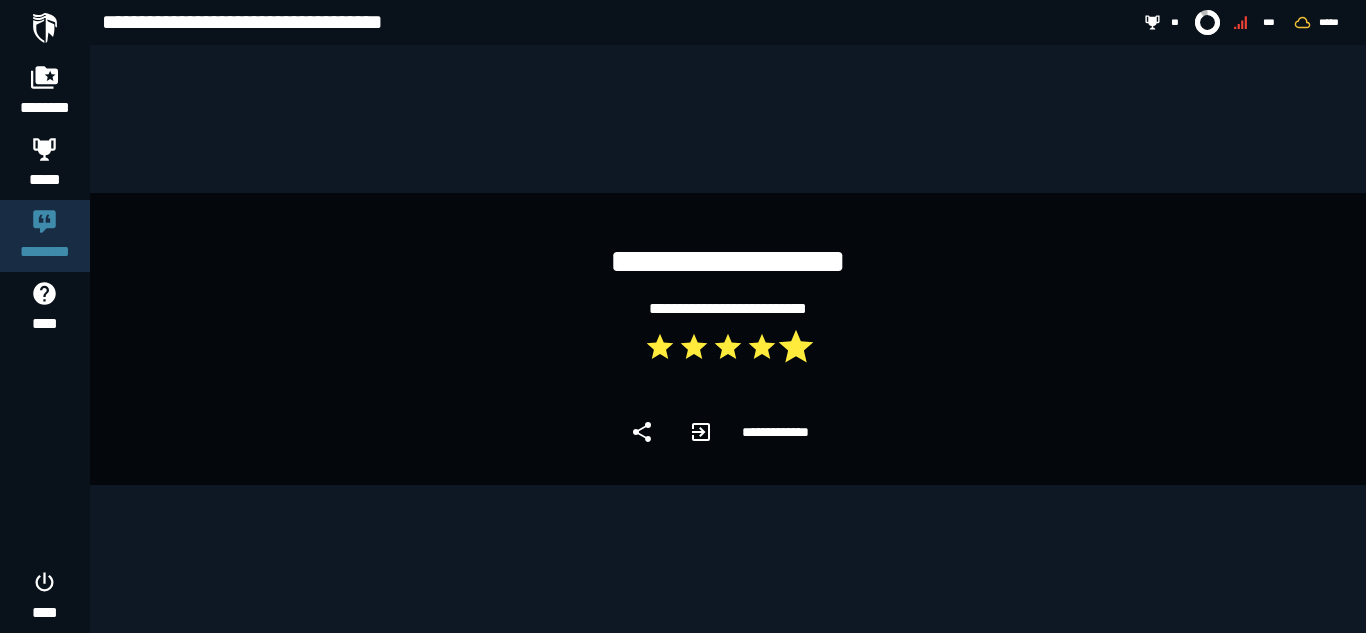 click 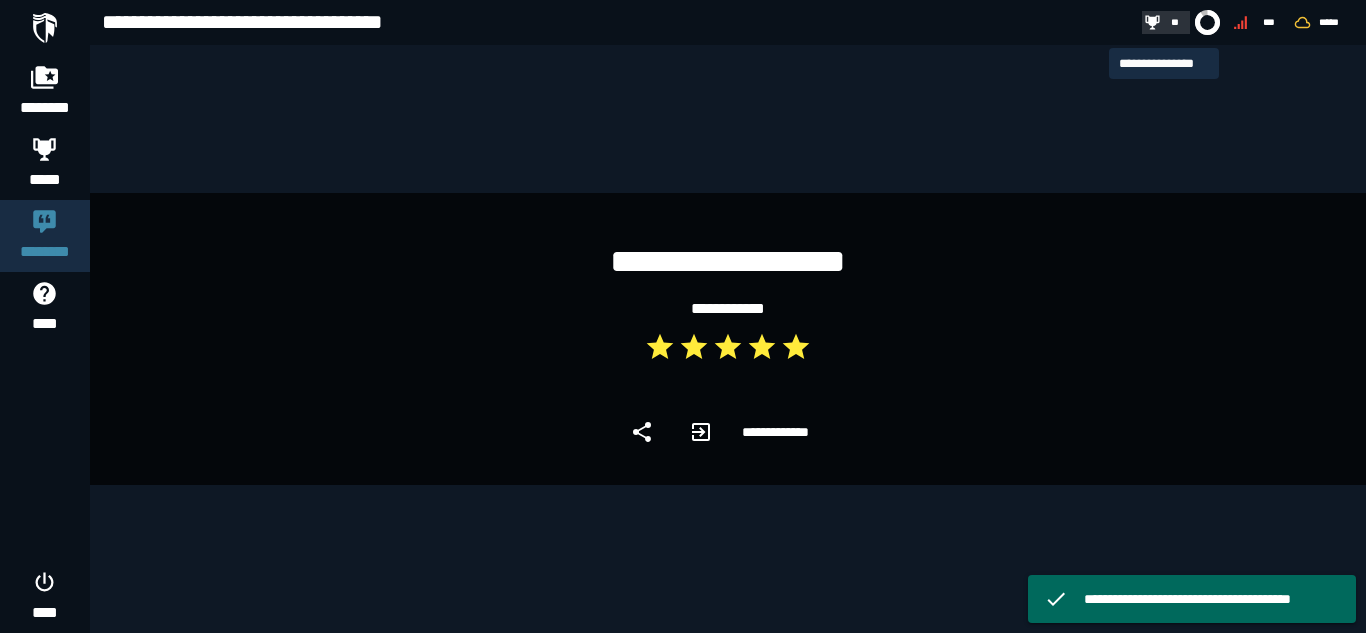 click 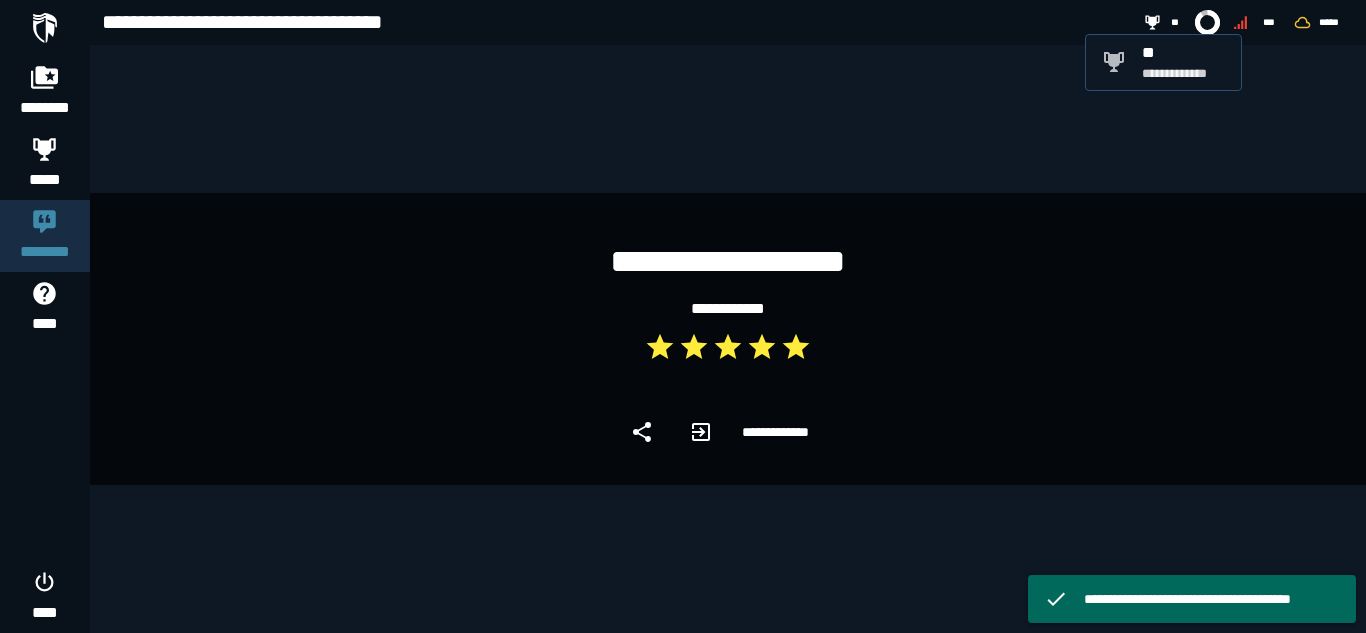 click on "**" at bounding box center [1183, 52] 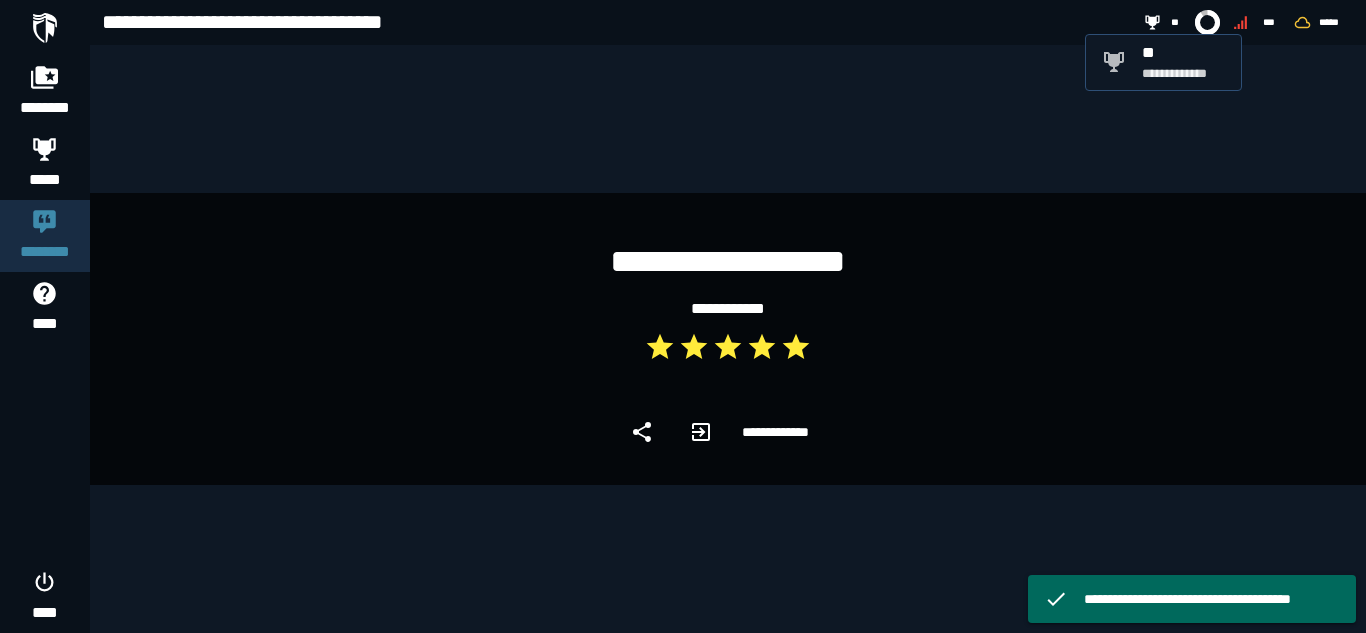 click on "**********" at bounding box center (728, 339) 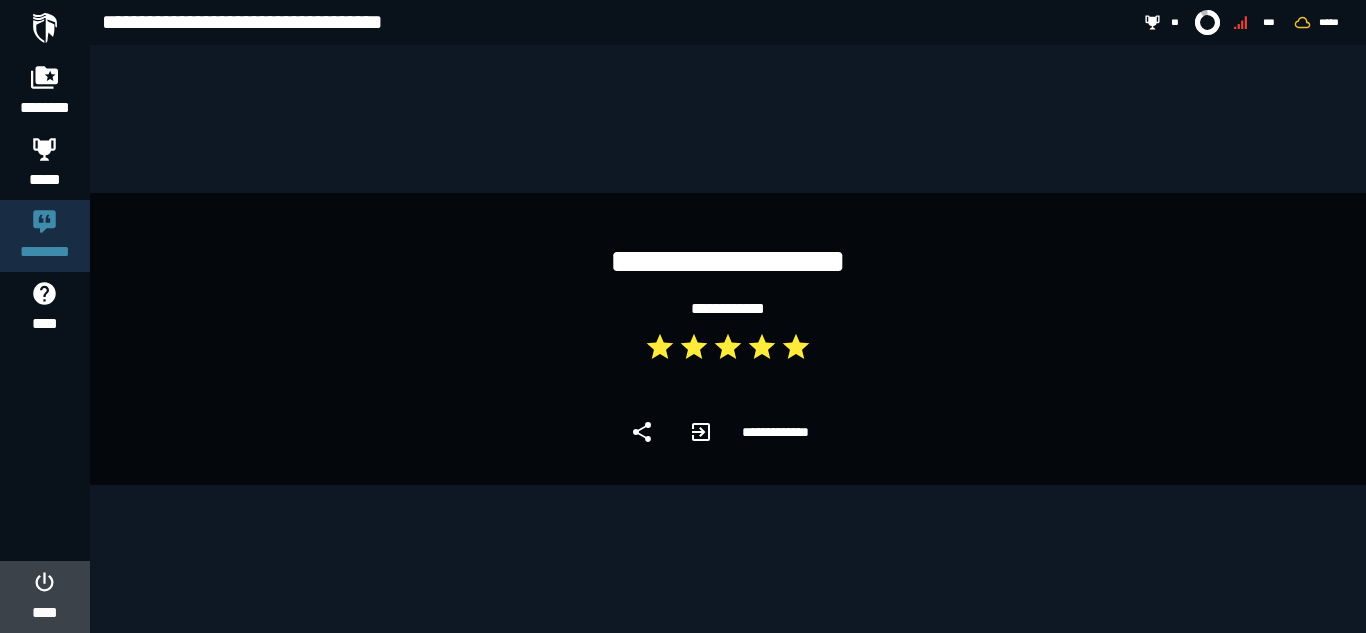 click 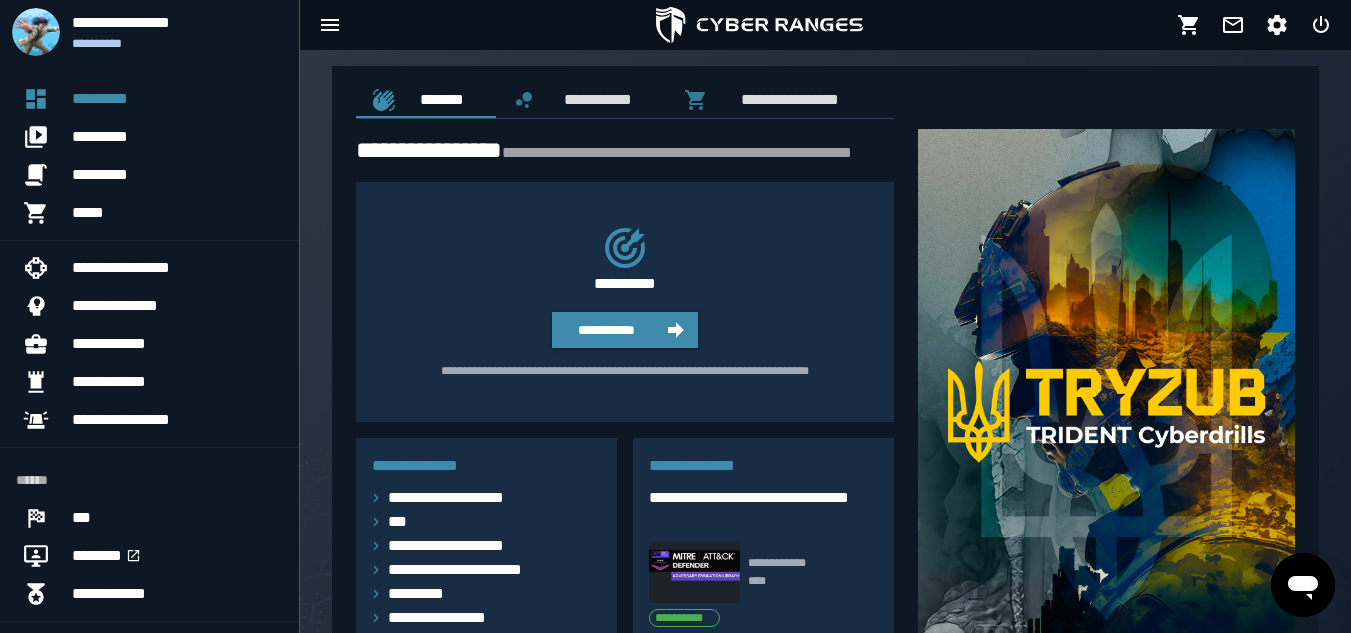 scroll, scrollTop: 5, scrollLeft: 0, axis: vertical 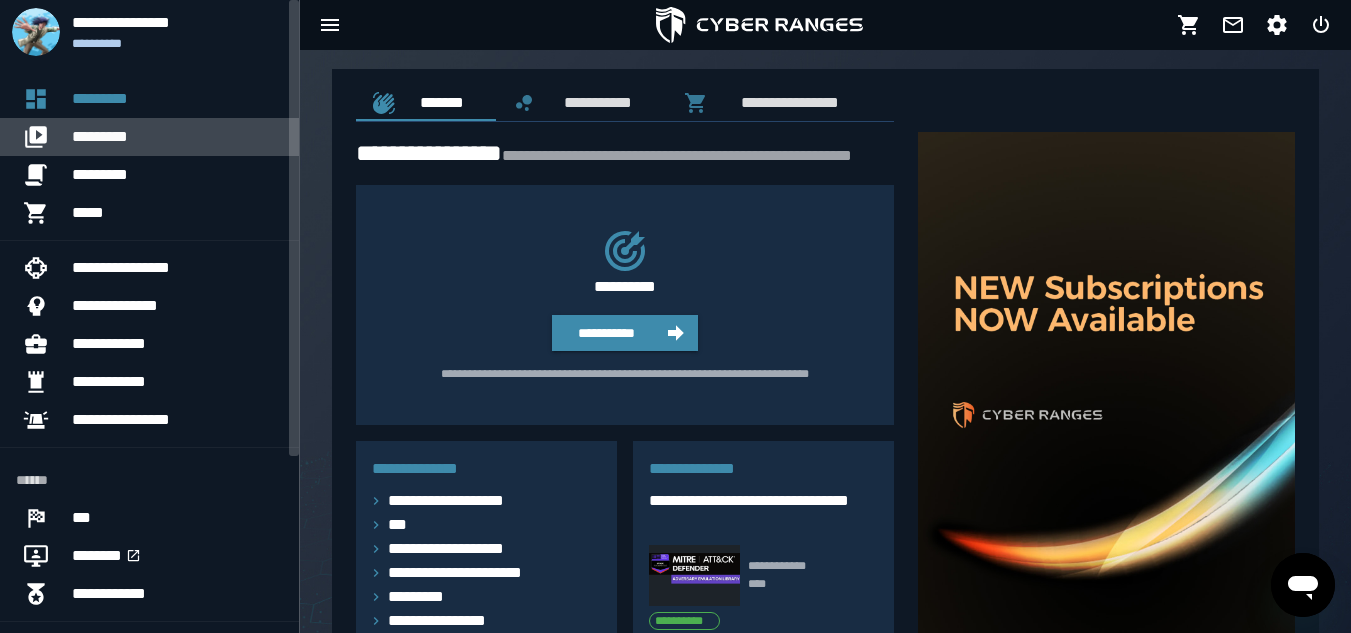 click on "*********" at bounding box center (177, 137) 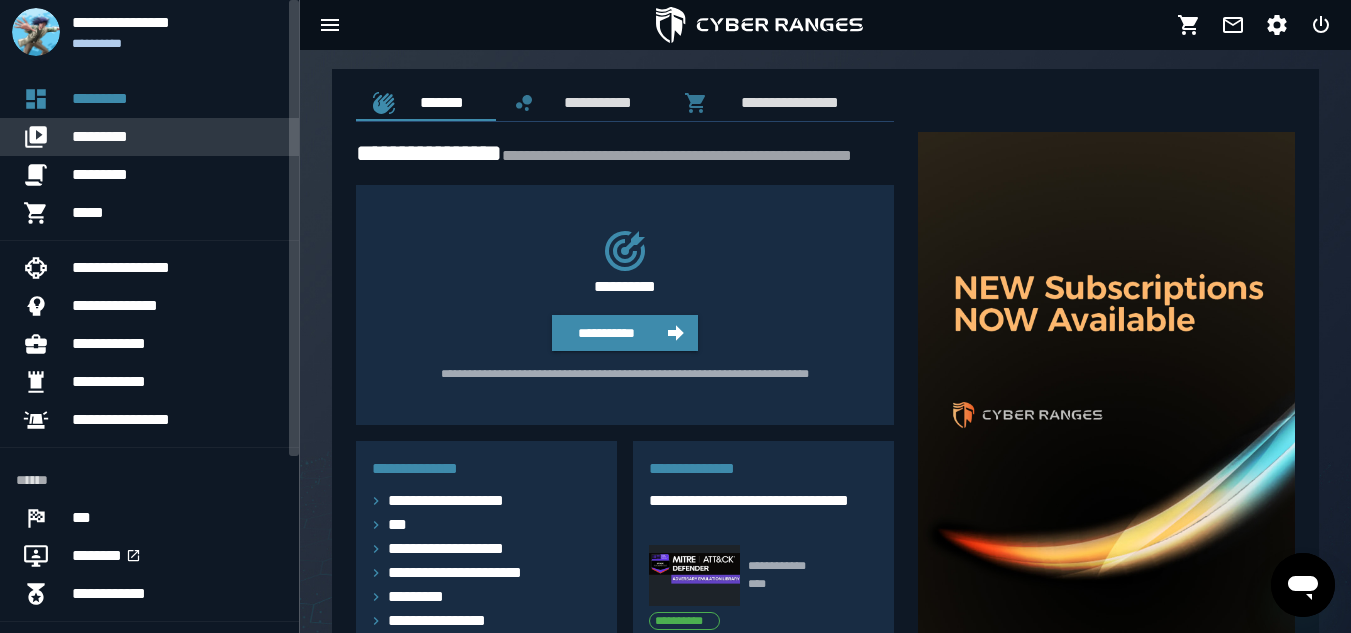 scroll, scrollTop: 0, scrollLeft: 0, axis: both 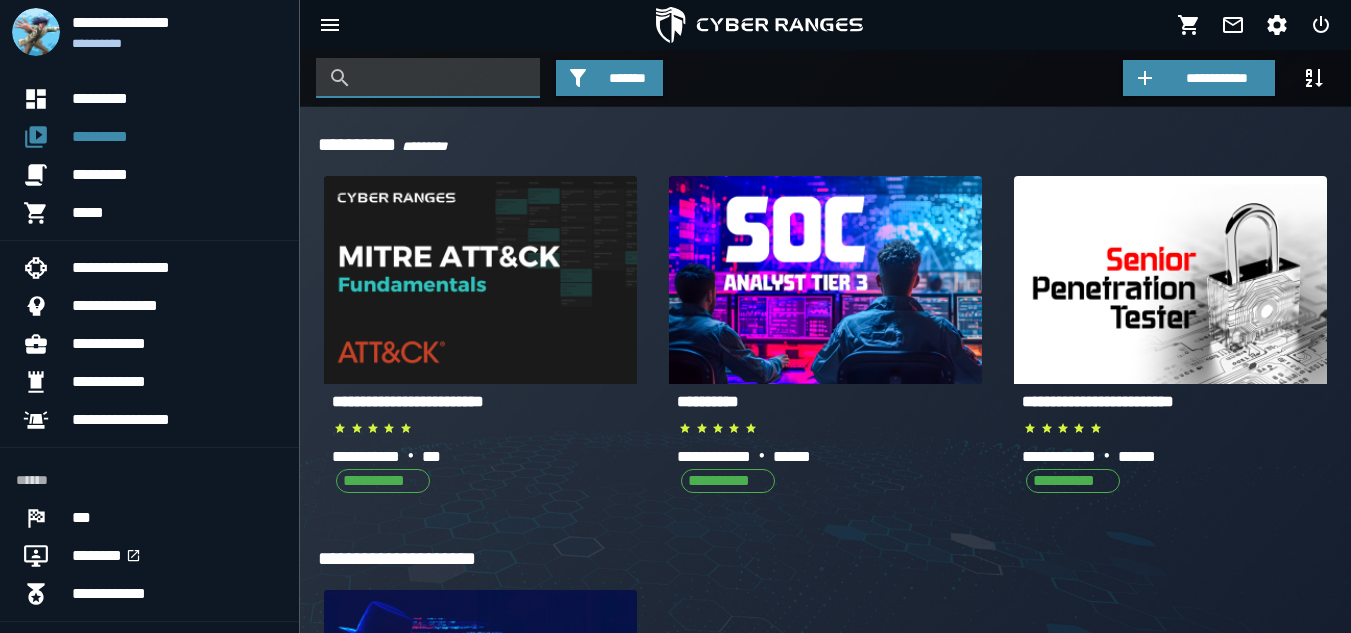 click at bounding box center [443, 78] 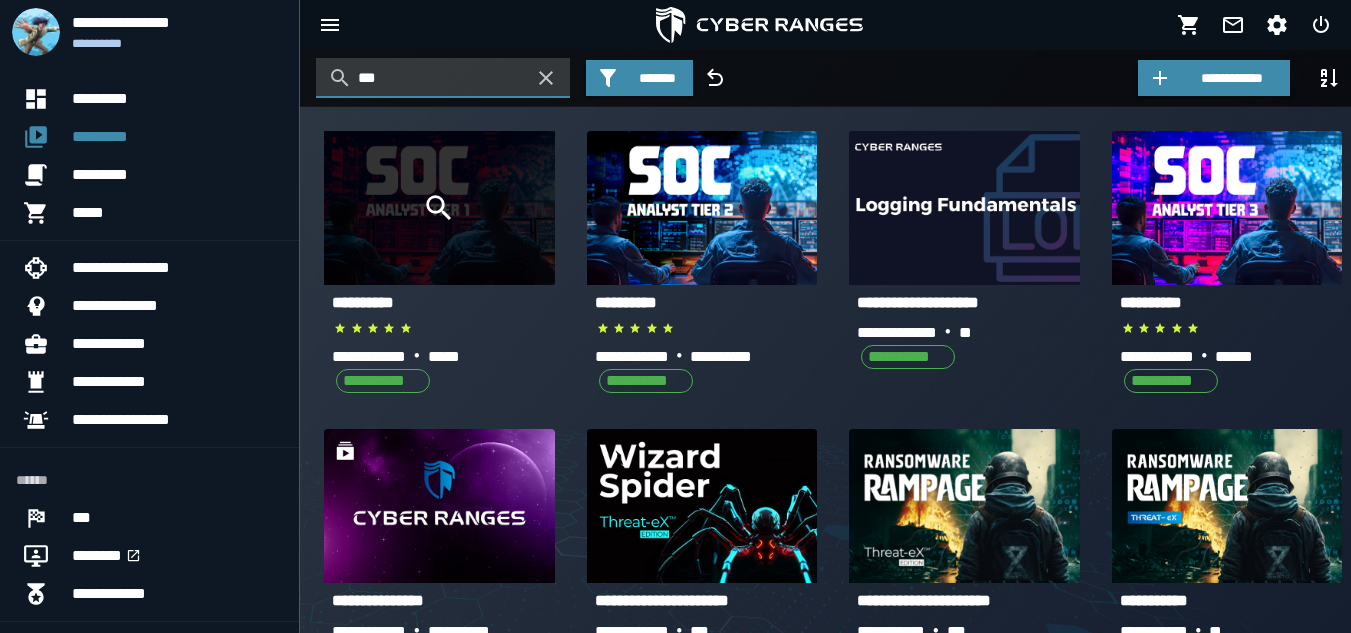 type on "***" 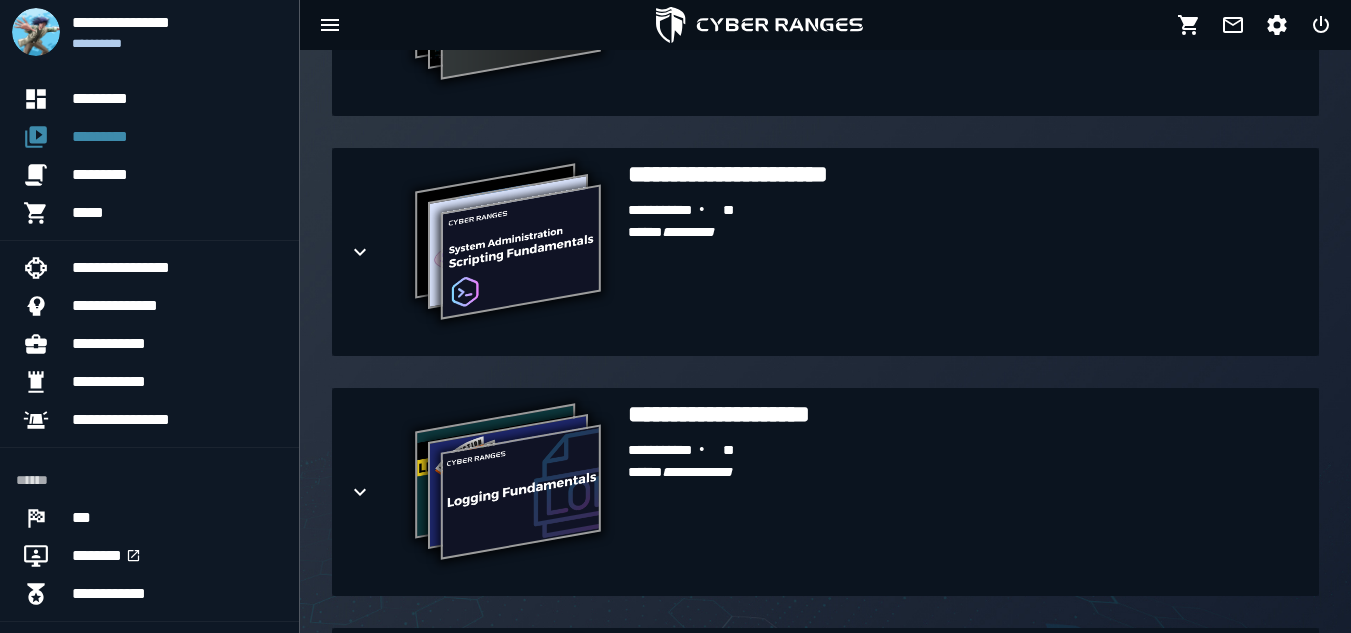 scroll, scrollTop: 983, scrollLeft: 0, axis: vertical 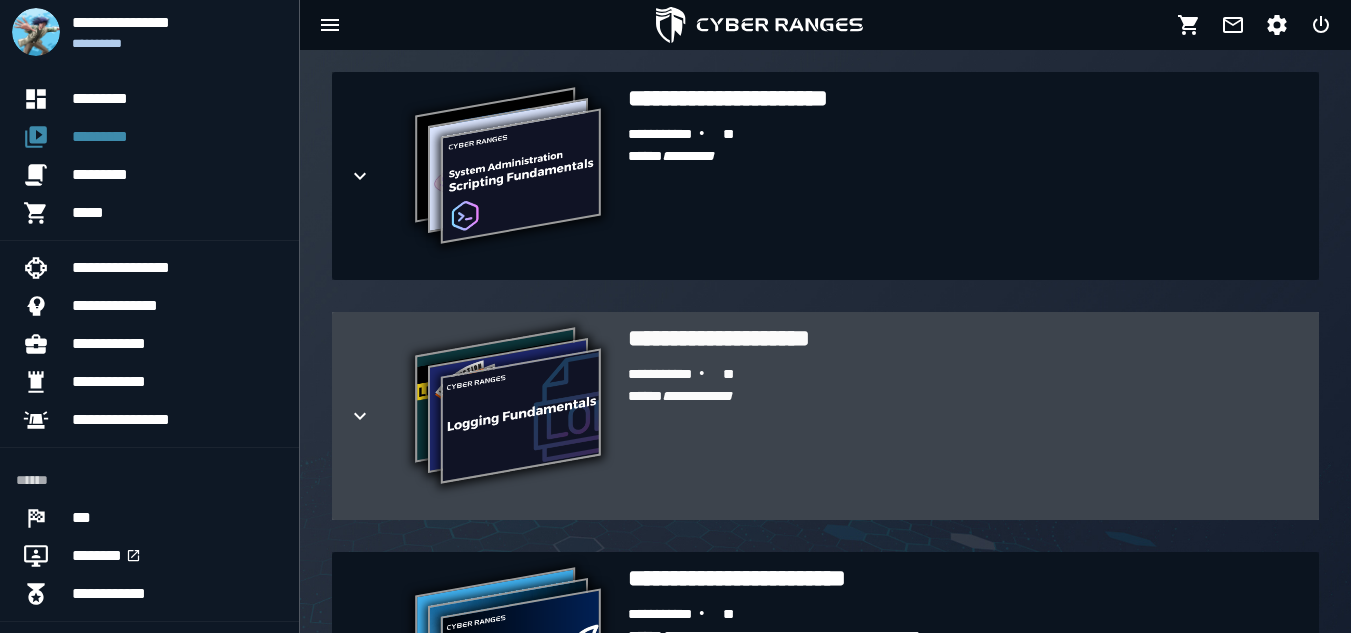click on "**********" at bounding box center [690, 397] 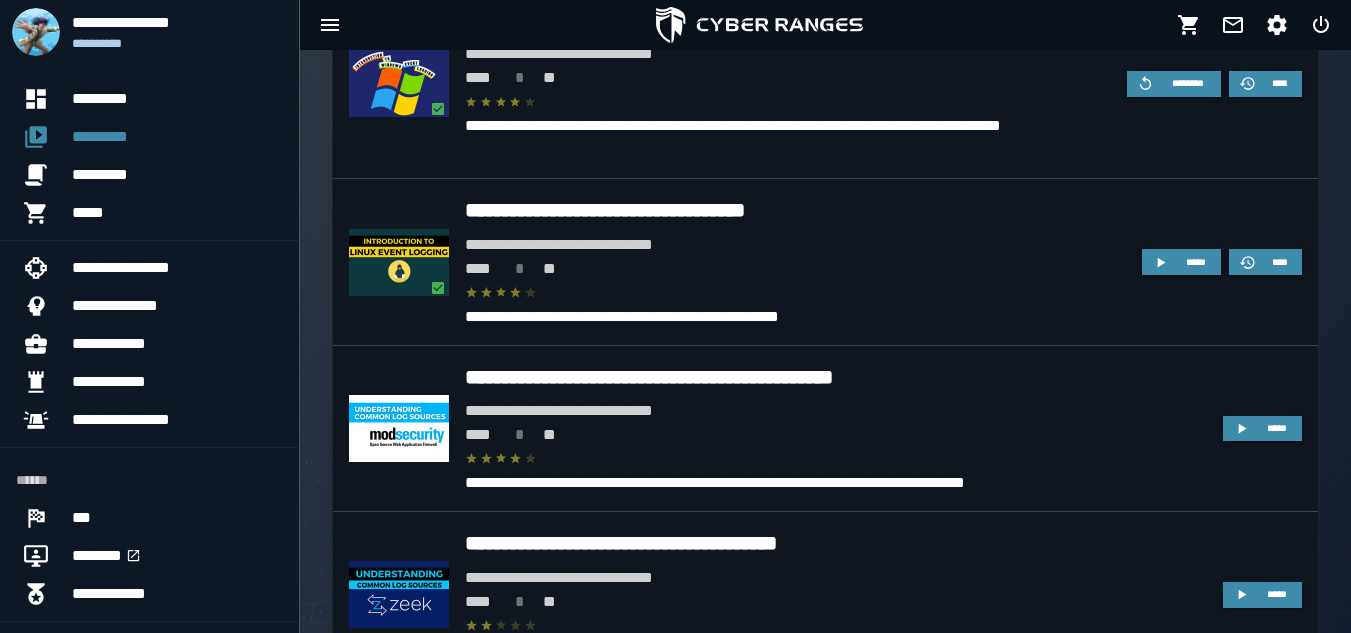 scroll, scrollTop: 1516, scrollLeft: 0, axis: vertical 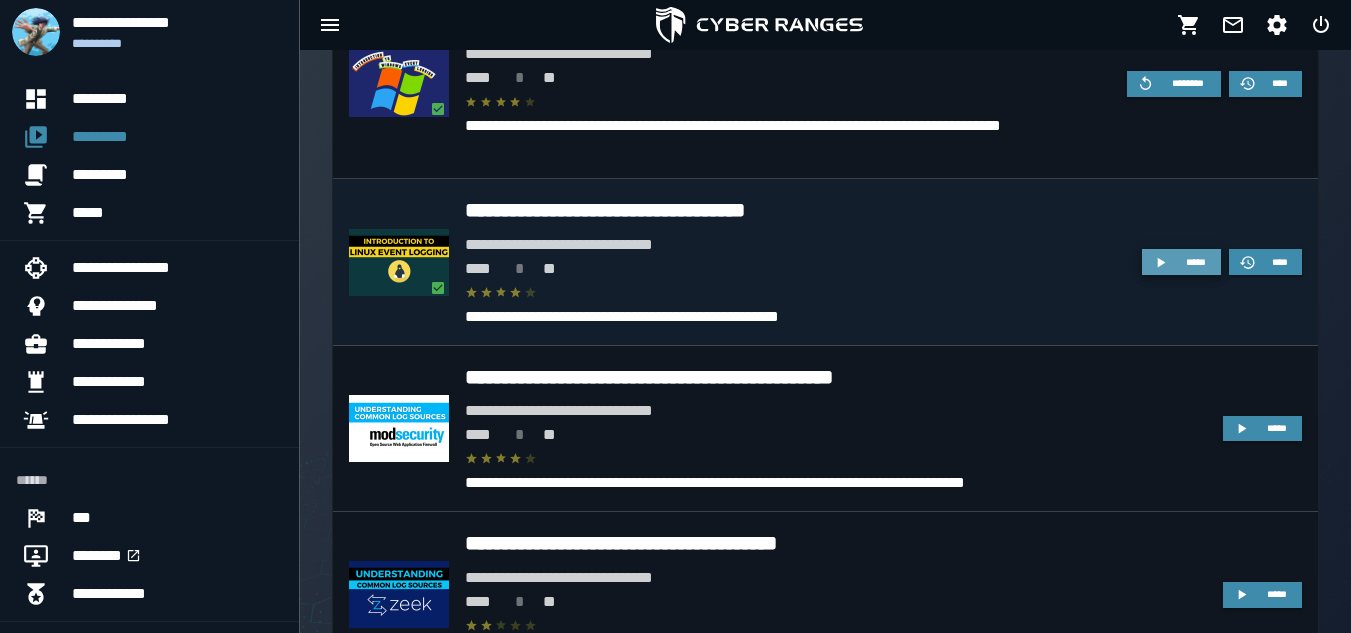 click on "*****" at bounding box center (1196, 262) 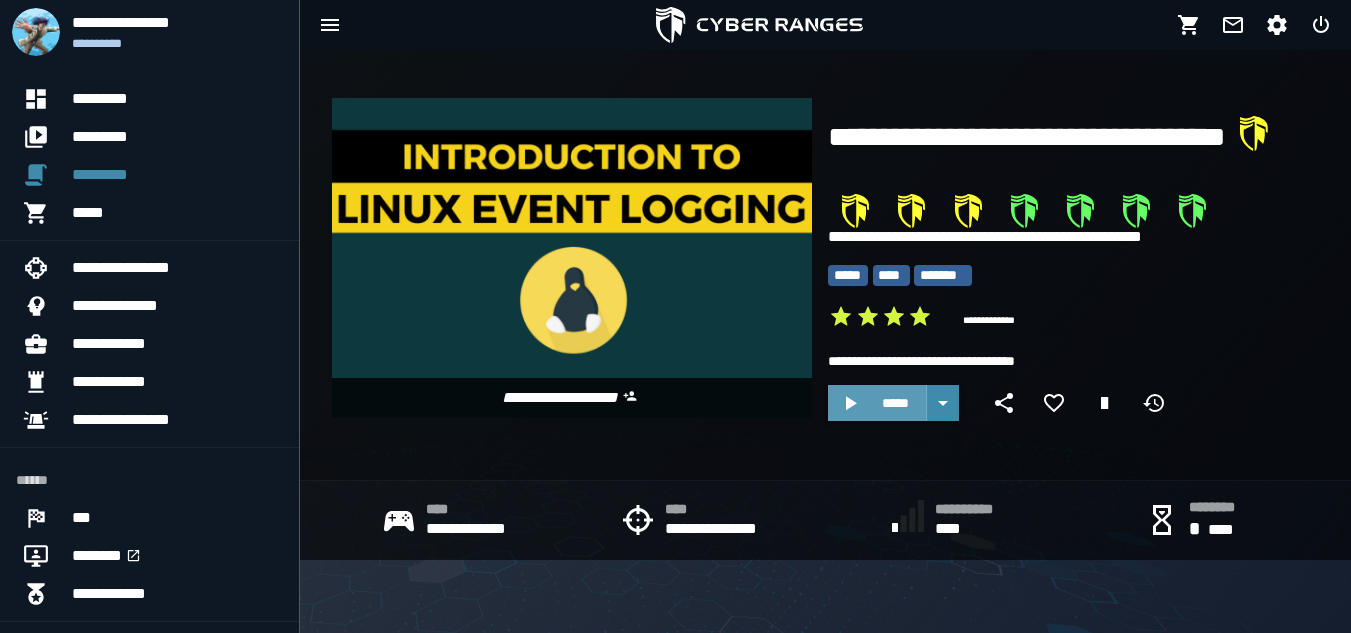 click on "*****" at bounding box center [895, 403] 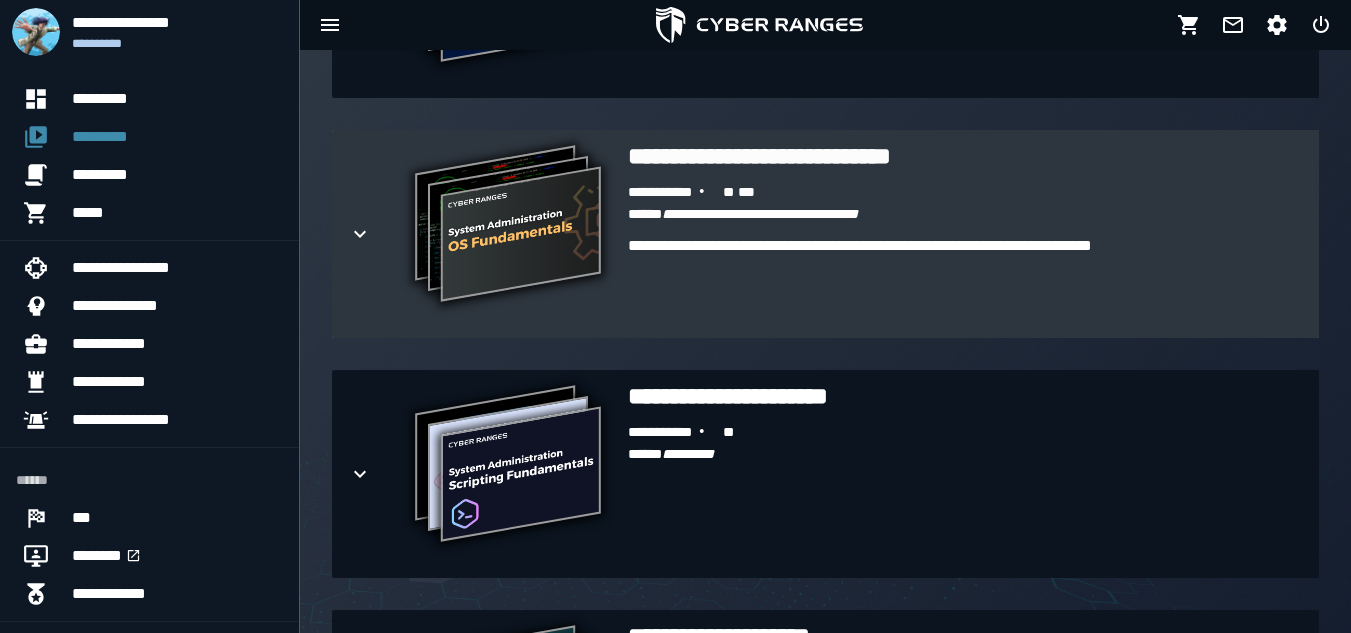 scroll, scrollTop: 686, scrollLeft: 0, axis: vertical 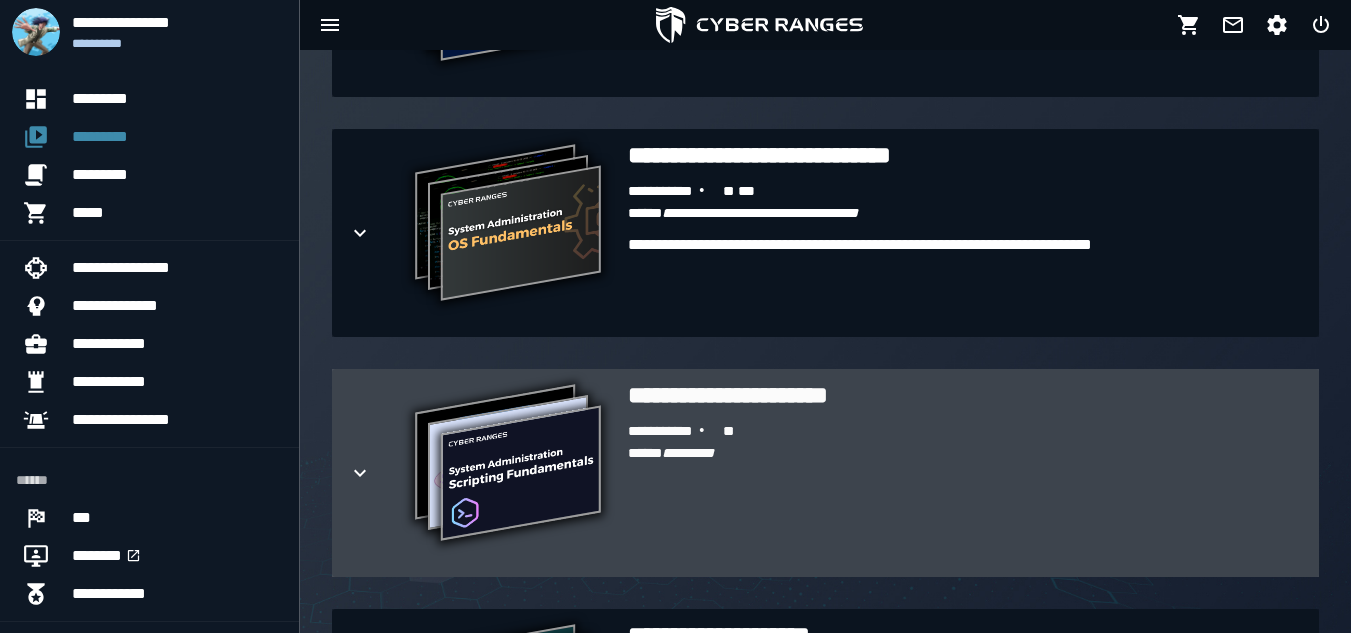 click on "[REDACTED]" at bounding box center (675, 454) 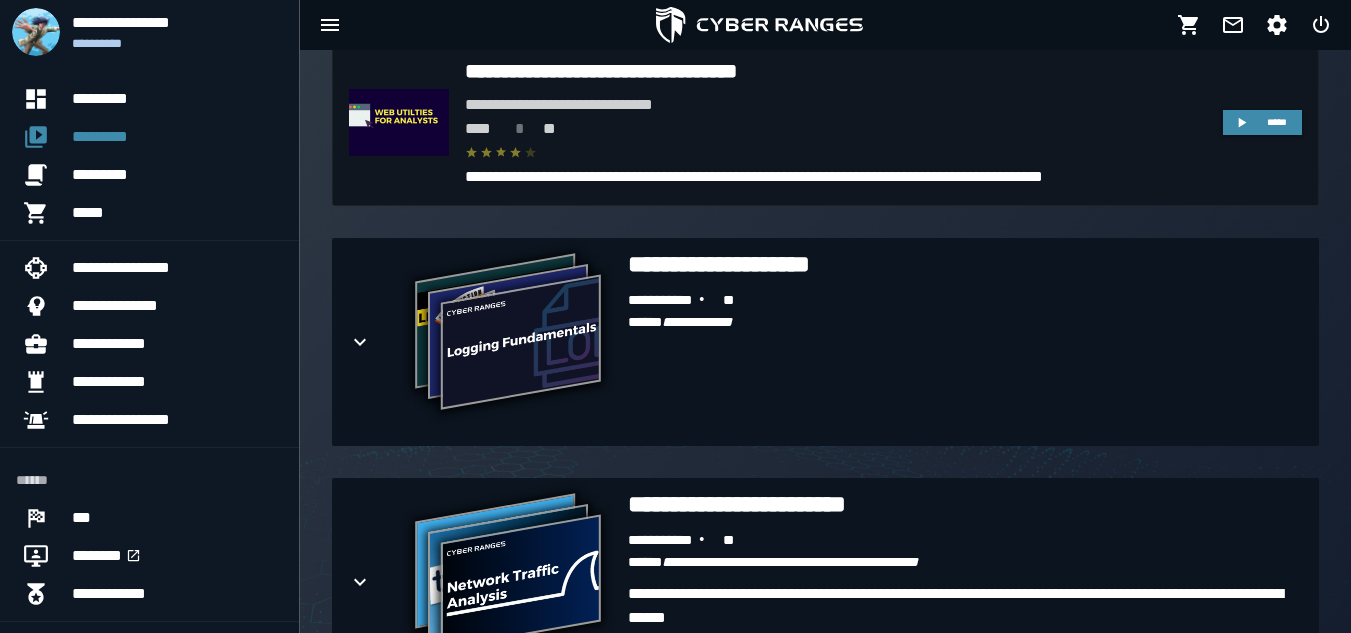 scroll, scrollTop: 1933, scrollLeft: 0, axis: vertical 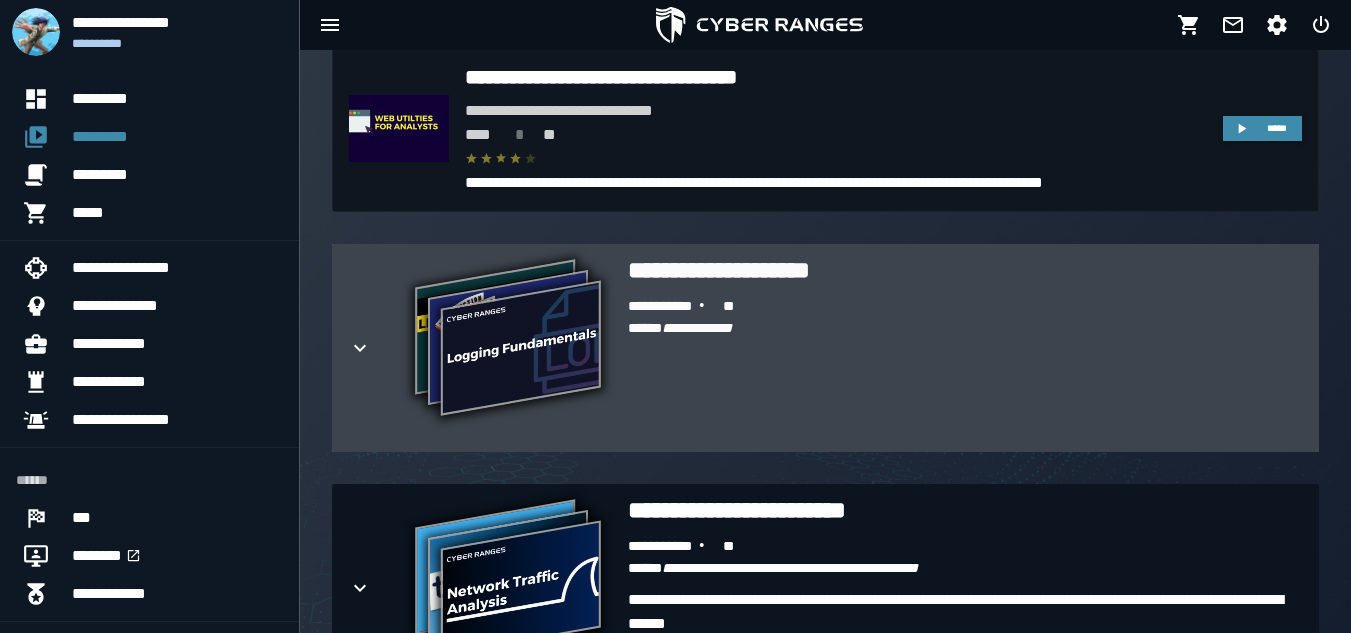 click on "**********" at bounding box center [697, 328] 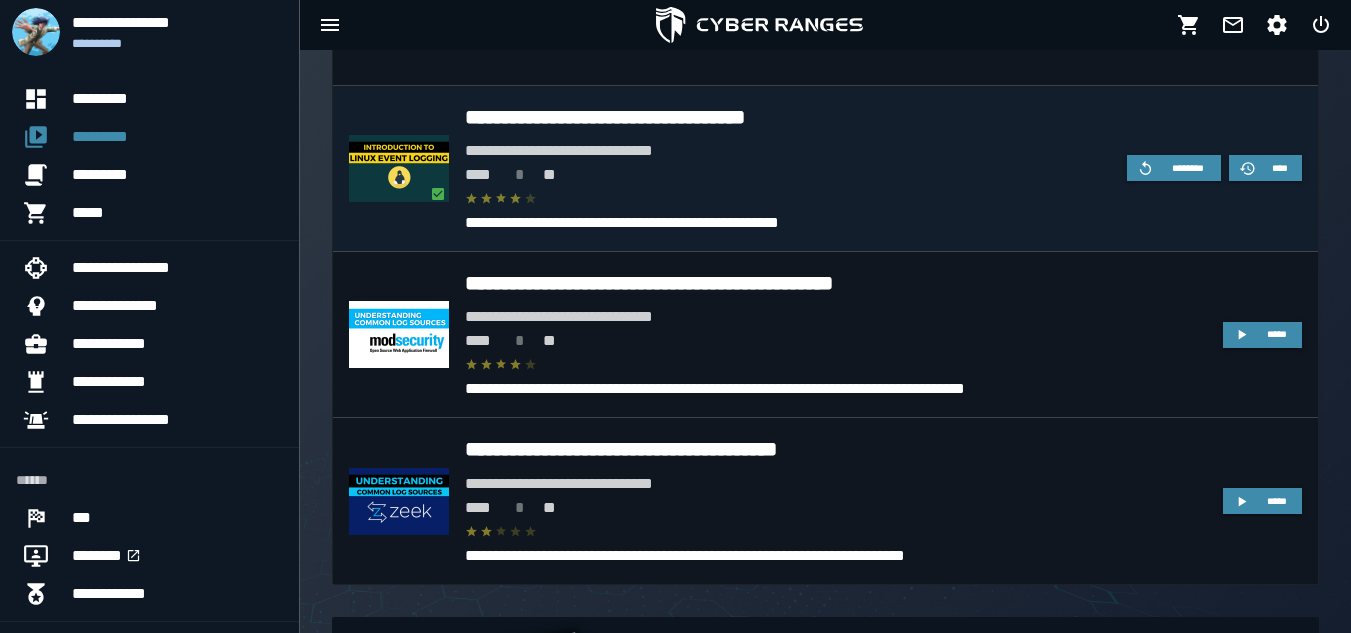 scroll, scrollTop: 2496, scrollLeft: 0, axis: vertical 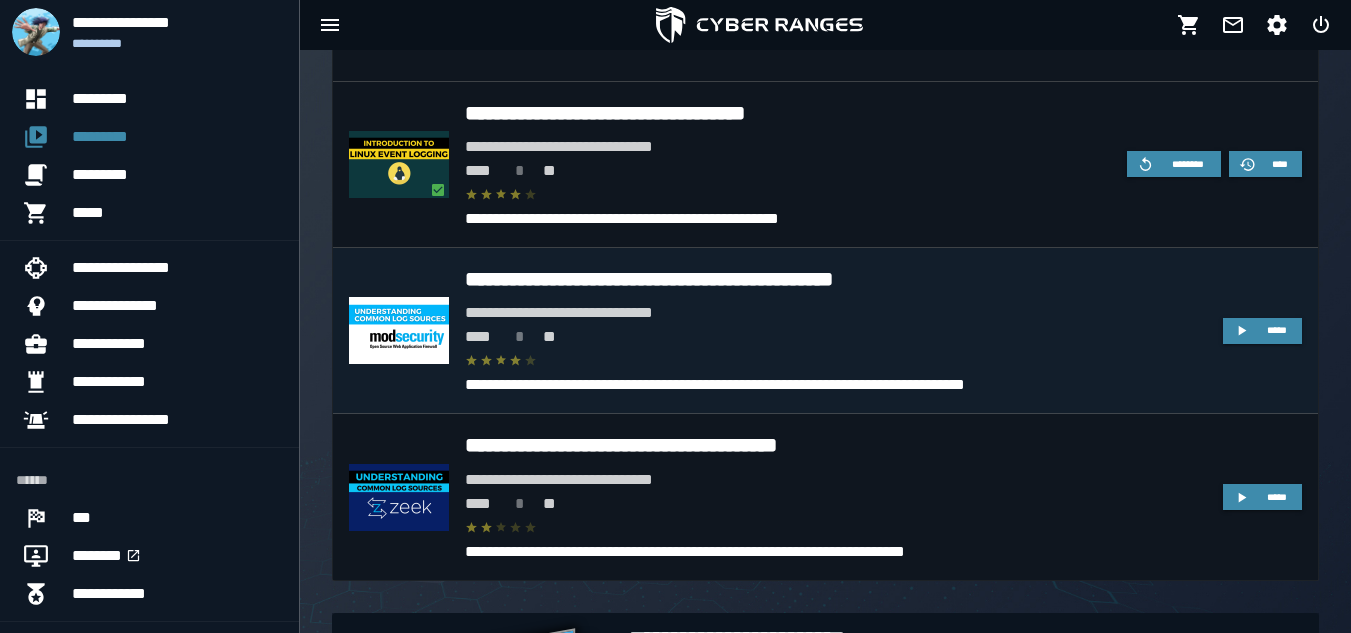 click at bounding box center (836, 361) 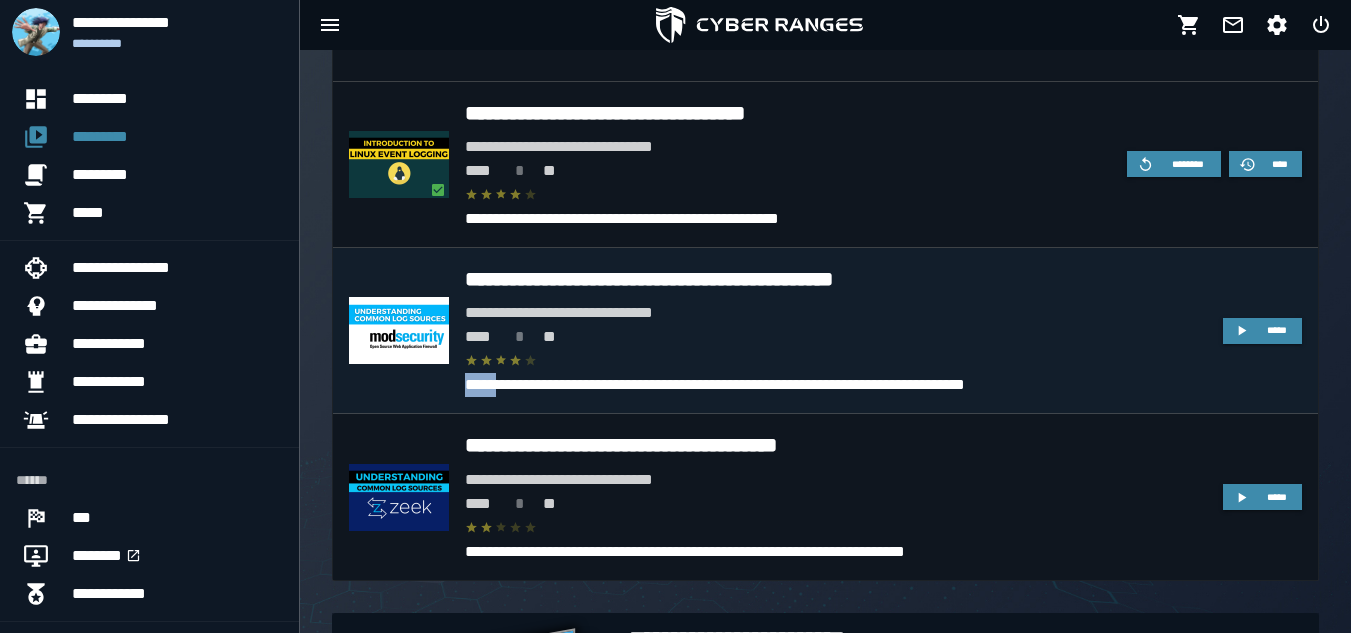 click at bounding box center (836, 361) 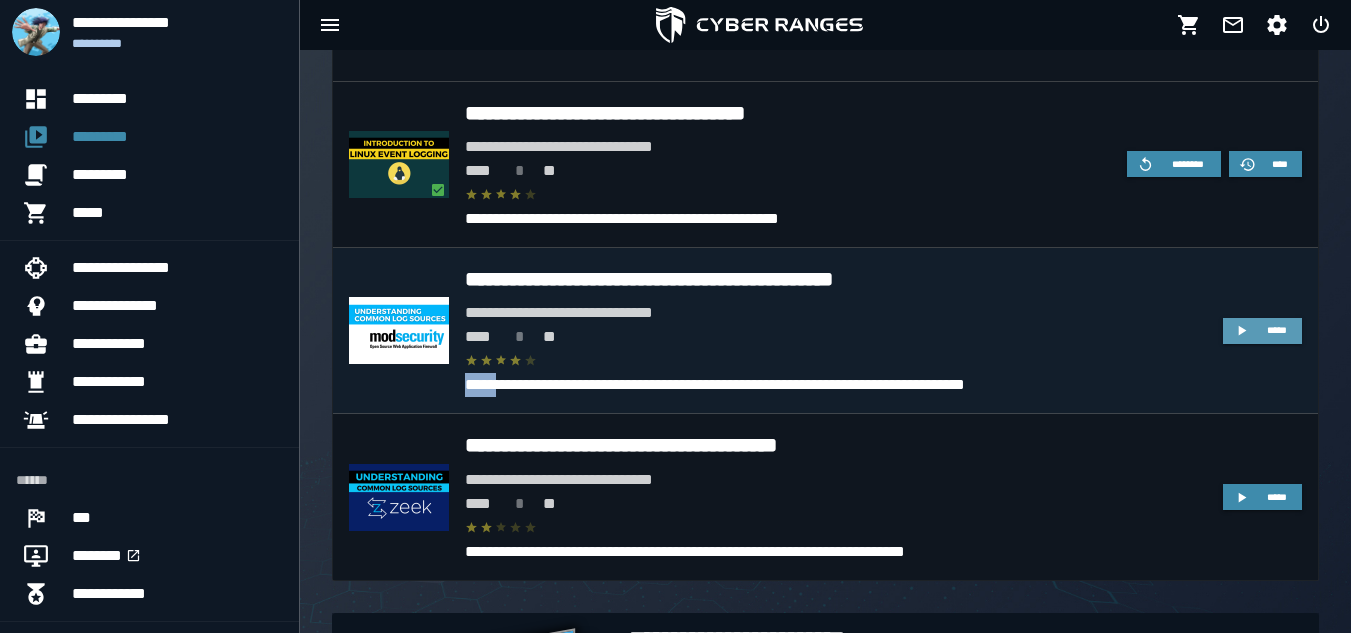 click on "*****" at bounding box center (1262, 331) 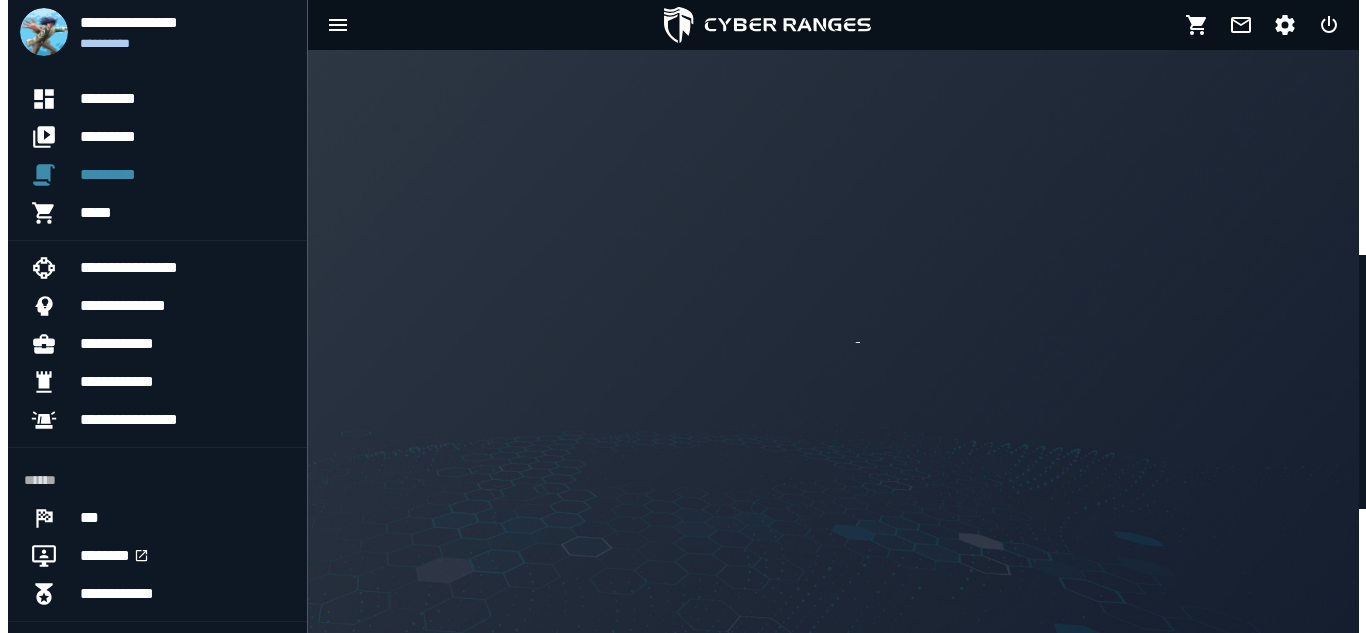 scroll, scrollTop: 0, scrollLeft: 0, axis: both 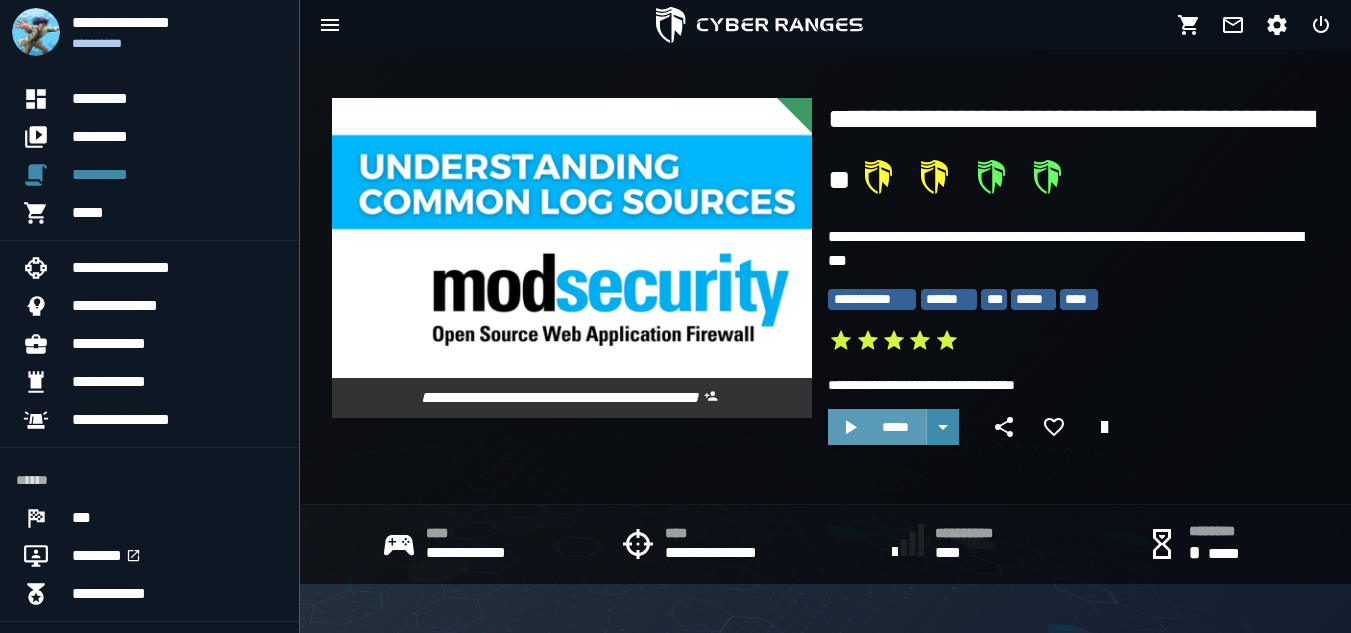 click on "*****" at bounding box center [895, 427] 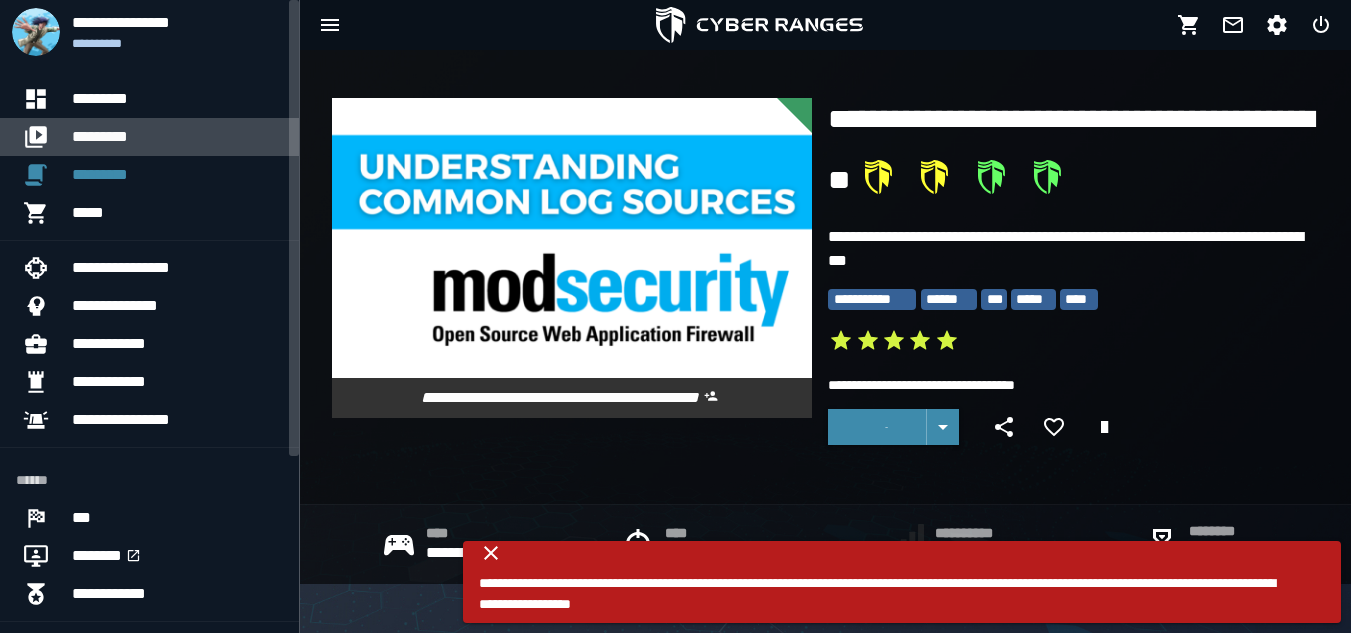 click at bounding box center (44, 137) 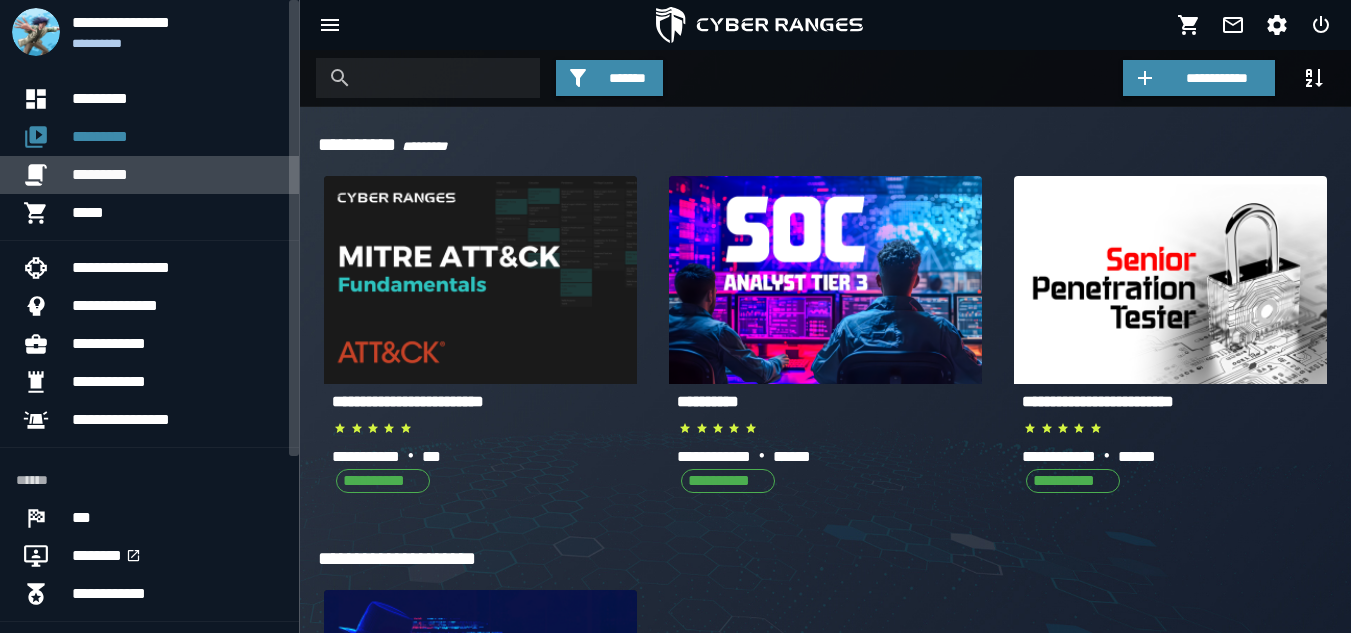 click on "*********" at bounding box center (177, 175) 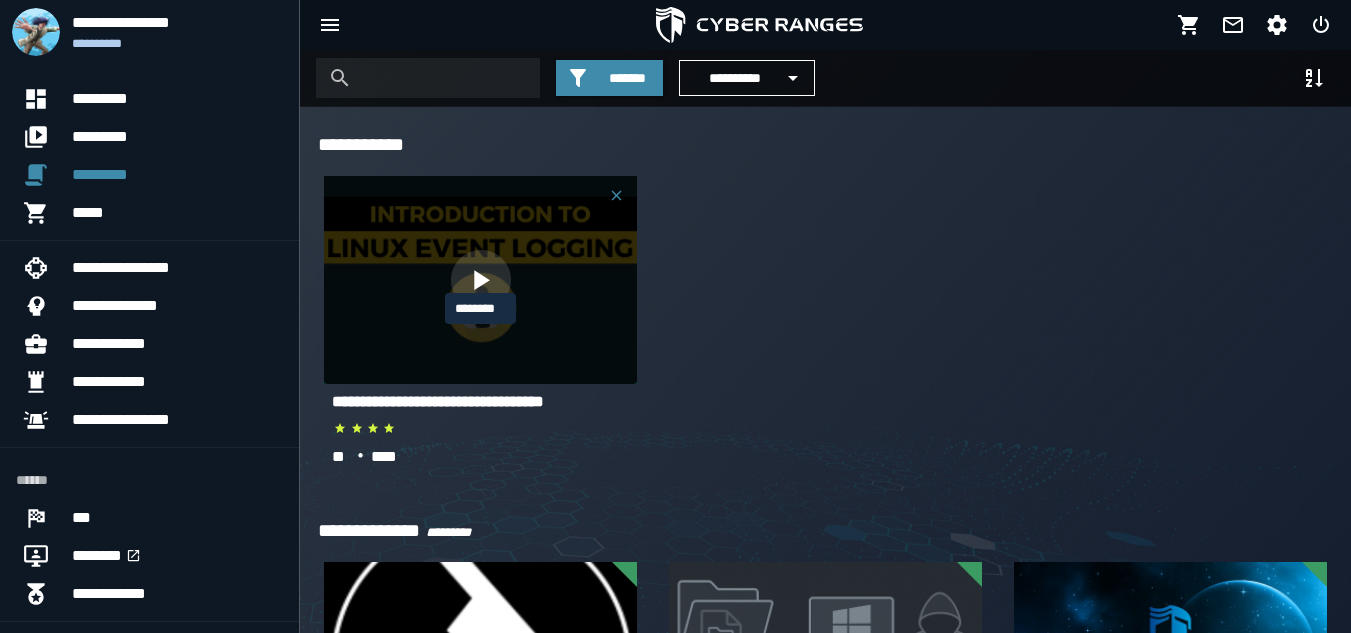 click 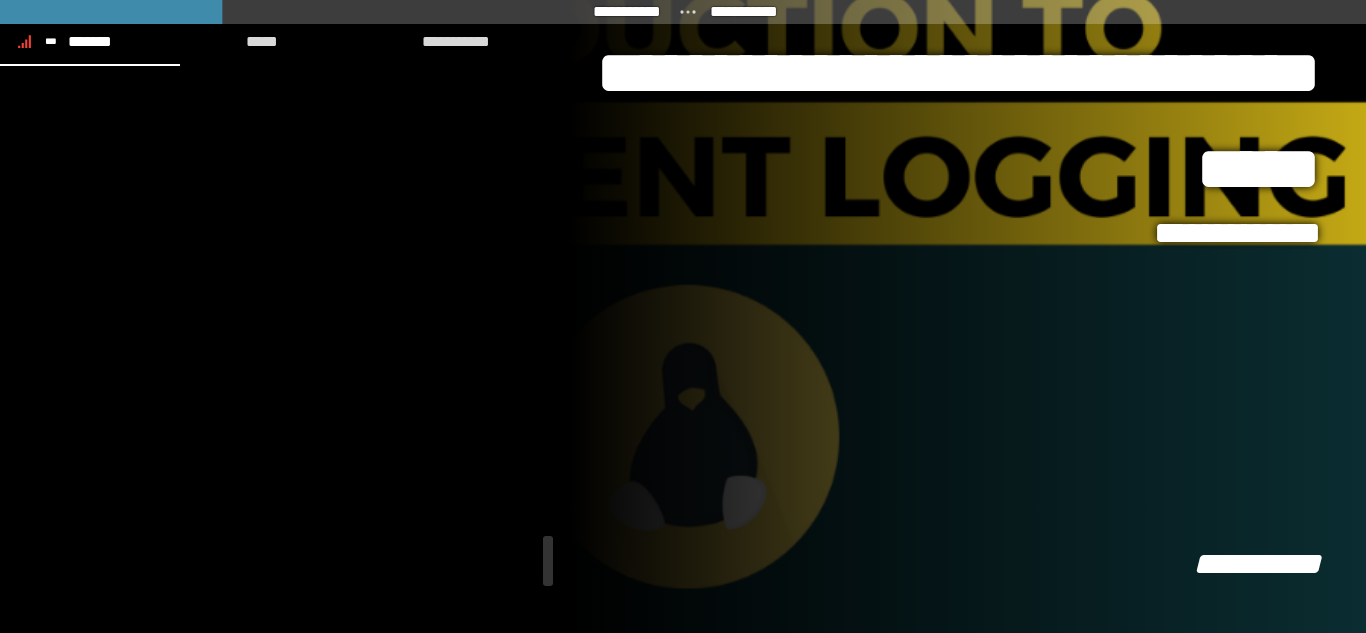 scroll, scrollTop: 9312, scrollLeft: 0, axis: vertical 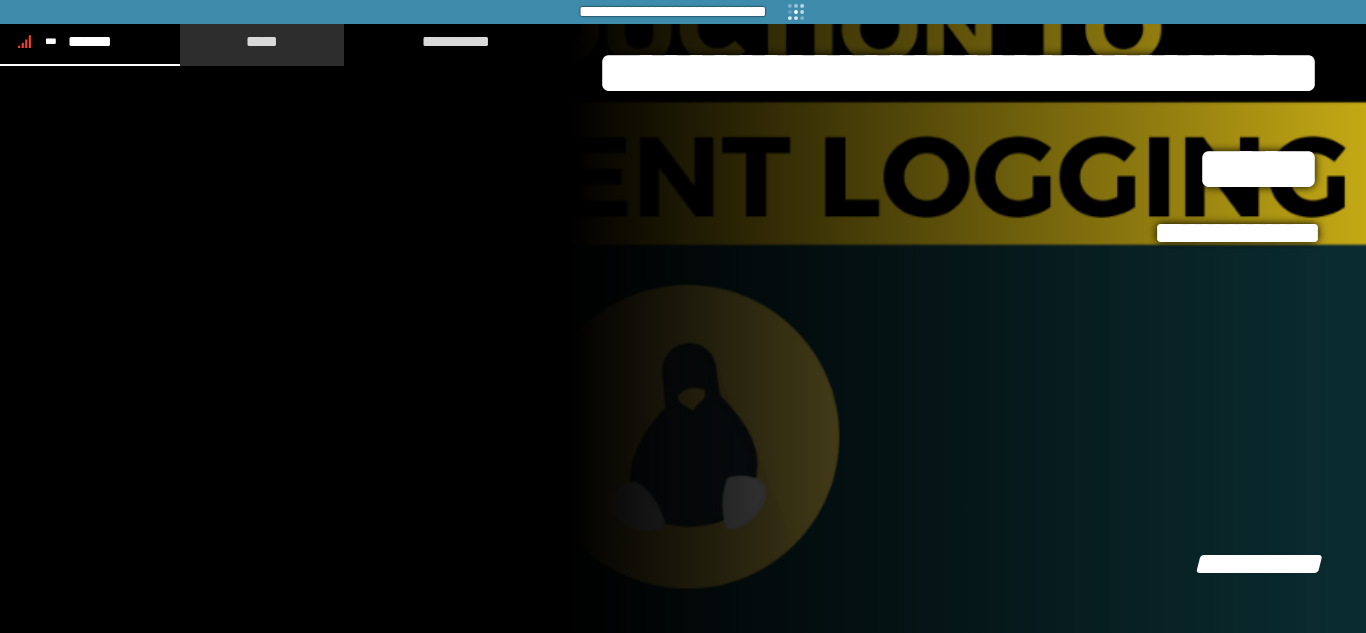 click on "*****" at bounding box center (262, 41) 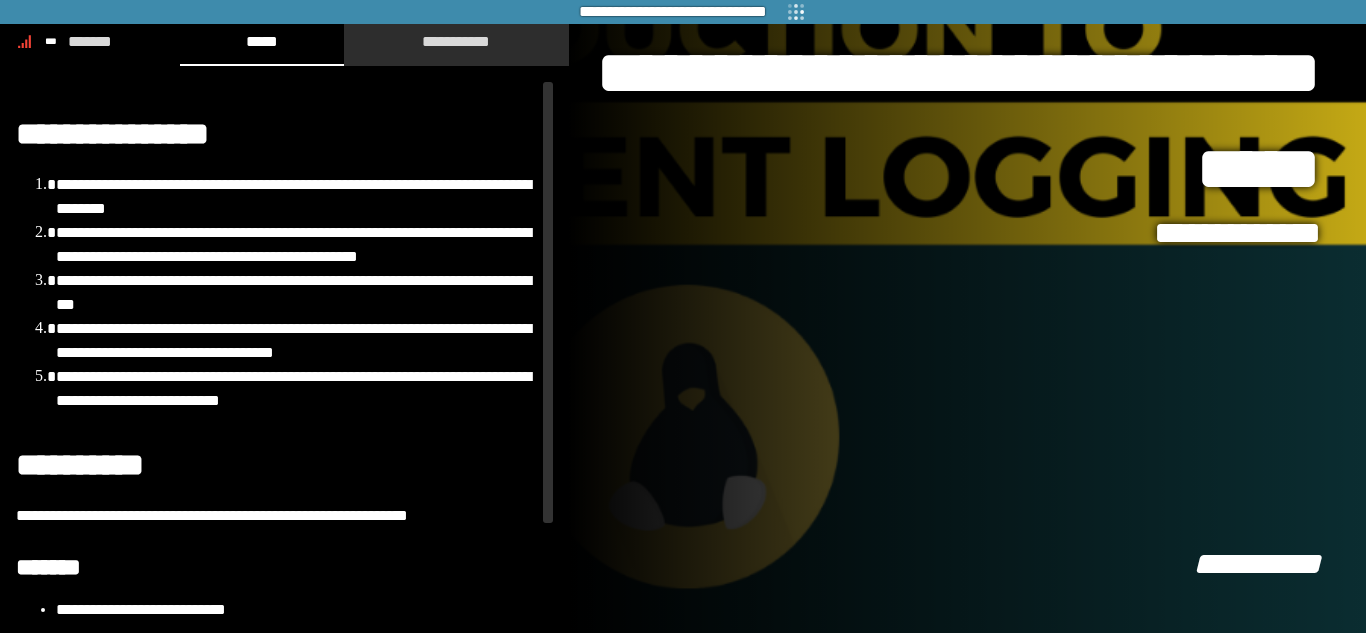 click on "**********" at bounding box center (456, 41) 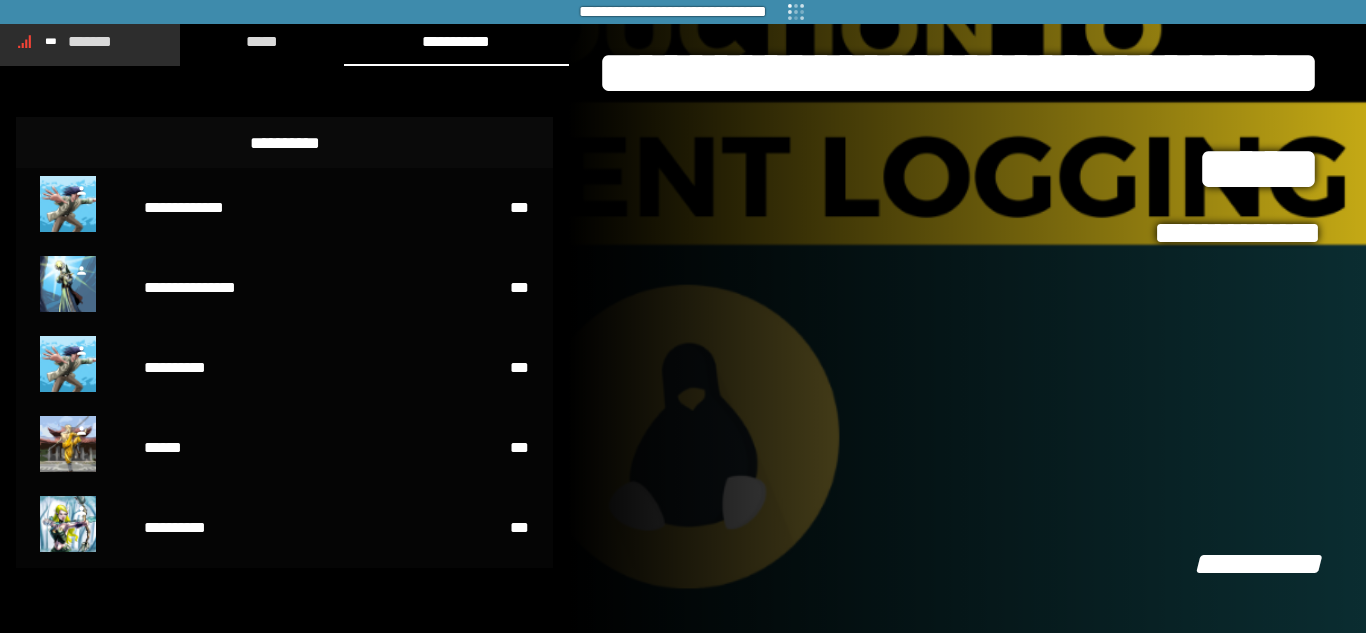 click on "*******" at bounding box center (90, 41) 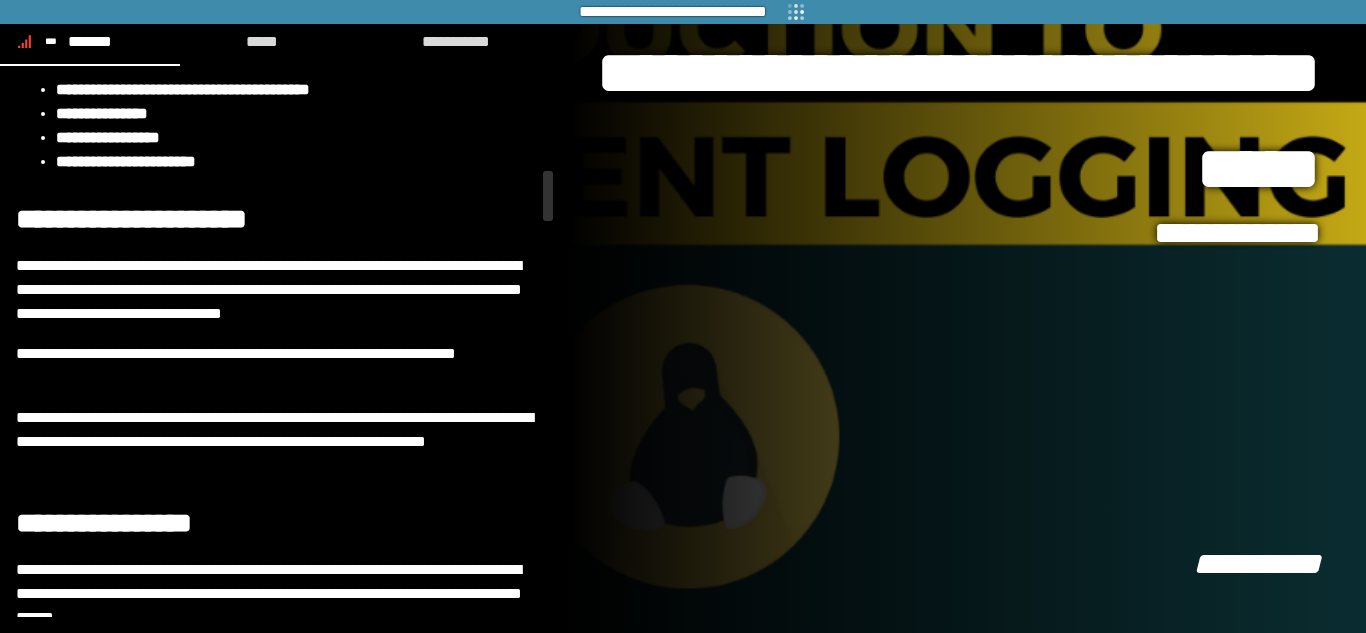 scroll, scrollTop: 1851, scrollLeft: 0, axis: vertical 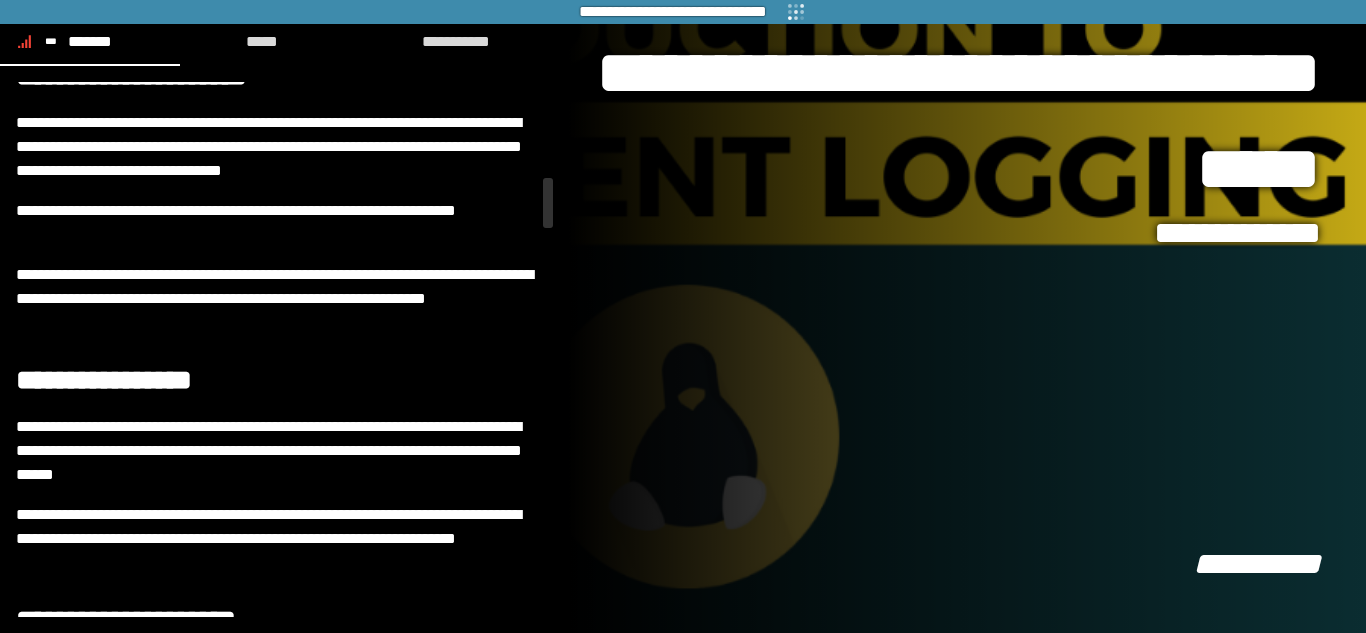 click on "**********" at bounding box center [277, 223] 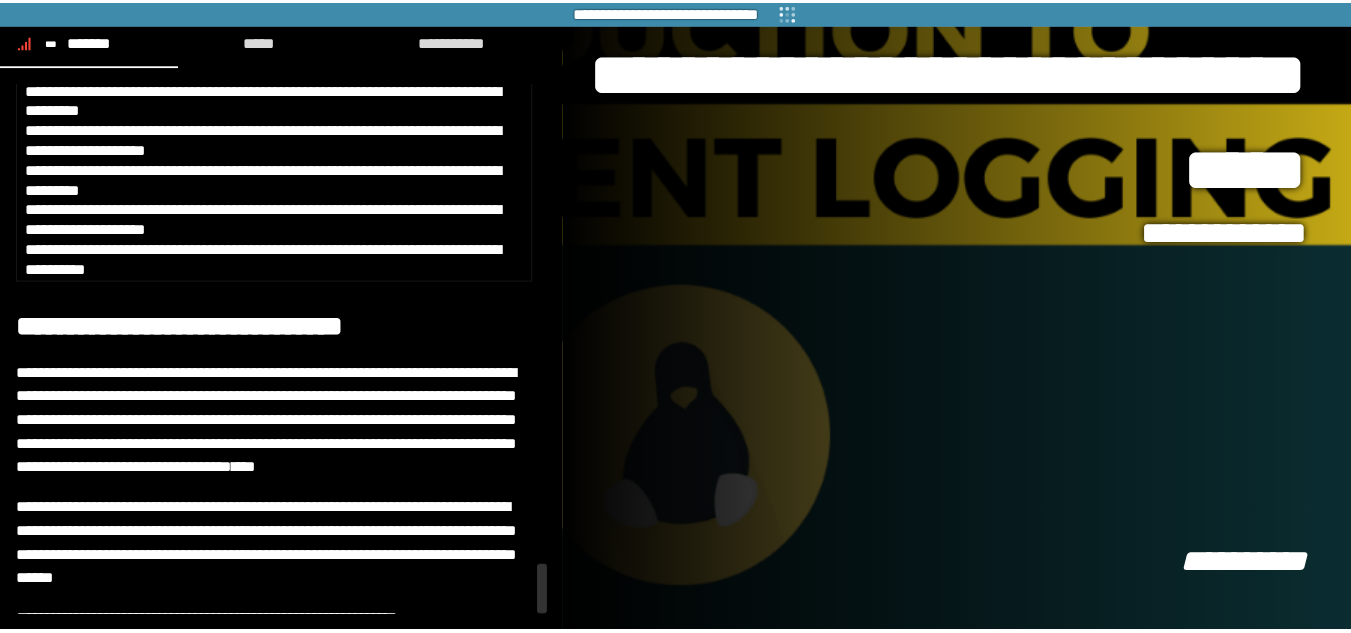 scroll, scrollTop: 9312, scrollLeft: 0, axis: vertical 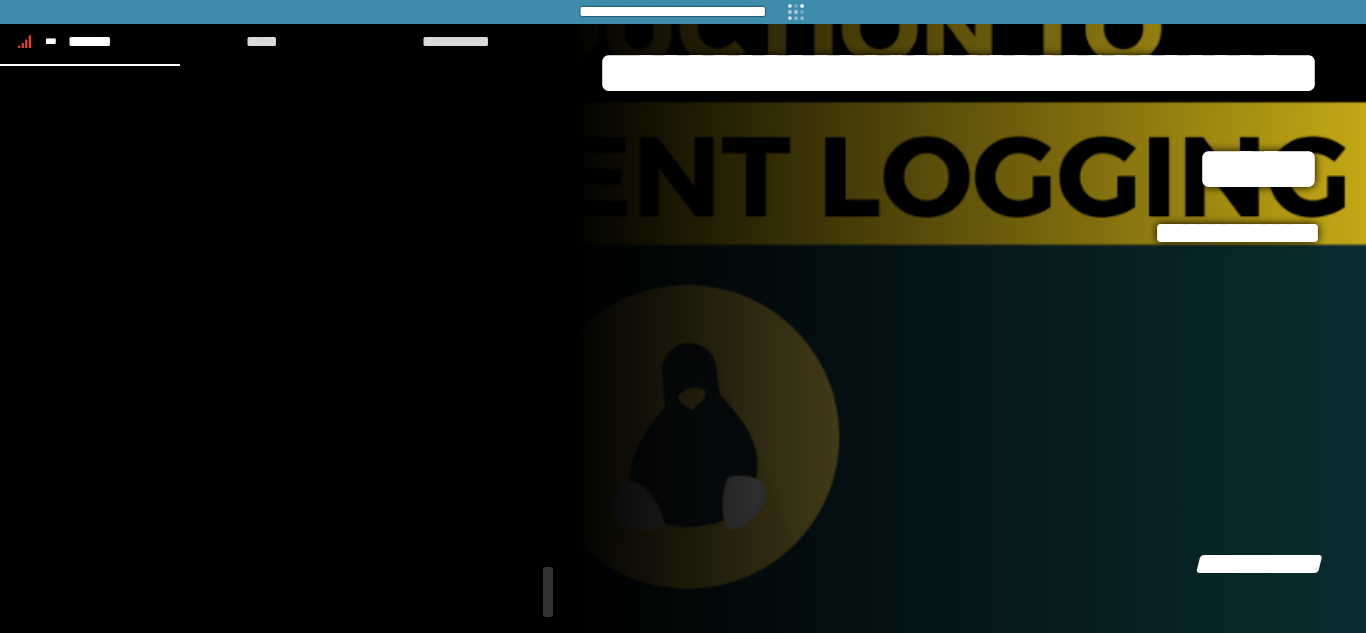 drag, startPoint x: 547, startPoint y: 221, endPoint x: 586, endPoint y: 644, distance: 424.79407 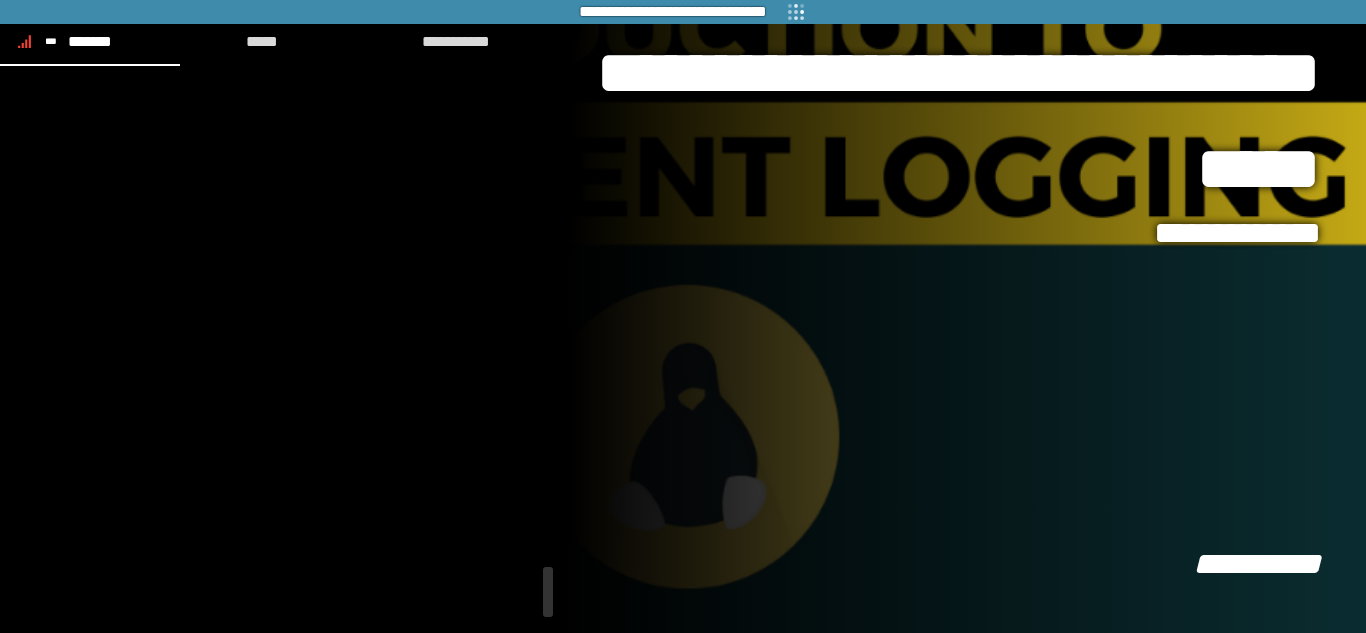click on "[REDACTED]" at bounding box center (683, 316) 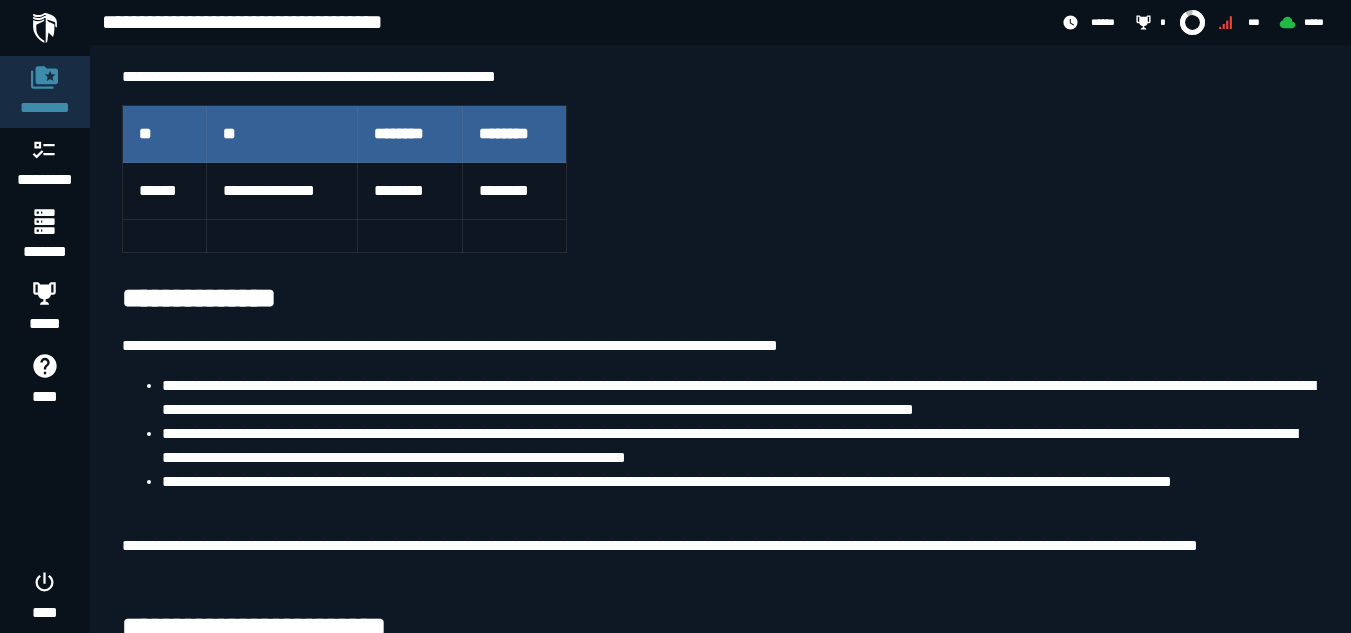 scroll, scrollTop: 330, scrollLeft: 0, axis: vertical 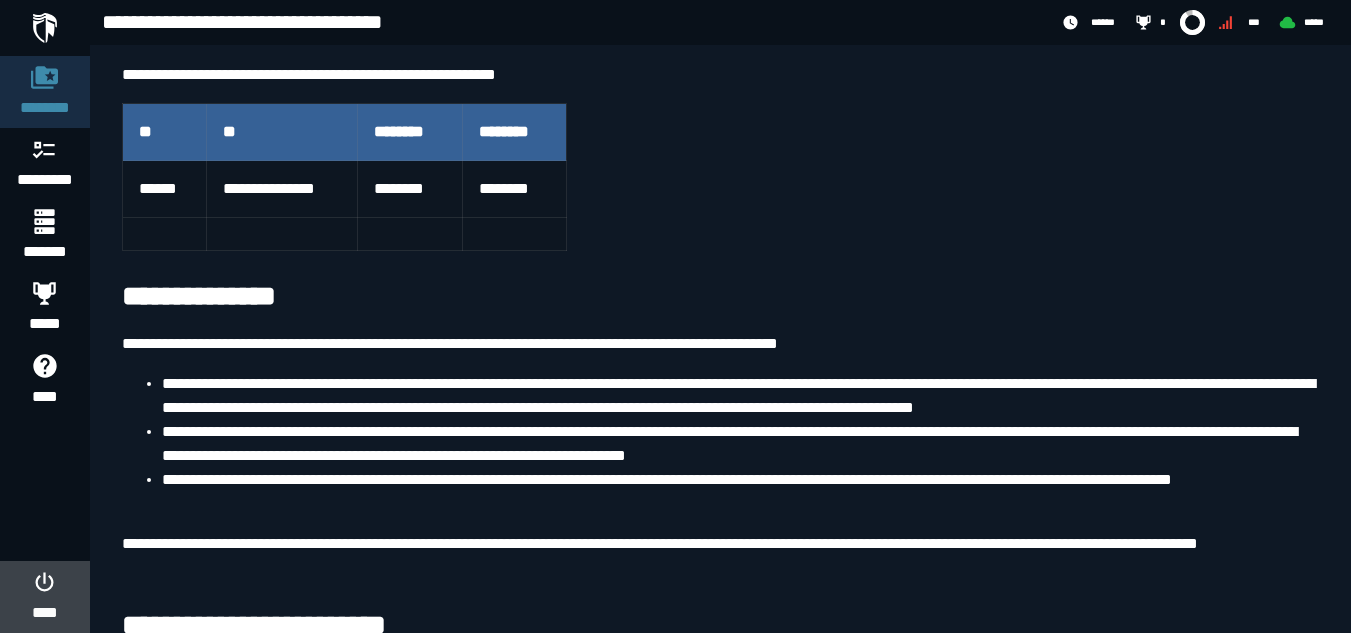 click 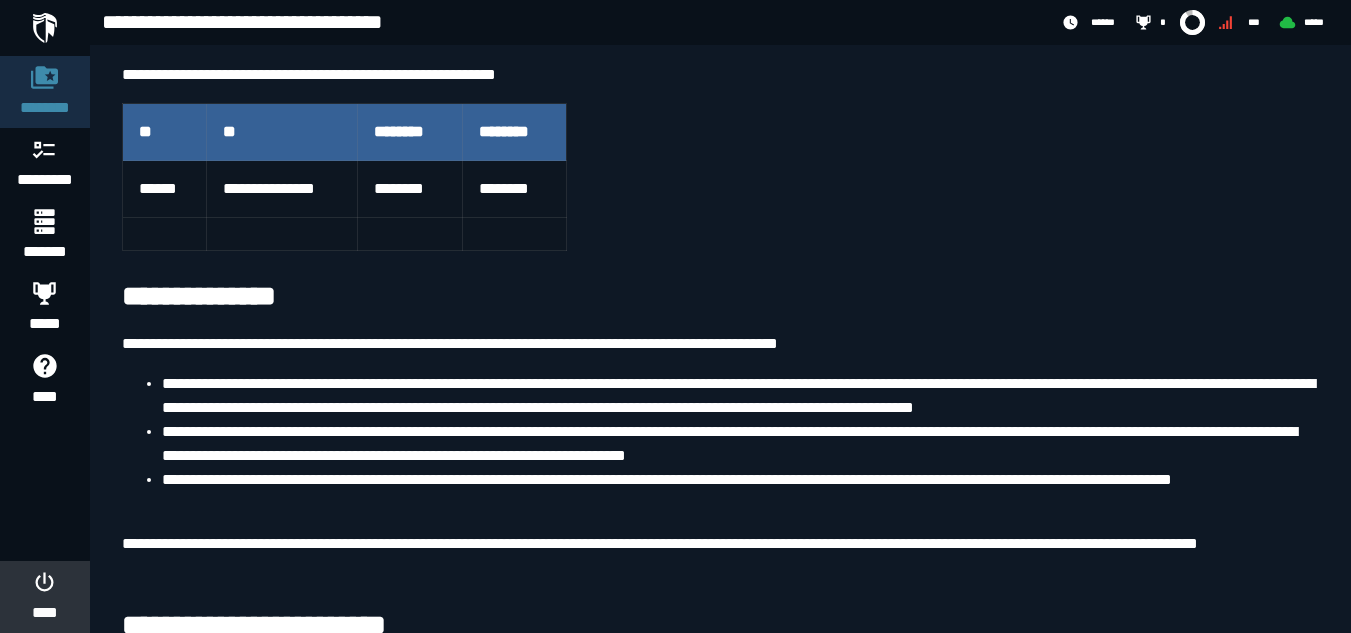 scroll, scrollTop: 0, scrollLeft: 0, axis: both 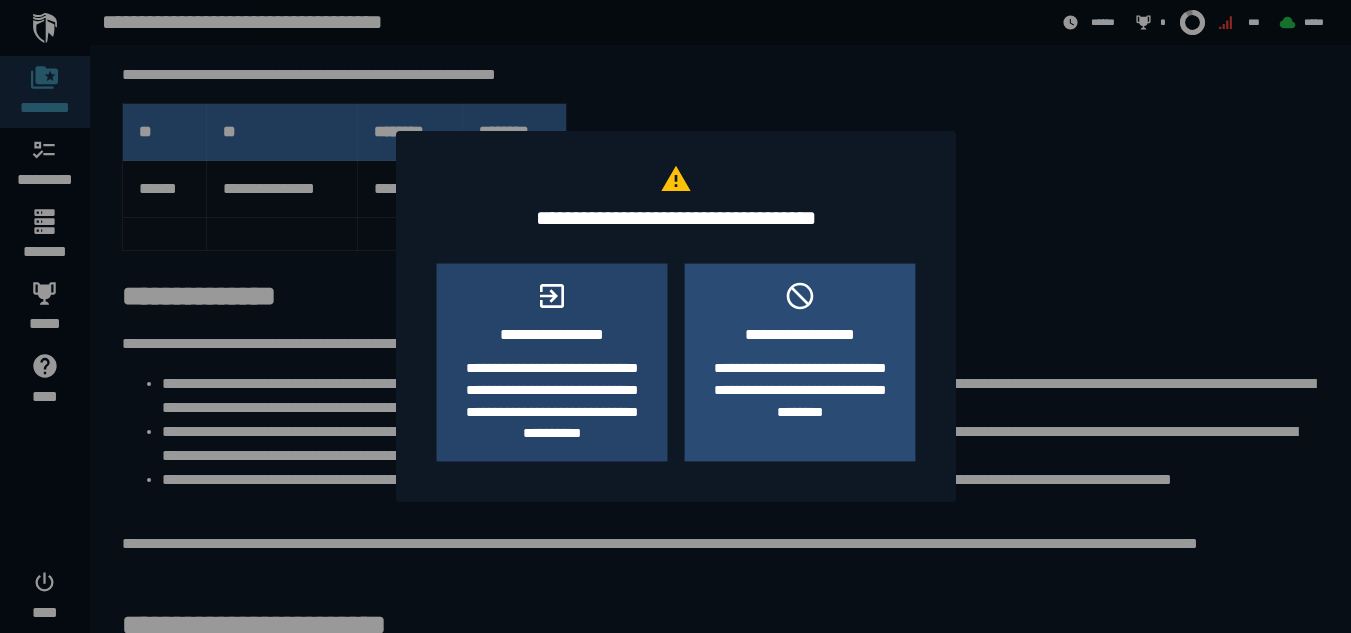 click on "**********" 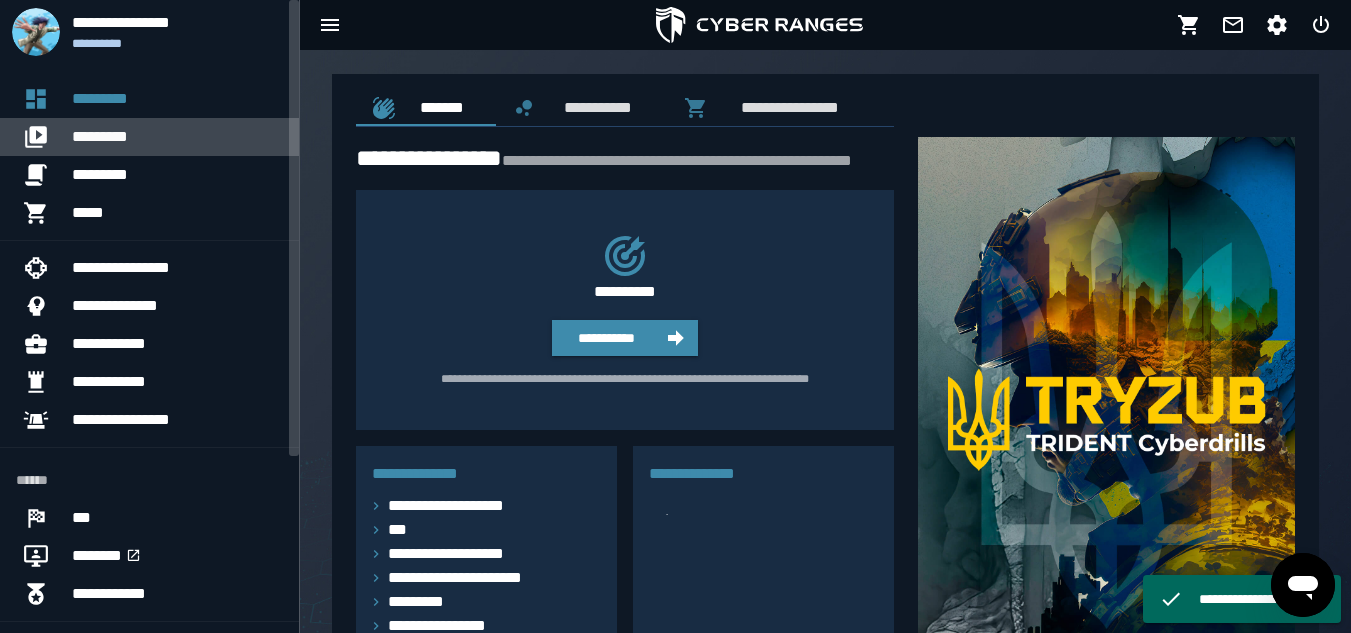 click on "*********" at bounding box center [177, 137] 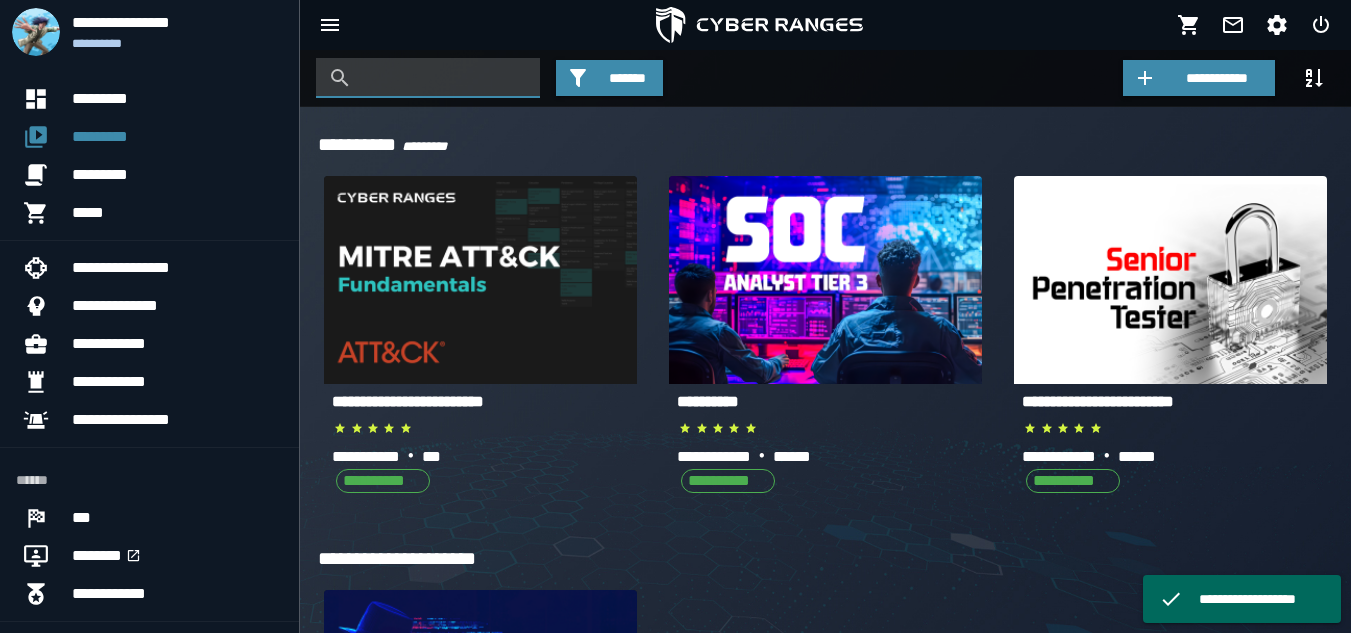 click at bounding box center [443, 78] 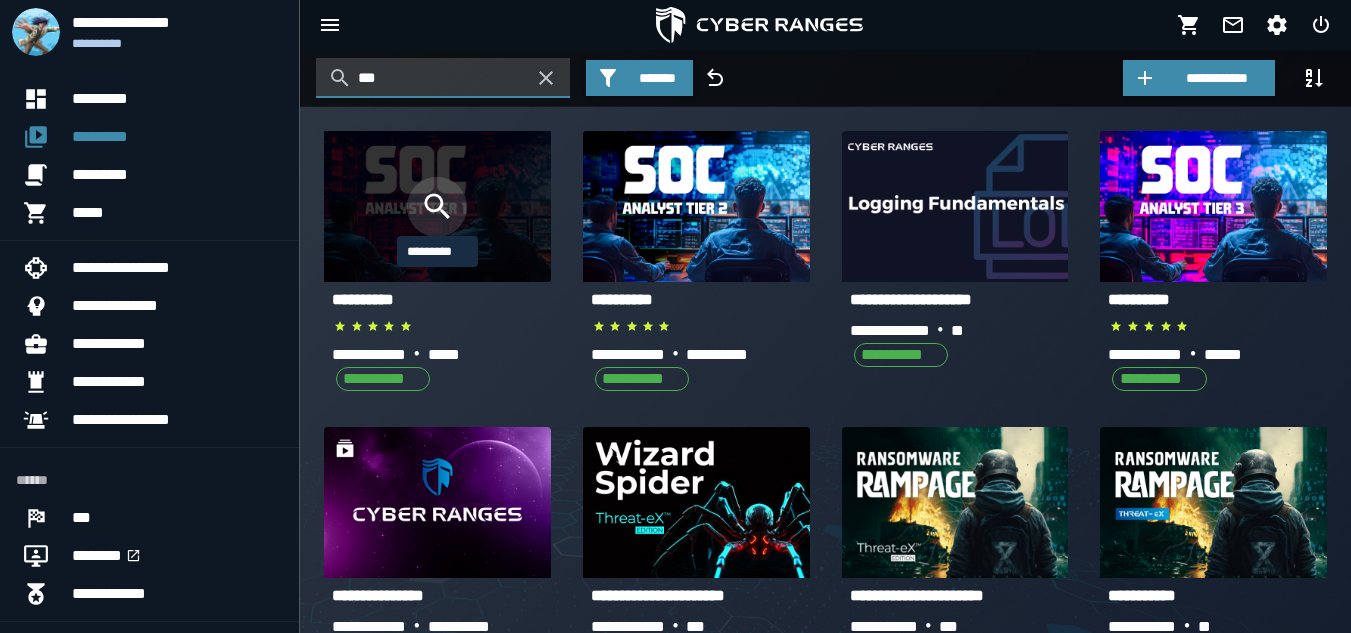 type on "***" 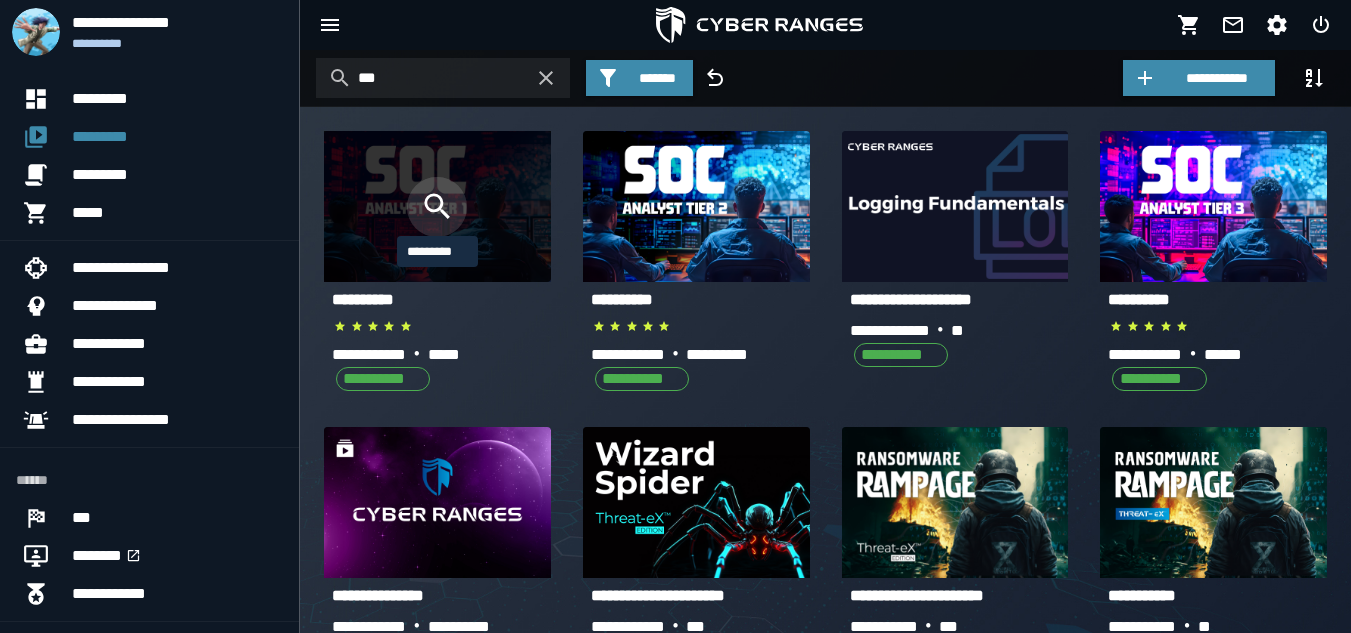 click at bounding box center [437, 207] 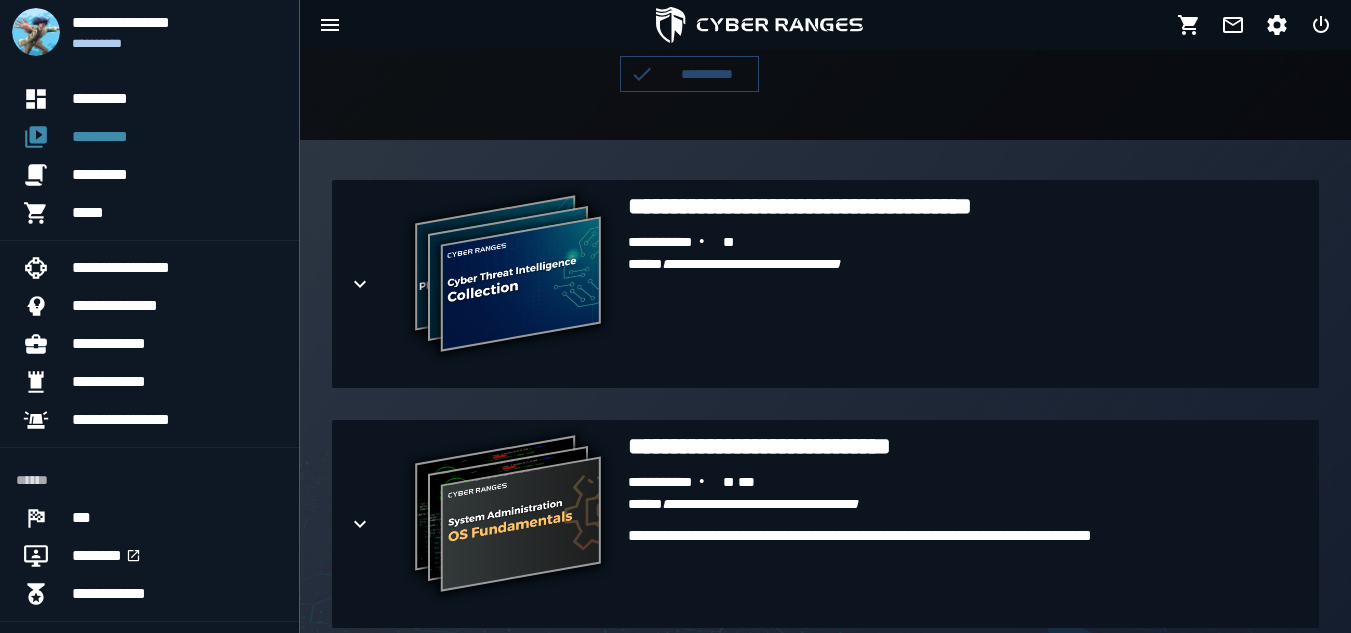 scroll, scrollTop: 393, scrollLeft: 0, axis: vertical 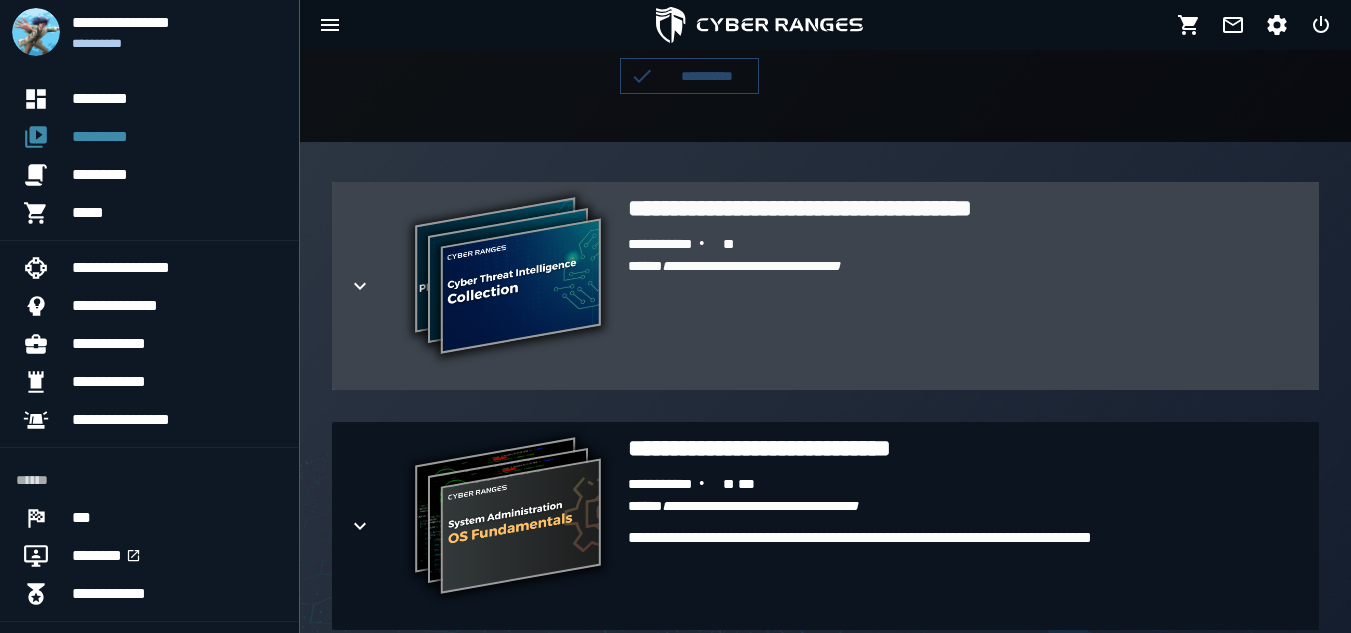 click 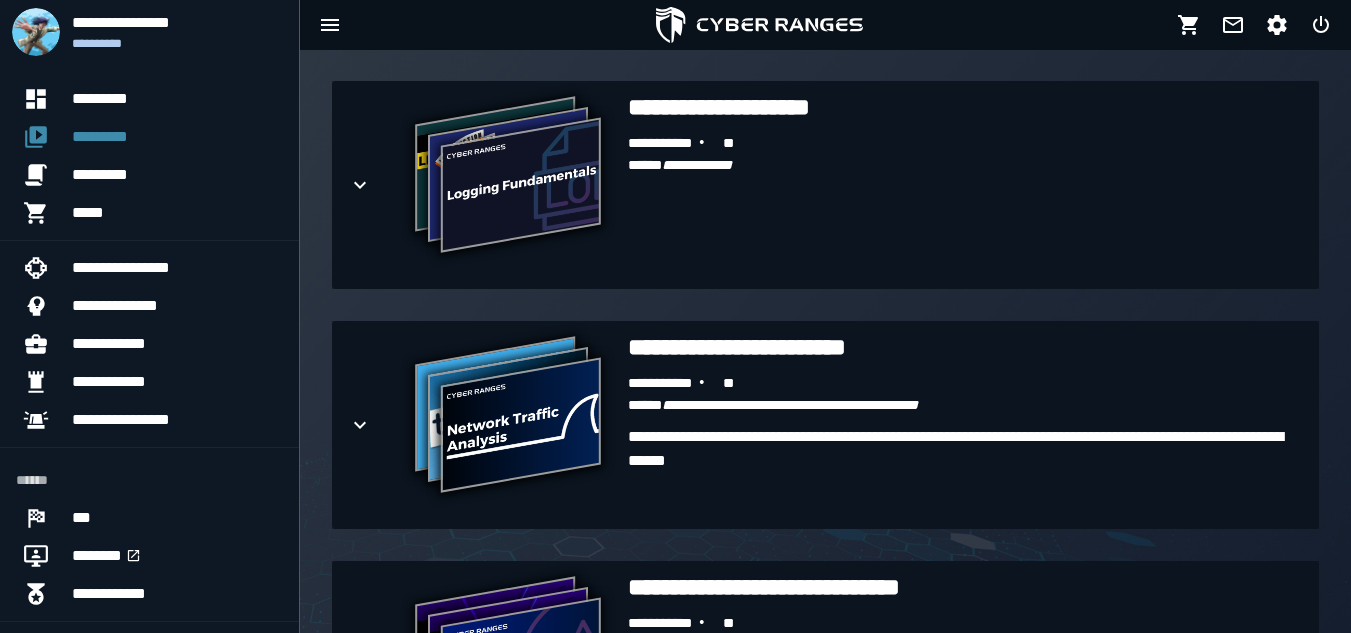 scroll, scrollTop: 2049, scrollLeft: 0, axis: vertical 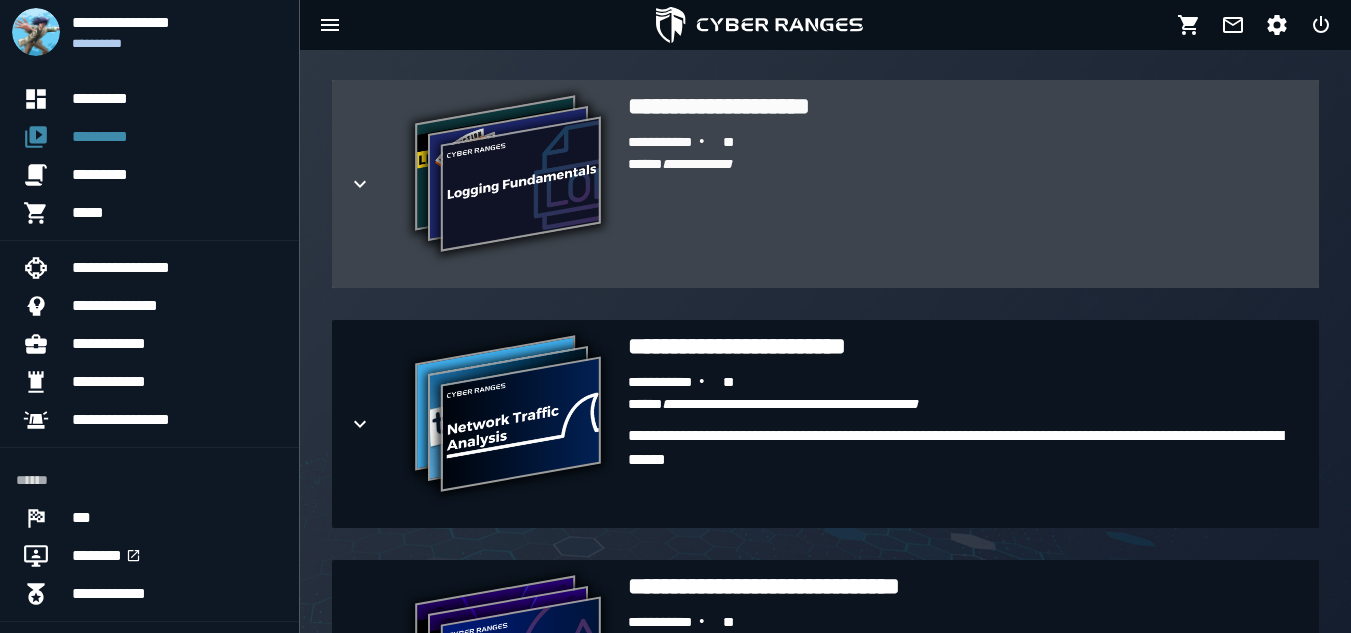 click 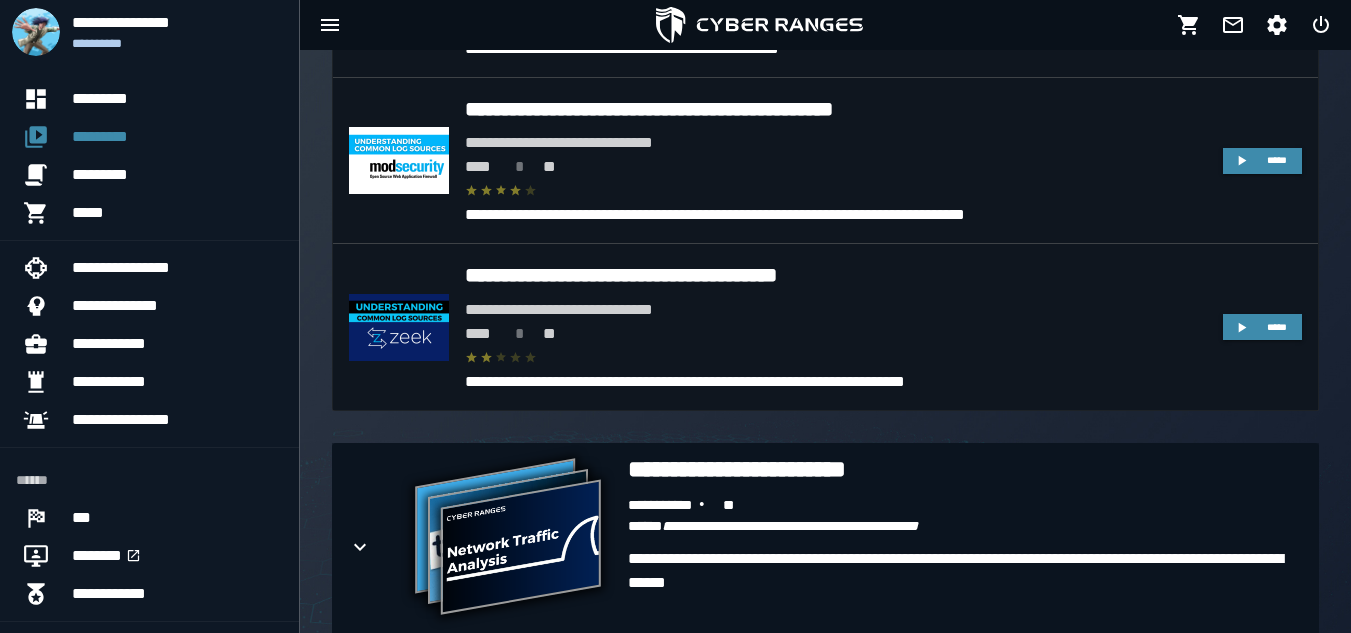 scroll, scrollTop: 2619, scrollLeft: 0, axis: vertical 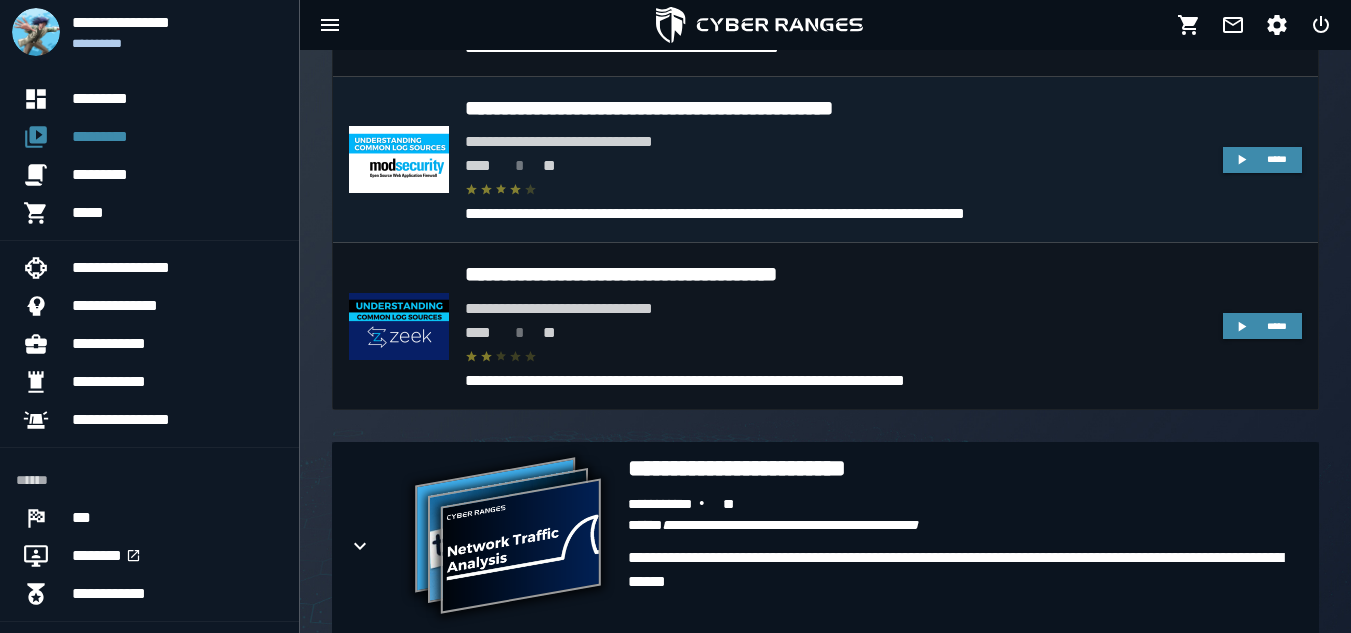 click at bounding box center (836, 190) 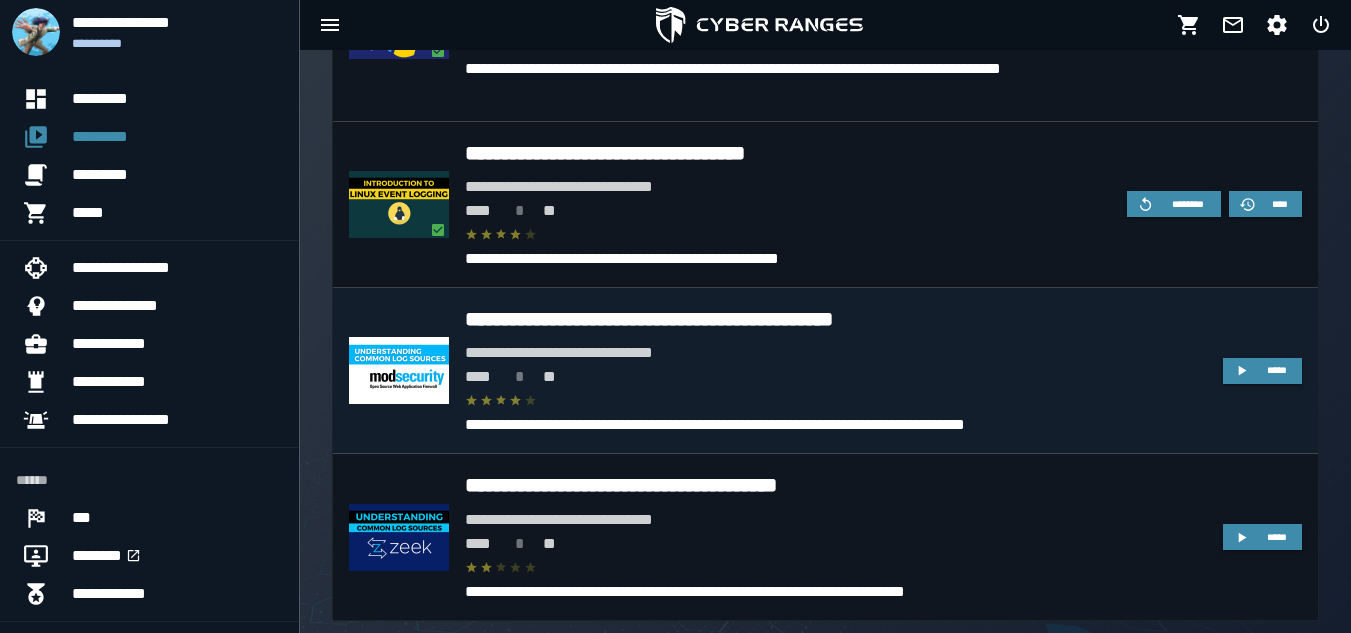 scroll, scrollTop: 2405, scrollLeft: 0, axis: vertical 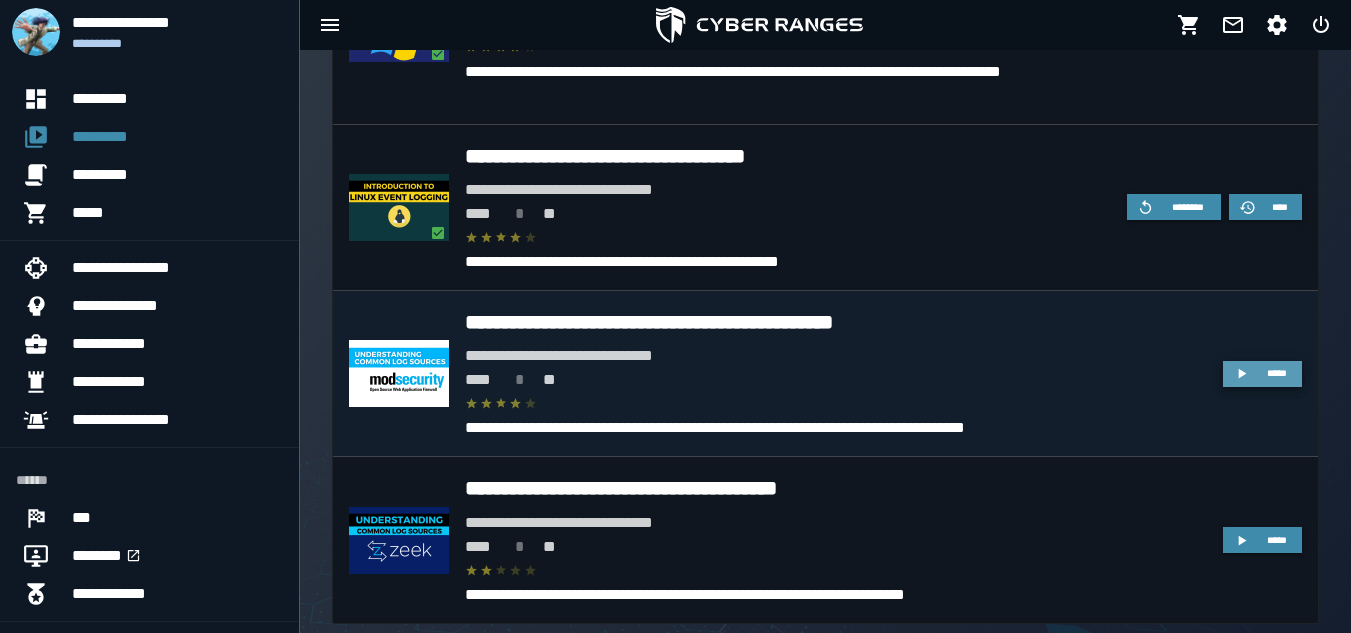 click 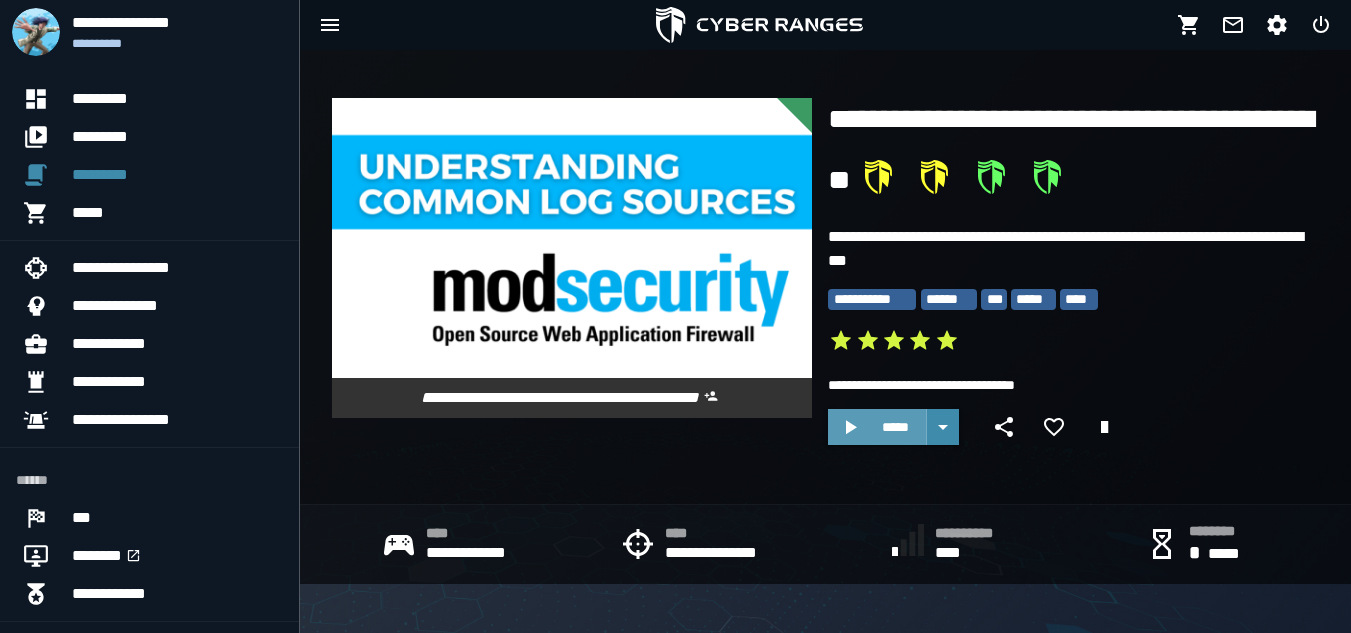 click 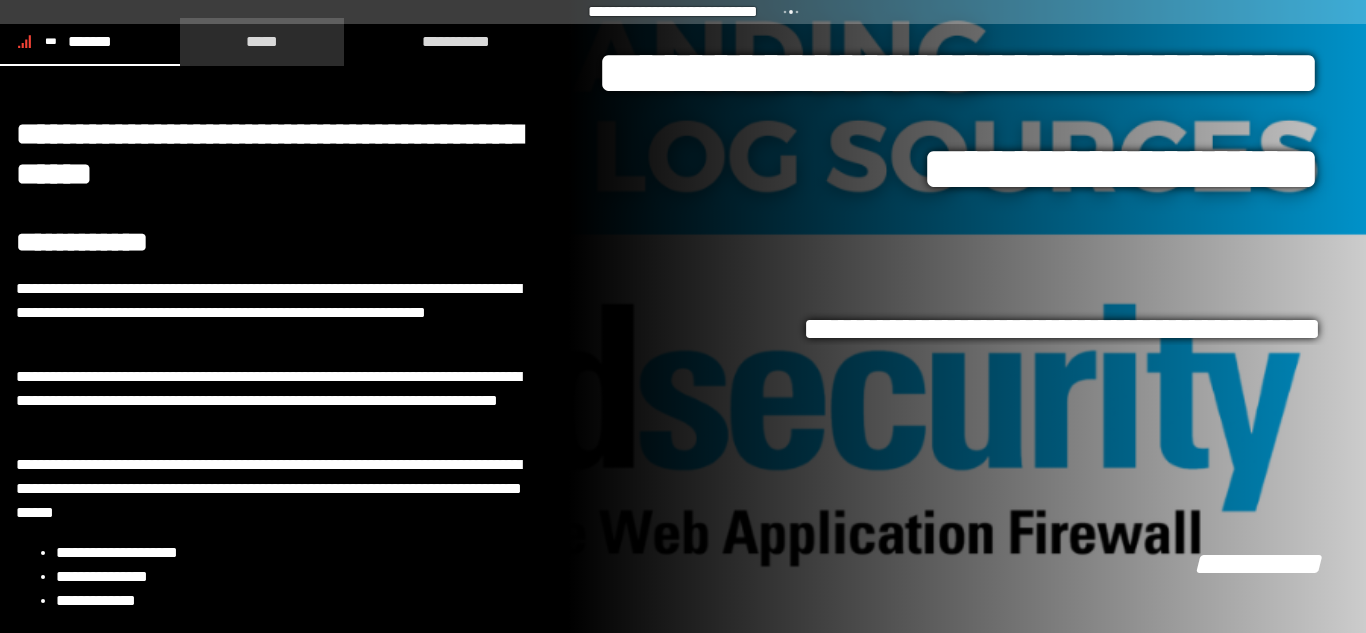 click on "*****" at bounding box center [262, 41] 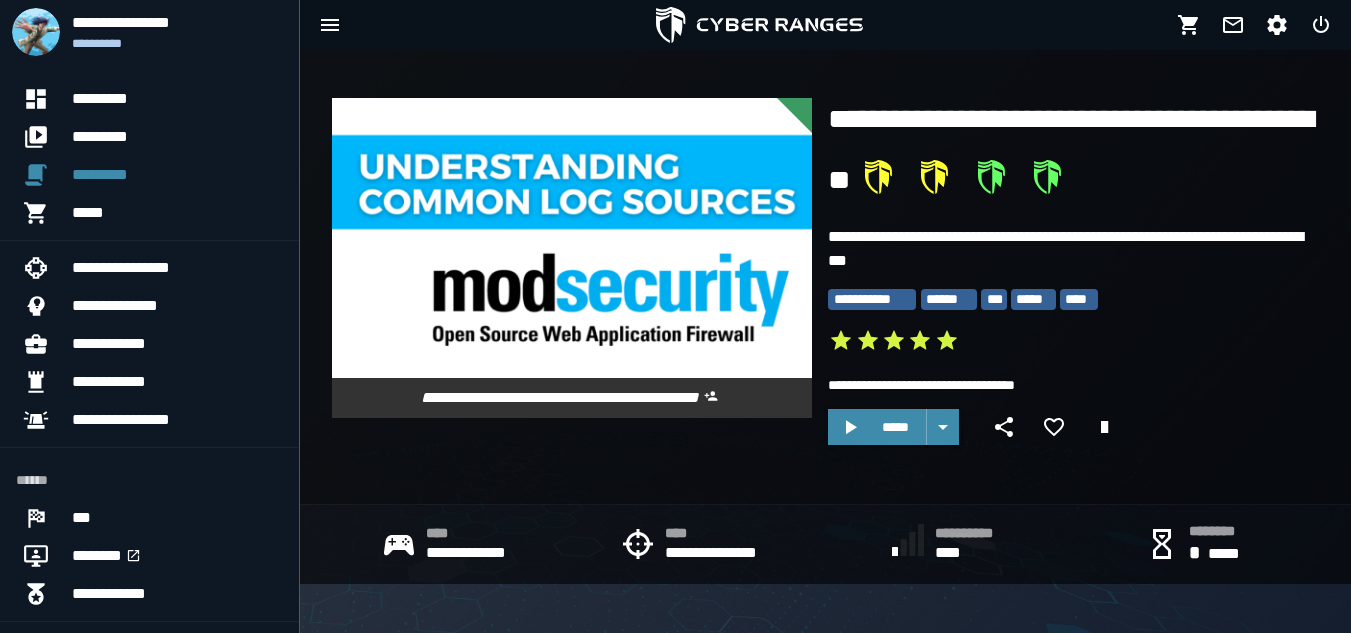 click at bounding box center [572, 258] 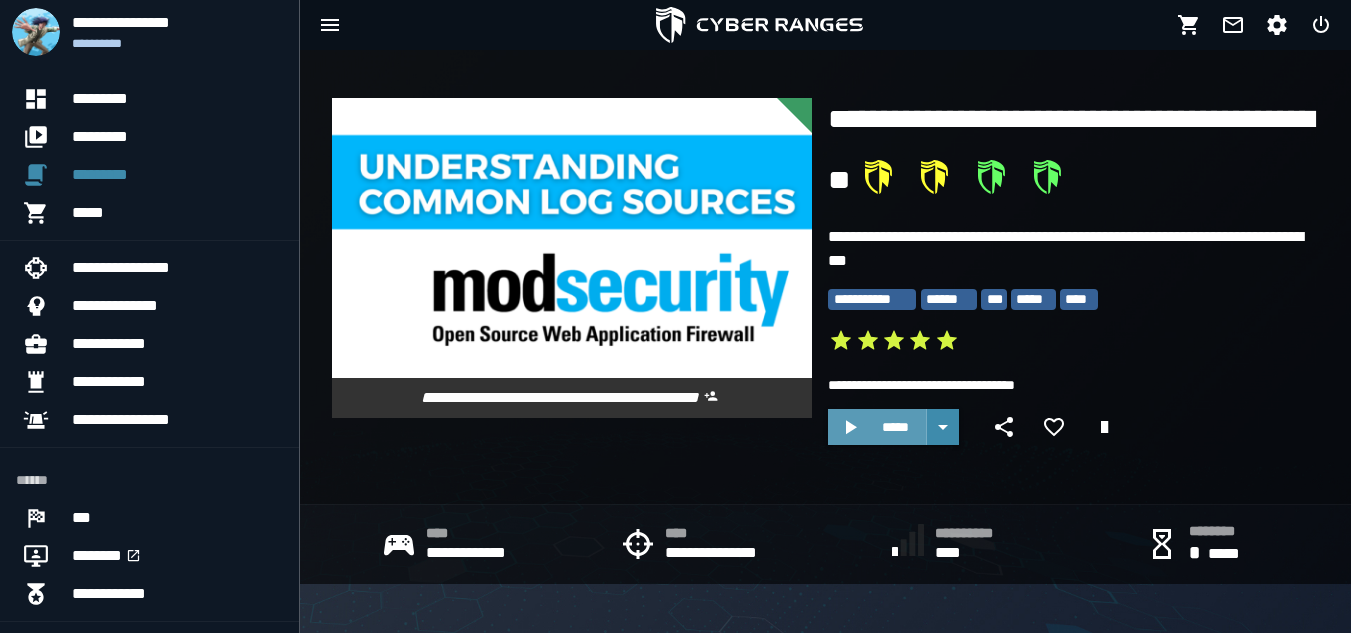 click on "*****" at bounding box center (877, 427) 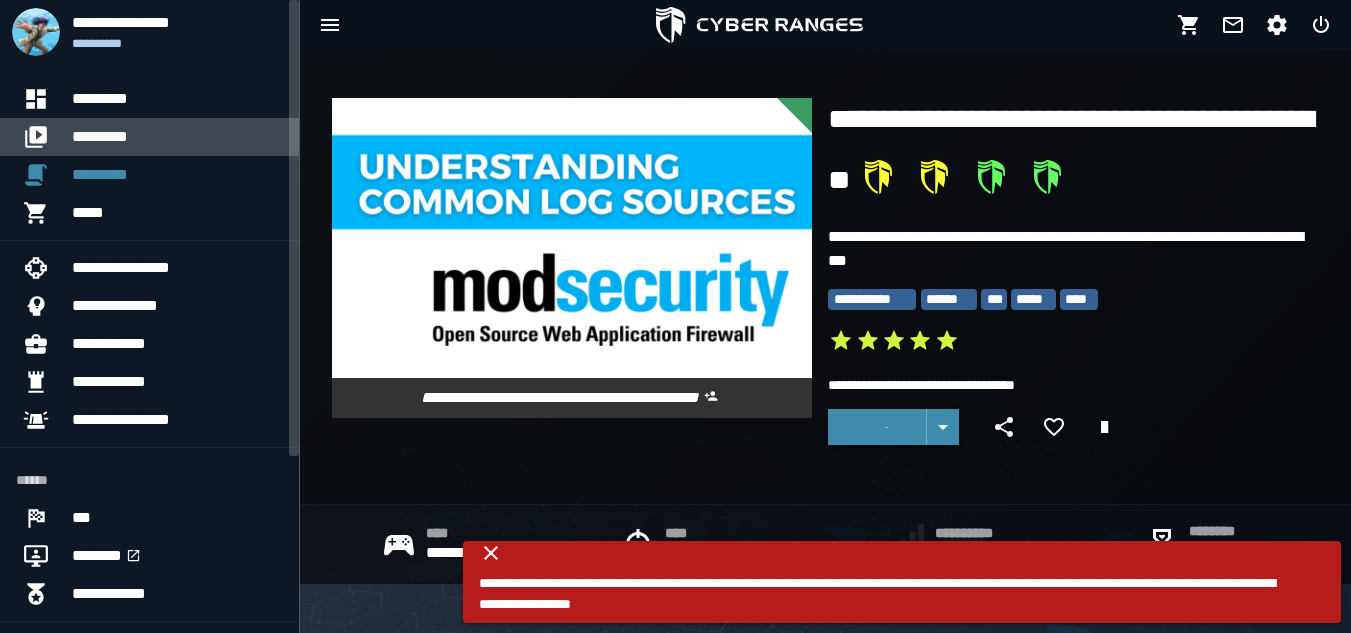 click on "*********" at bounding box center [177, 137] 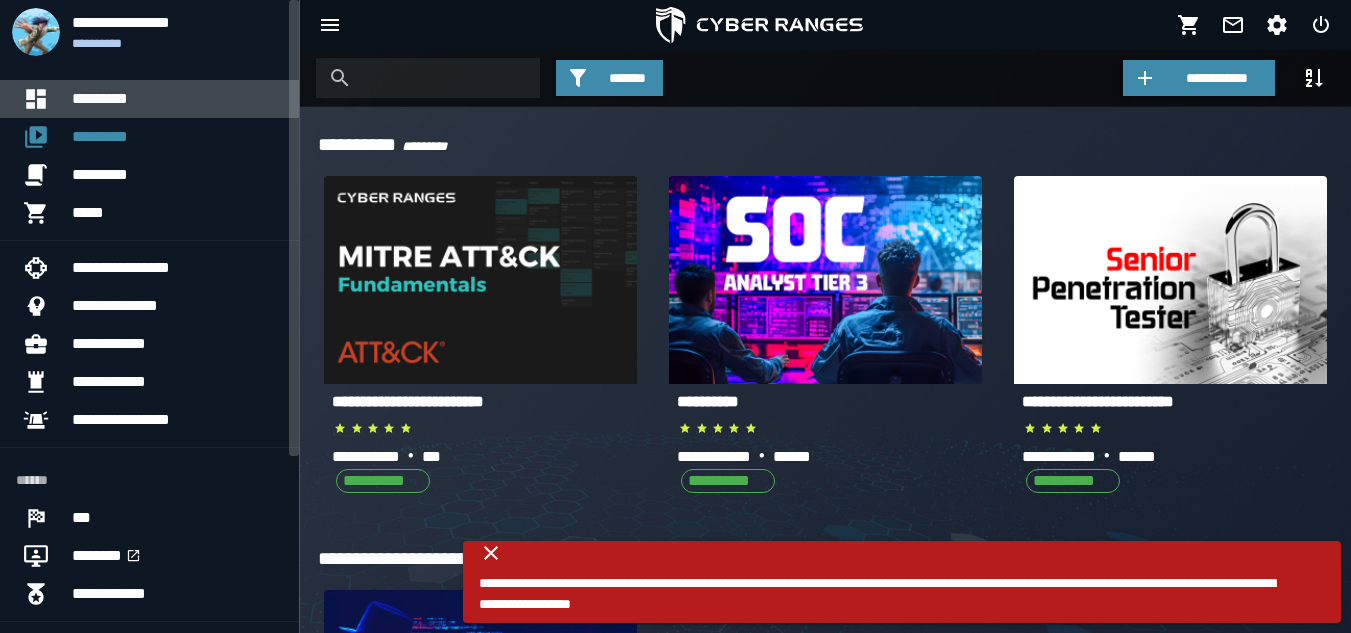 click on "*********" at bounding box center [177, 99] 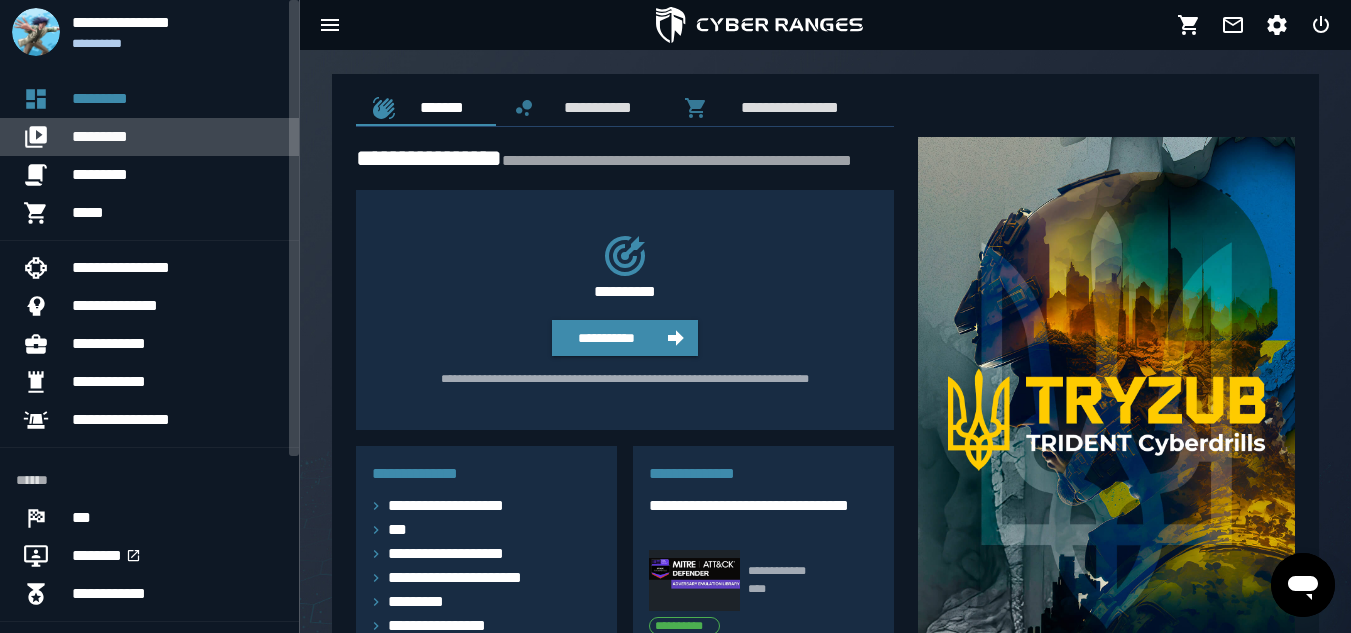 click on "*********" 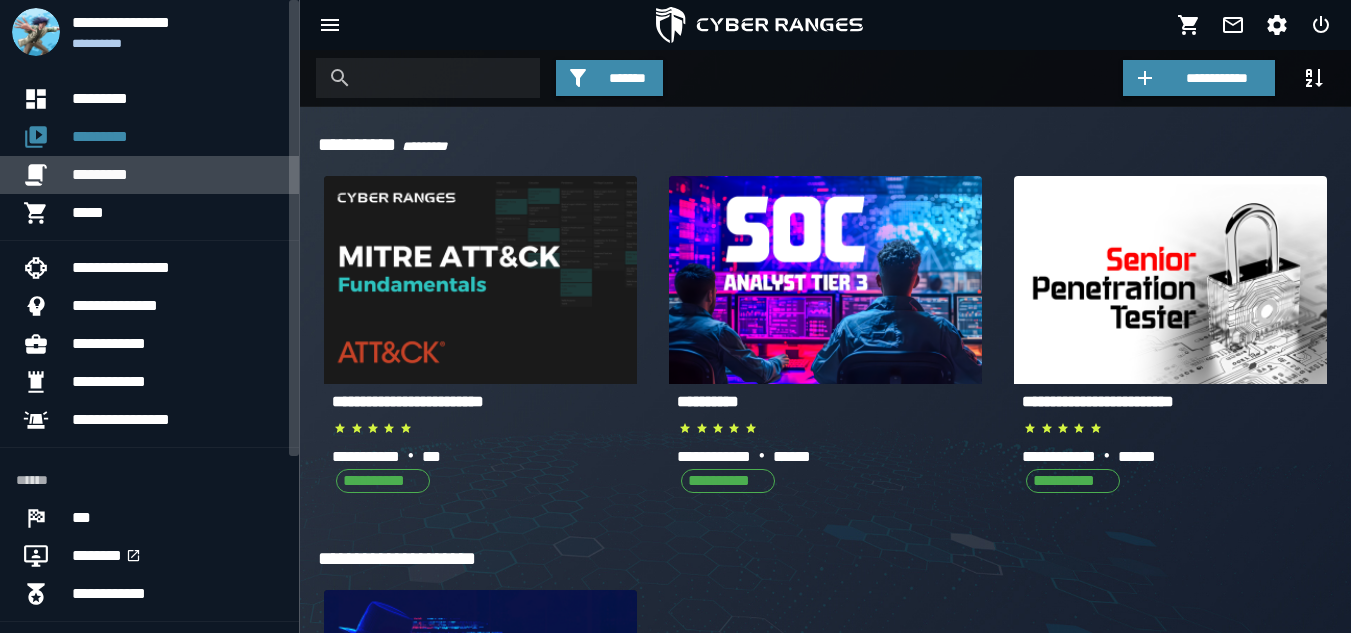 click on "*********" at bounding box center (177, 175) 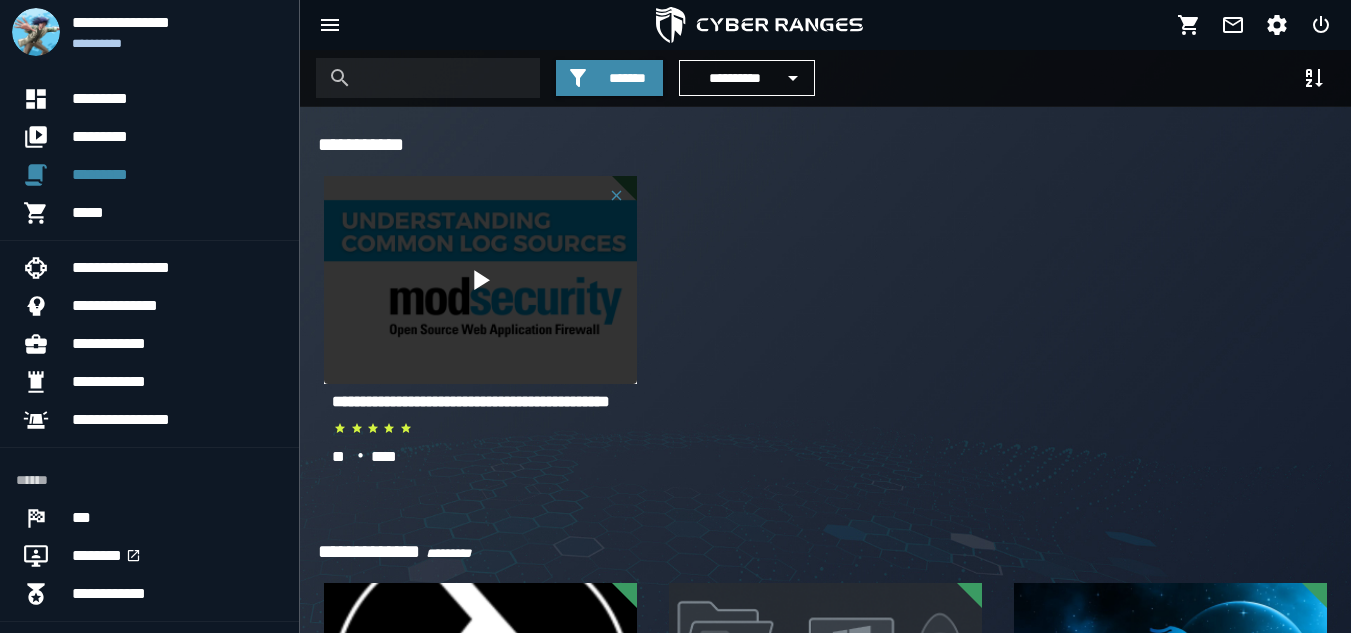 click 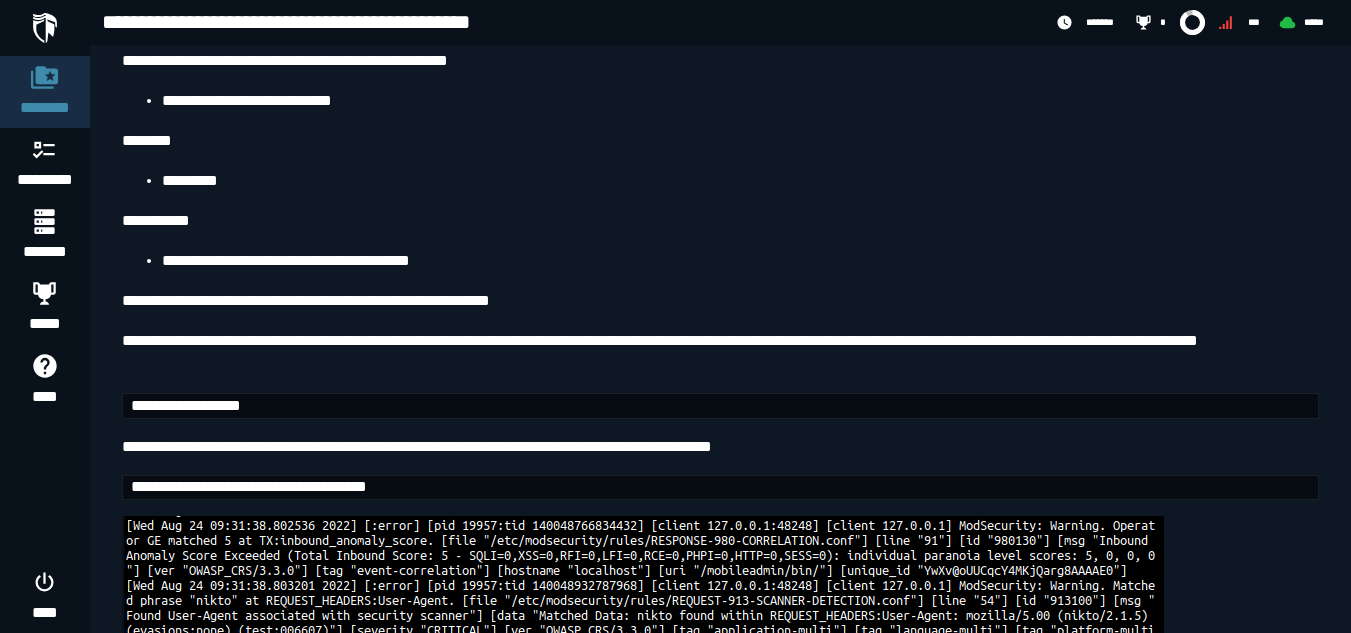 scroll, scrollTop: 4425, scrollLeft: 0, axis: vertical 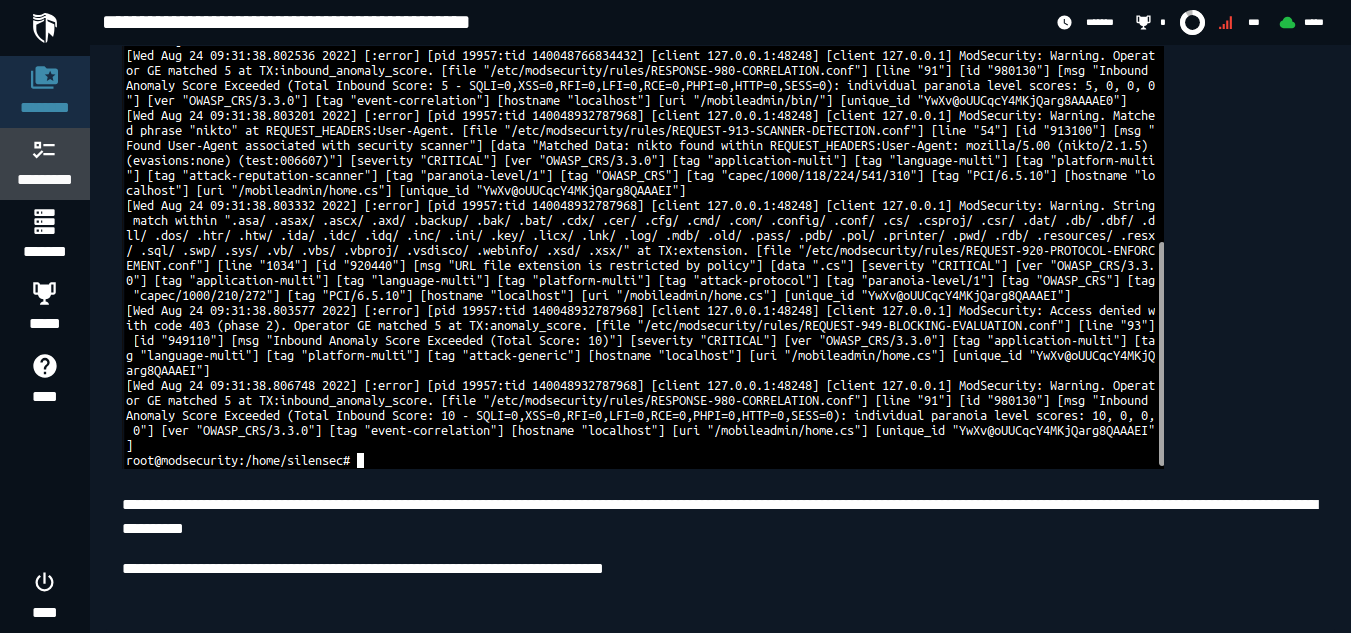 click on "*********" at bounding box center (45, 164) 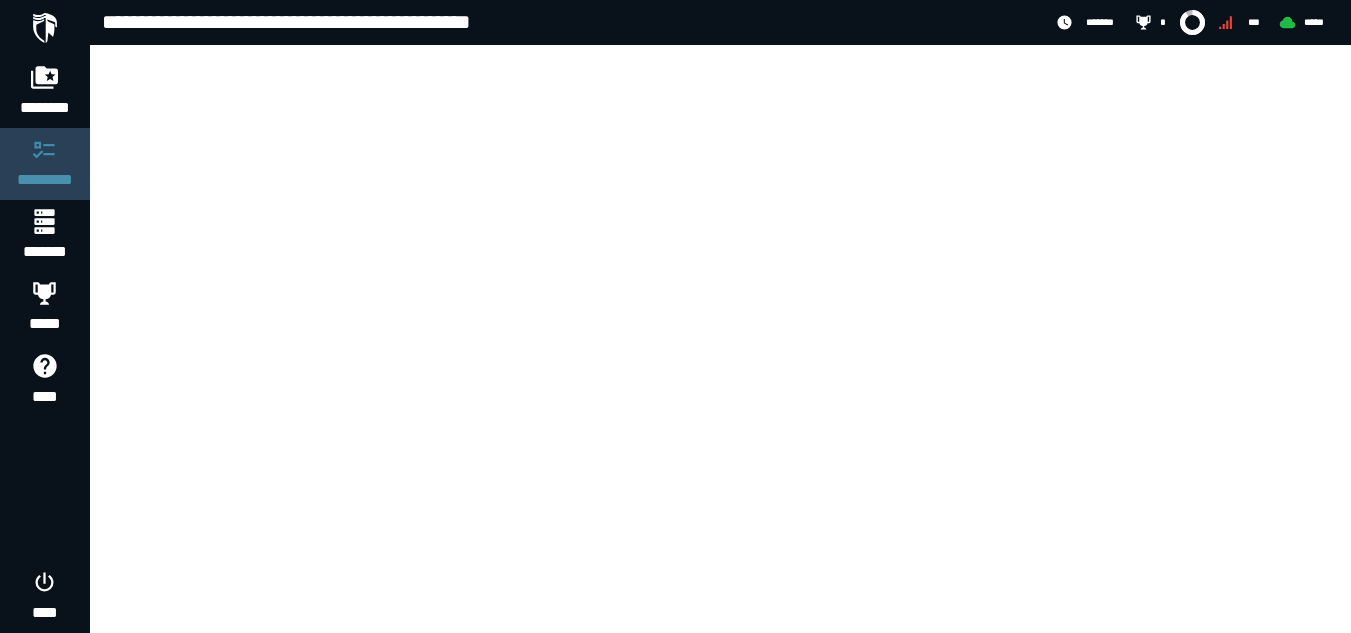 scroll, scrollTop: 0, scrollLeft: 0, axis: both 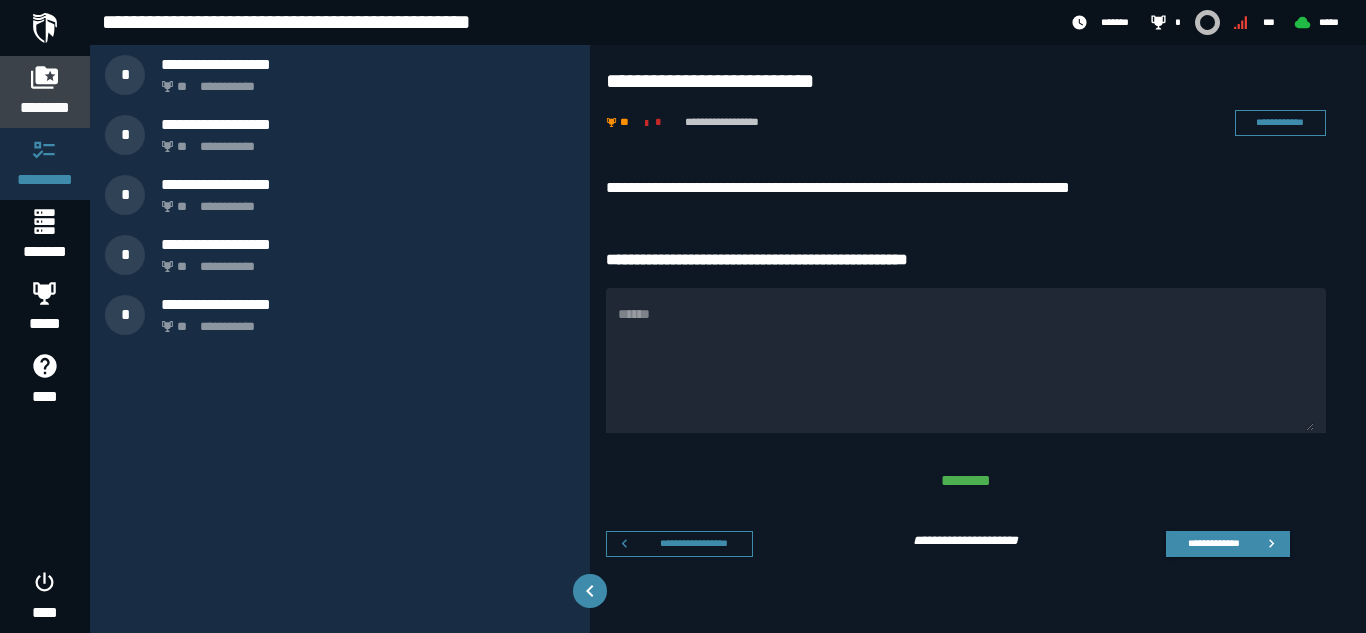 click on "********" at bounding box center (45, 108) 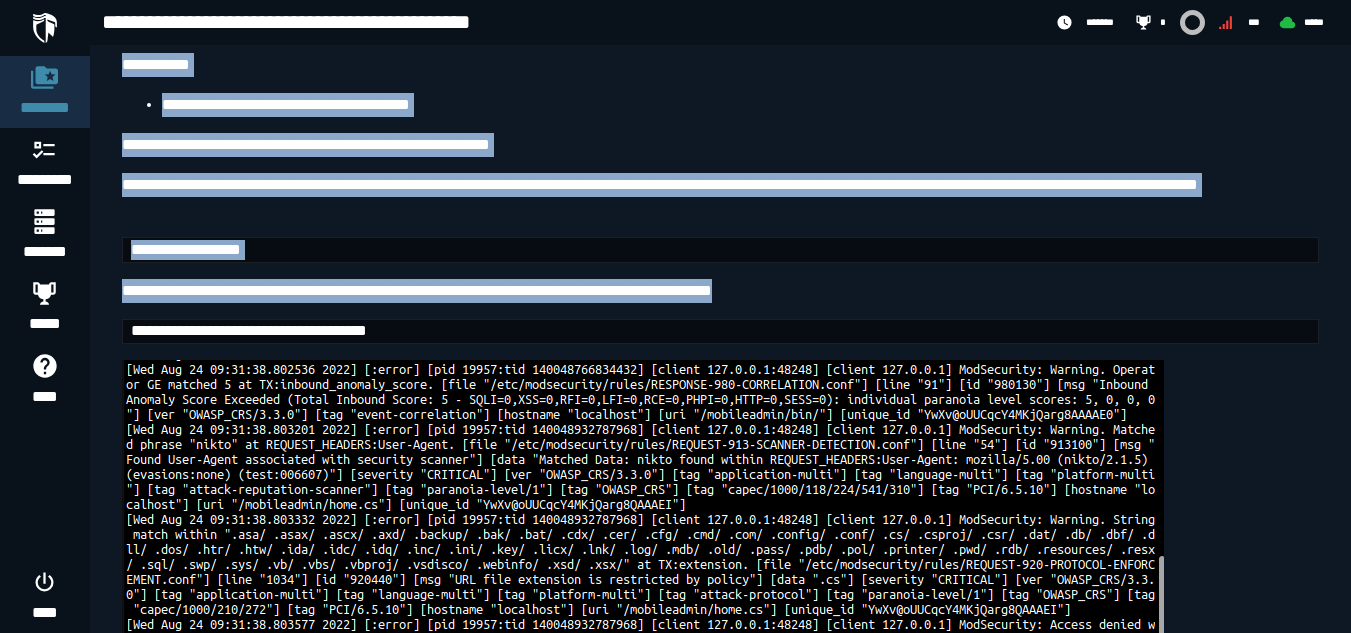 scroll, scrollTop: 4425, scrollLeft: 0, axis: vertical 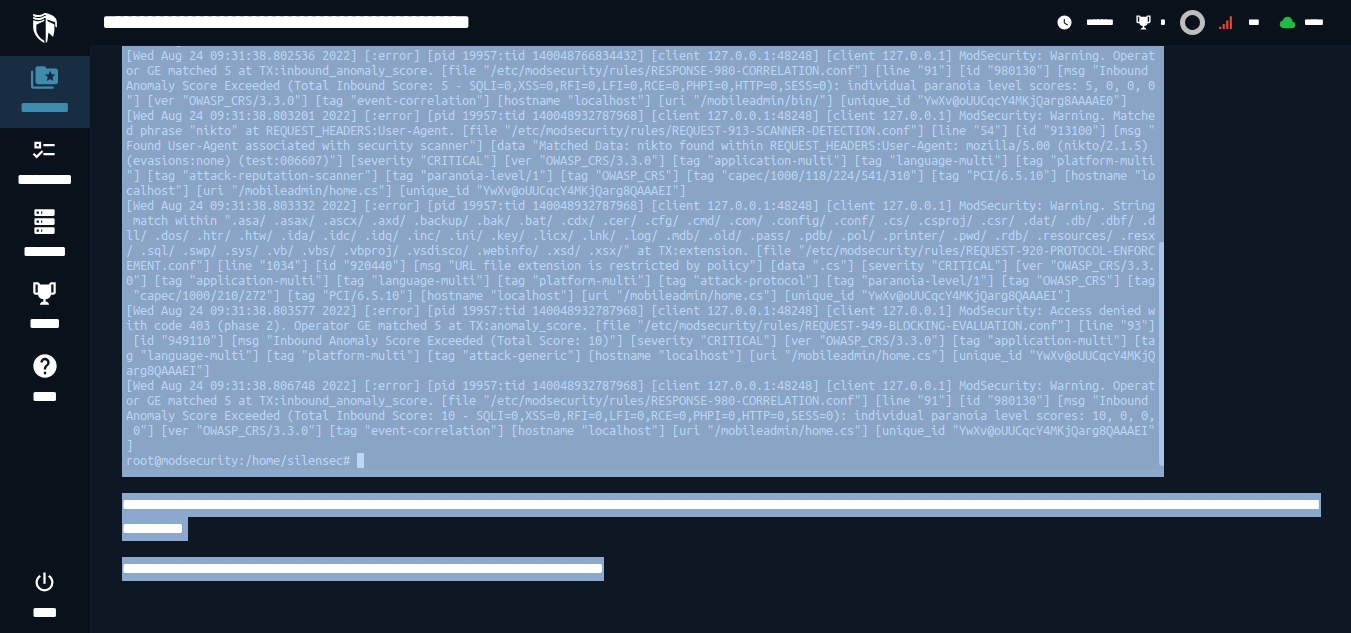 drag, startPoint x: 114, startPoint y: 170, endPoint x: 705, endPoint y: 577, distance: 717.58624 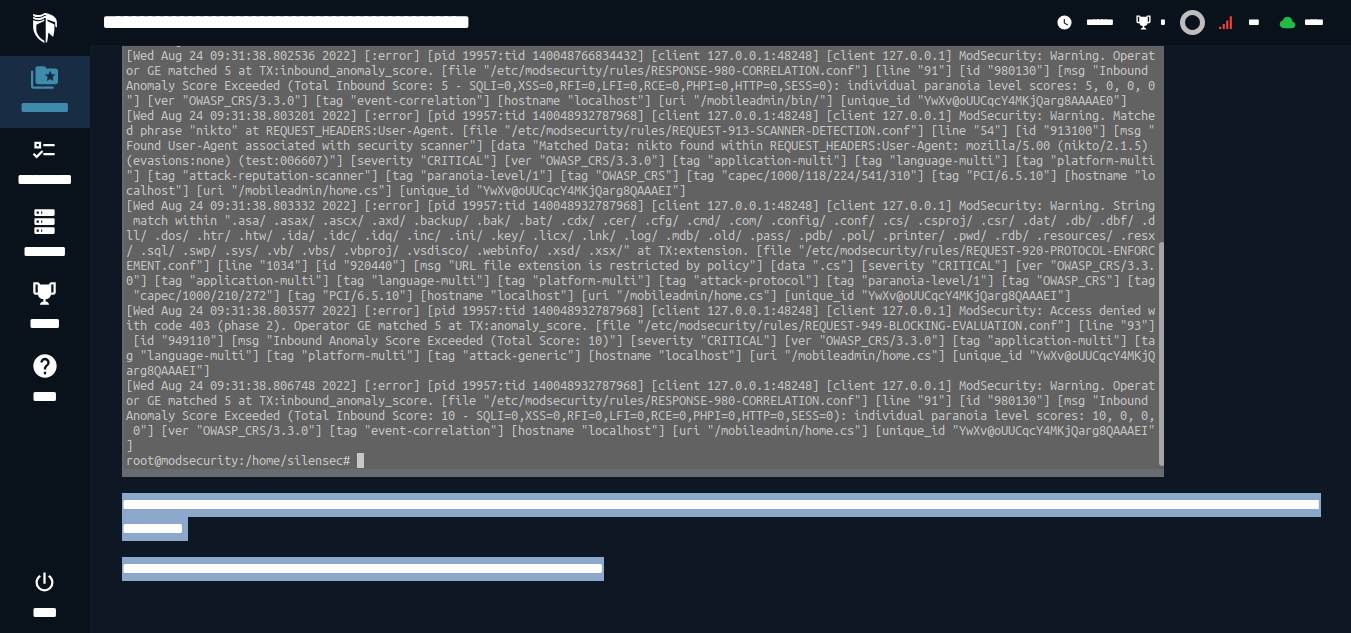 click at bounding box center [643, 257] 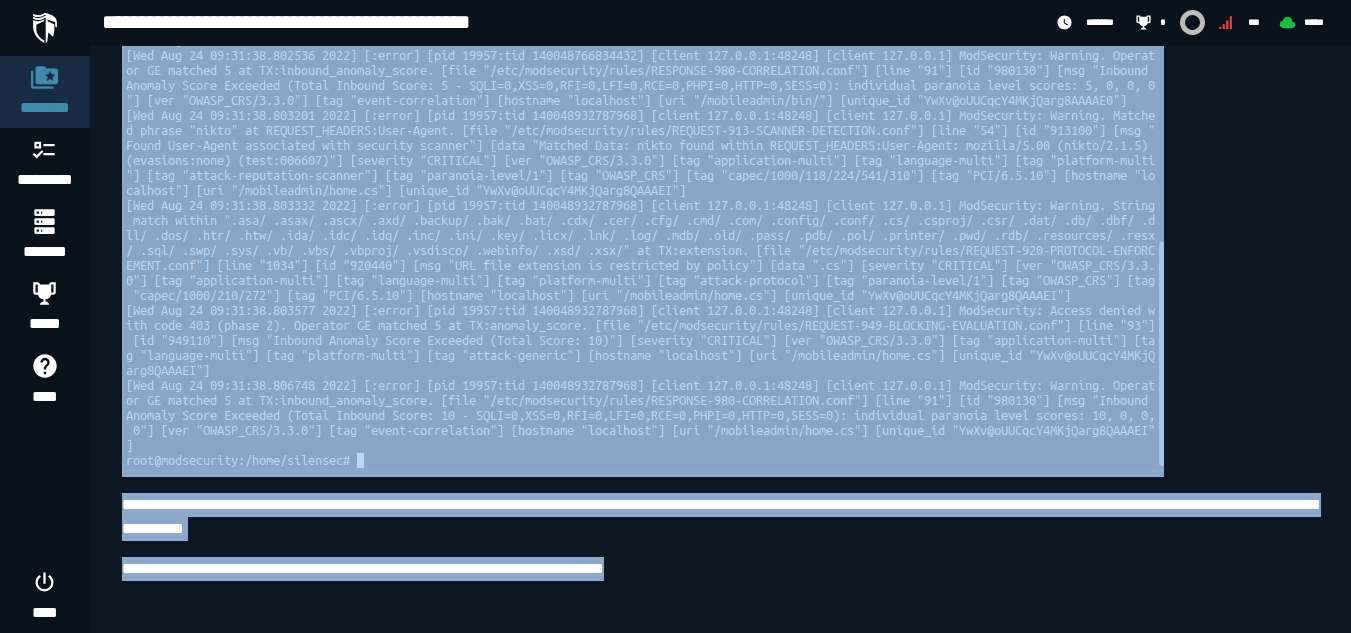 click at bounding box center [643, 257] 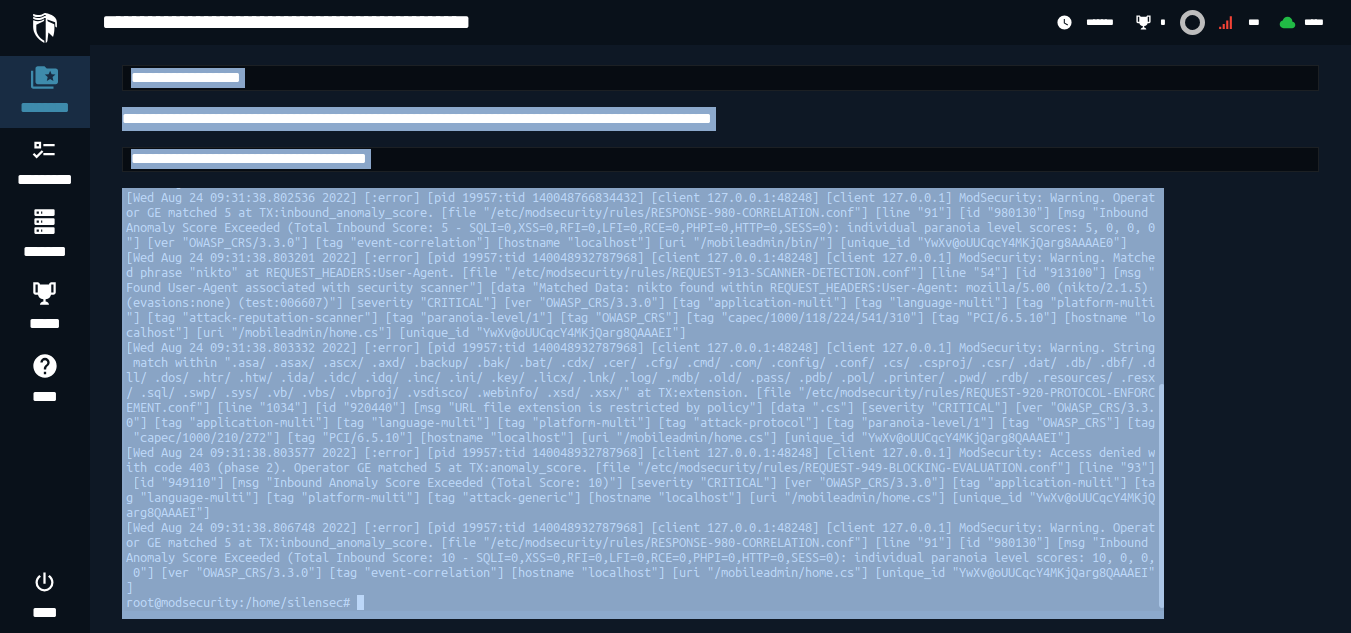 scroll, scrollTop: 4281, scrollLeft: 0, axis: vertical 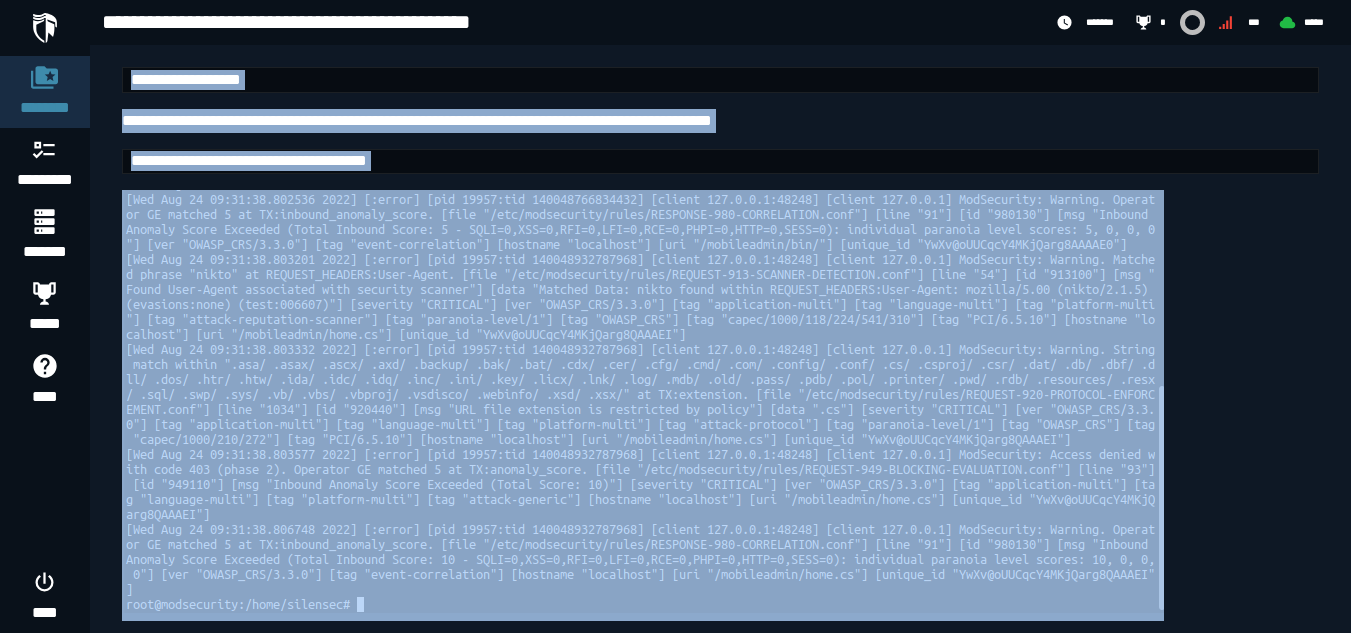 click on "[REDACTED]" at bounding box center [720, -1677] 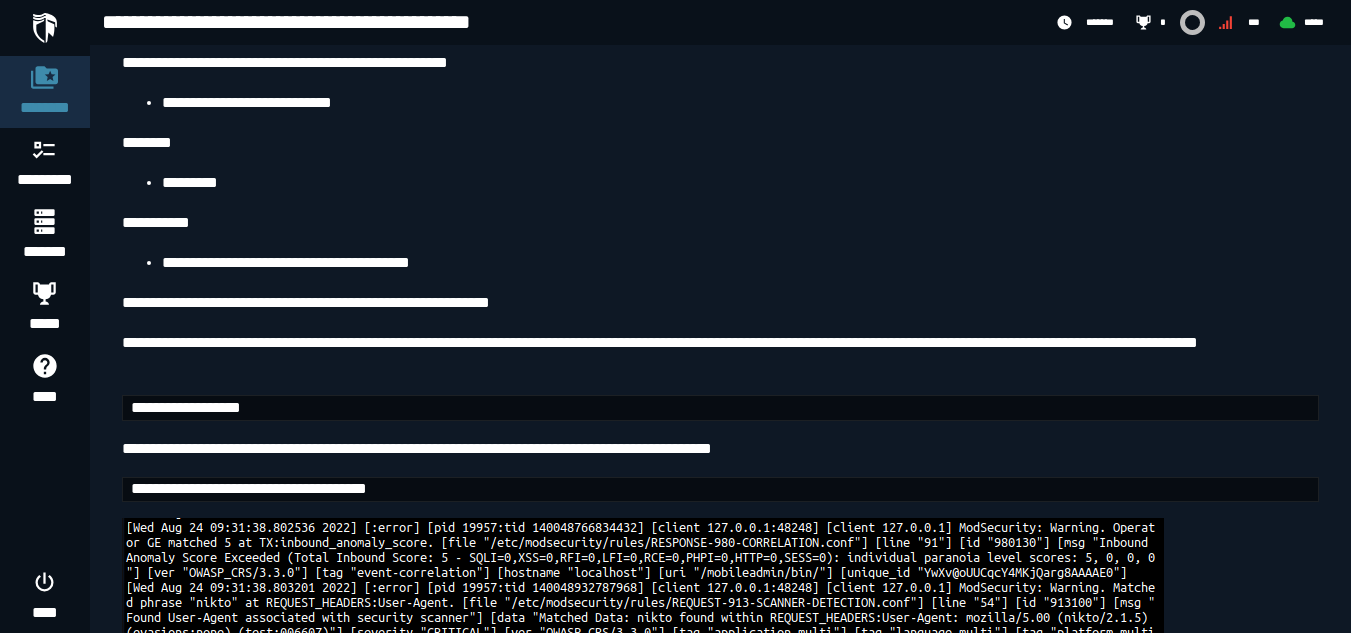 scroll, scrollTop: 3952, scrollLeft: 0, axis: vertical 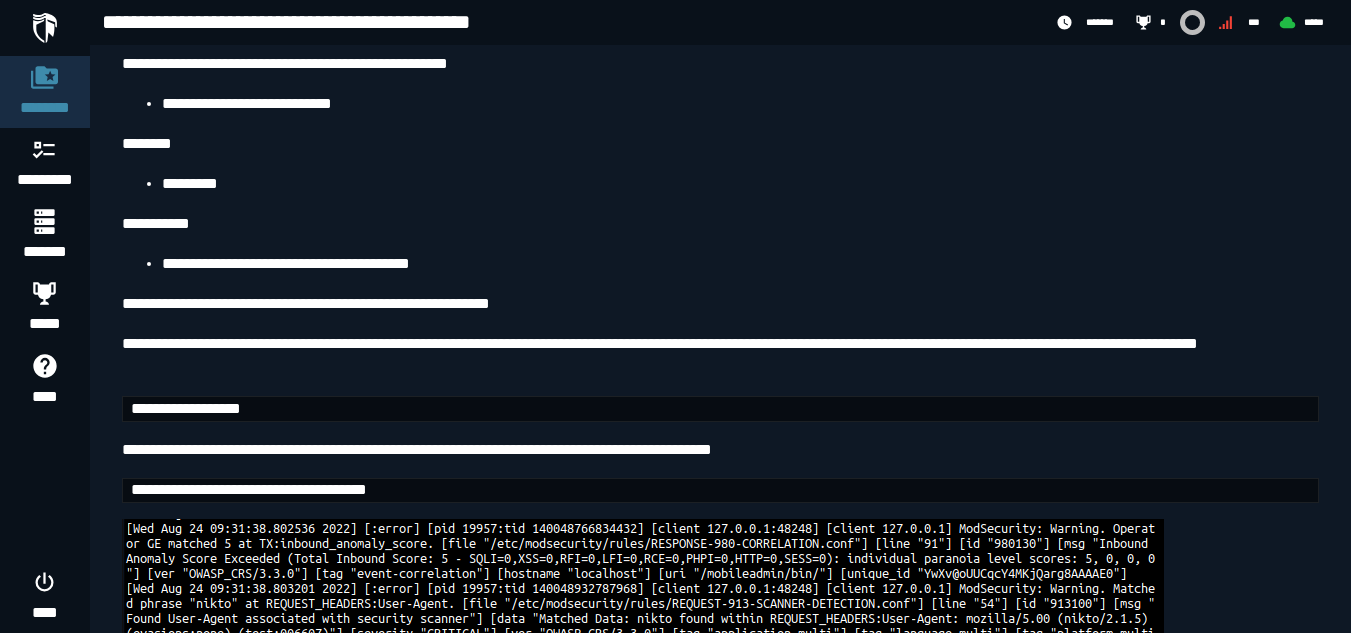 click on "**********" at bounding box center [186, 408] 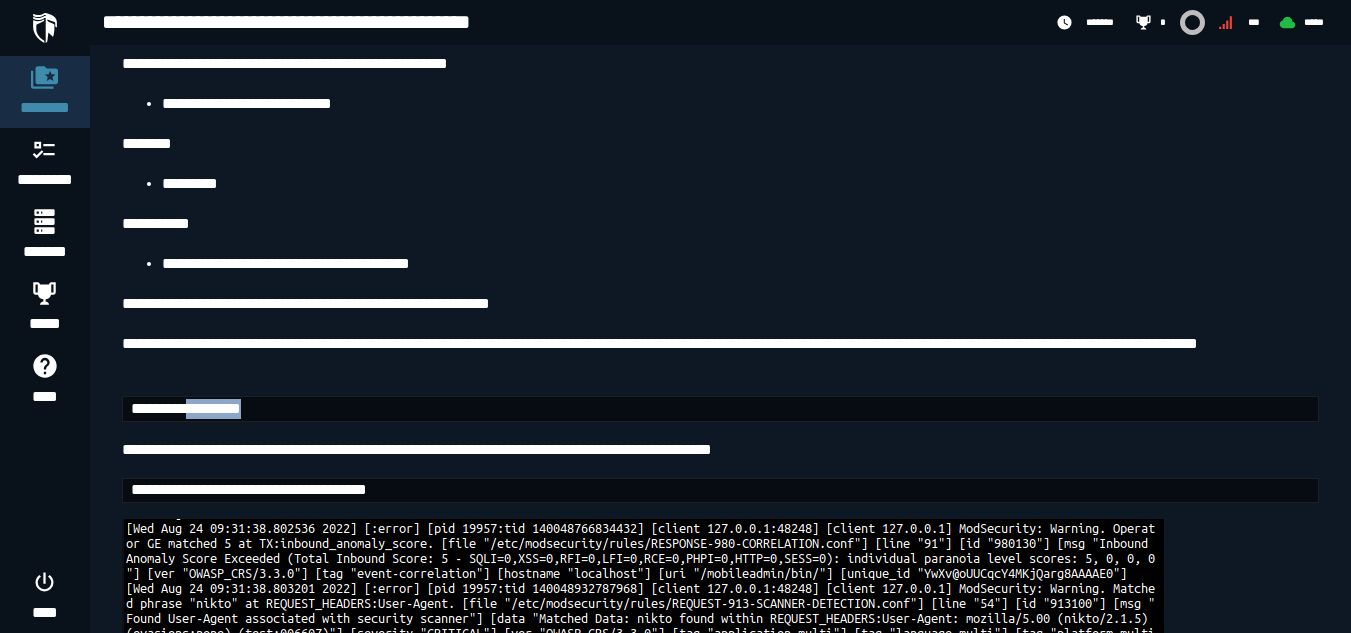 click on "**********" at bounding box center [186, 408] 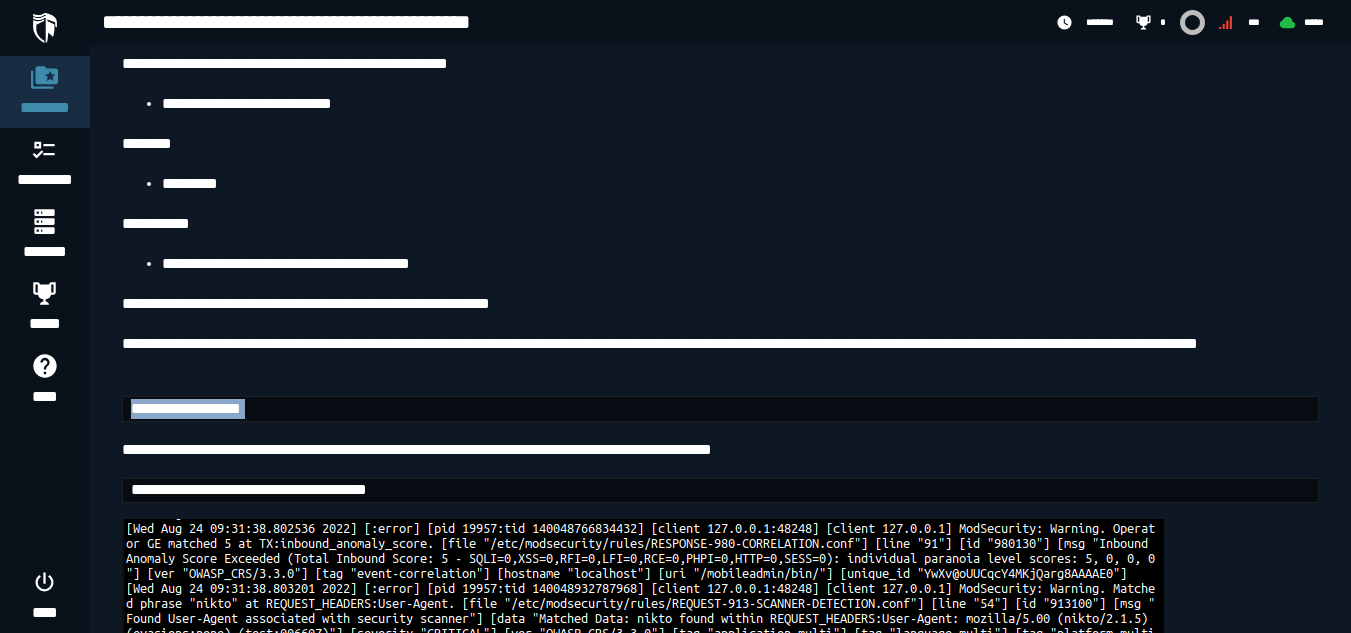 click on "**********" at bounding box center (186, 408) 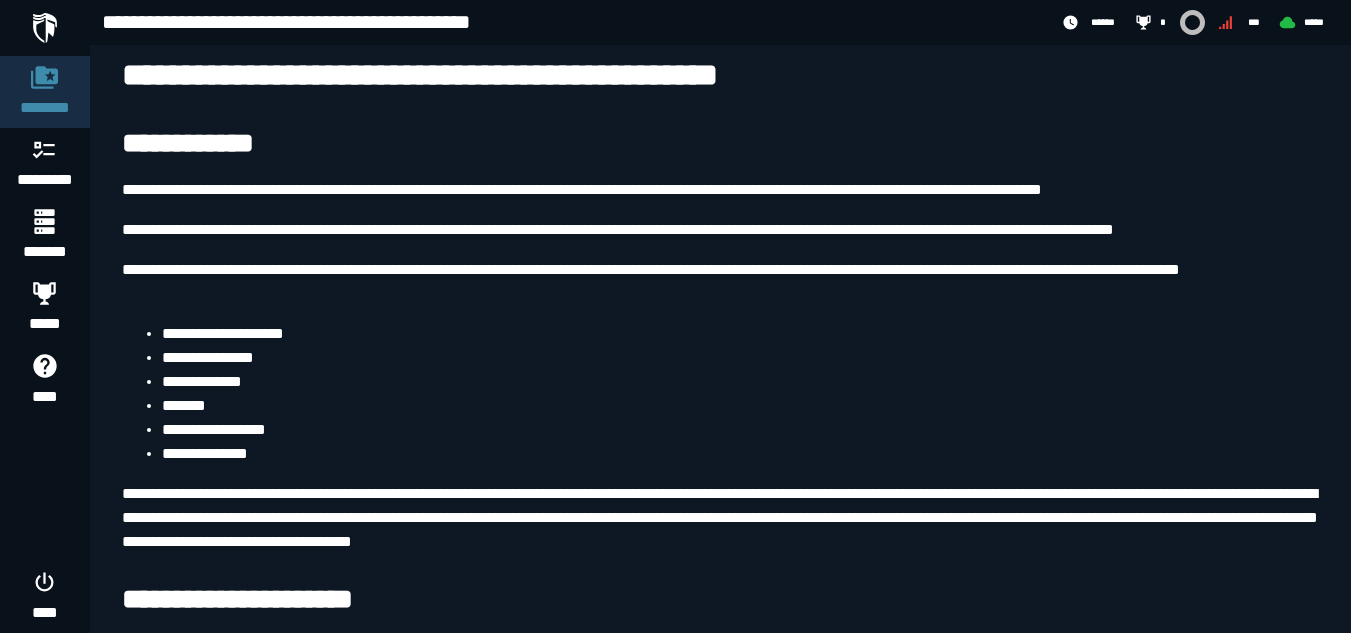 scroll, scrollTop: 0, scrollLeft: 0, axis: both 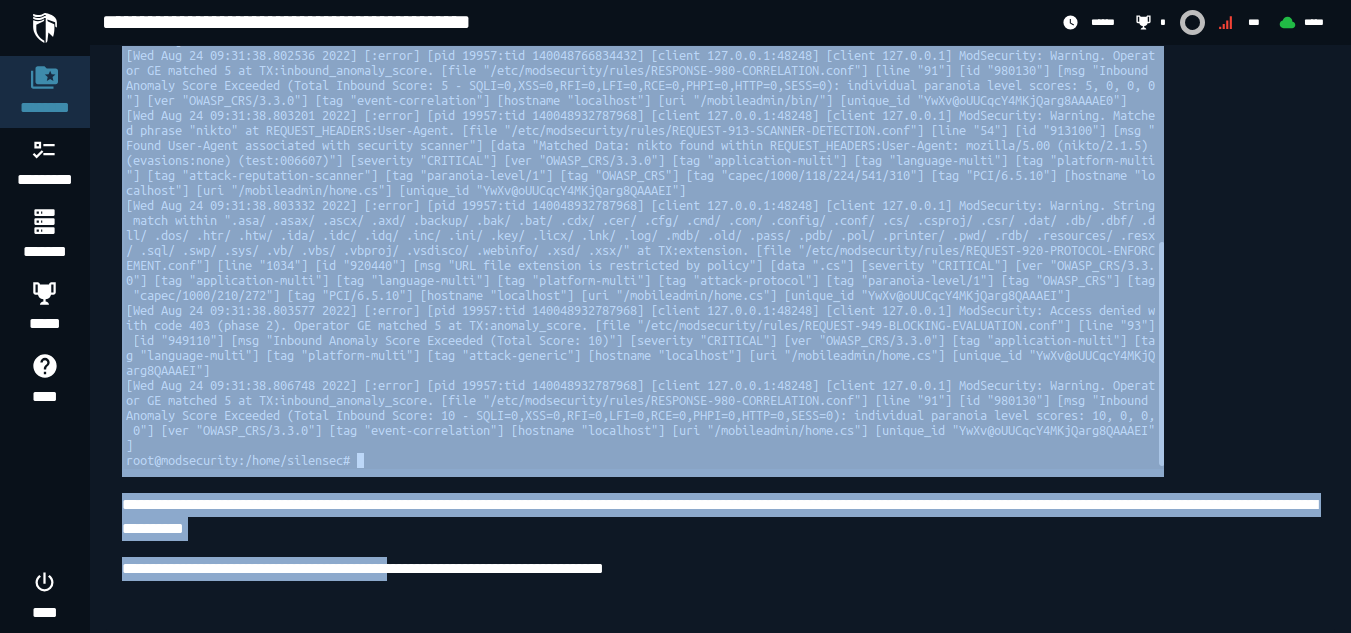 drag, startPoint x: 130, startPoint y: 159, endPoint x: 426, endPoint y: 680, distance: 599.2136 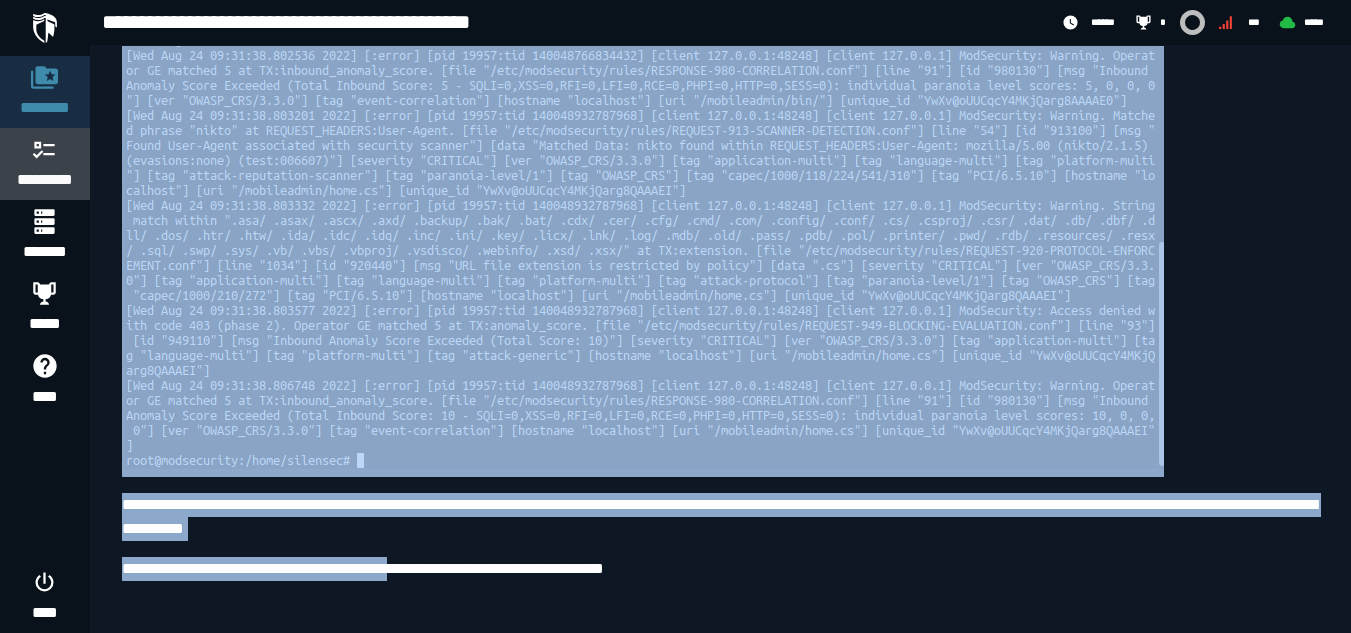 click on "*********" at bounding box center (45, 180) 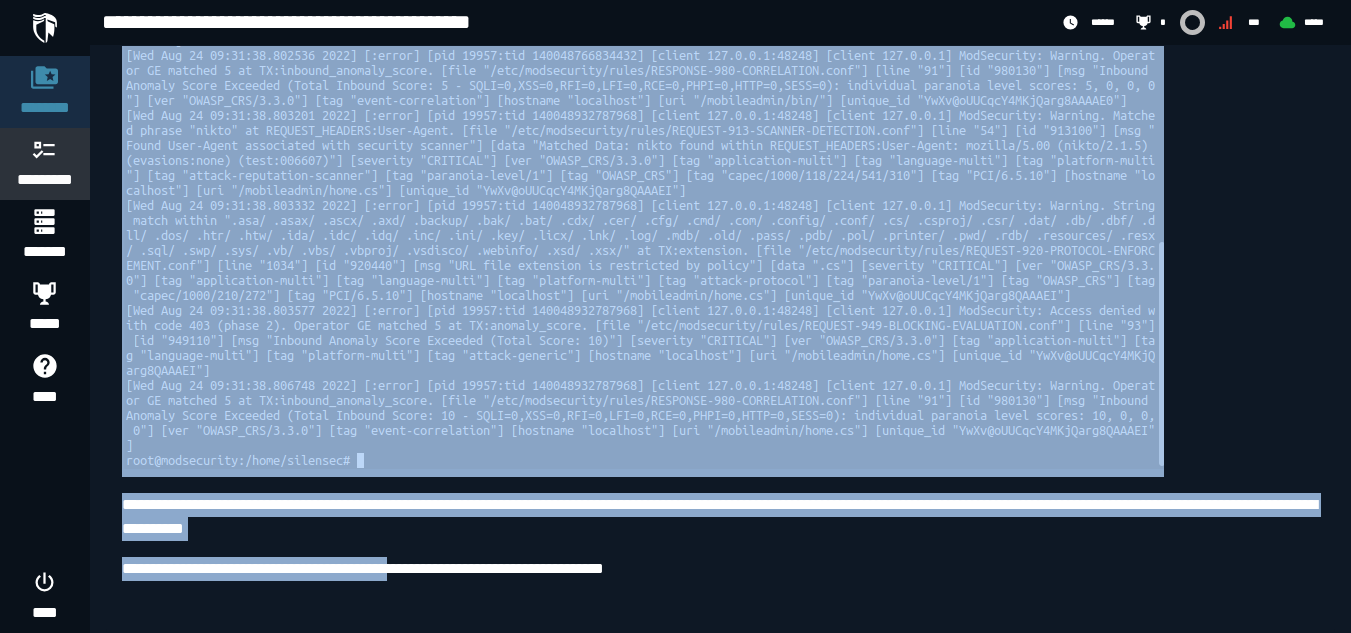 scroll, scrollTop: 0, scrollLeft: 0, axis: both 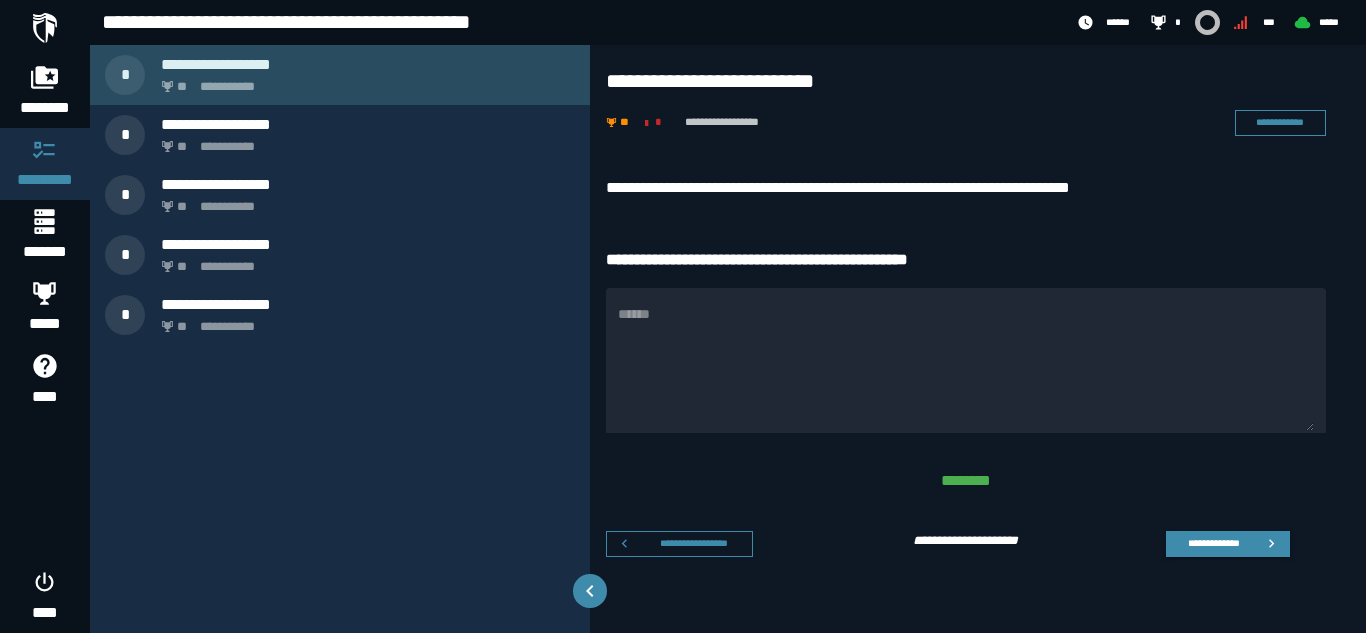 click on "**********" at bounding box center [364, 81] 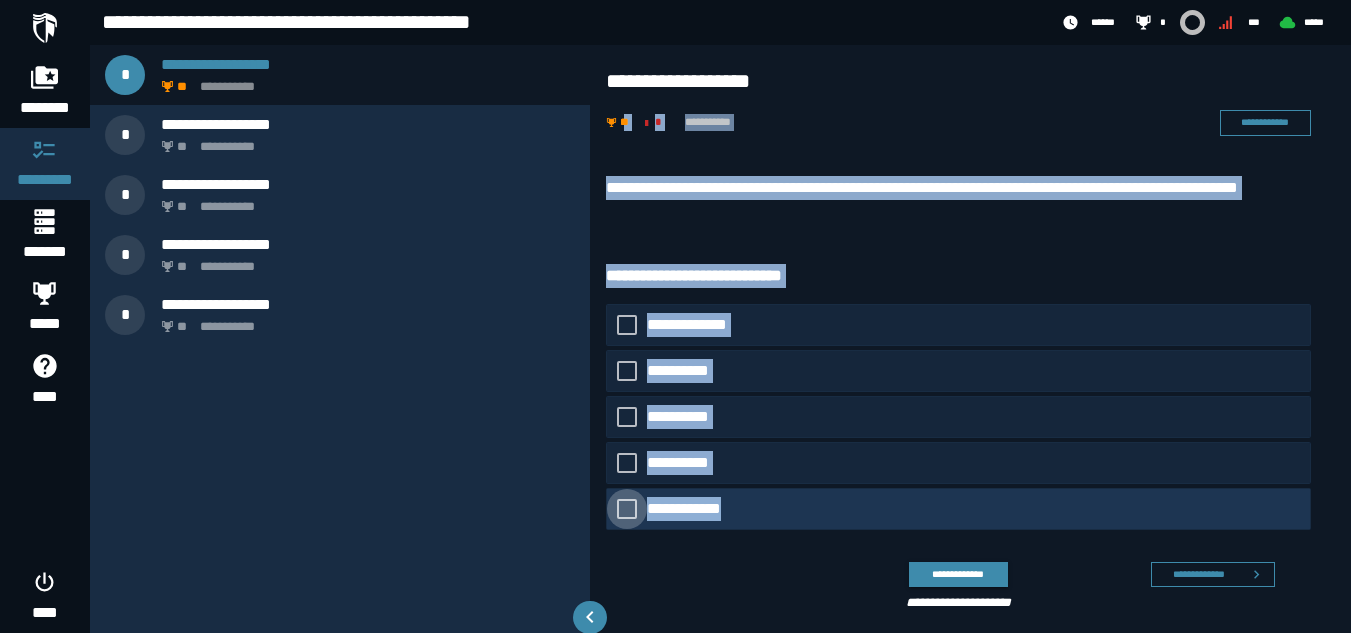 drag, startPoint x: 629, startPoint y: 146, endPoint x: 829, endPoint y: 521, distance: 425 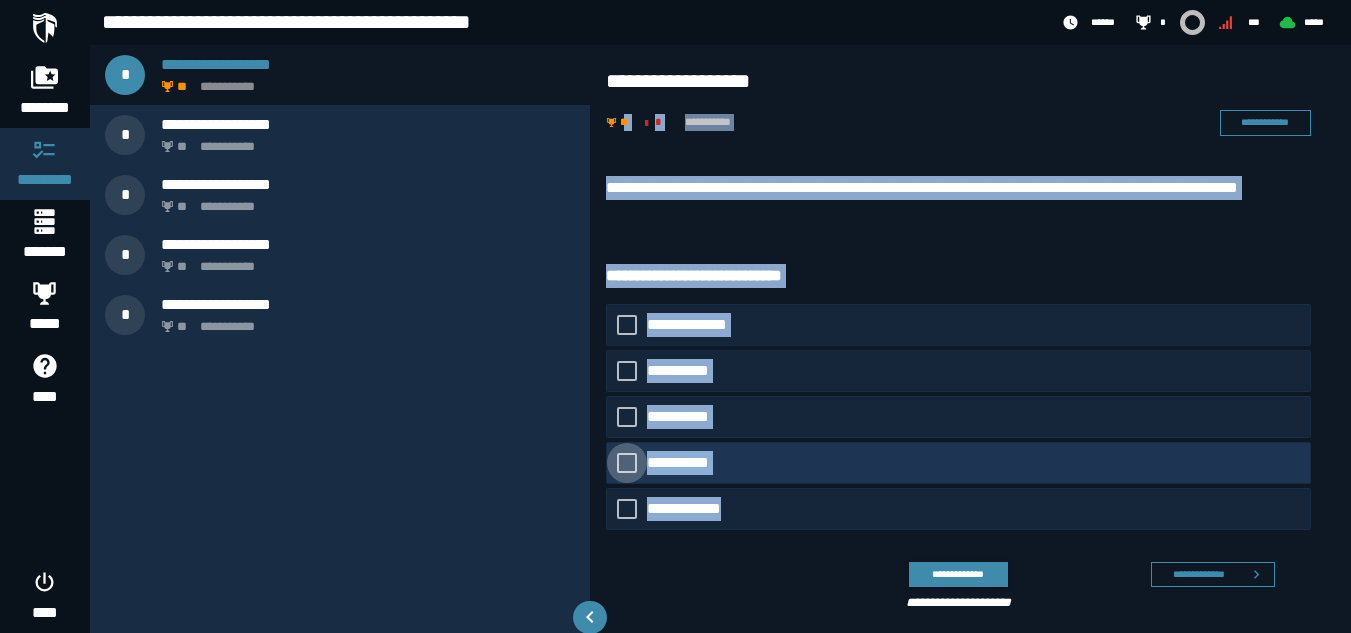 click on "**********" at bounding box center (683, 463) 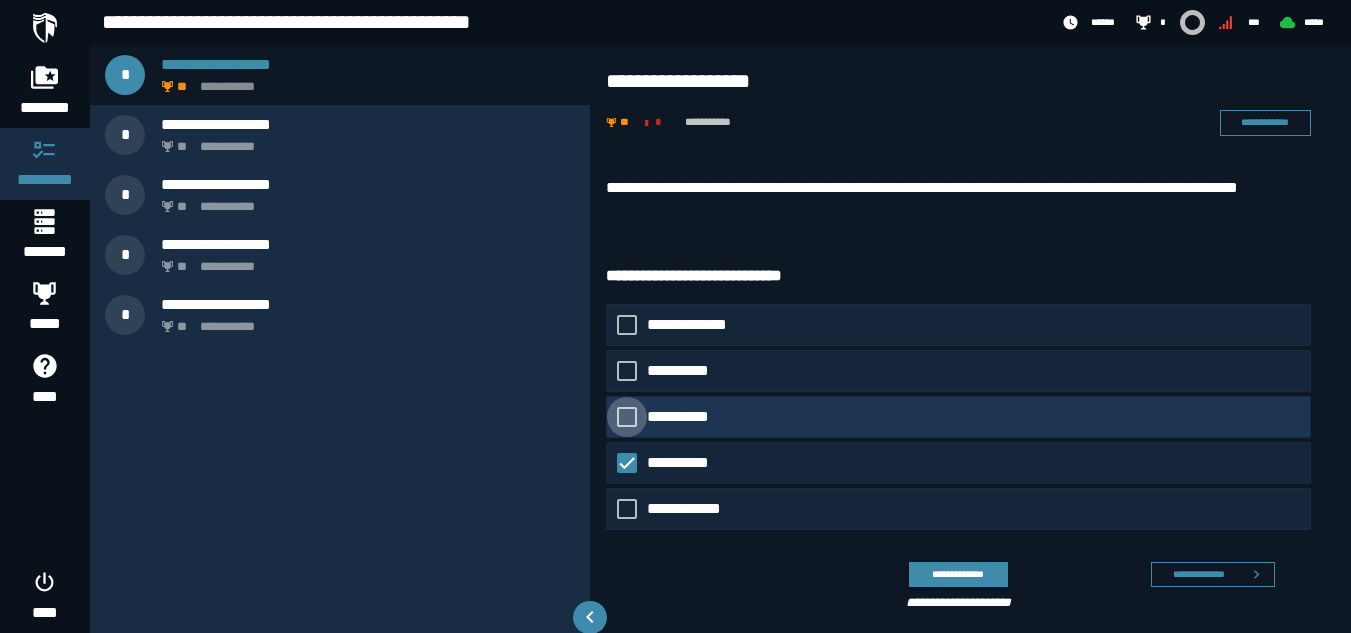 click on "**********" at bounding box center [685, 417] 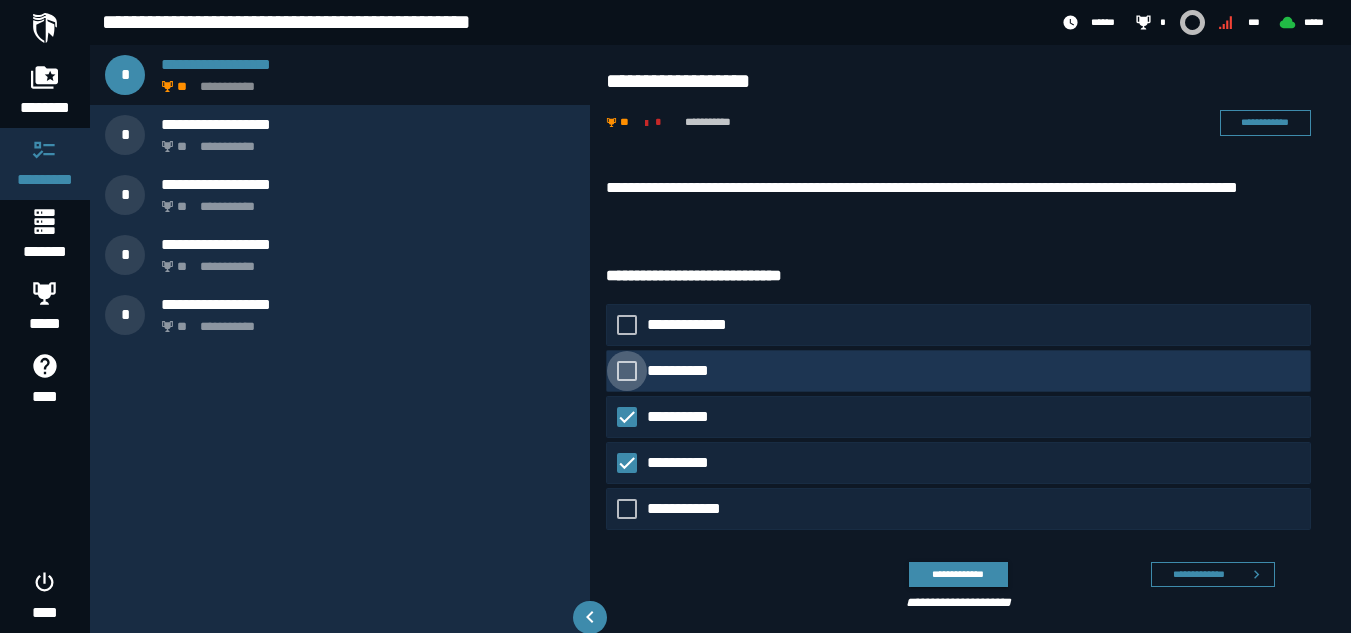 click on "**********" at bounding box center [689, 371] 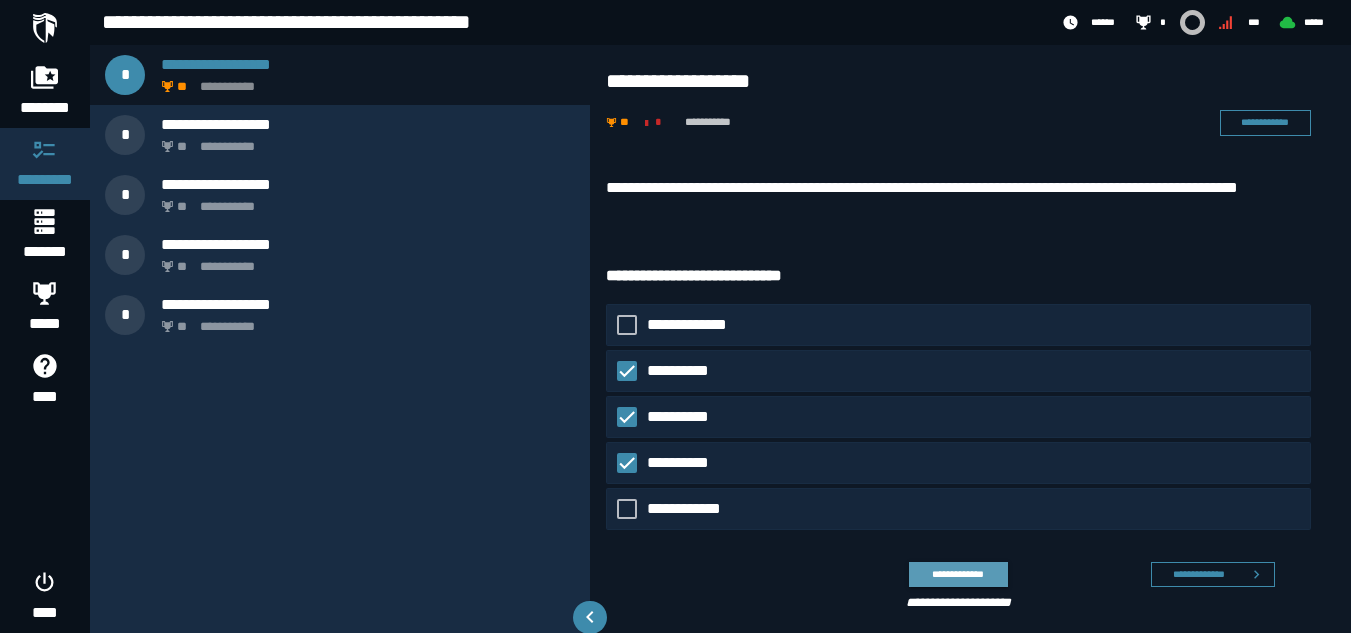 click on "**********" at bounding box center [958, 574] 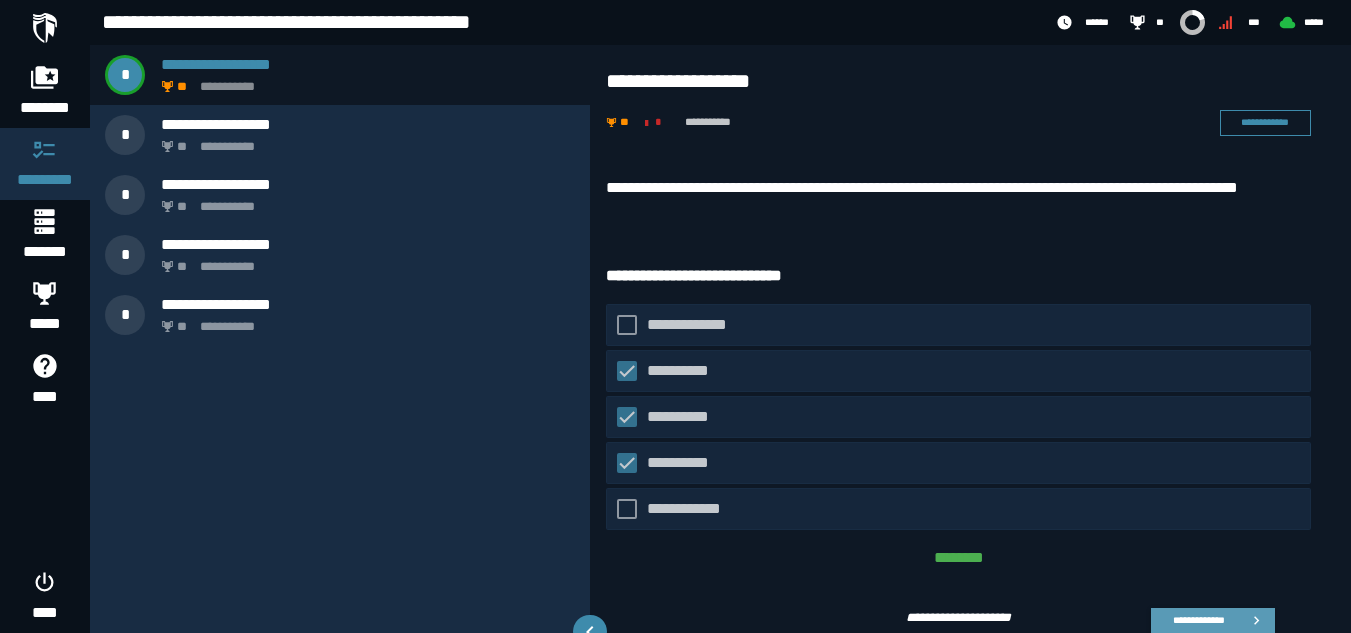 click on "**********" at bounding box center (1213, 621) 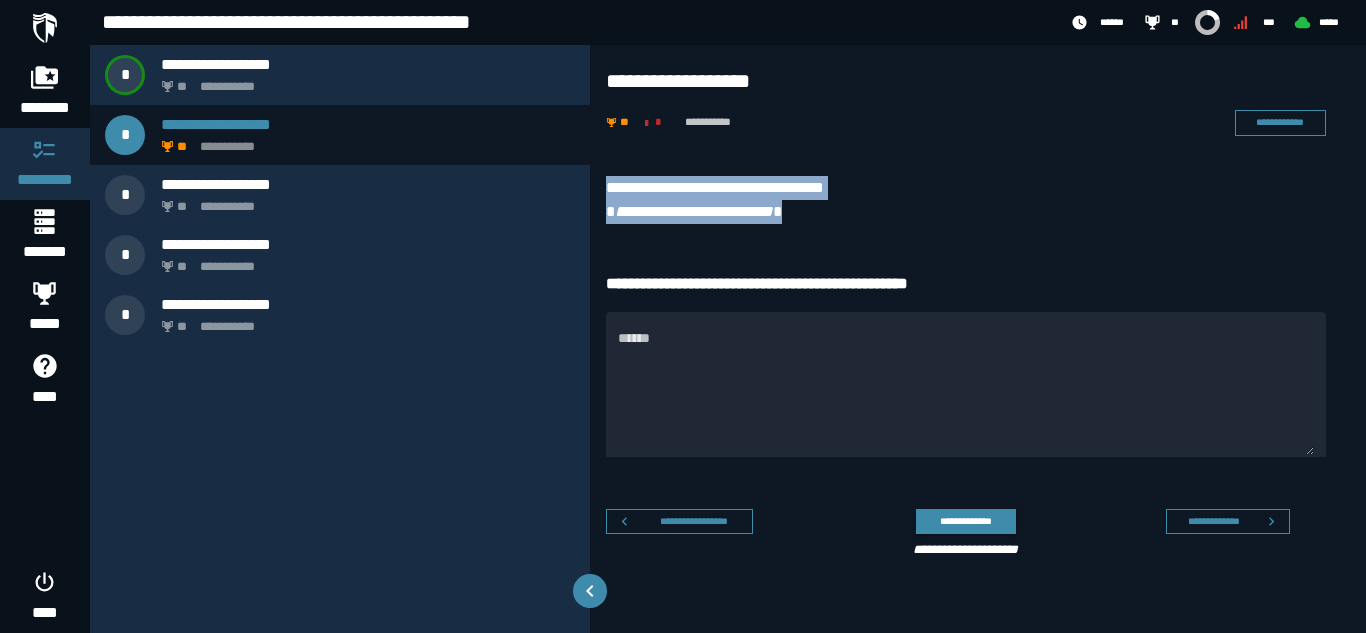 drag, startPoint x: 608, startPoint y: 186, endPoint x: 853, endPoint y: 217, distance: 246.95343 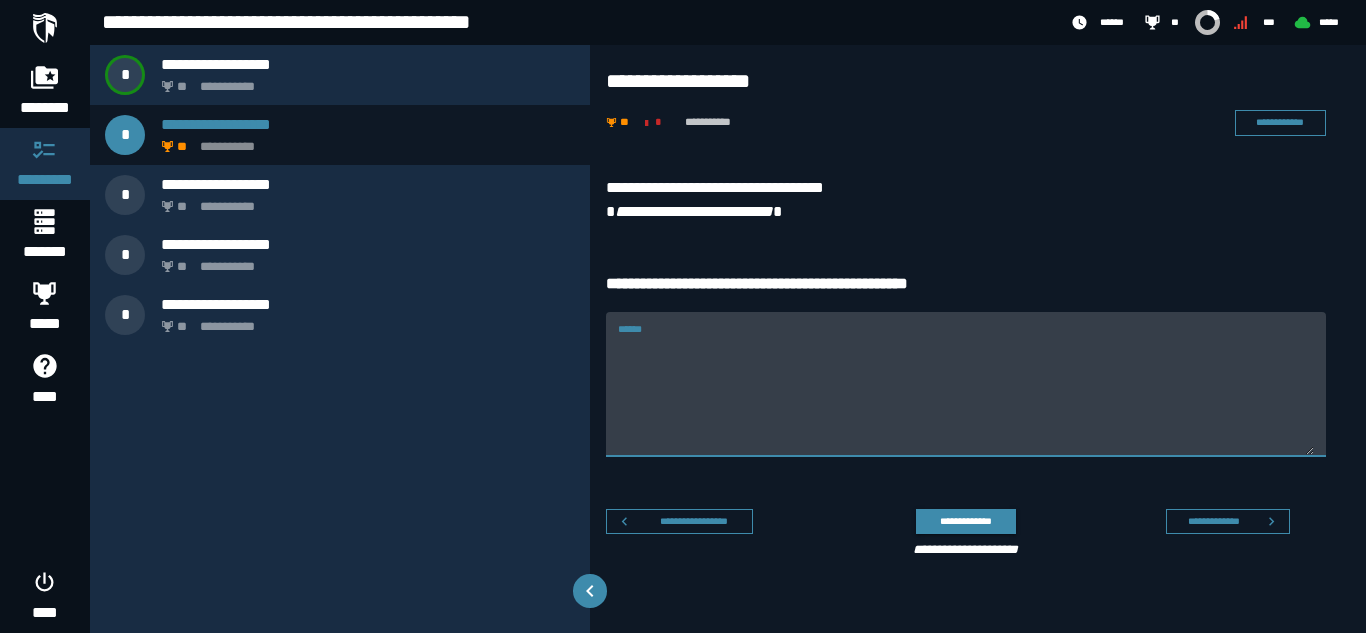 click on "******" at bounding box center (966, 396) 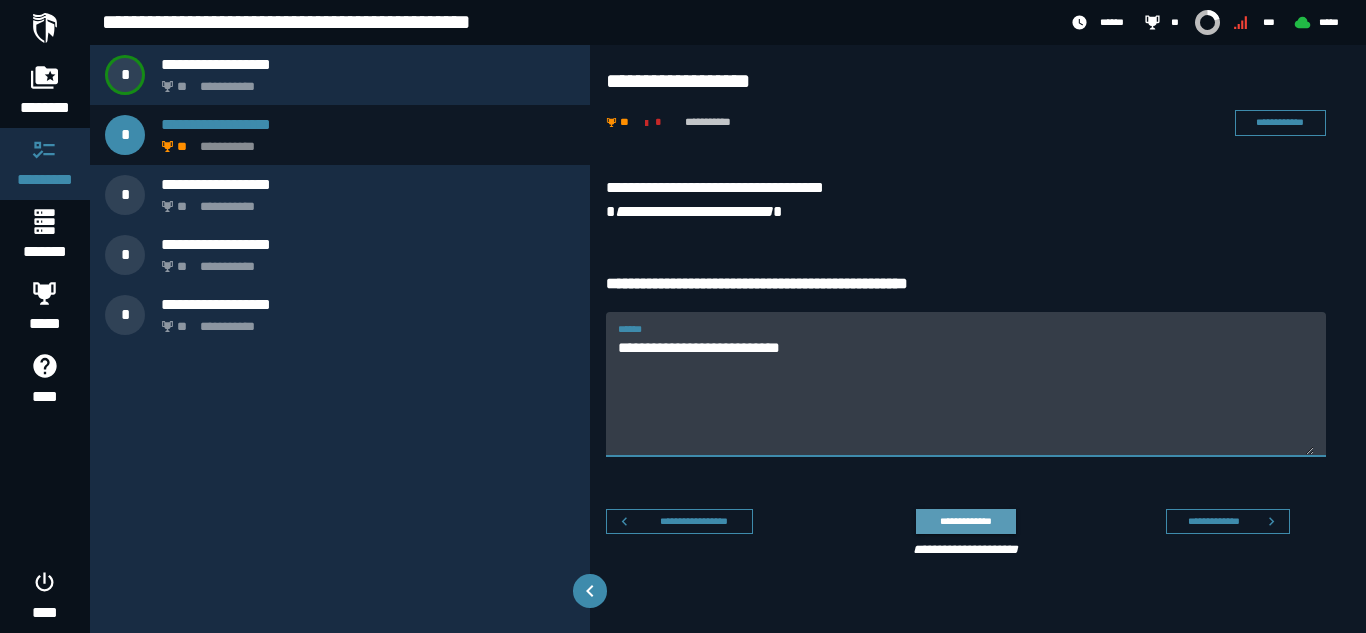 type on "**********" 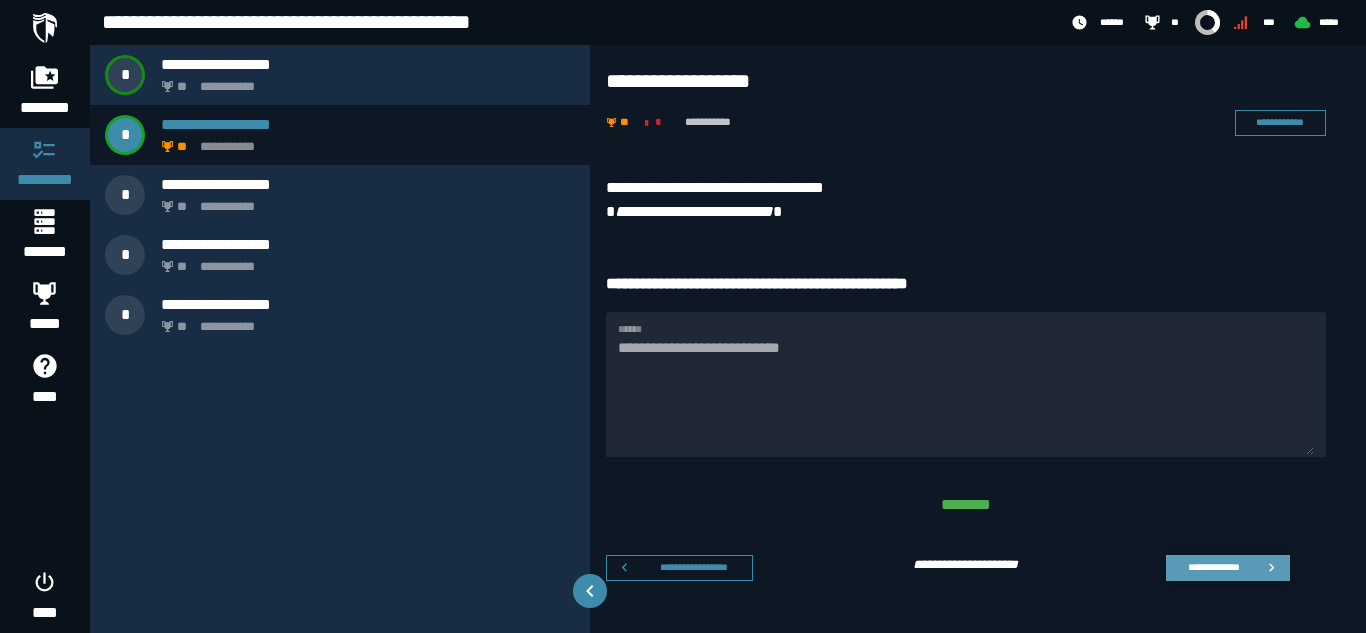 click on "**********" at bounding box center [1213, 567] 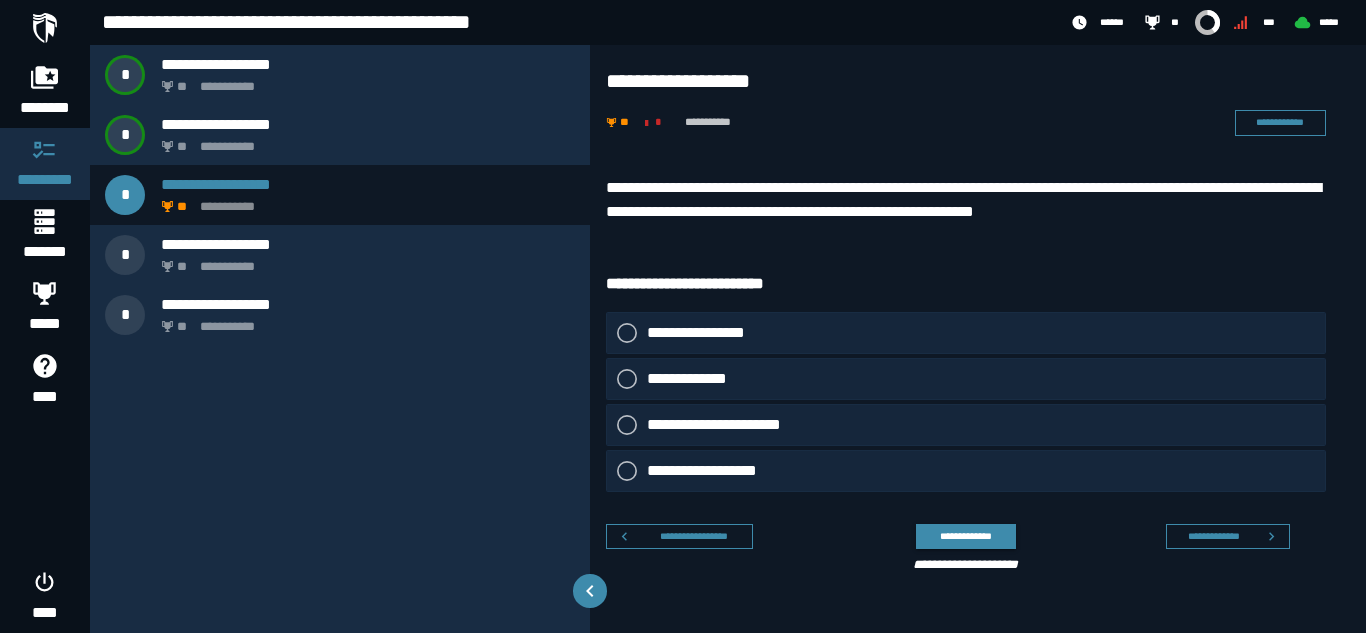click on "[REDACTED]" at bounding box center (978, 339) 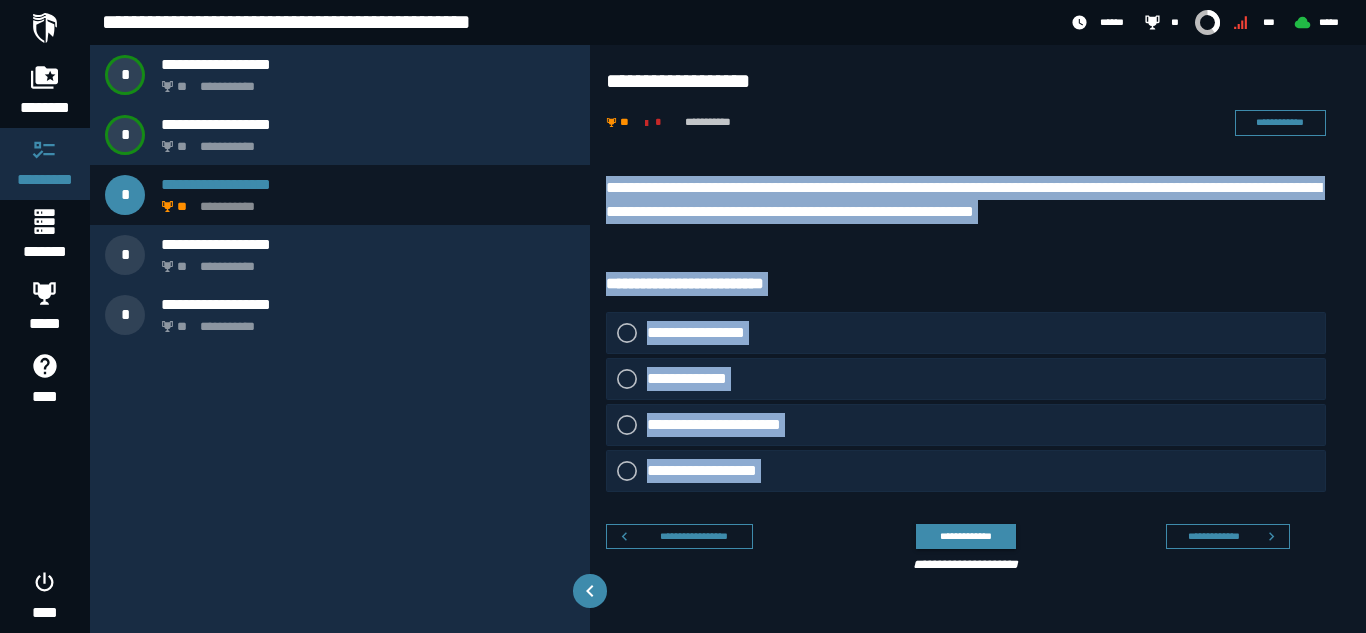 drag, startPoint x: 601, startPoint y: 172, endPoint x: 832, endPoint y: 517, distance: 415.19394 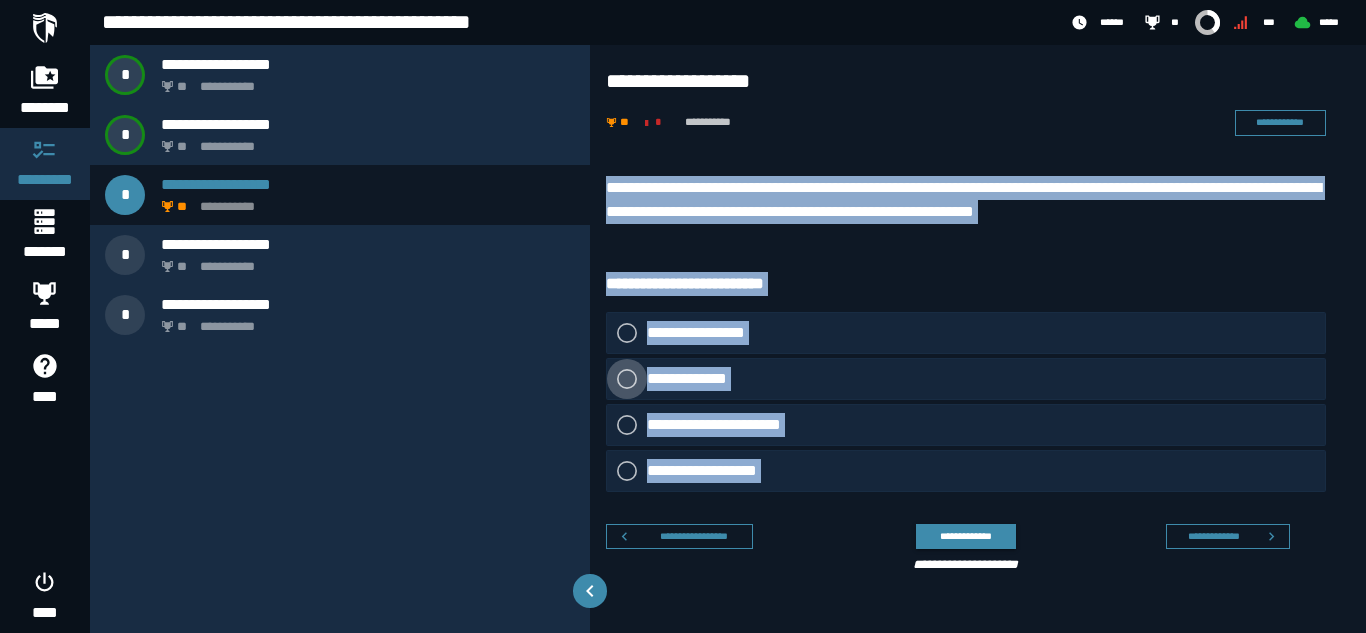 click on "**********" at bounding box center [694, 379] 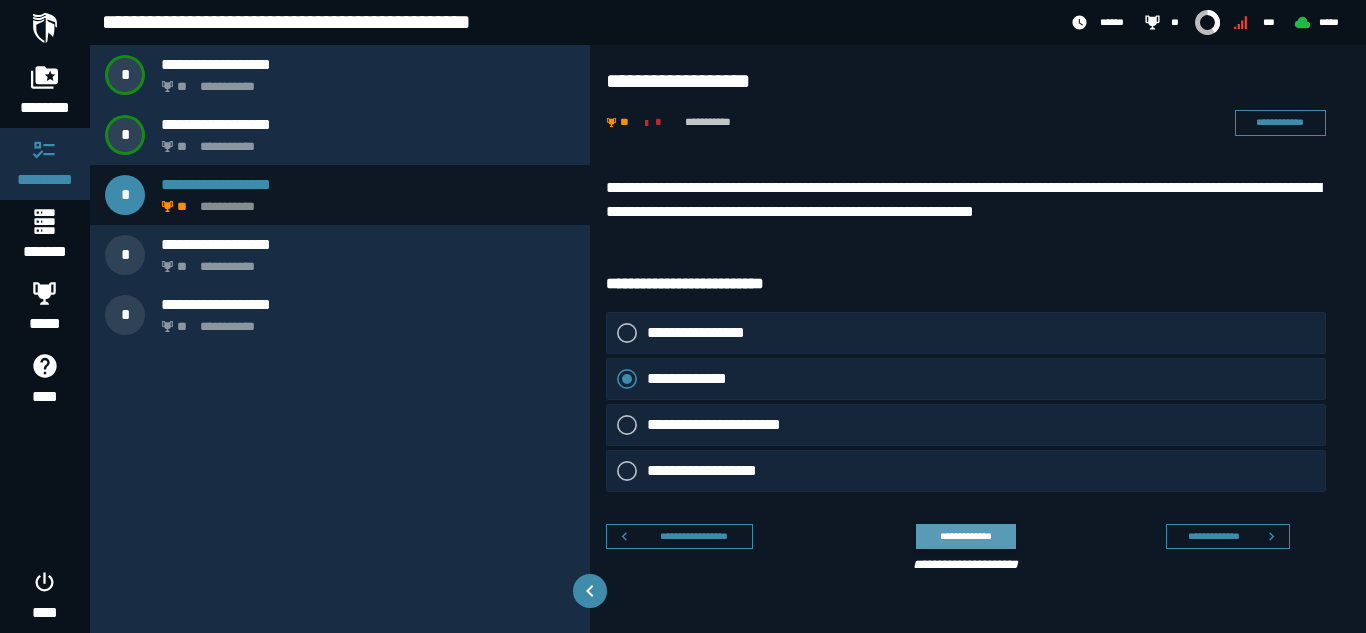 click on "**********" at bounding box center (965, 536) 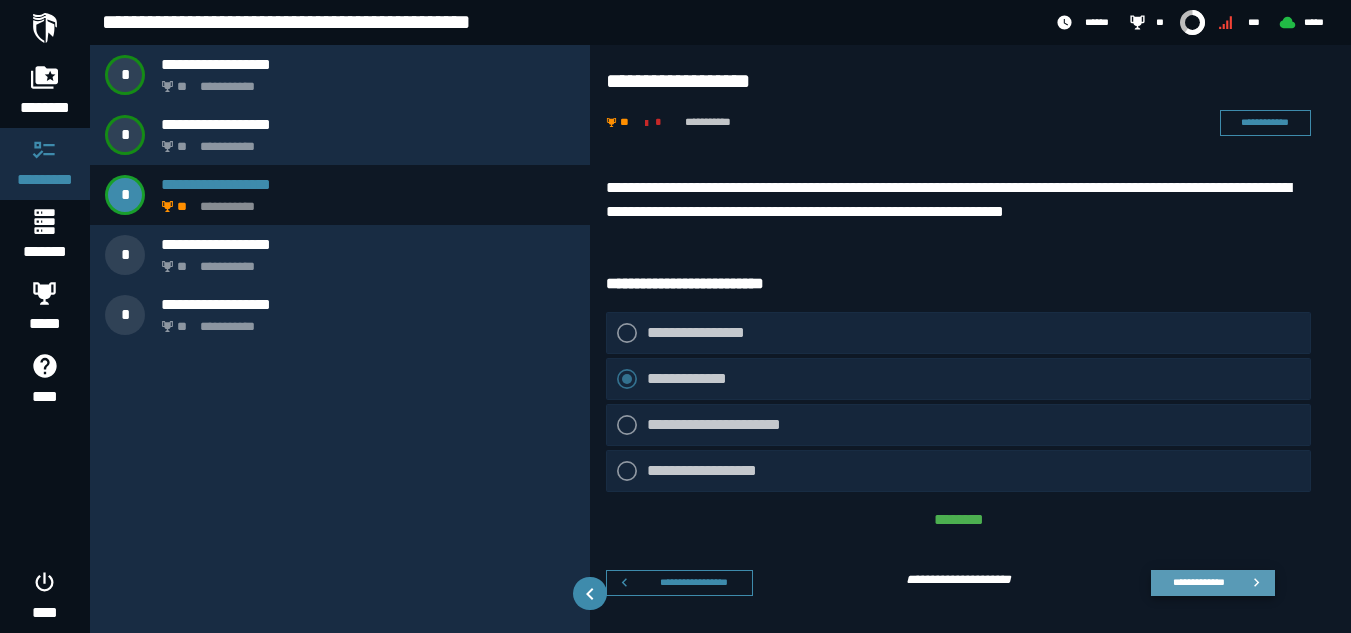 click on "**********" at bounding box center (1198, 582) 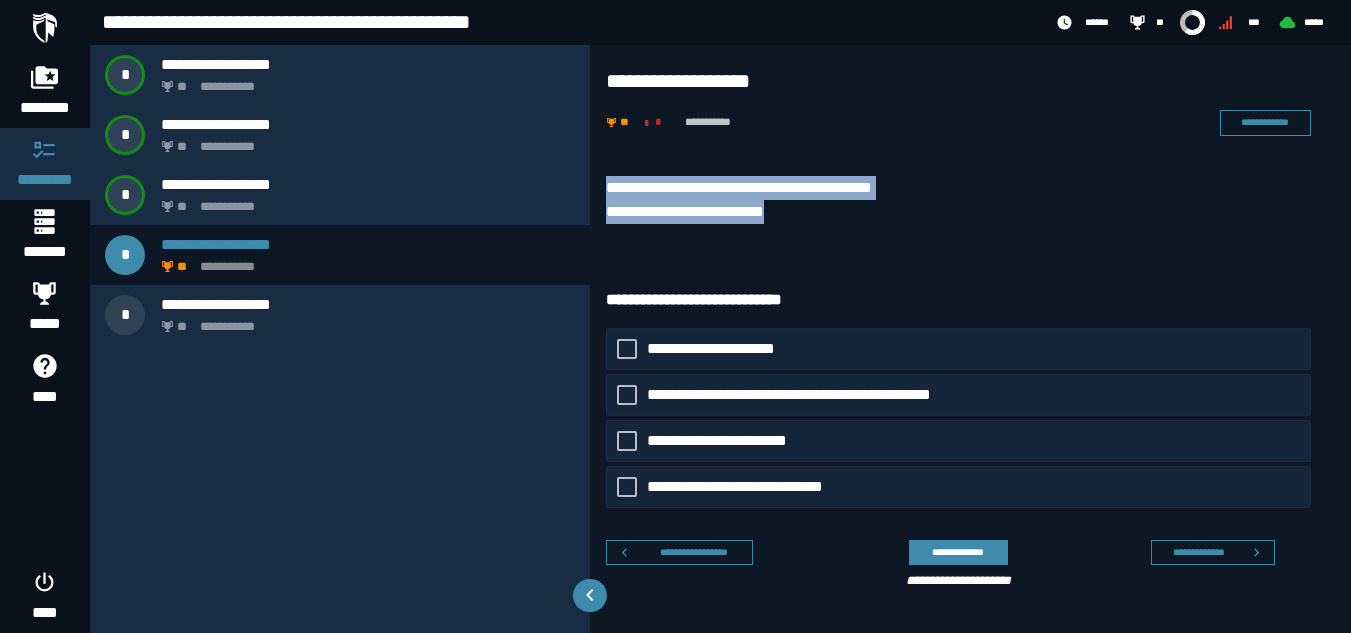 drag, startPoint x: 603, startPoint y: 182, endPoint x: 815, endPoint y: 212, distance: 214.11212 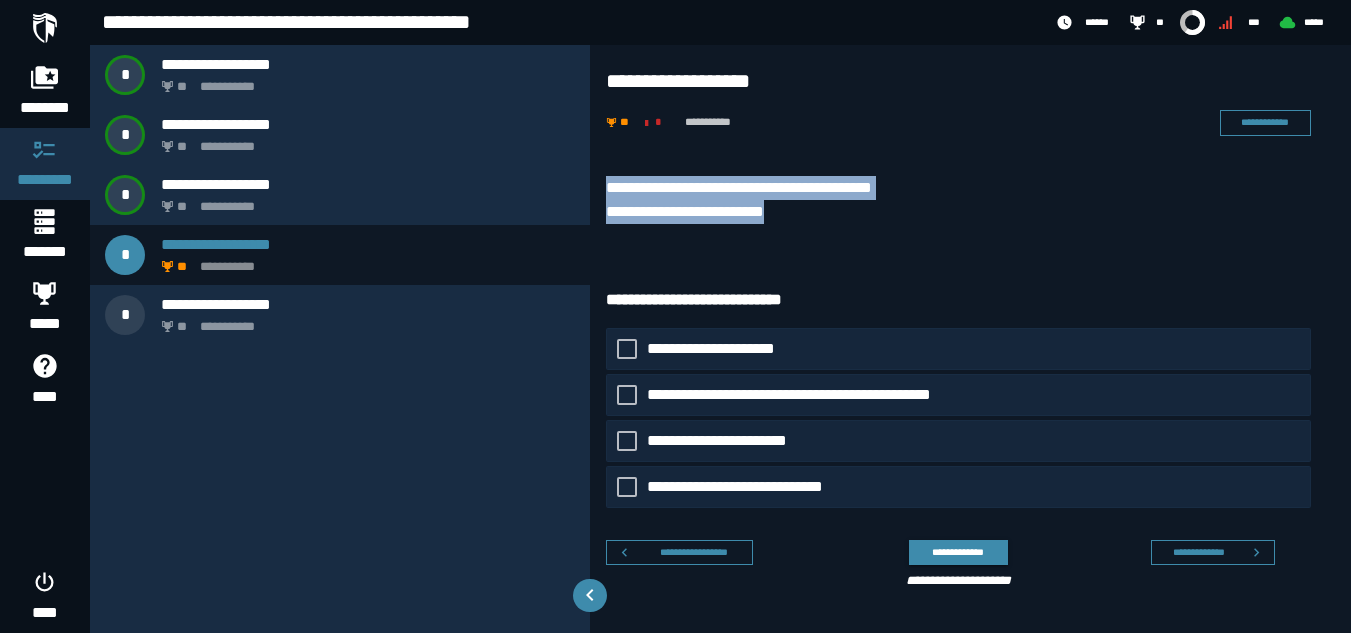 drag, startPoint x: 725, startPoint y: 225, endPoint x: 892, endPoint y: 231, distance: 167.10774 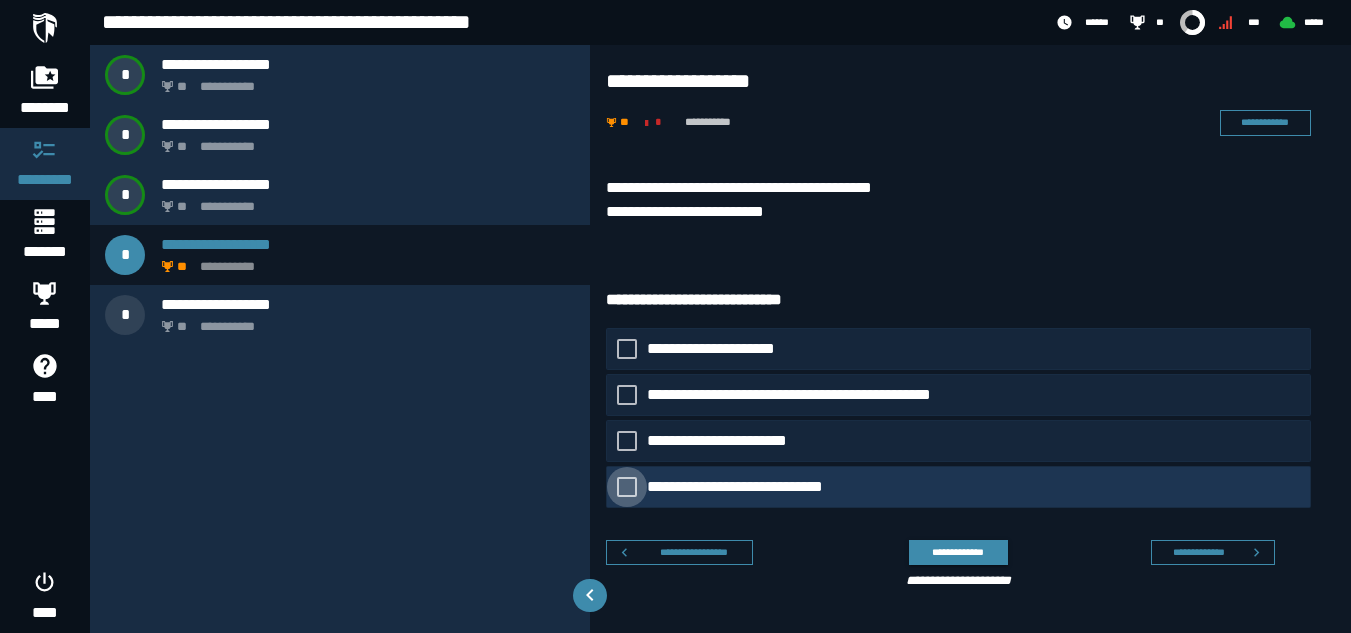 click on "**********" 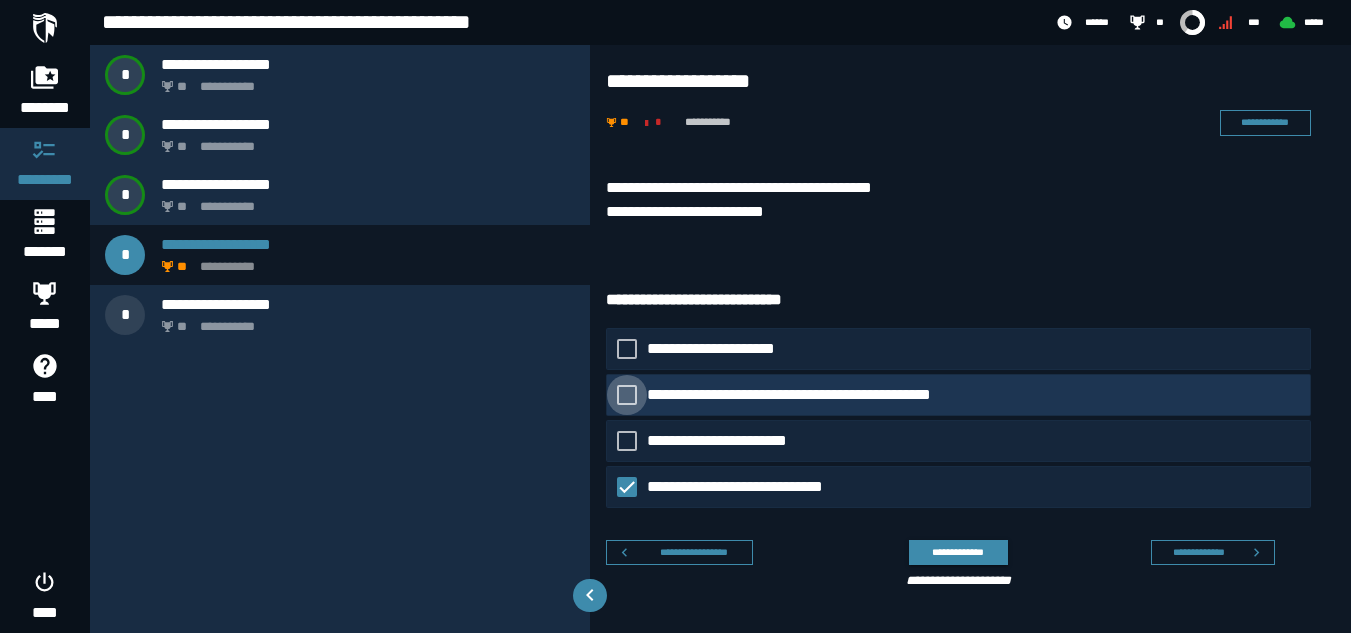click on "**********" at bounding box center [809, 395] 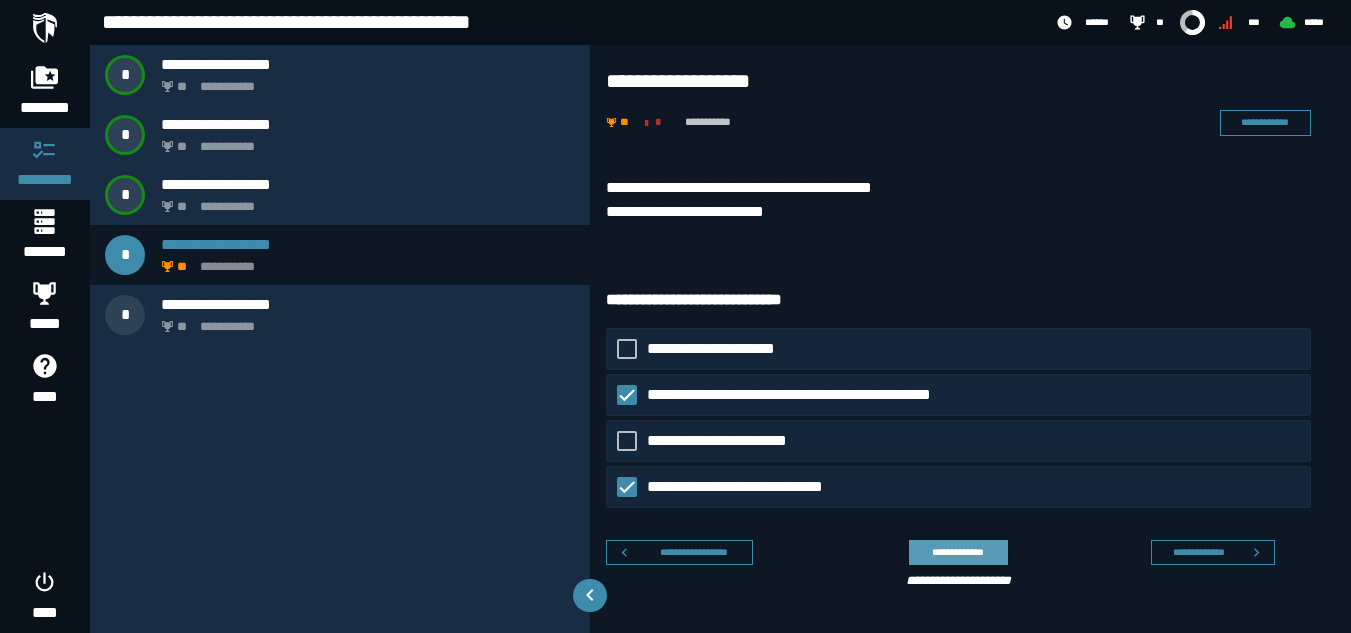 click on "**********" at bounding box center (958, 552) 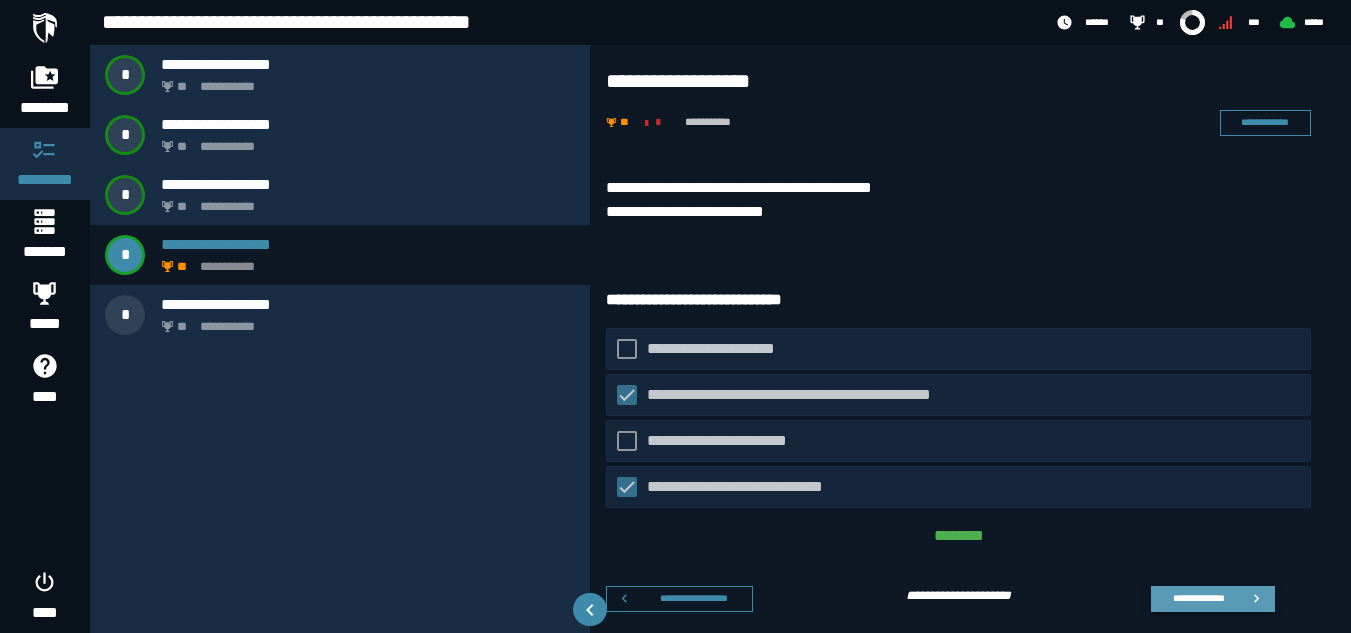 click on "**********" at bounding box center (1198, 598) 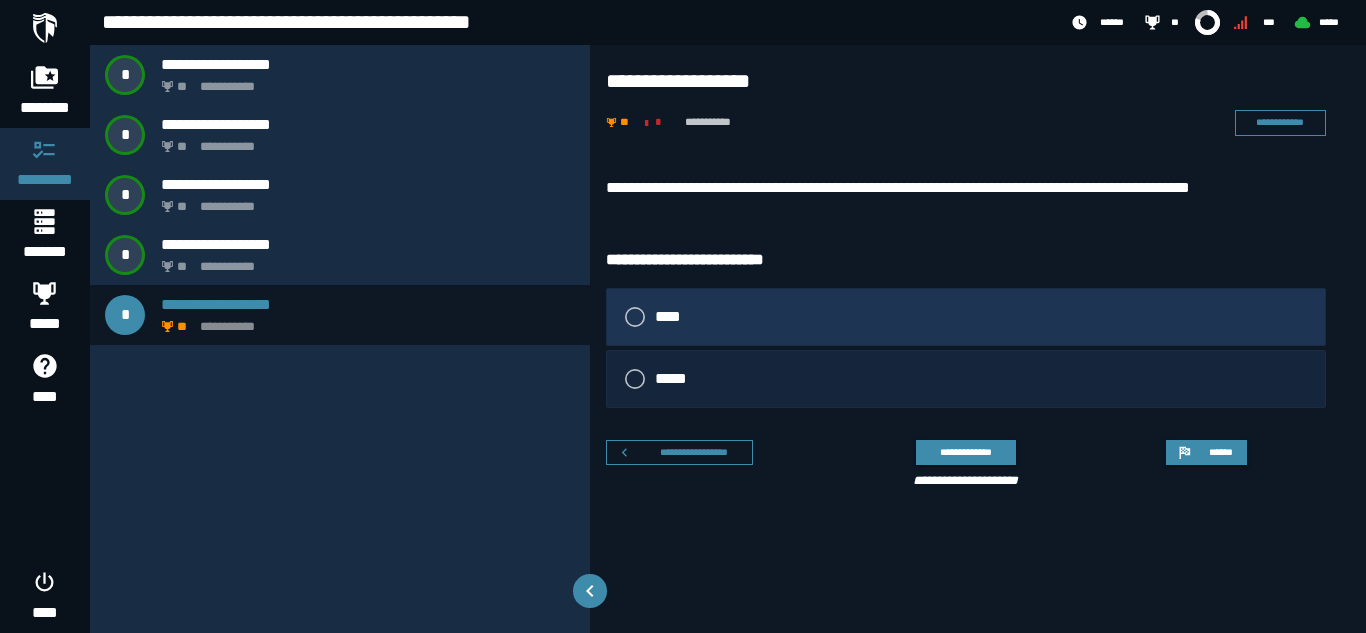 click on "****" at bounding box center (966, 317) 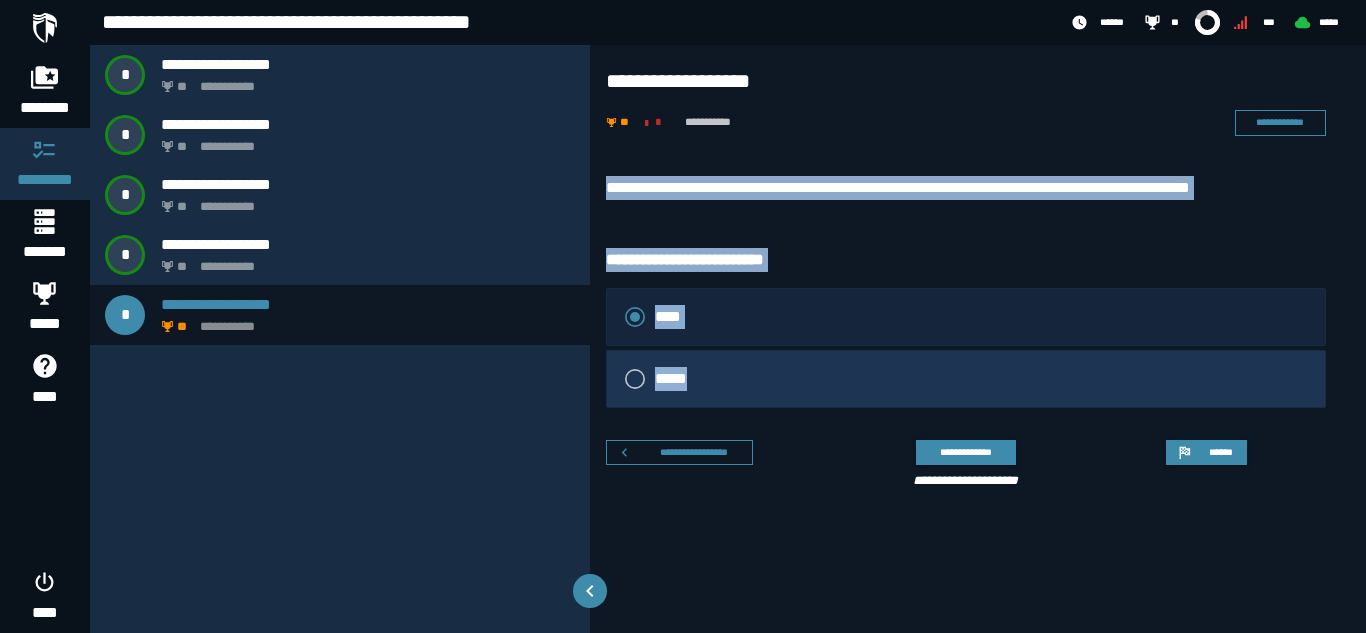 drag, startPoint x: 602, startPoint y: 172, endPoint x: 964, endPoint y: 403, distance: 429.42404 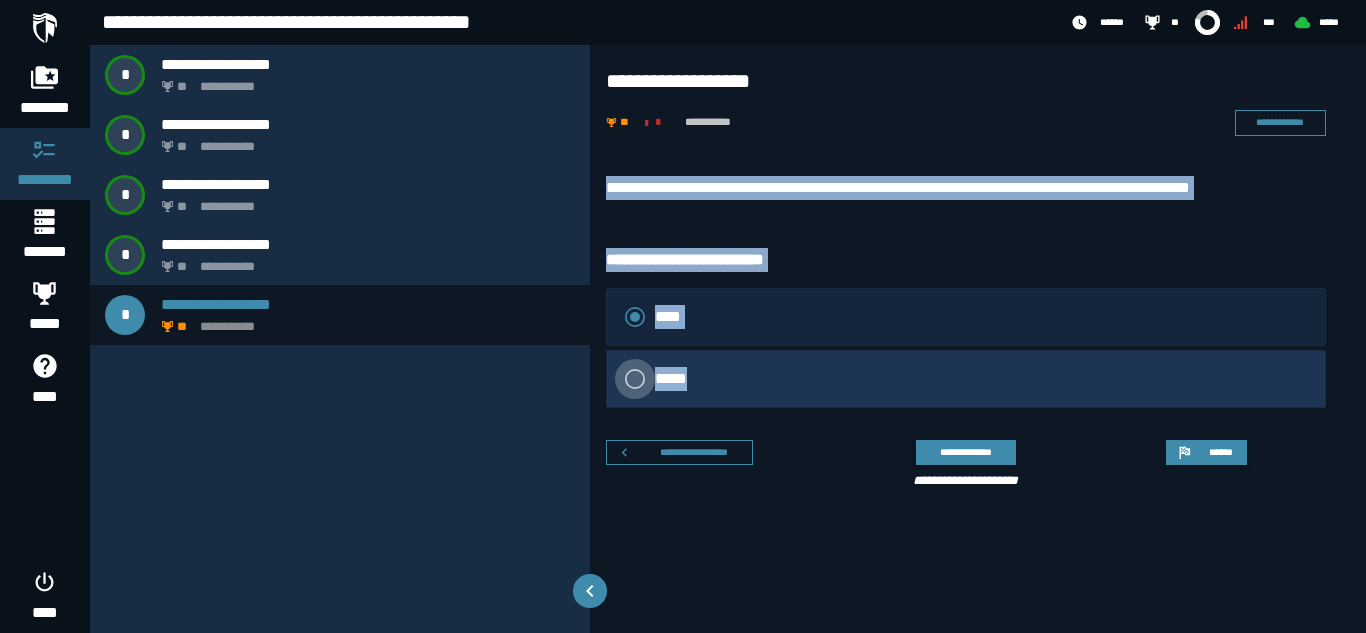 click on "*****" at bounding box center [674, 379] 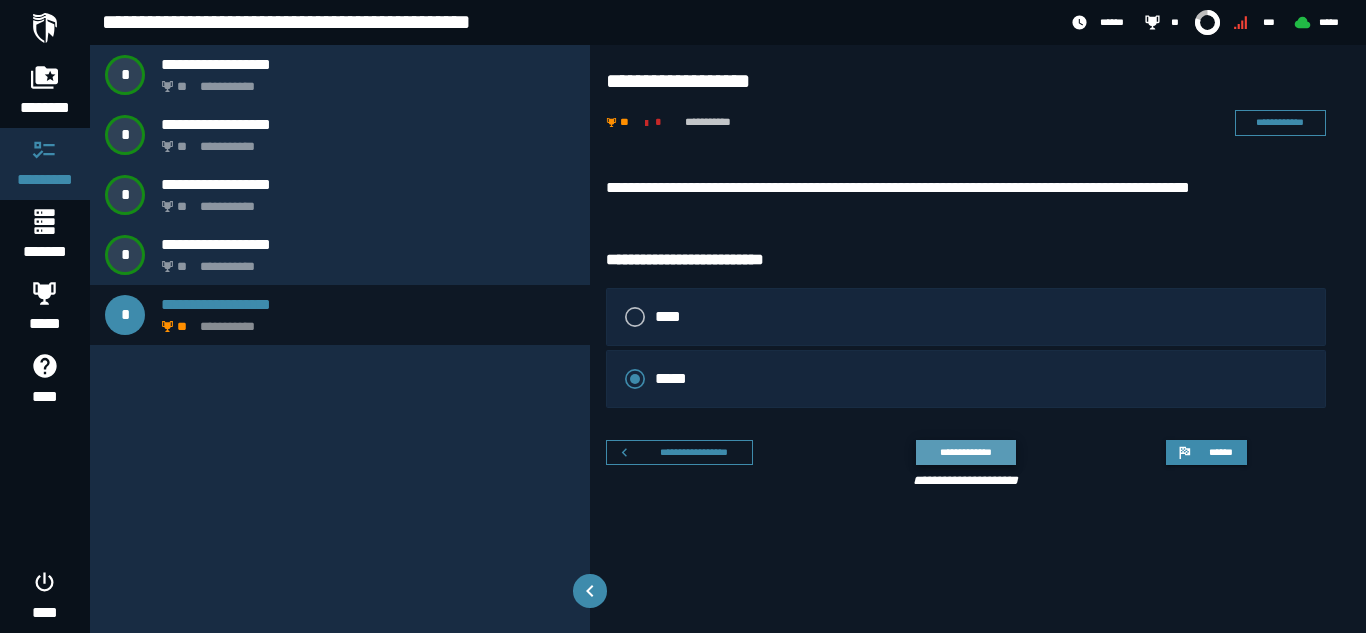 click on "**********" at bounding box center (965, 452) 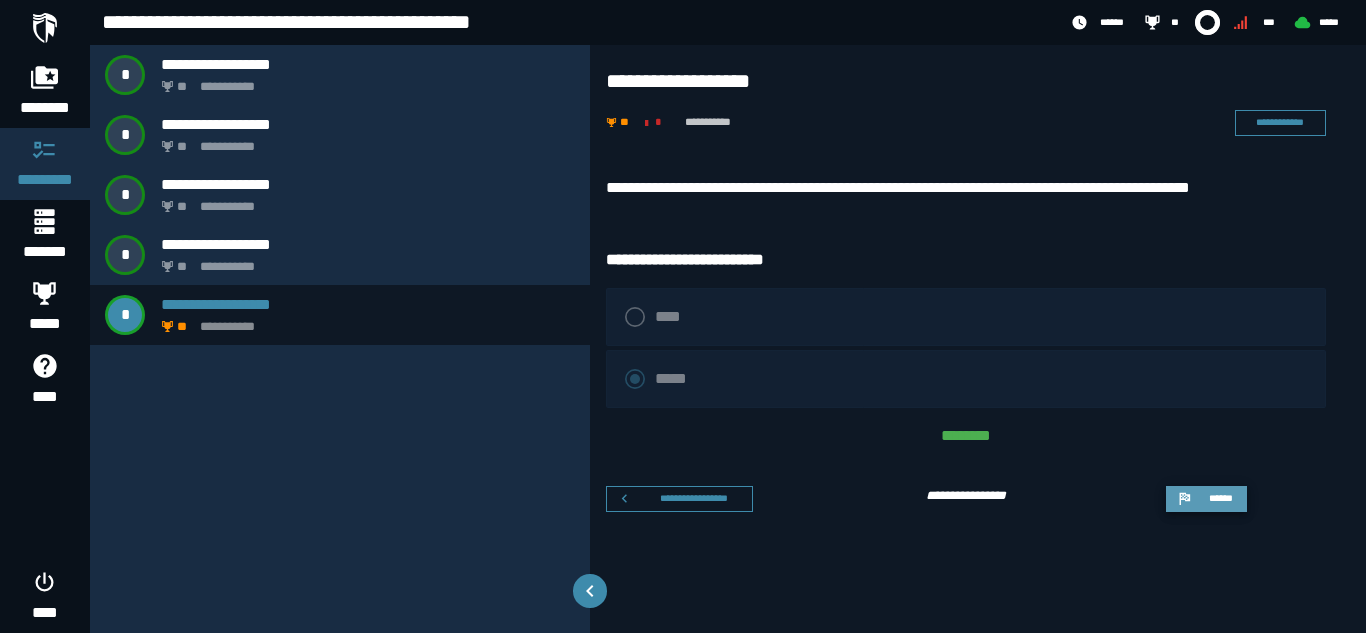 click 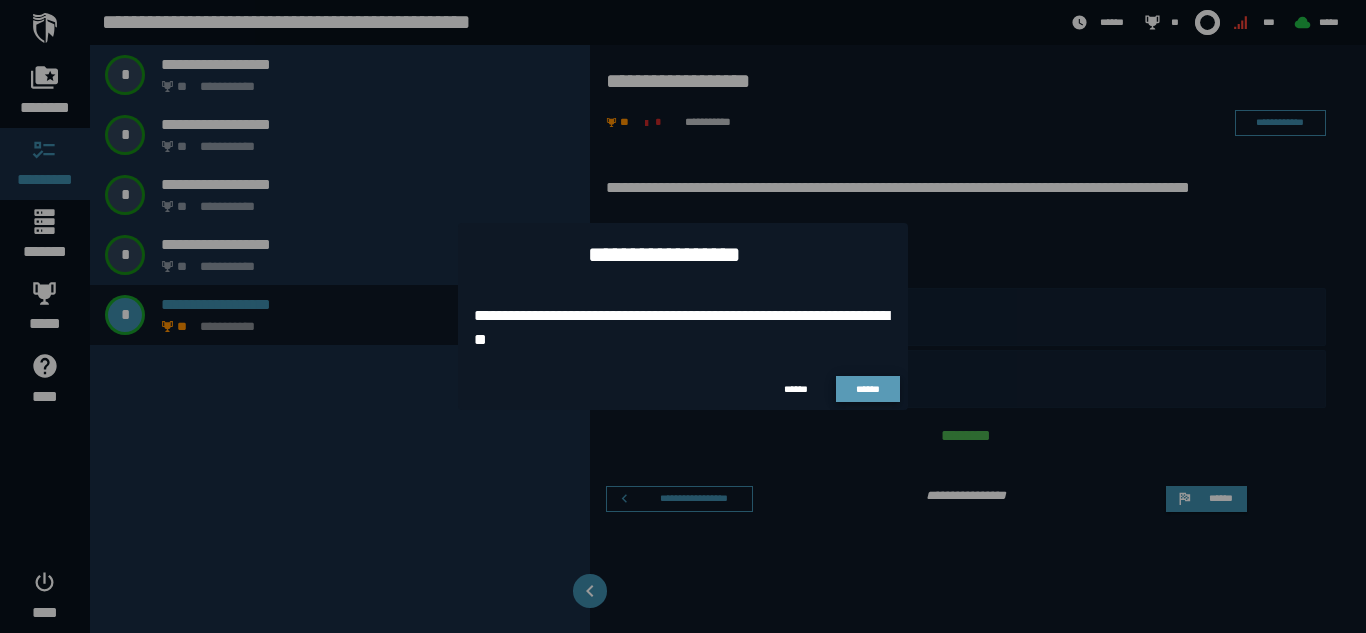 click on "******" at bounding box center [868, 389] 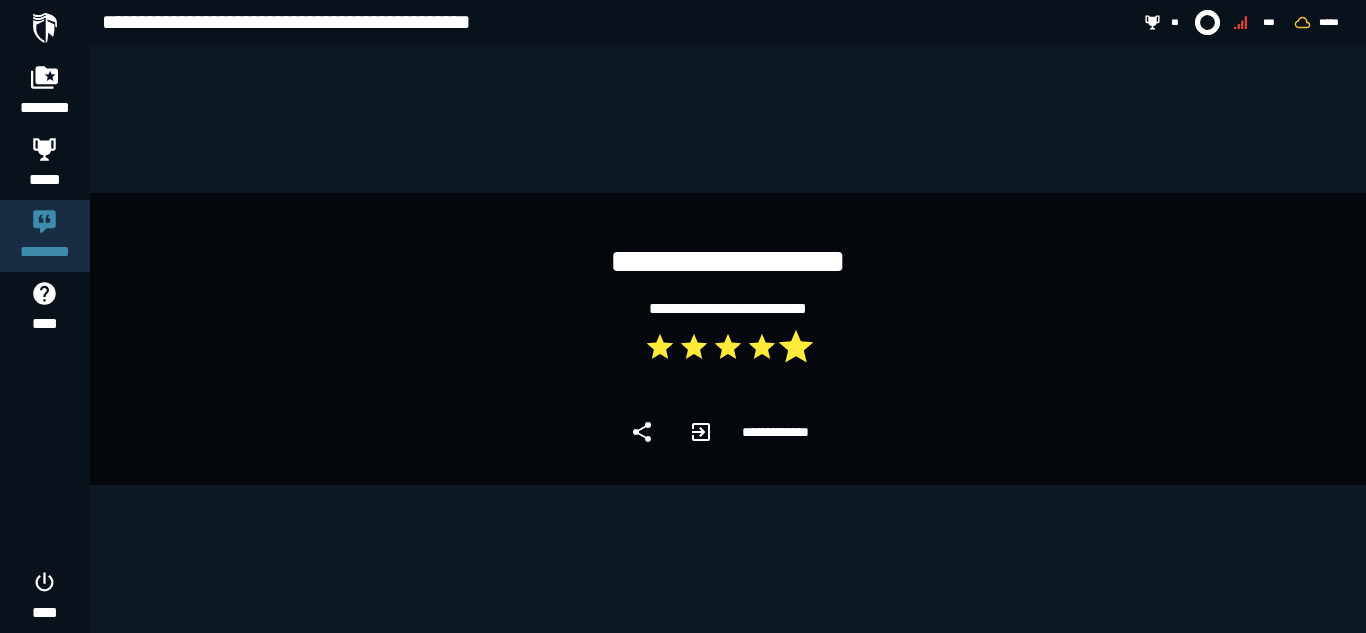 click 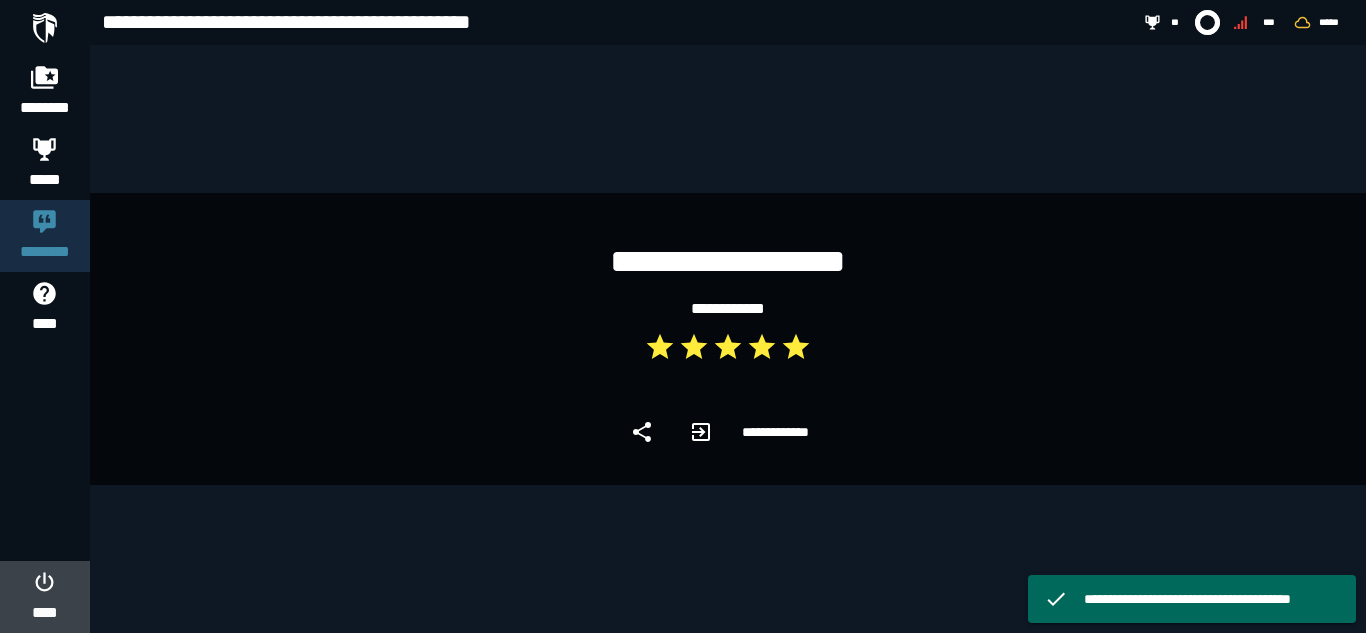 click on "****" at bounding box center [44, 597] 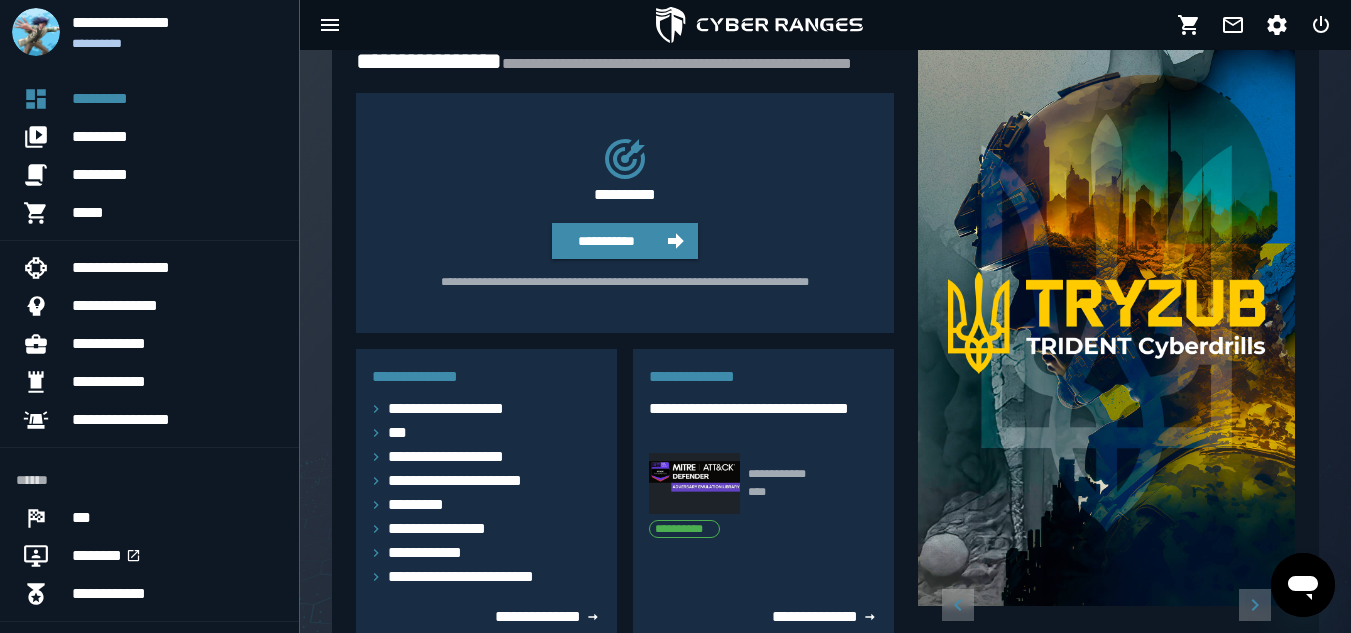scroll, scrollTop: 94, scrollLeft: 0, axis: vertical 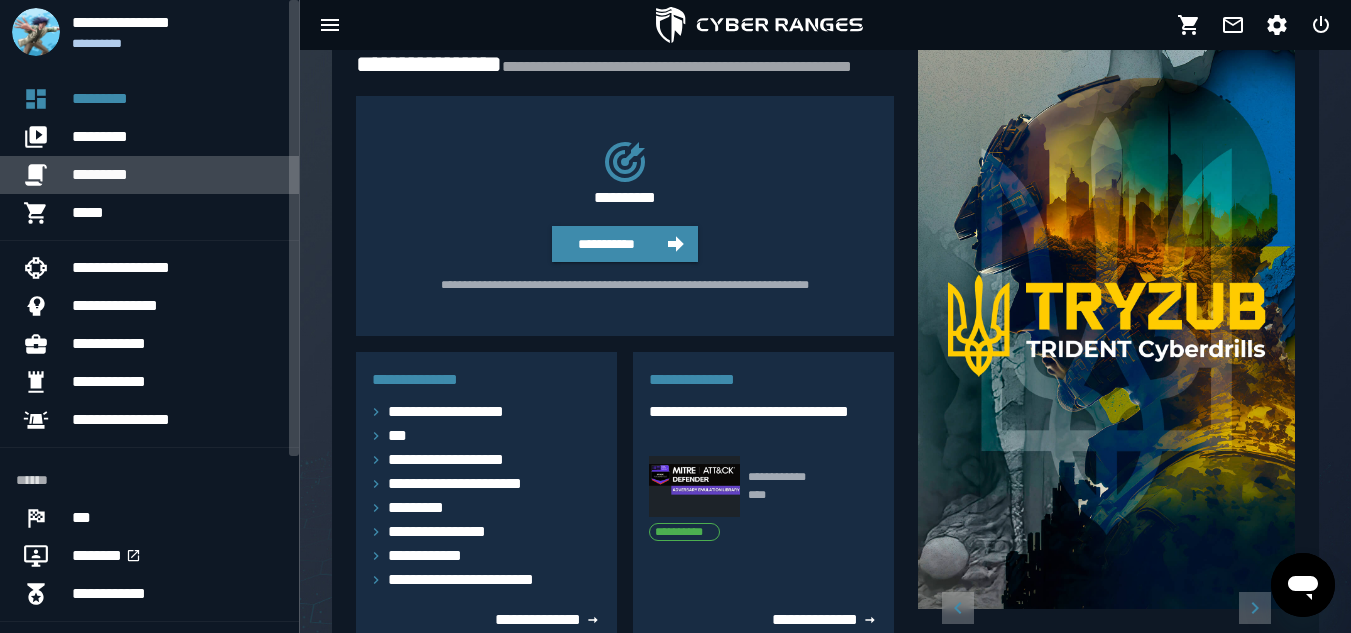 click on "*********" at bounding box center (177, 175) 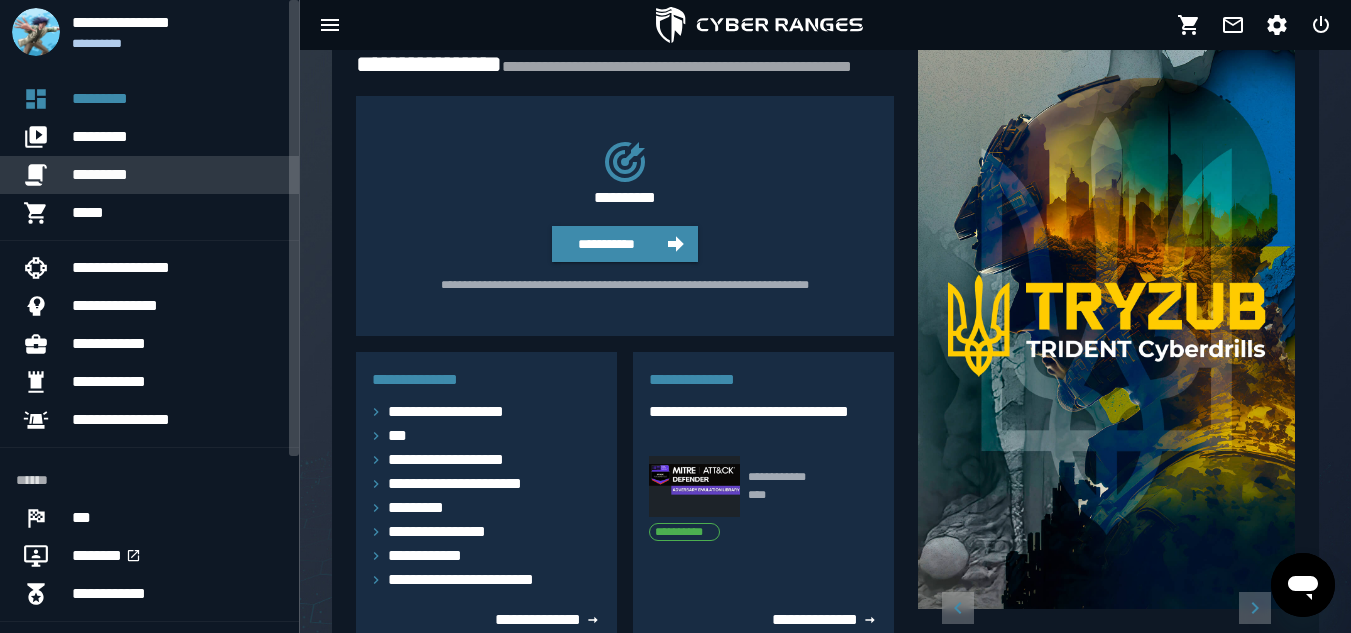 scroll, scrollTop: 0, scrollLeft: 0, axis: both 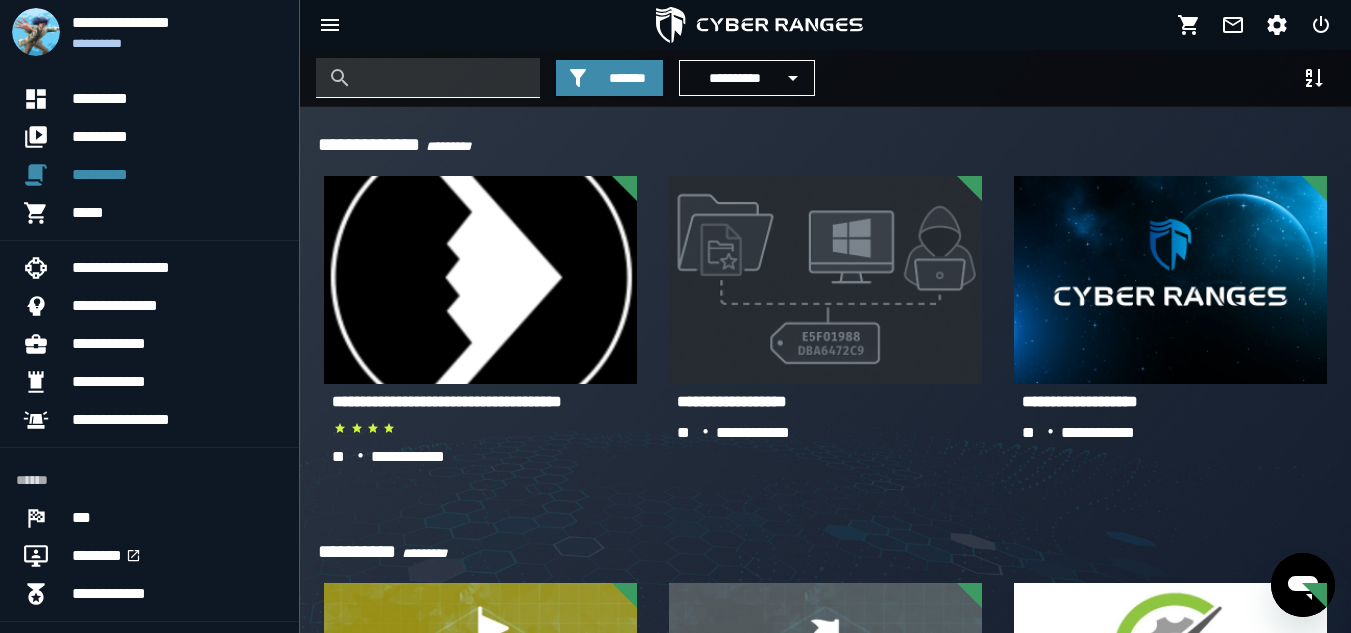 click at bounding box center [443, 78] 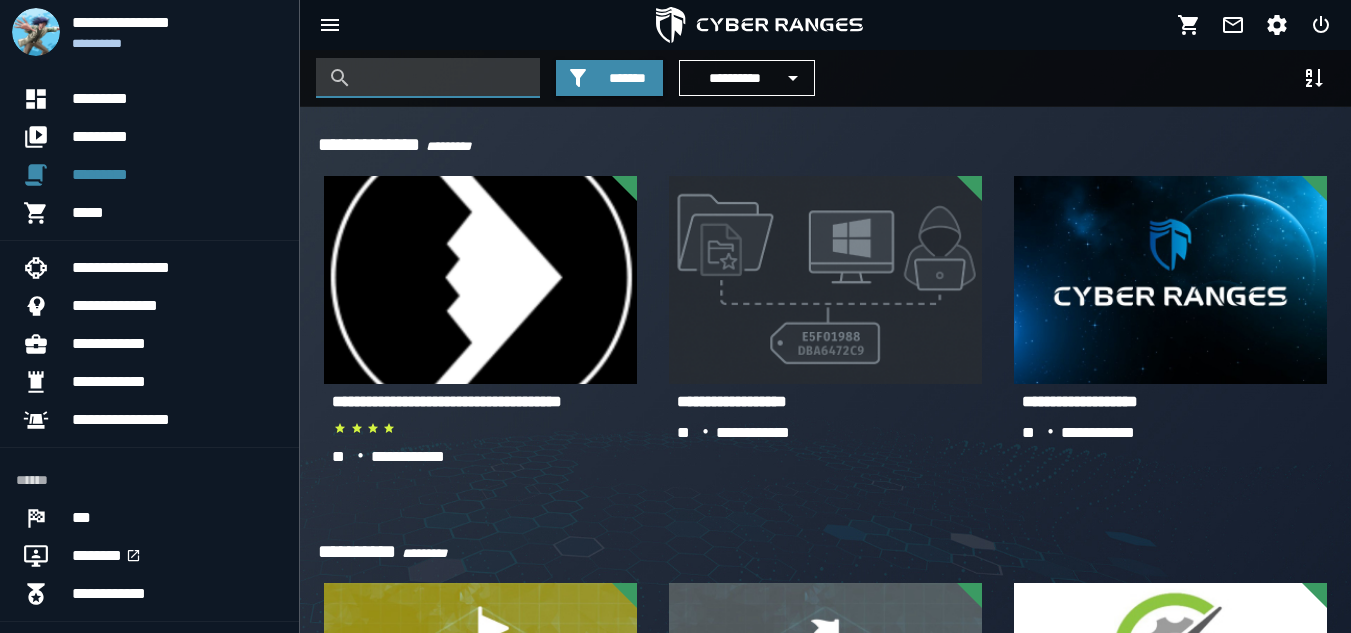 type on "*" 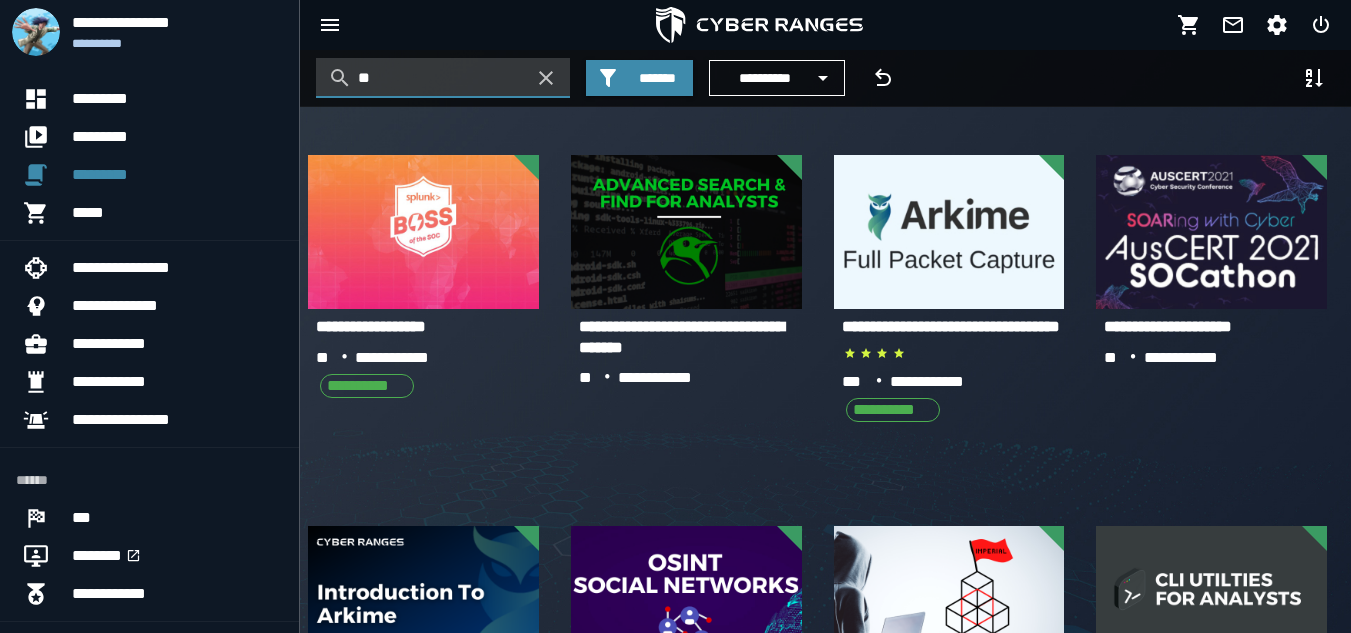 type on "*" 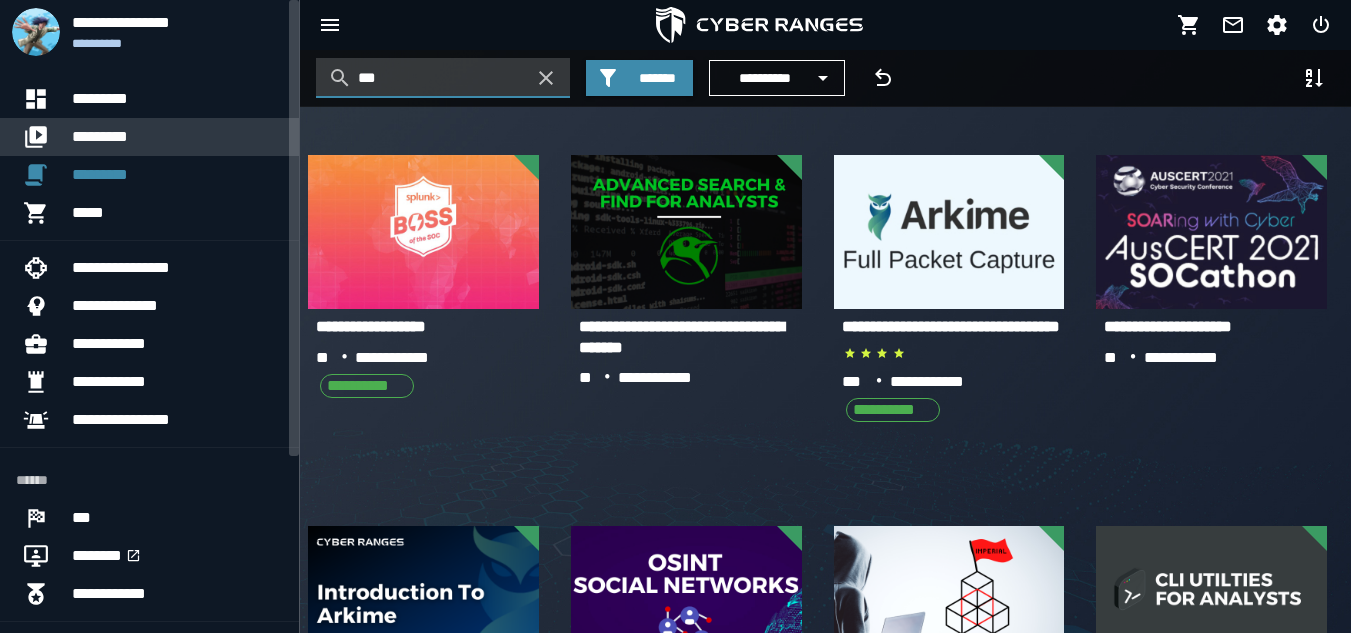 type on "***" 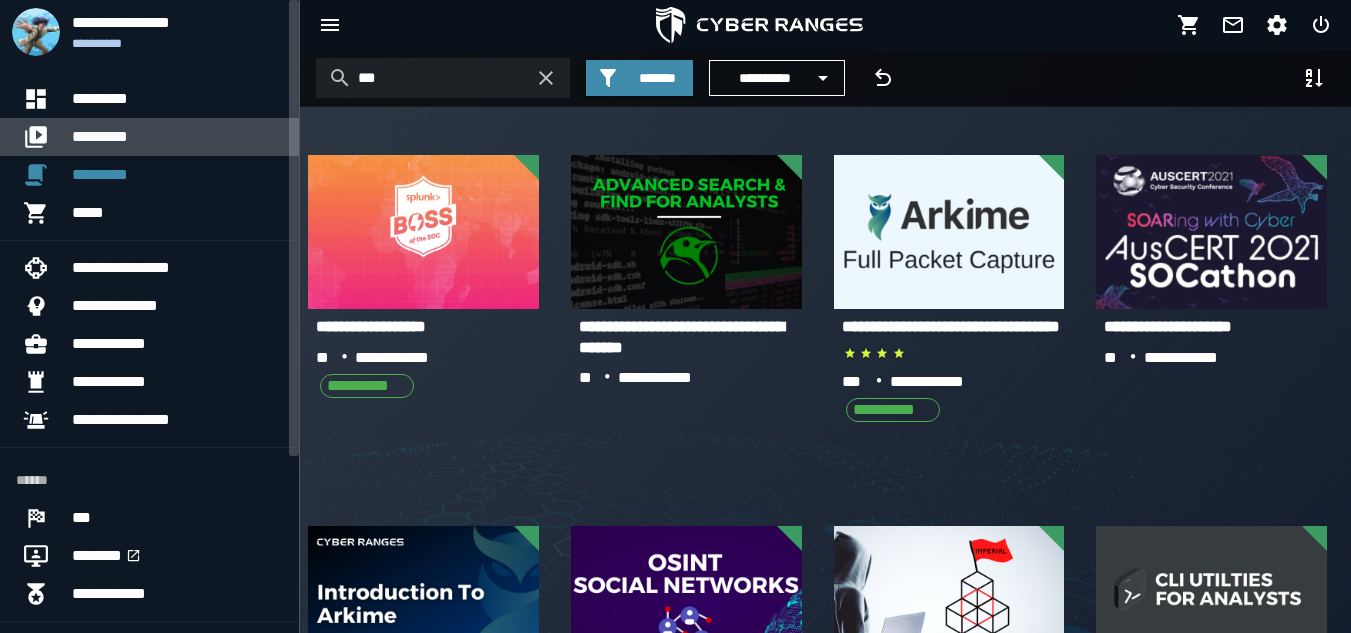 click on "*********" at bounding box center [177, 137] 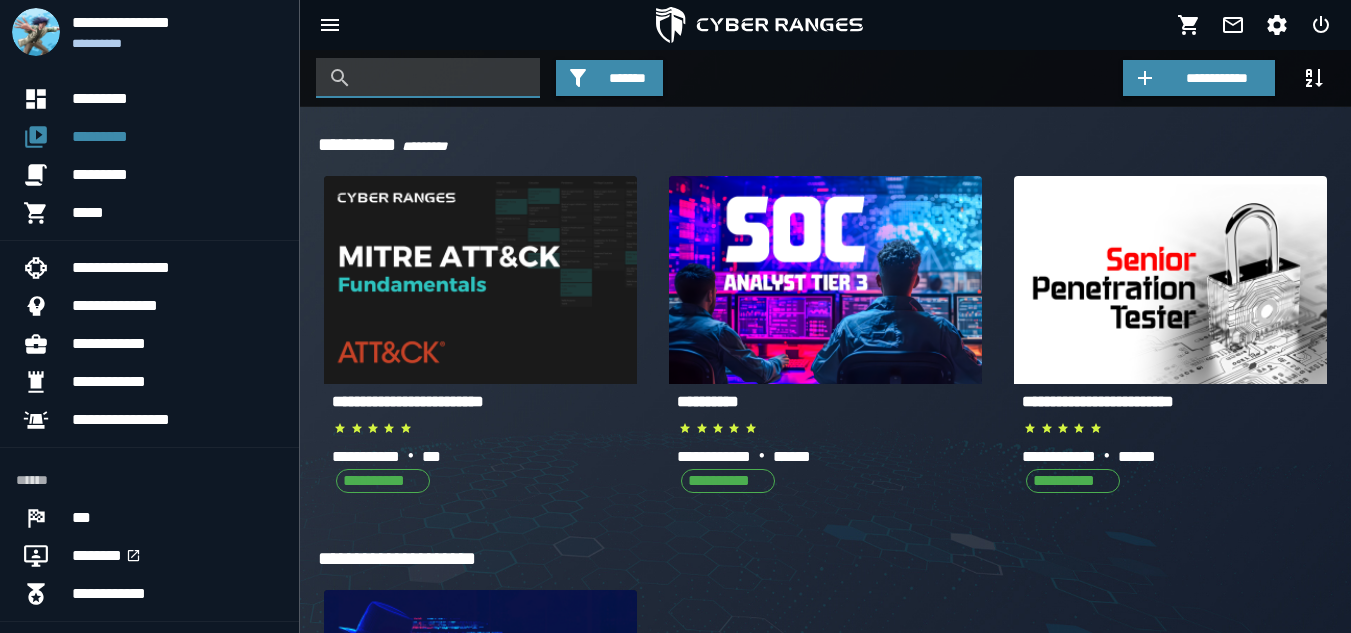 click at bounding box center (443, 78) 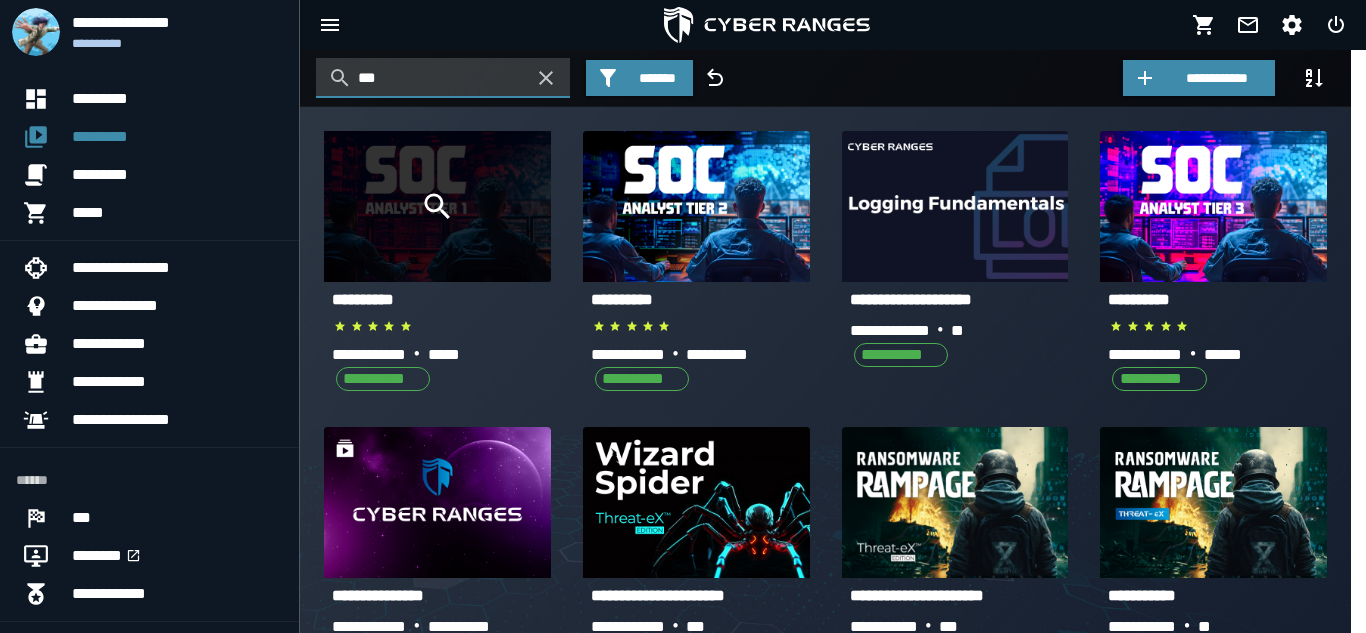 type on "***" 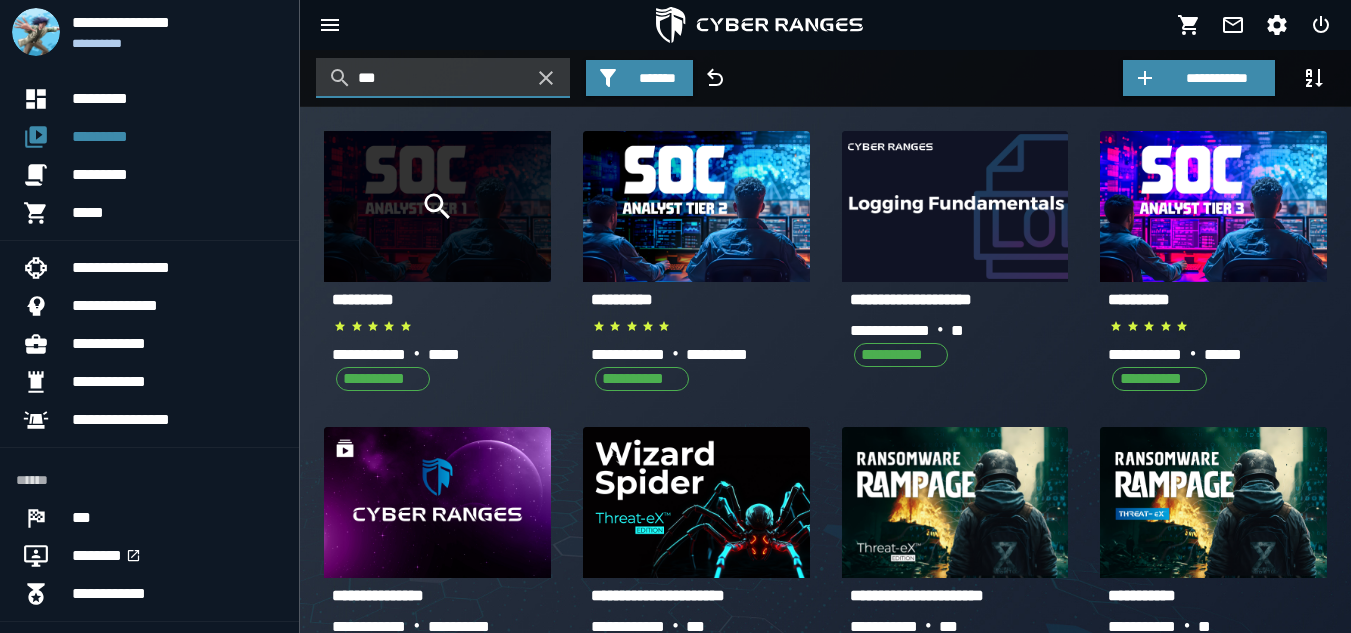 click at bounding box center (437, 206) 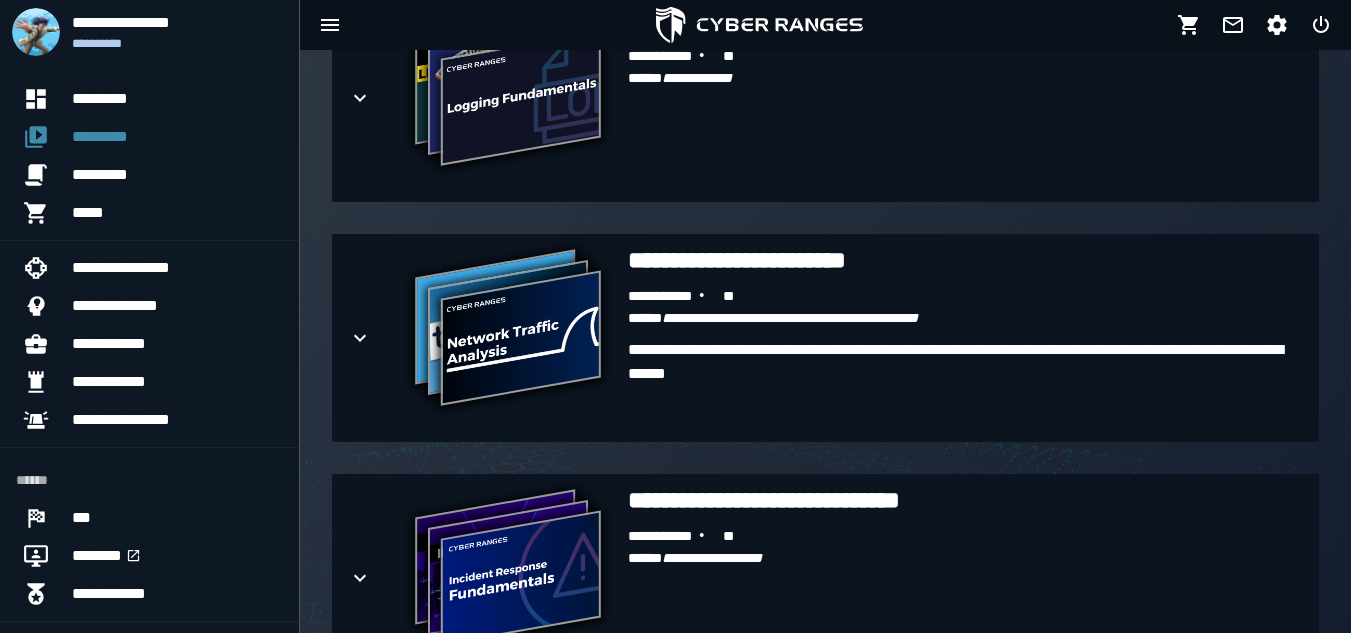 scroll, scrollTop: 1304, scrollLeft: 0, axis: vertical 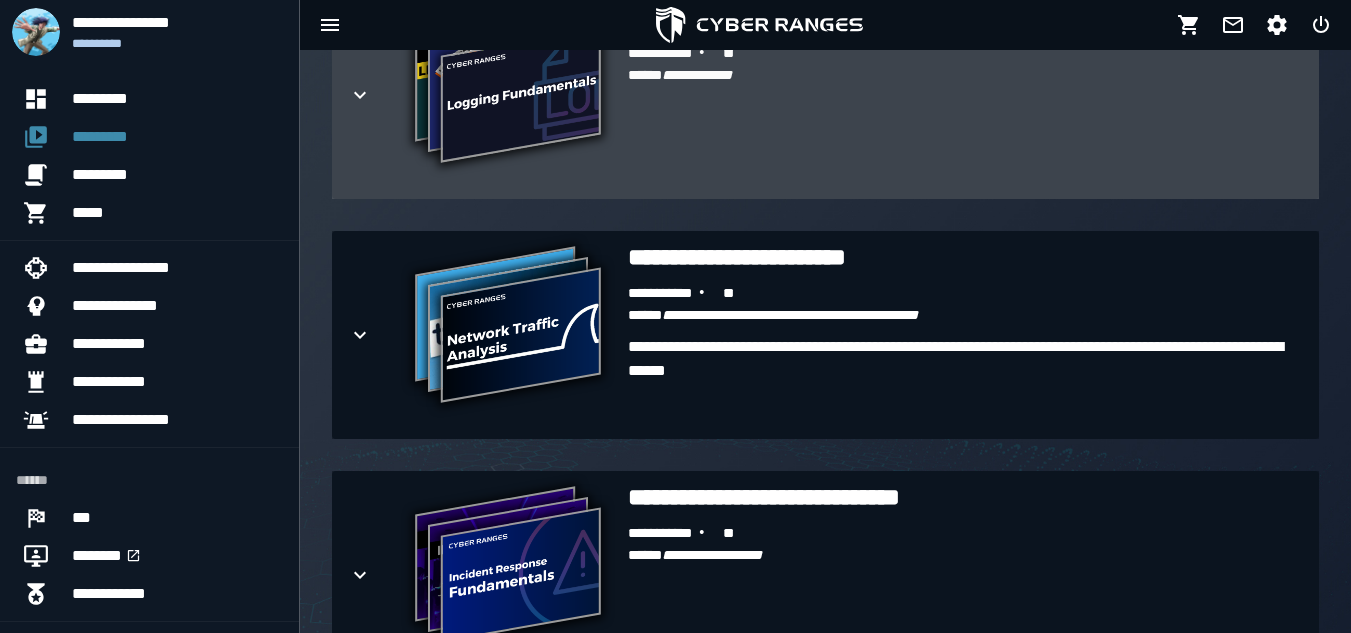 click 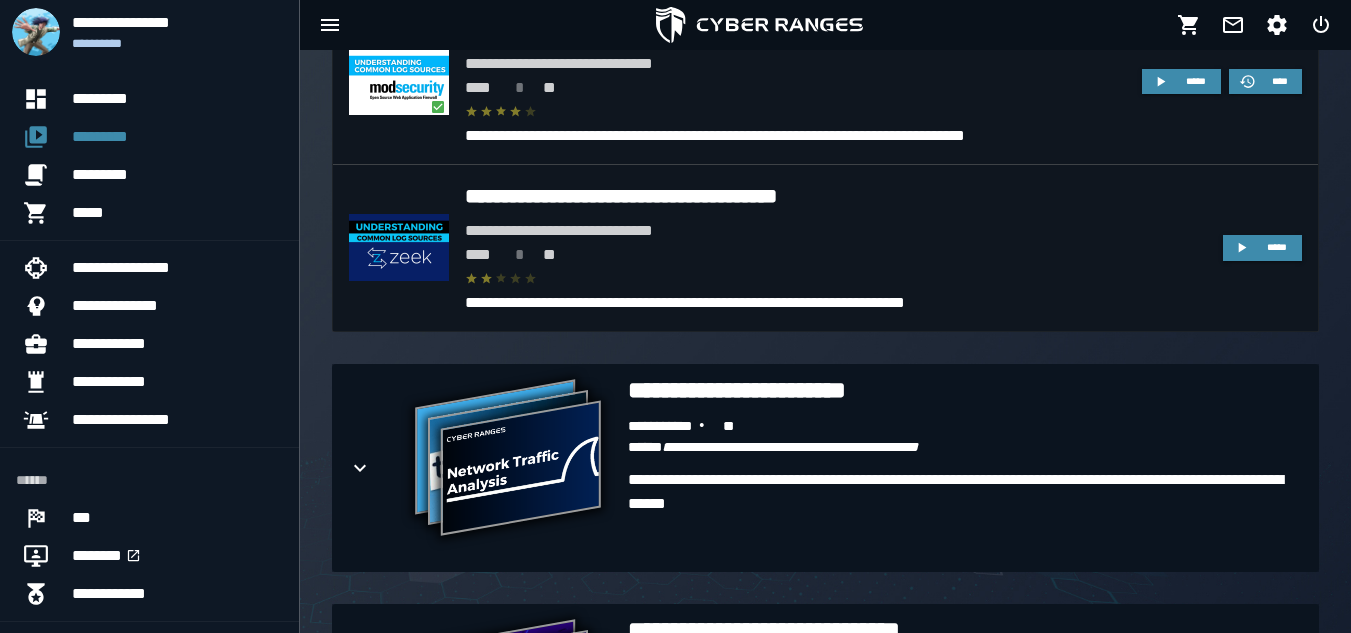 scroll, scrollTop: 1863, scrollLeft: 0, axis: vertical 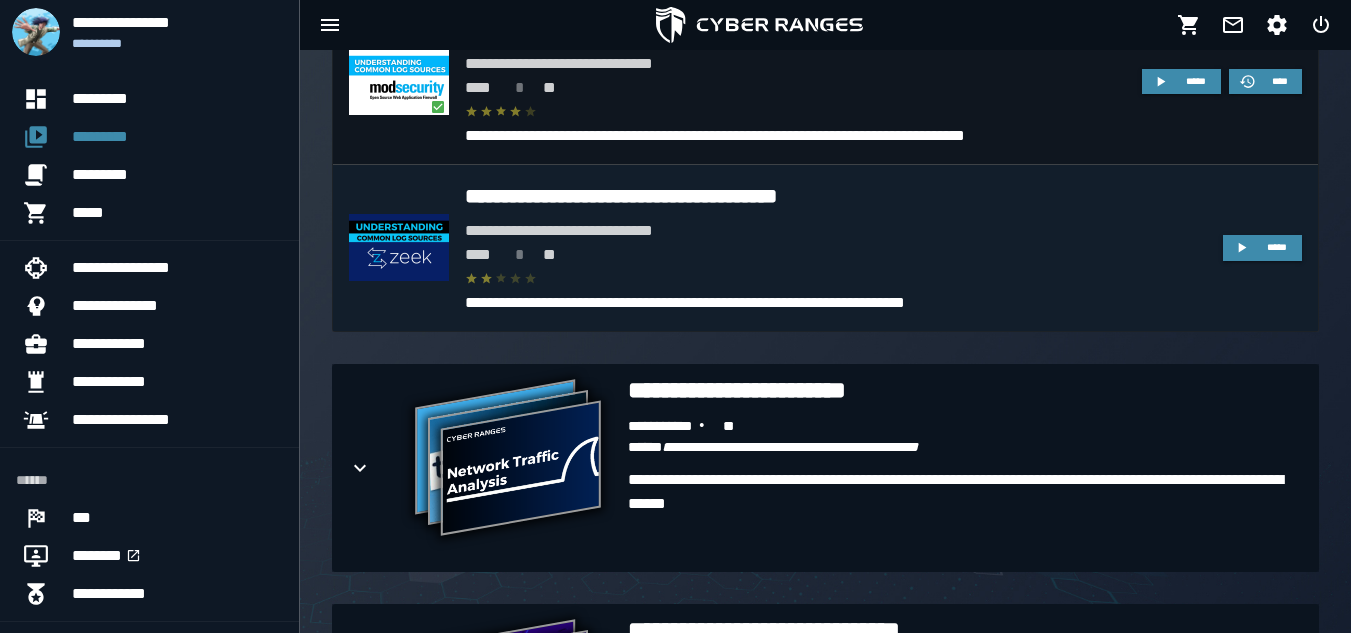 click on "**********" at bounding box center [836, 231] 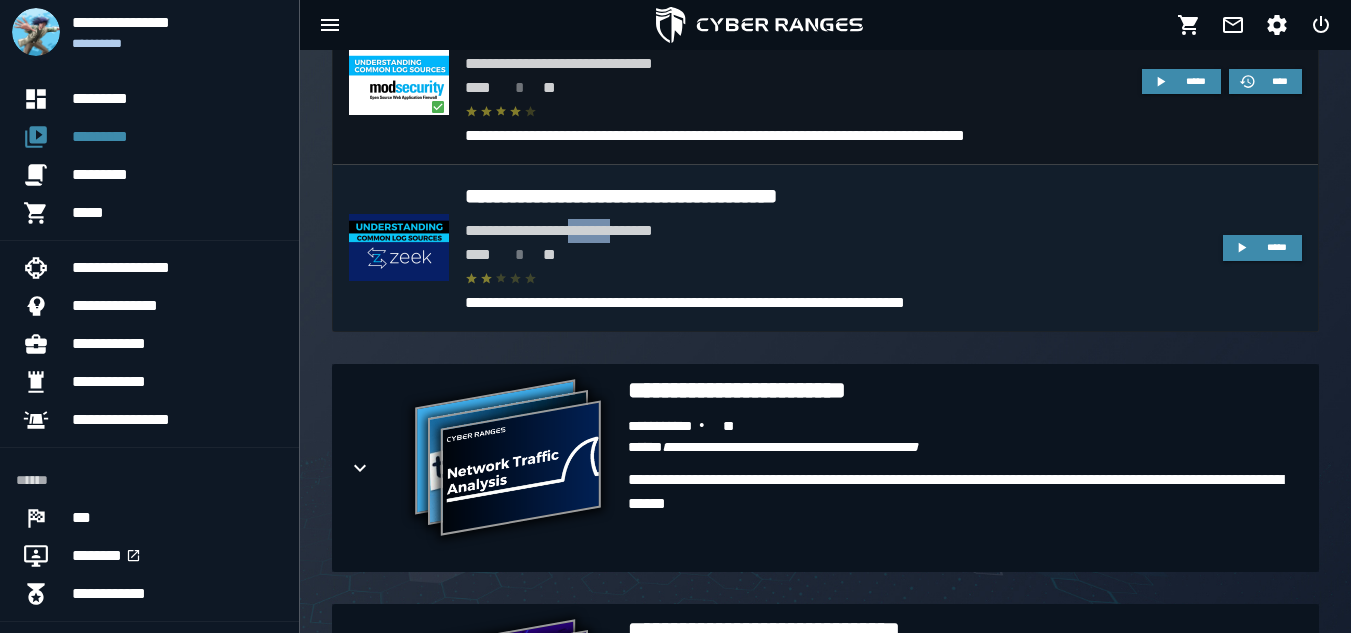 click on "**********" at bounding box center (836, 231) 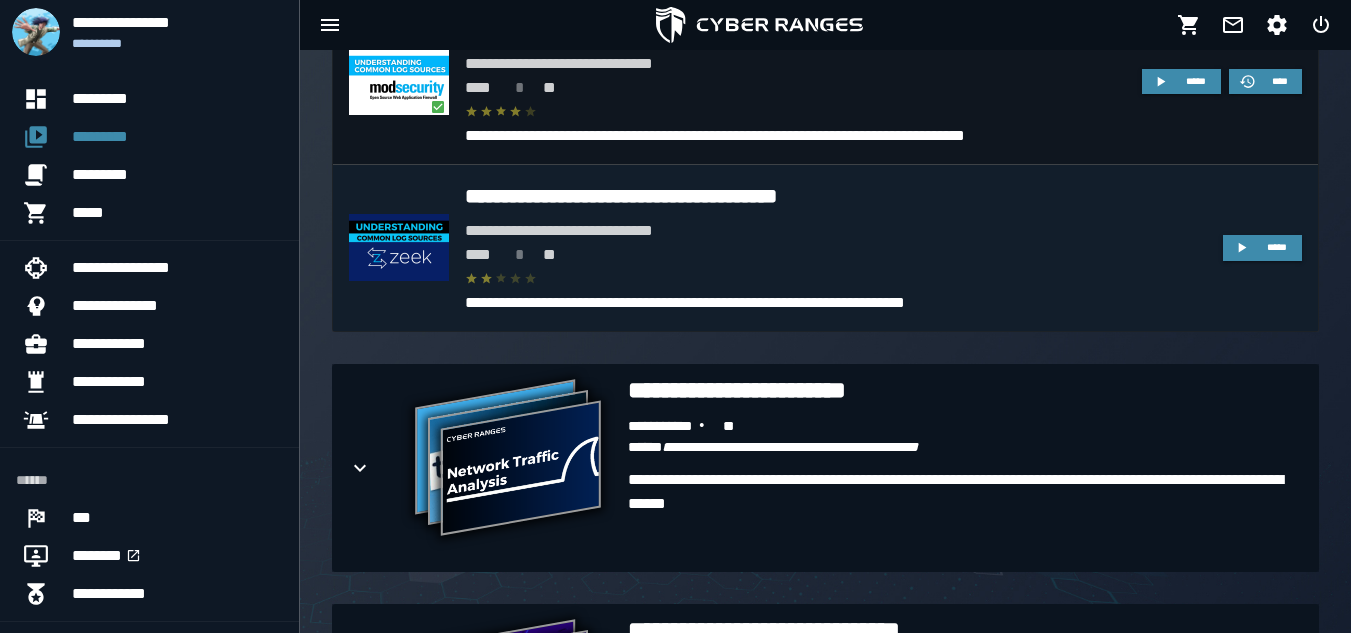 click on "**********" at bounding box center [836, 196] 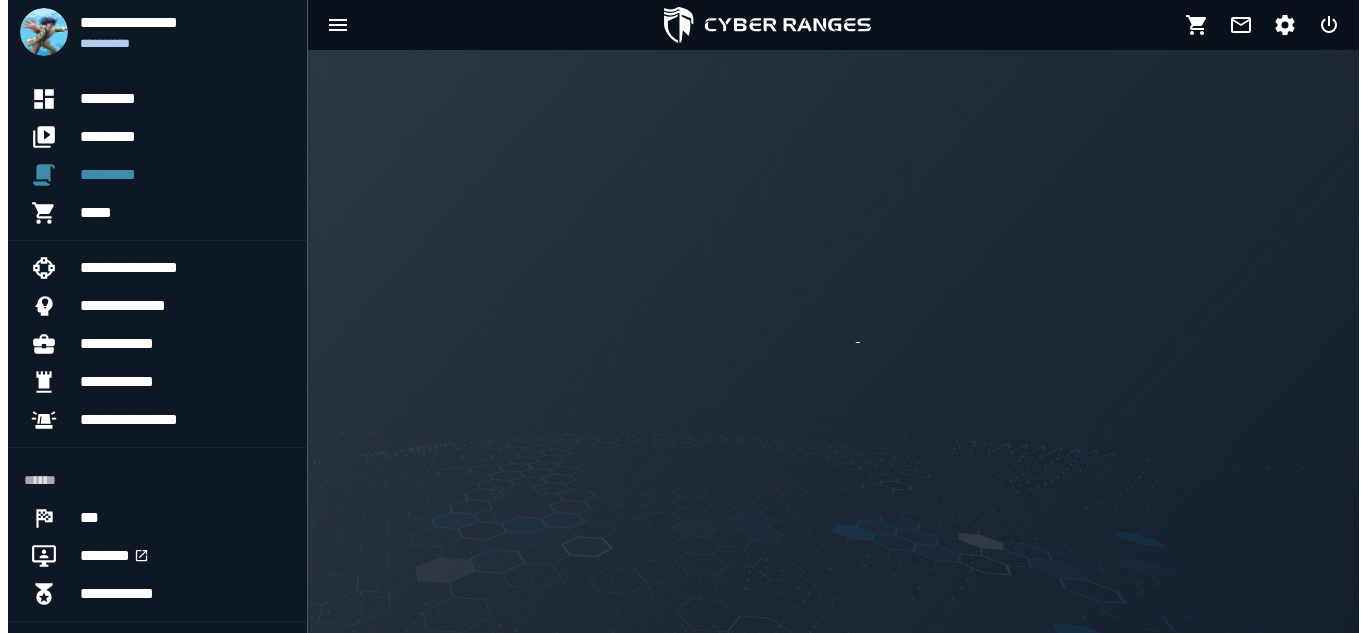 scroll, scrollTop: 0, scrollLeft: 0, axis: both 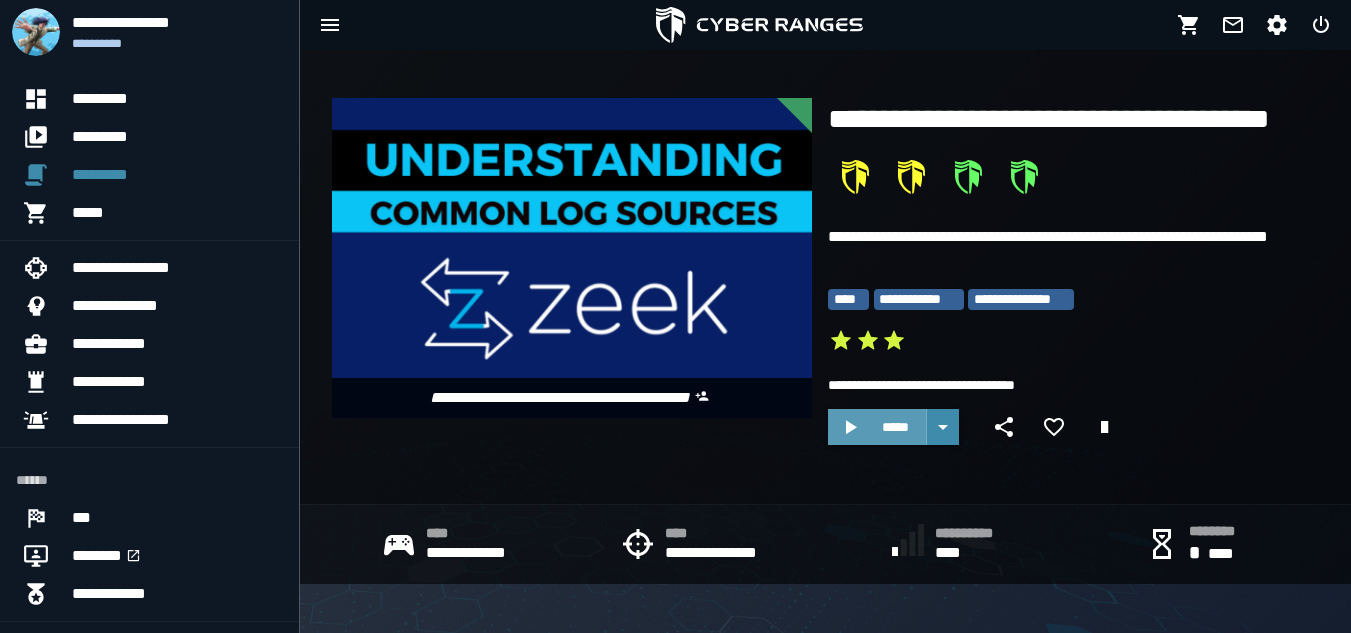 click 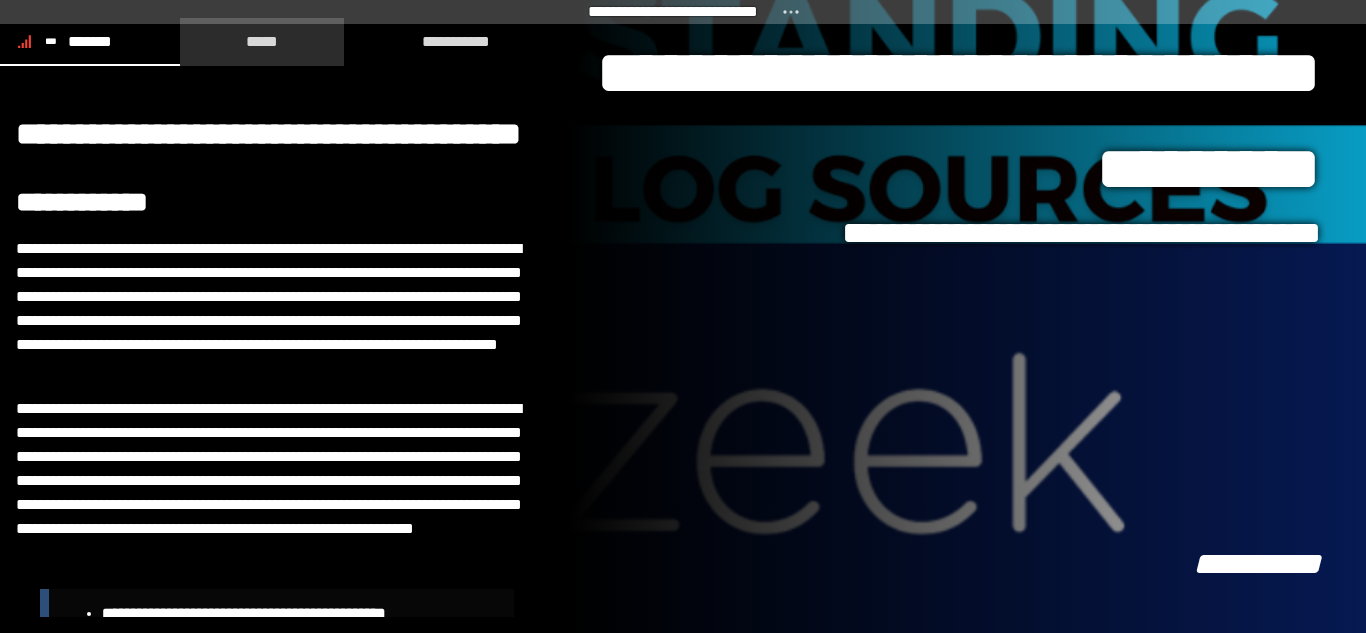 click on "*****" at bounding box center [262, 41] 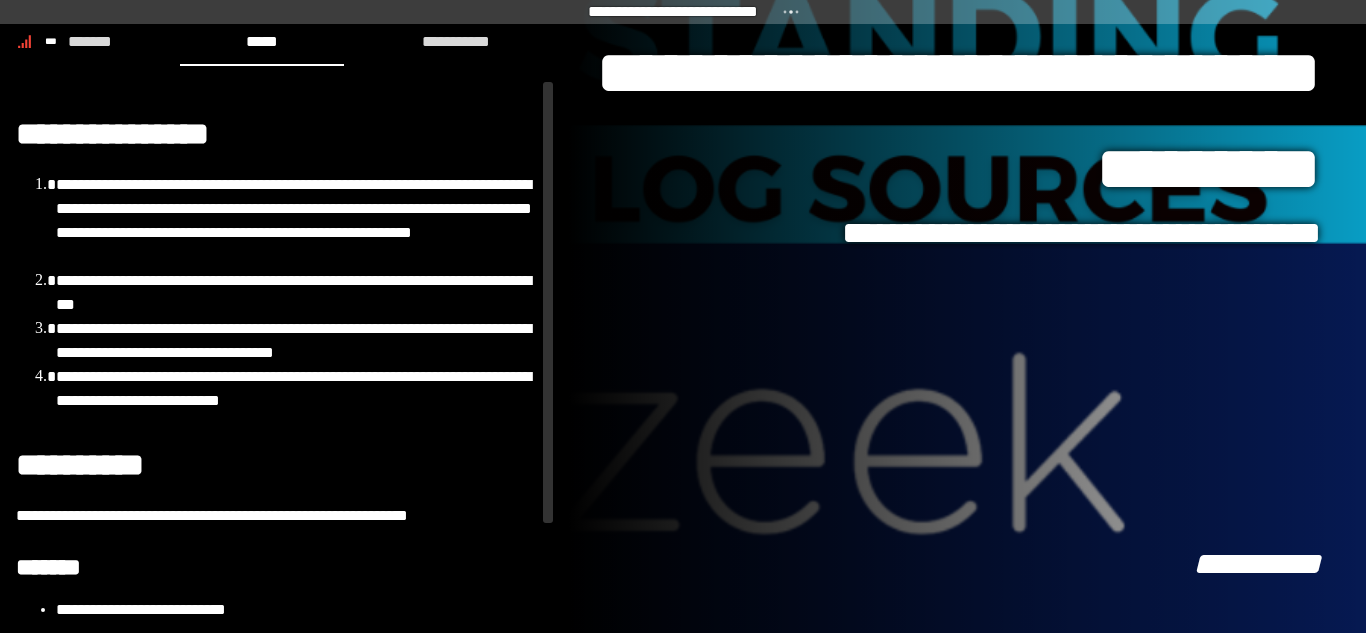 scroll, scrollTop: 1, scrollLeft: 0, axis: vertical 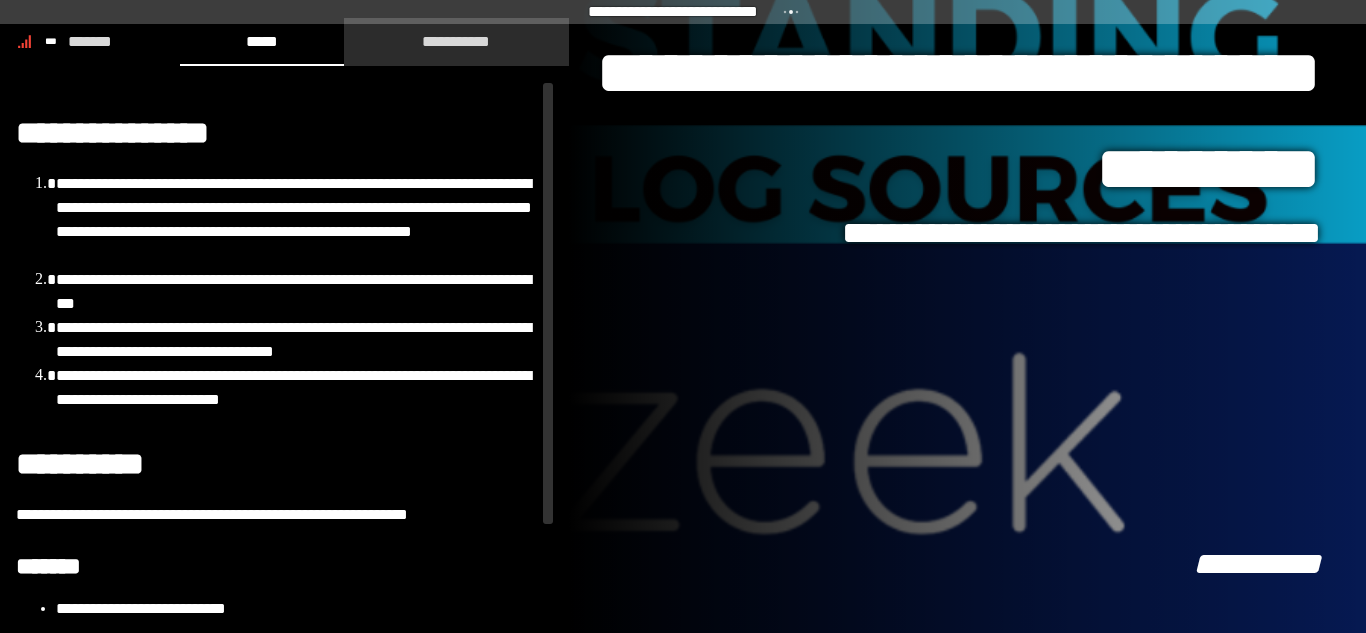 click on "**********" at bounding box center [456, 41] 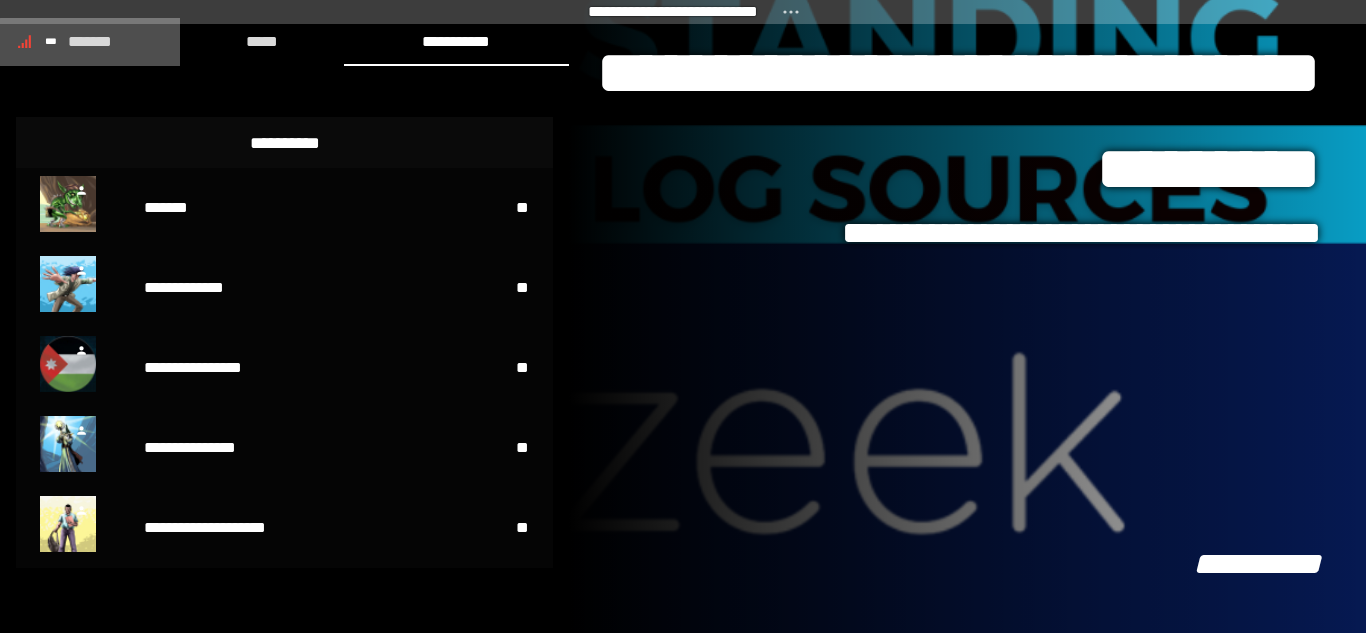 click on "*******" at bounding box center (90, 41) 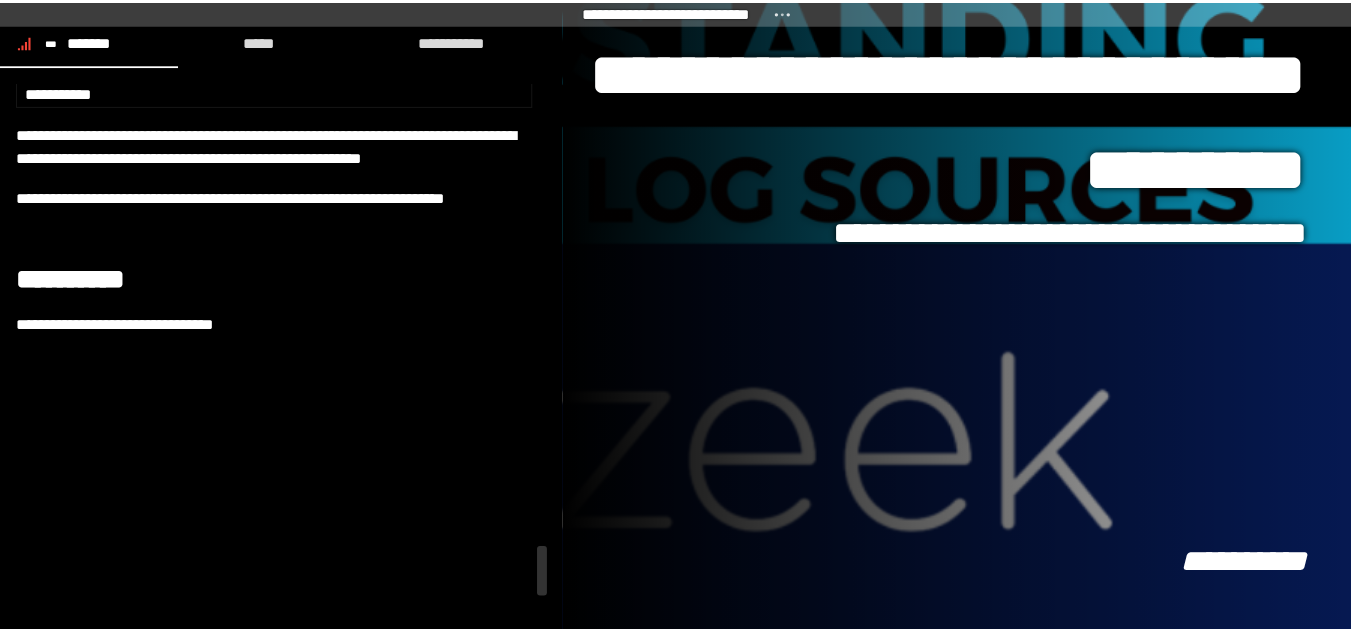 scroll, scrollTop: 6487, scrollLeft: 0, axis: vertical 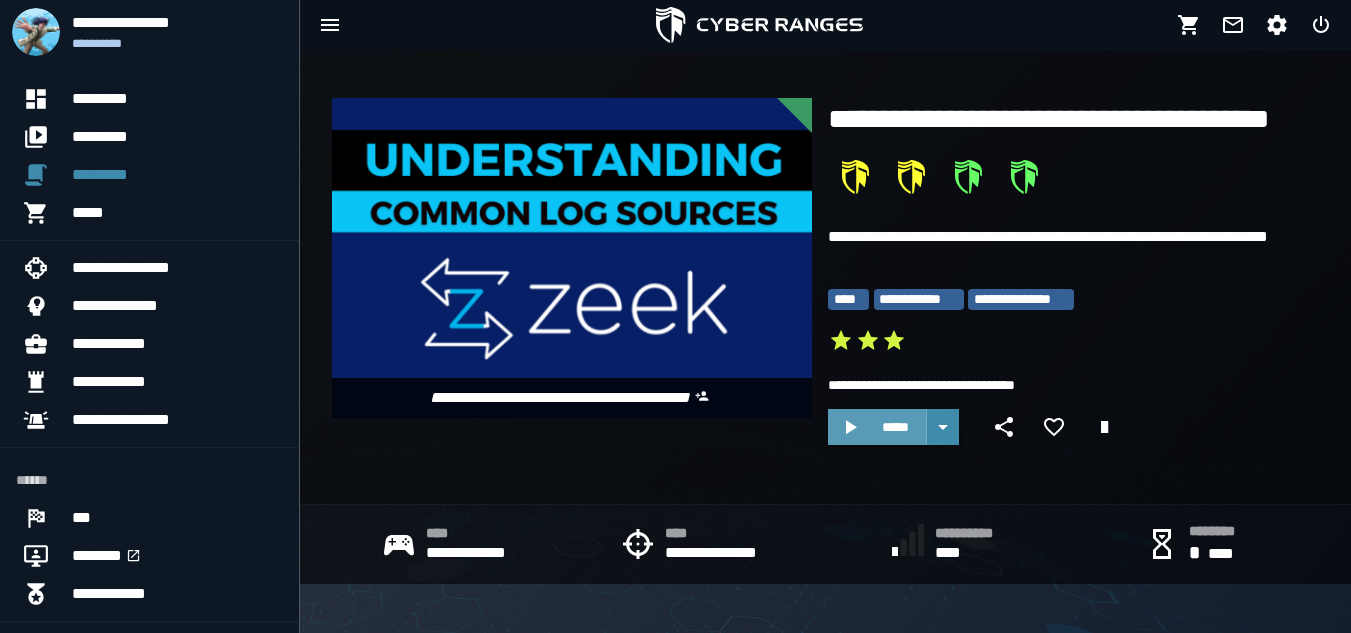 click on "*****" at bounding box center (895, 427) 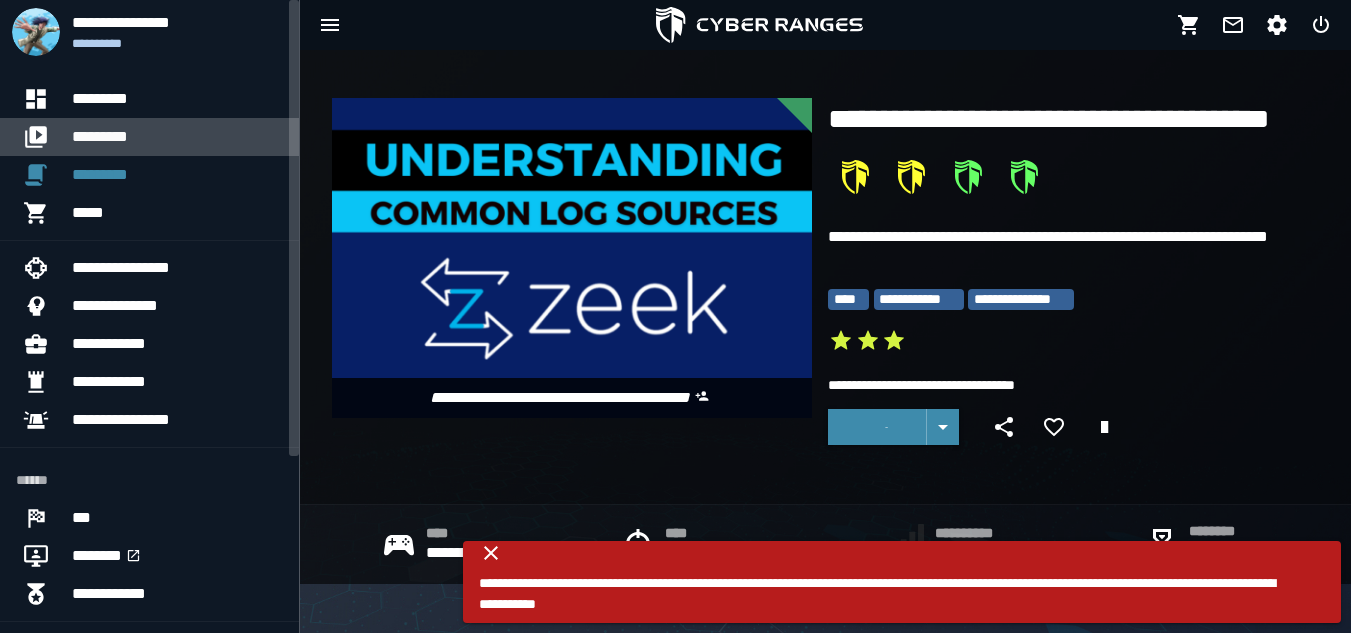 click on "*********" at bounding box center [177, 137] 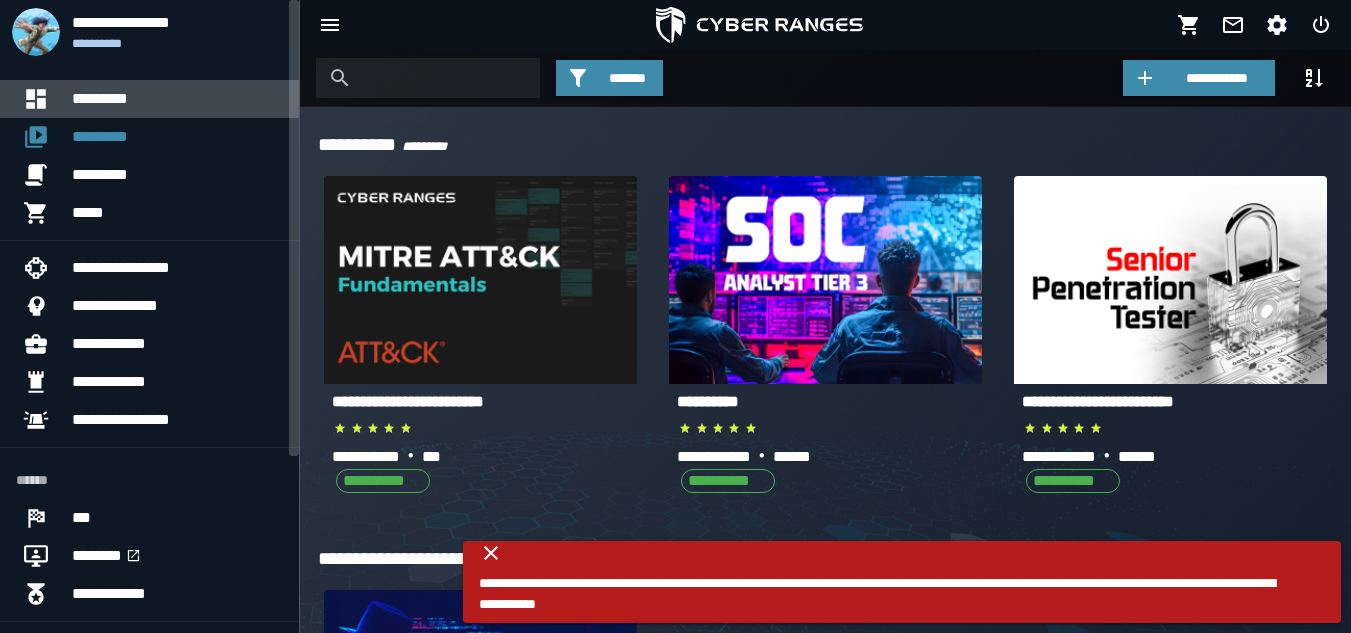 click on "*********" at bounding box center (177, 99) 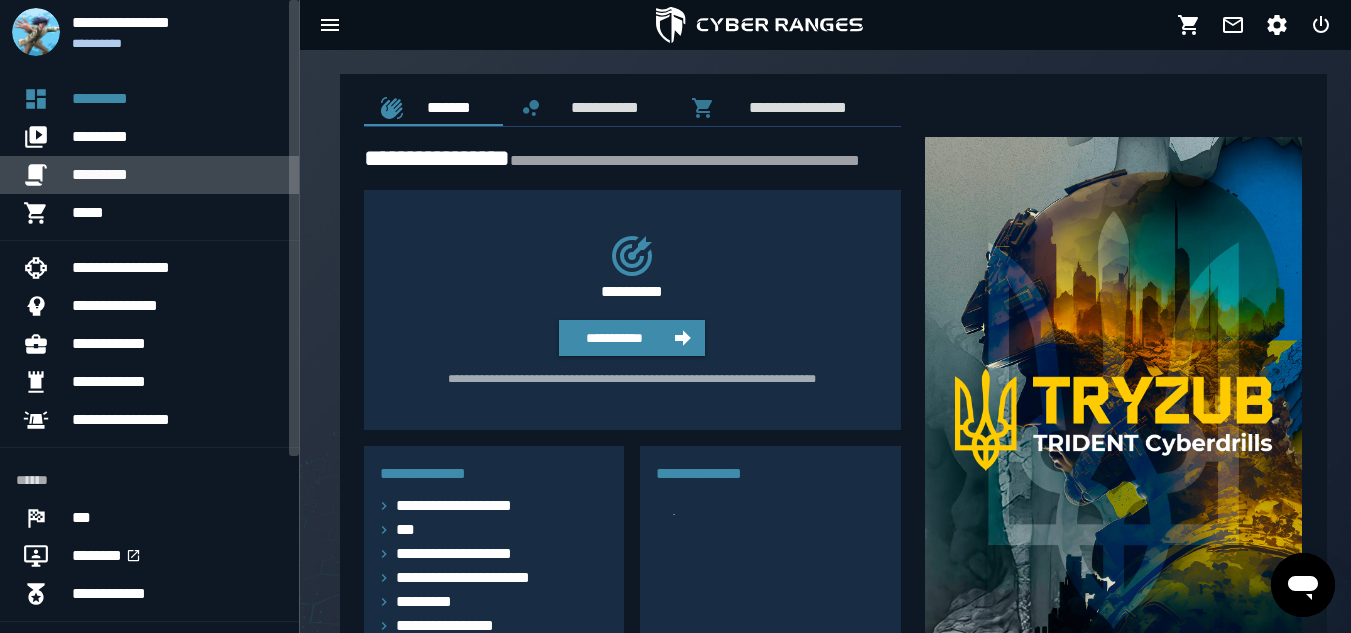 click on "*********" at bounding box center (177, 175) 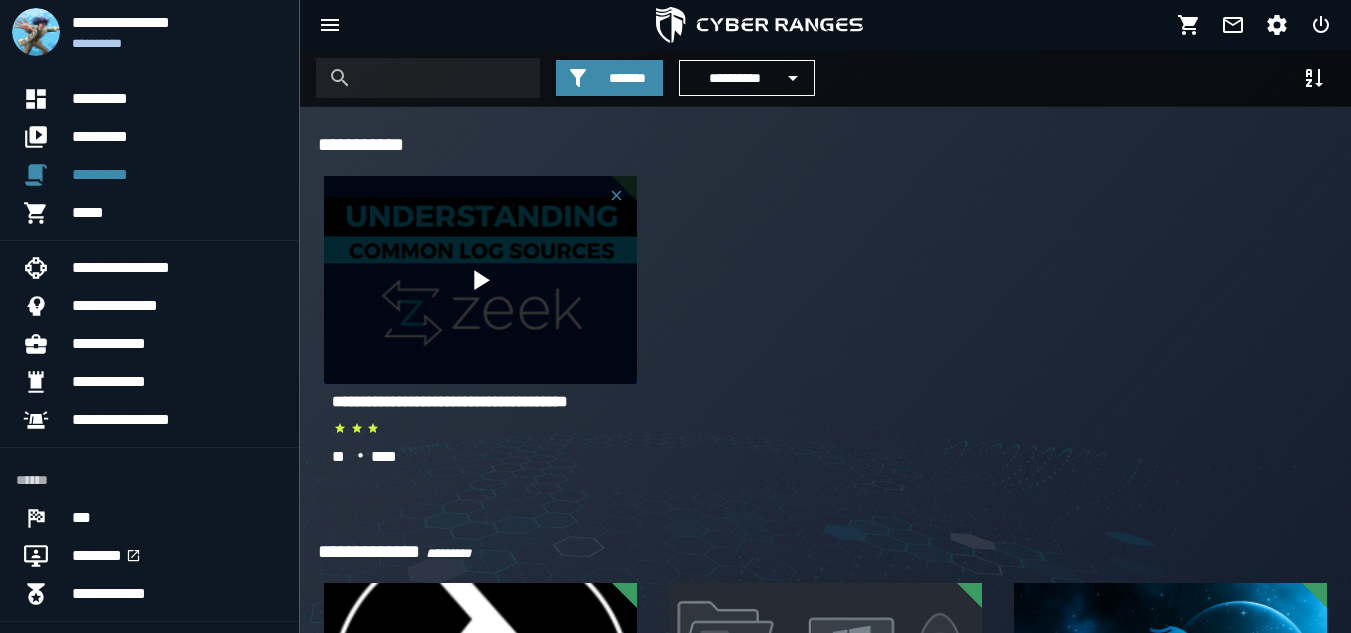 click 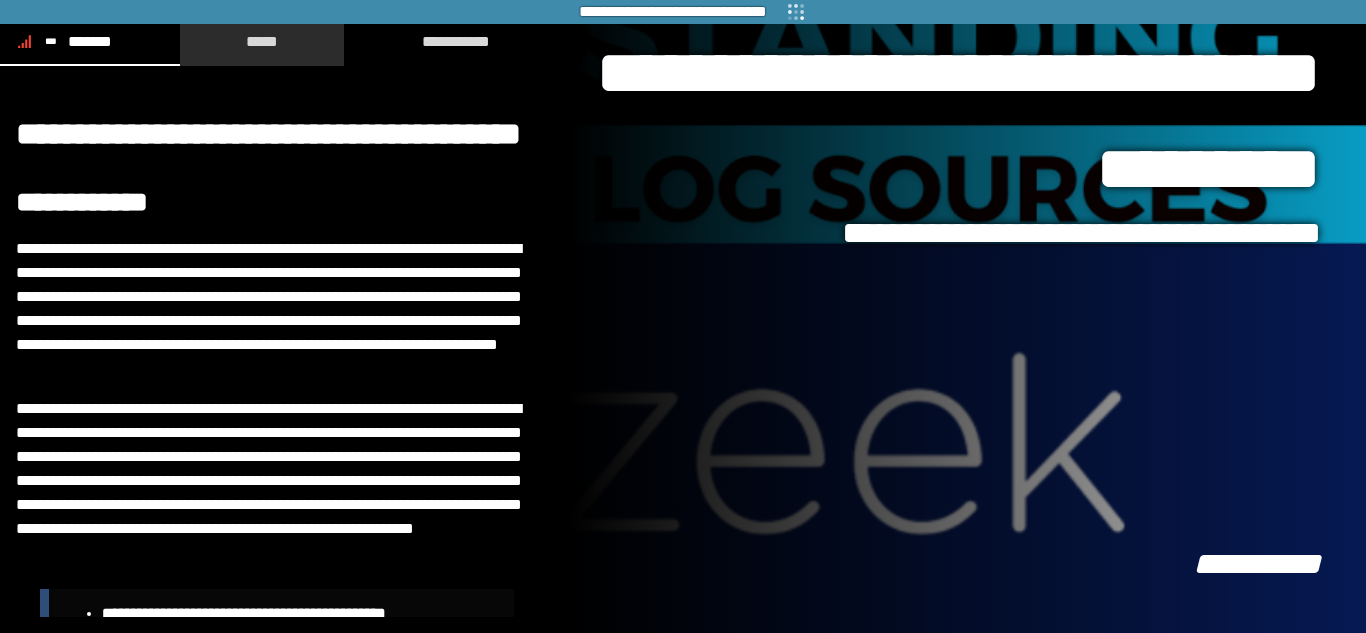 click on "*****" at bounding box center [262, 41] 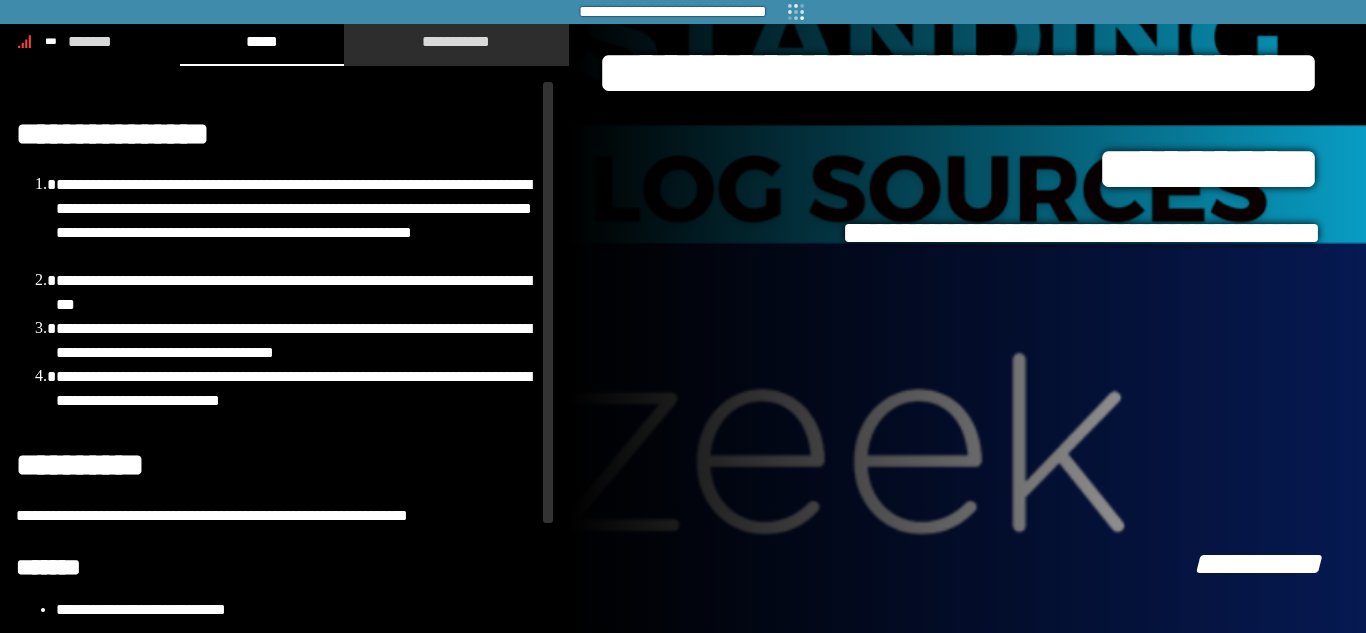 click on "**********" at bounding box center (456, 41) 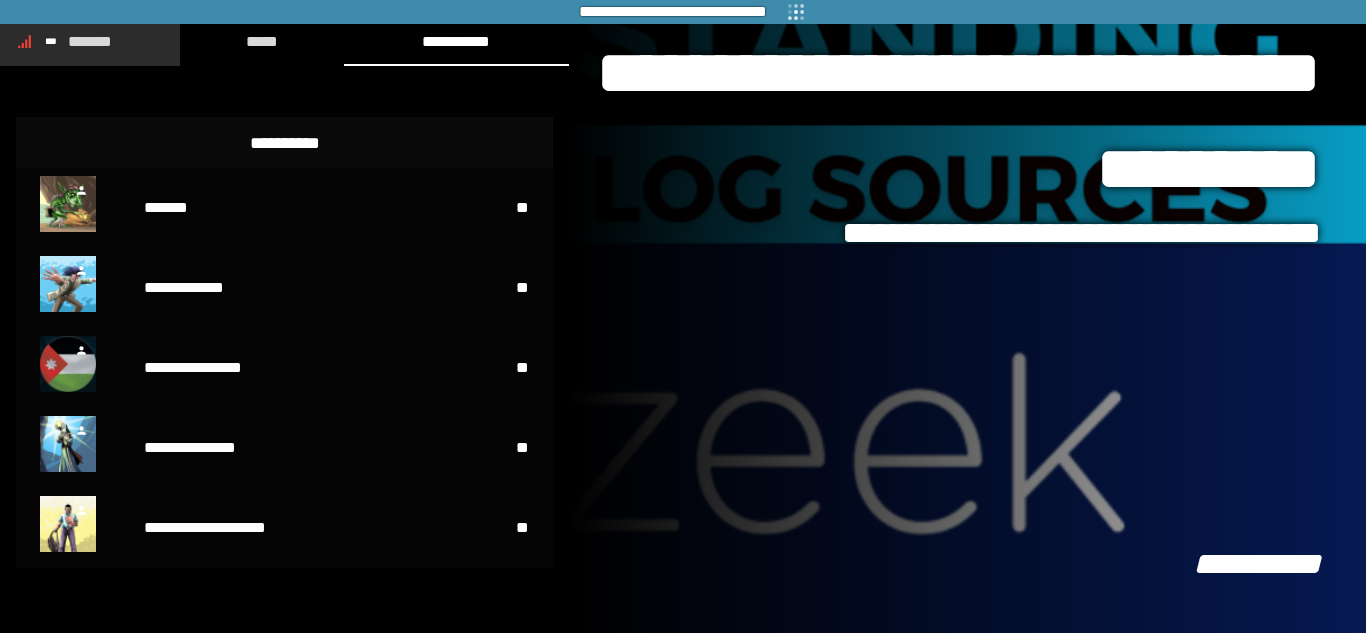 click on "*******" at bounding box center [90, 41] 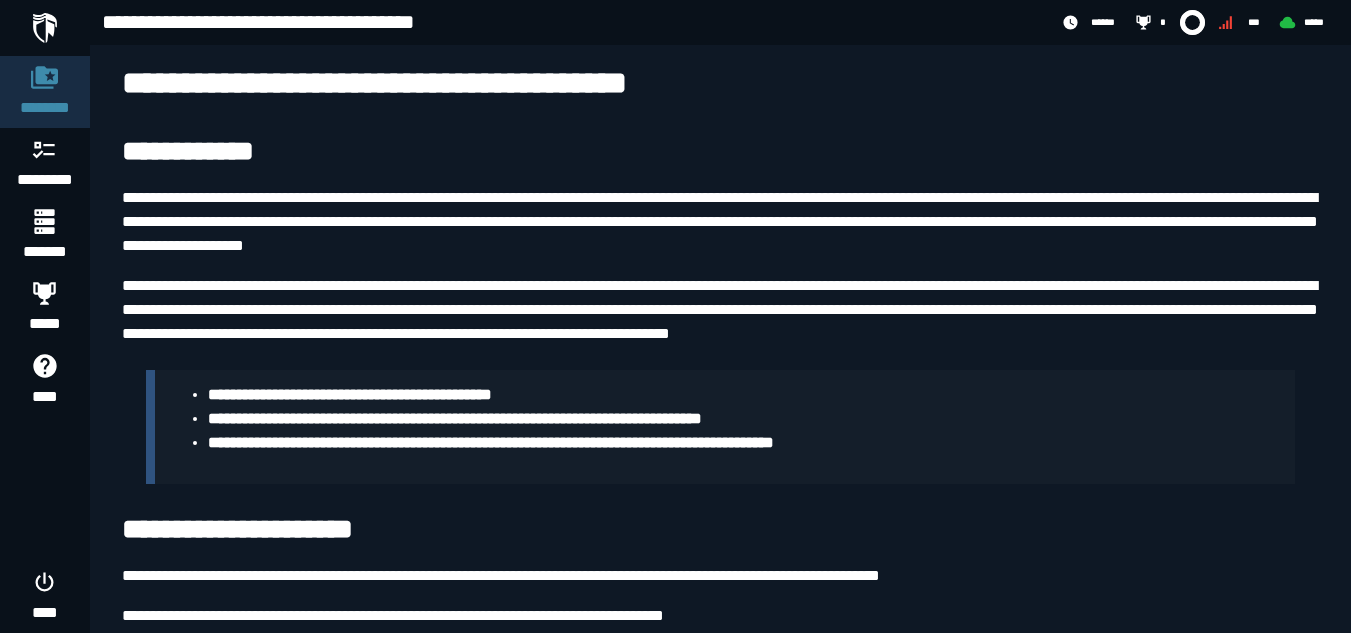 scroll, scrollTop: 0, scrollLeft: 0, axis: both 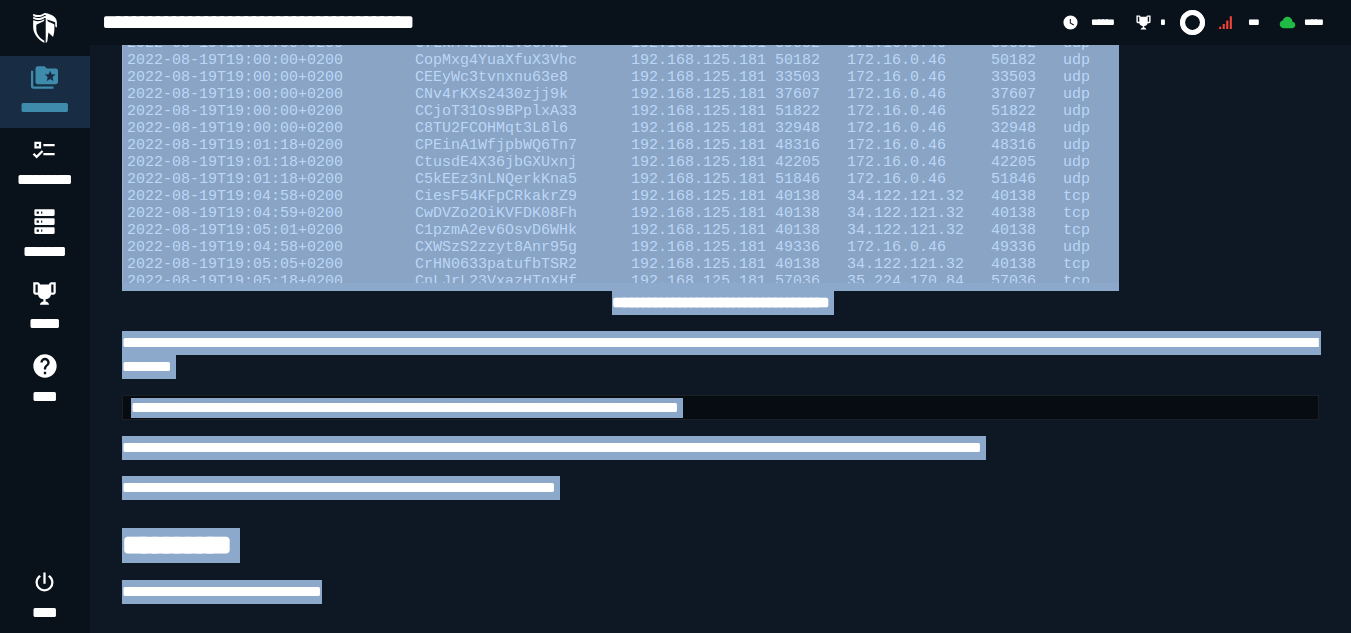 drag, startPoint x: 117, startPoint y: 142, endPoint x: 352, endPoint y: 601, distance: 515.66077 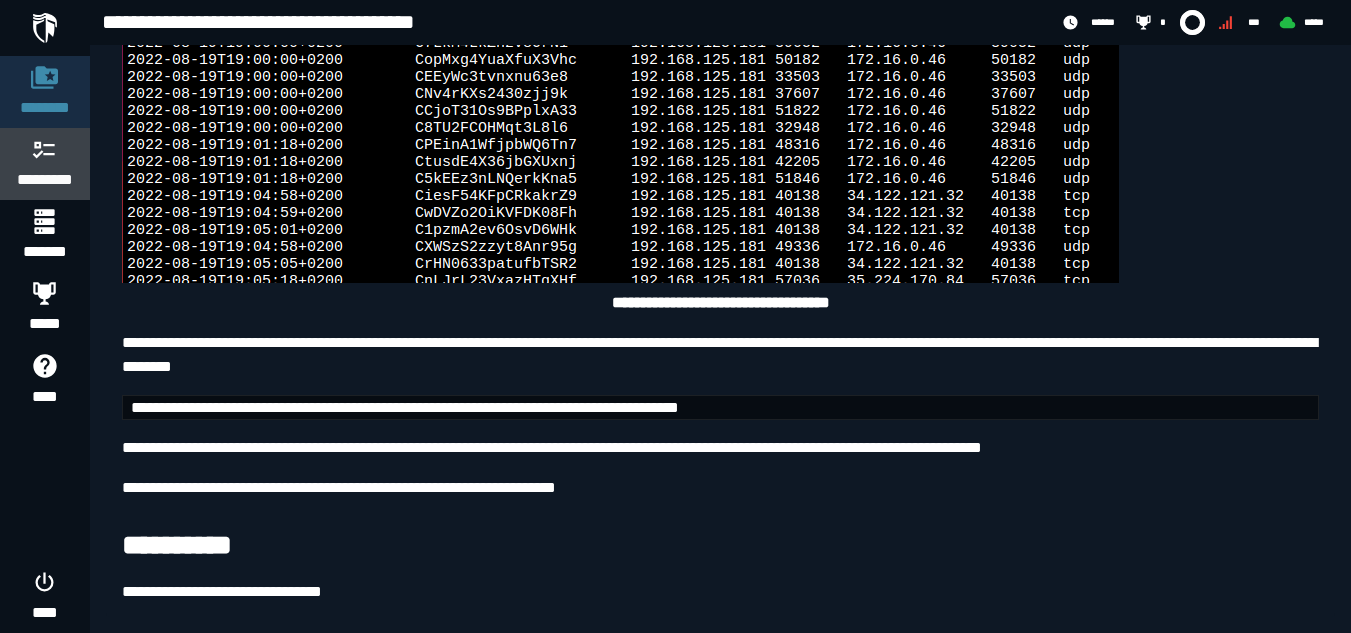click at bounding box center (45, 149) 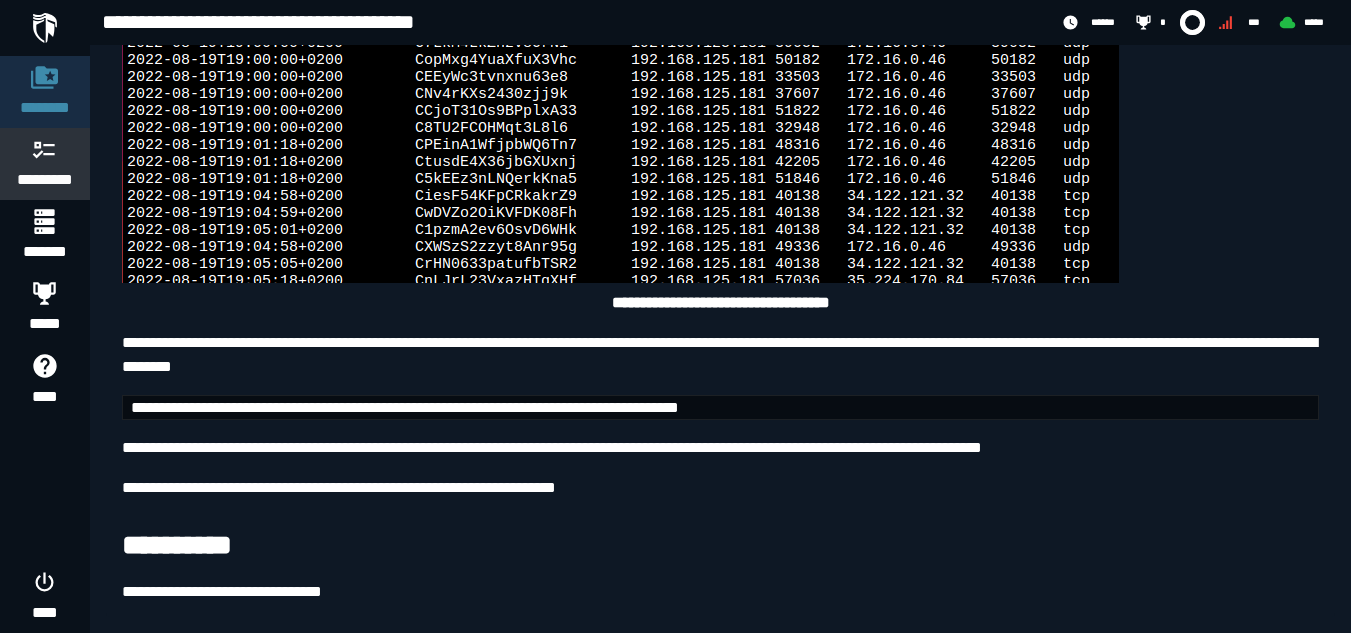 scroll, scrollTop: 0, scrollLeft: 0, axis: both 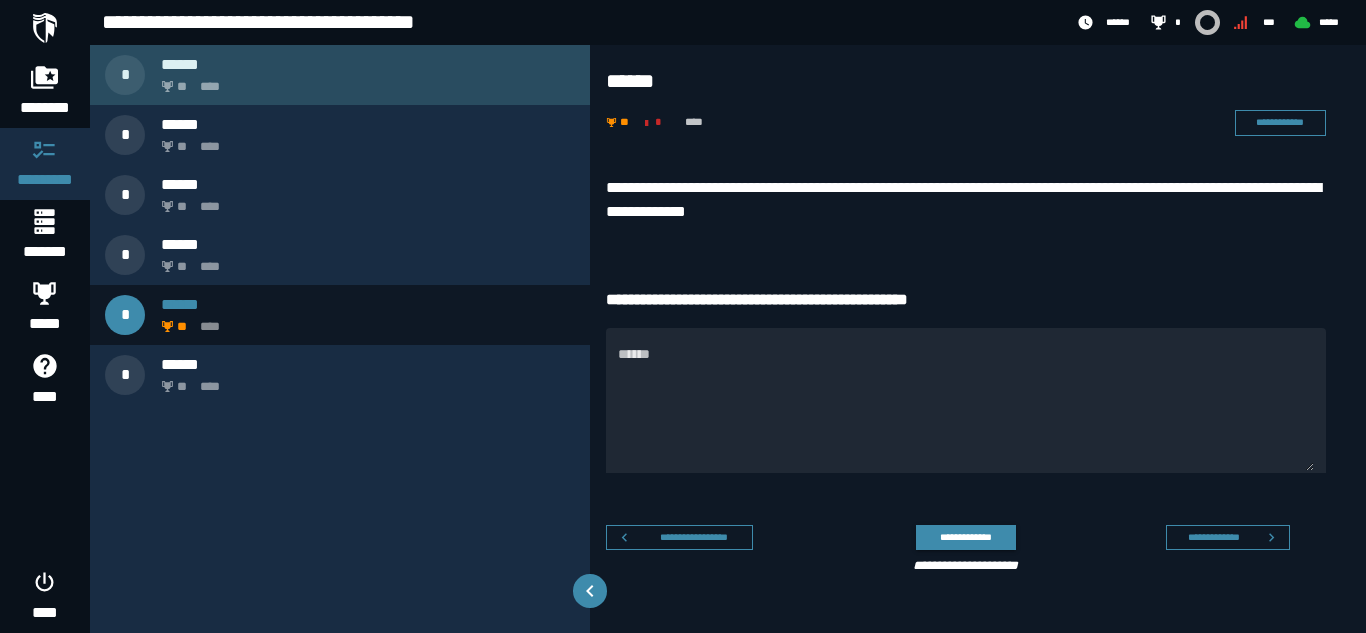 click on "****" 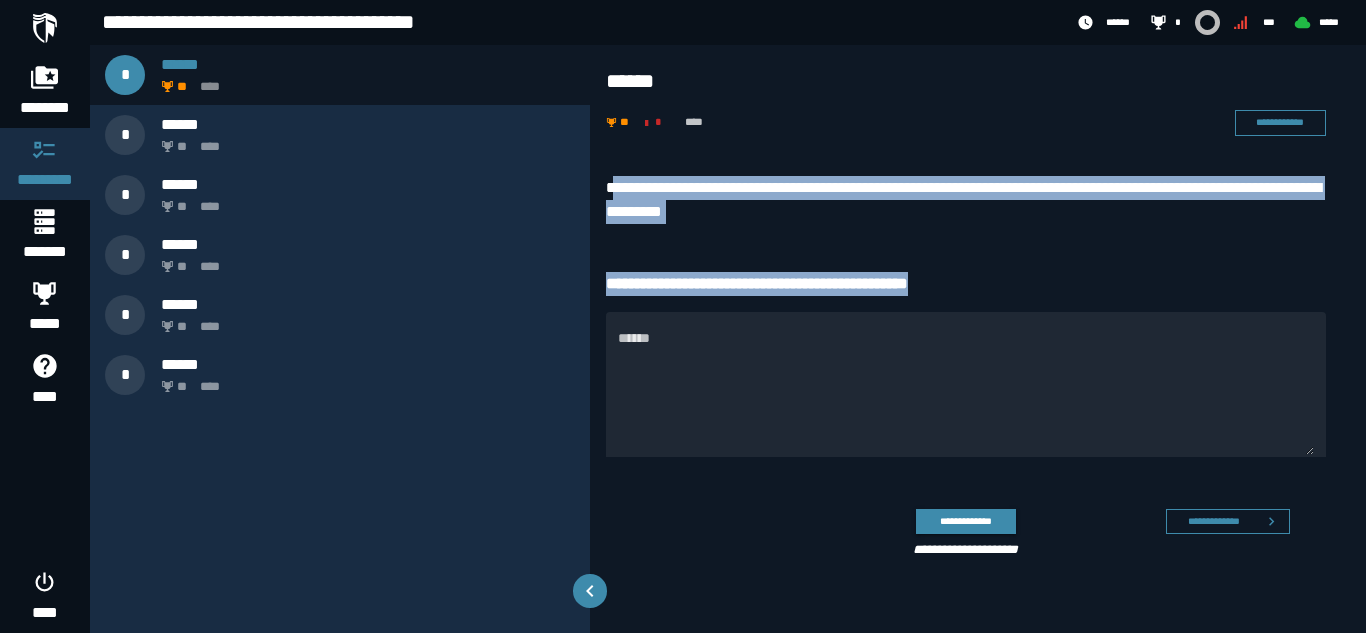 drag, startPoint x: 615, startPoint y: 189, endPoint x: 1050, endPoint y: 272, distance: 442.8476 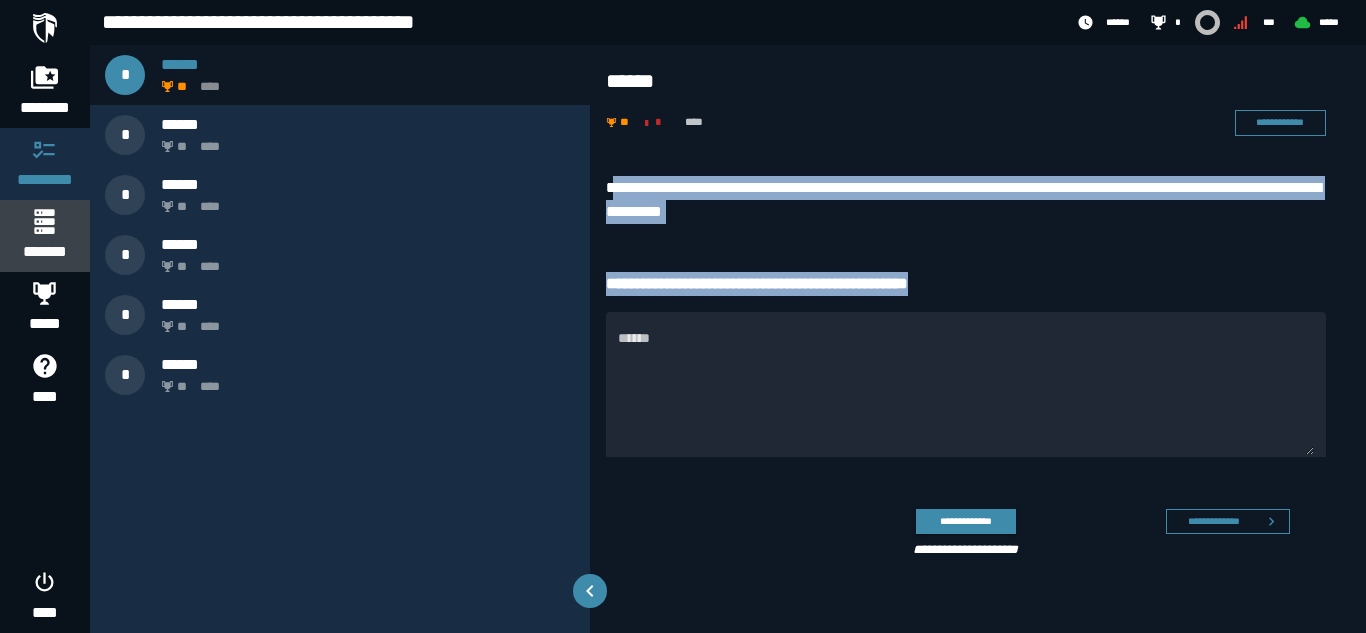 click on "*******" at bounding box center (44, 252) 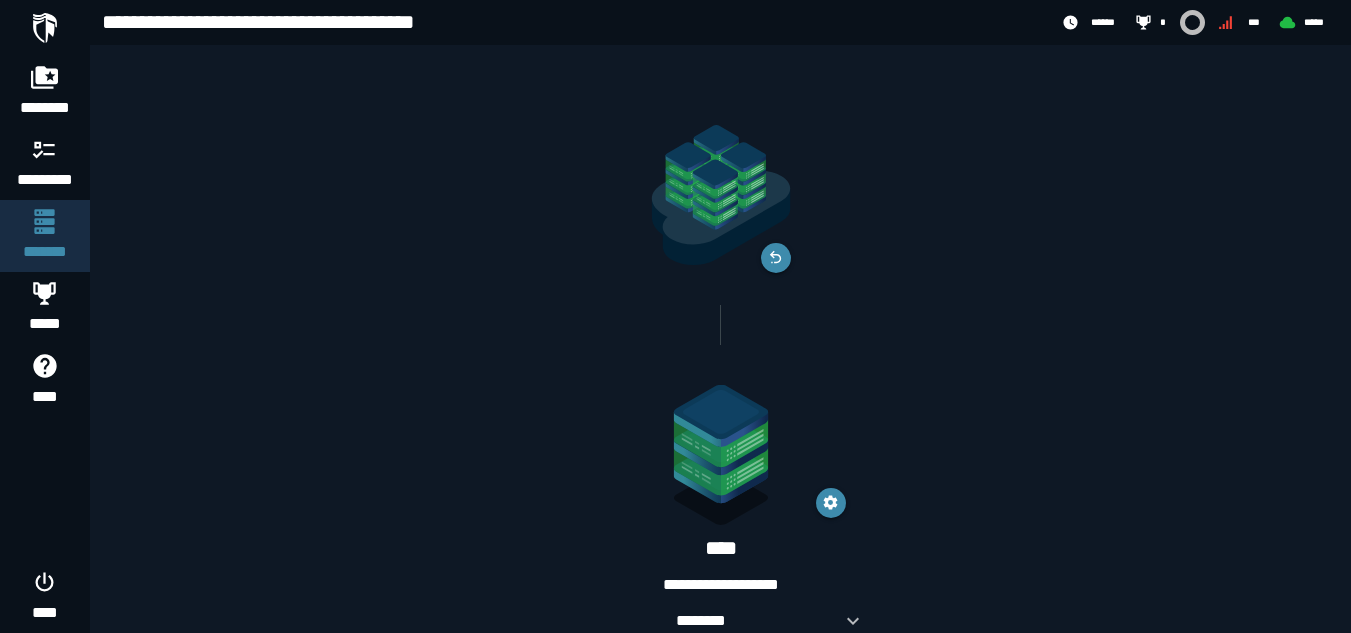 scroll, scrollTop: 58, scrollLeft: 0, axis: vertical 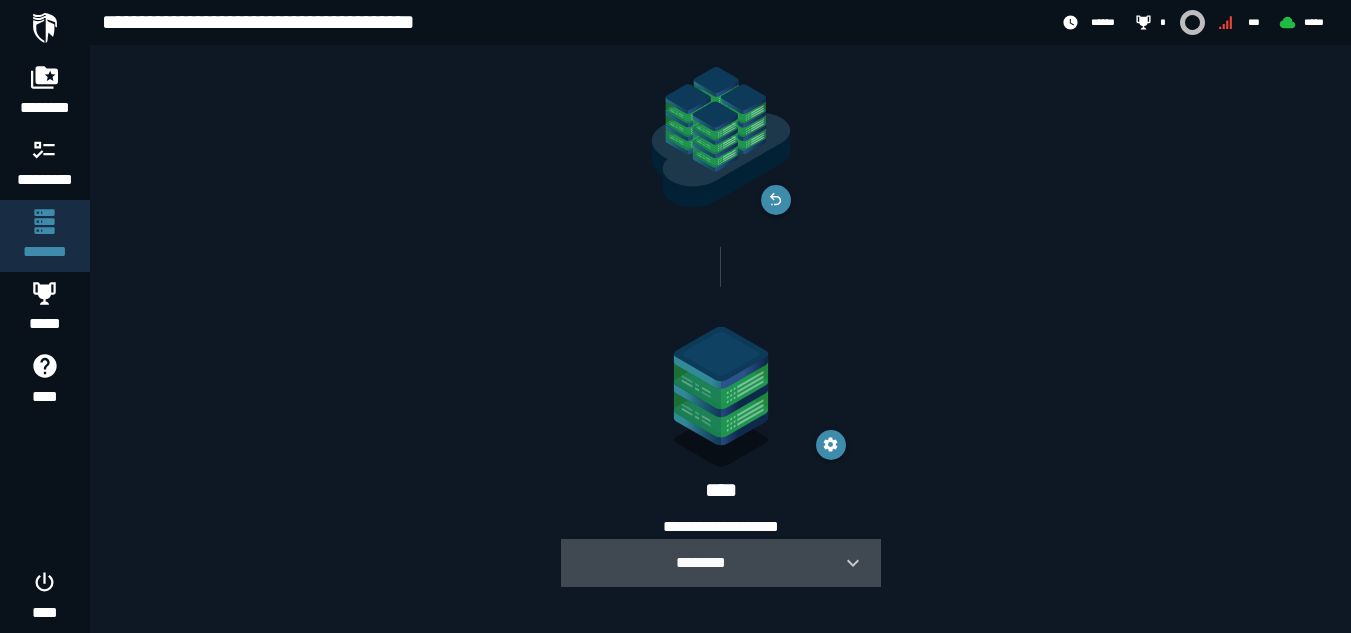 click 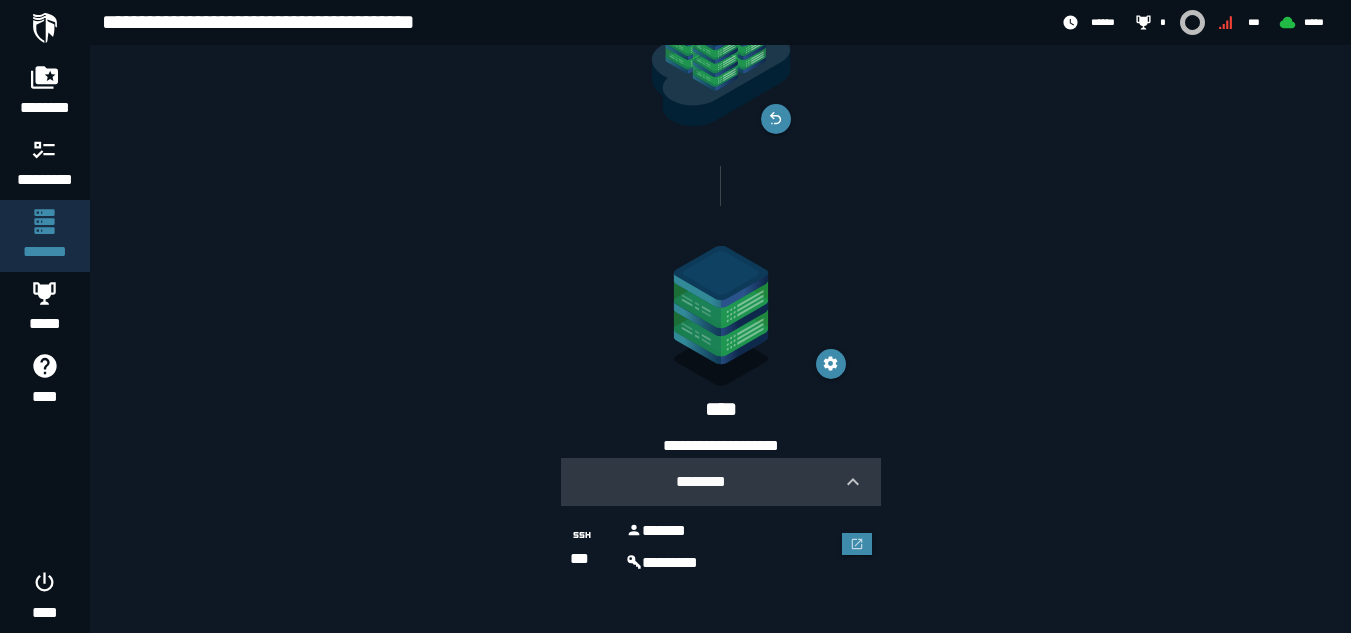 scroll, scrollTop: 140, scrollLeft: 0, axis: vertical 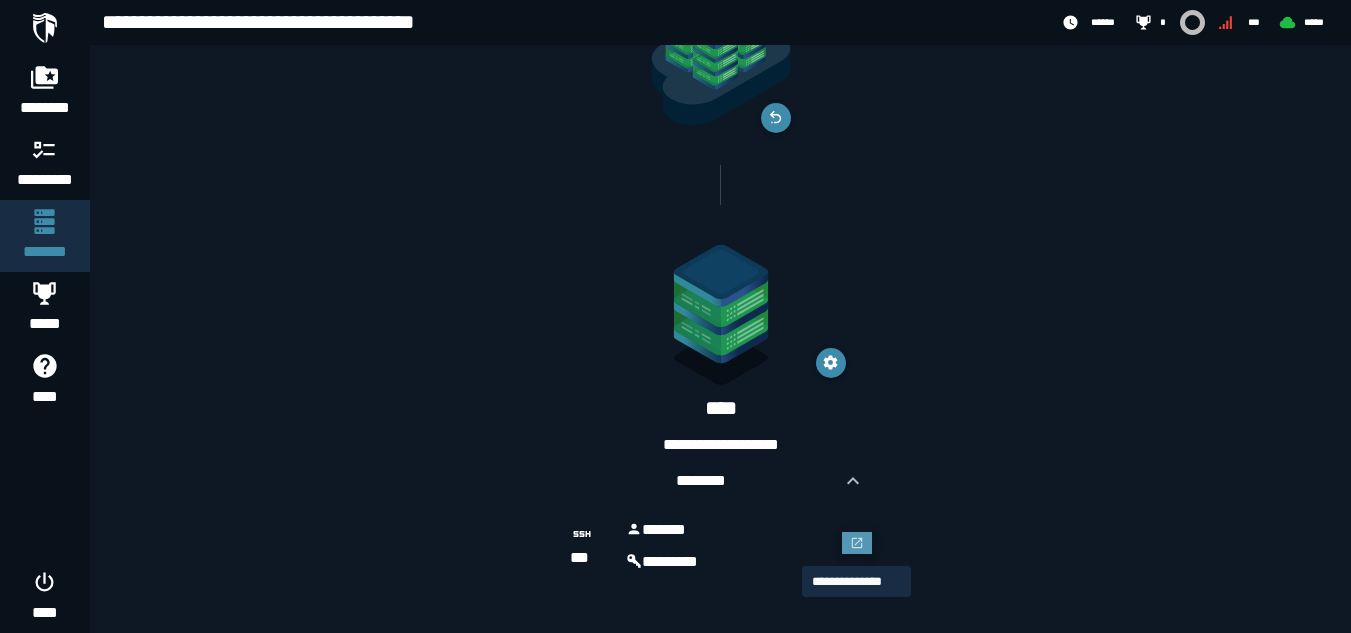 click 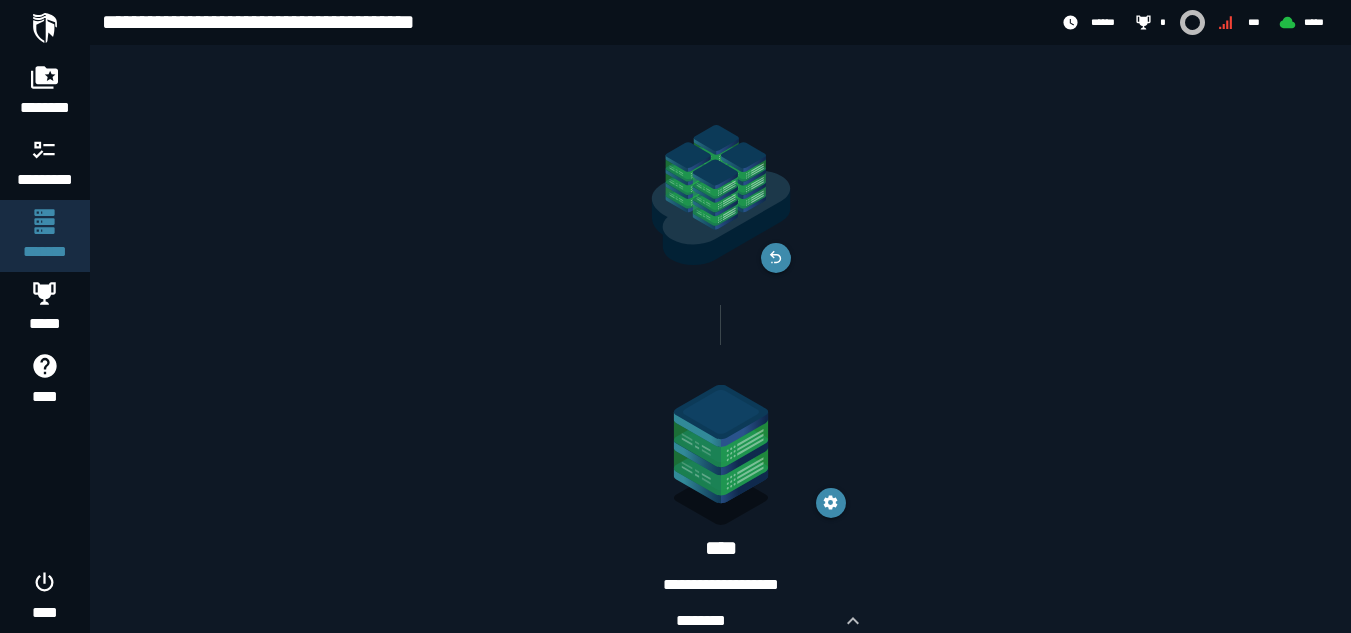 scroll, scrollTop: 140, scrollLeft: 0, axis: vertical 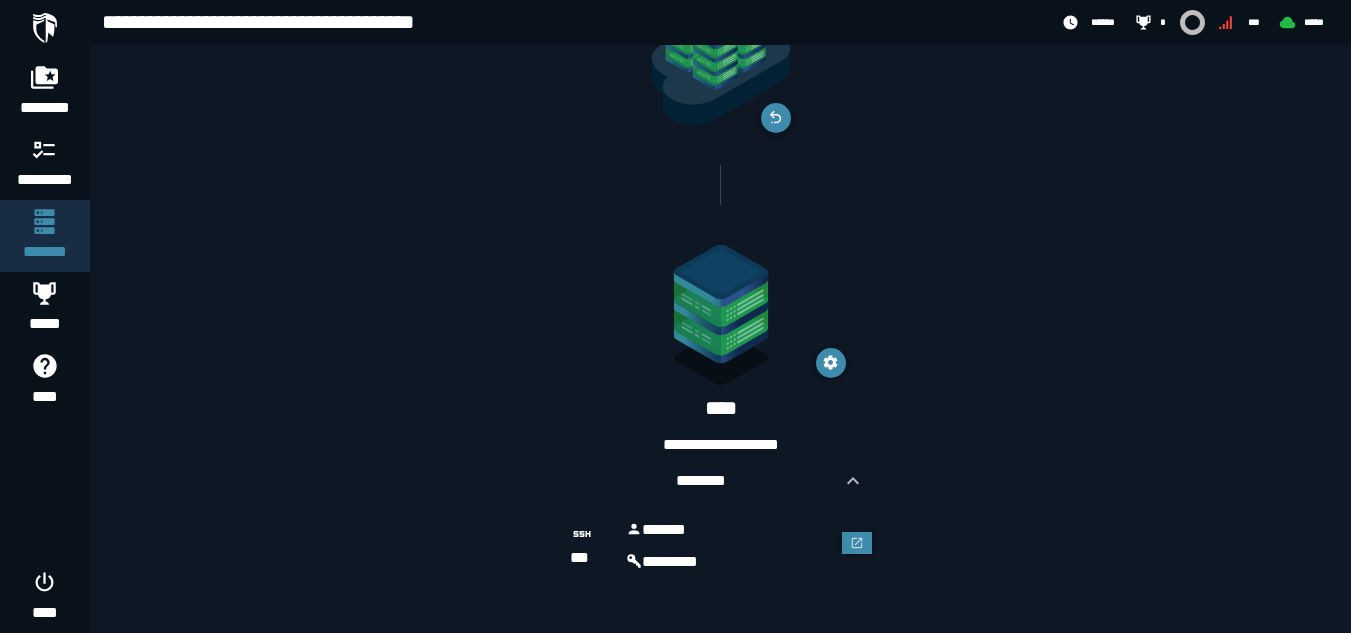 click on "********" at bounding box center [729, 562] 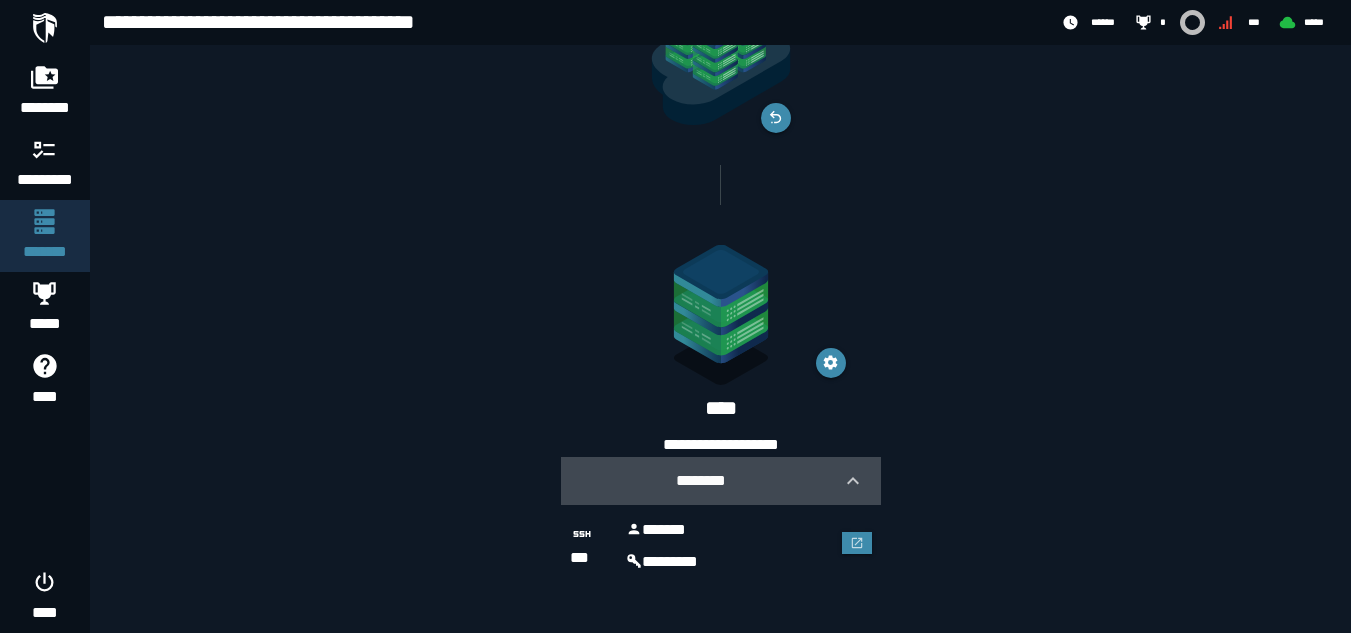 click 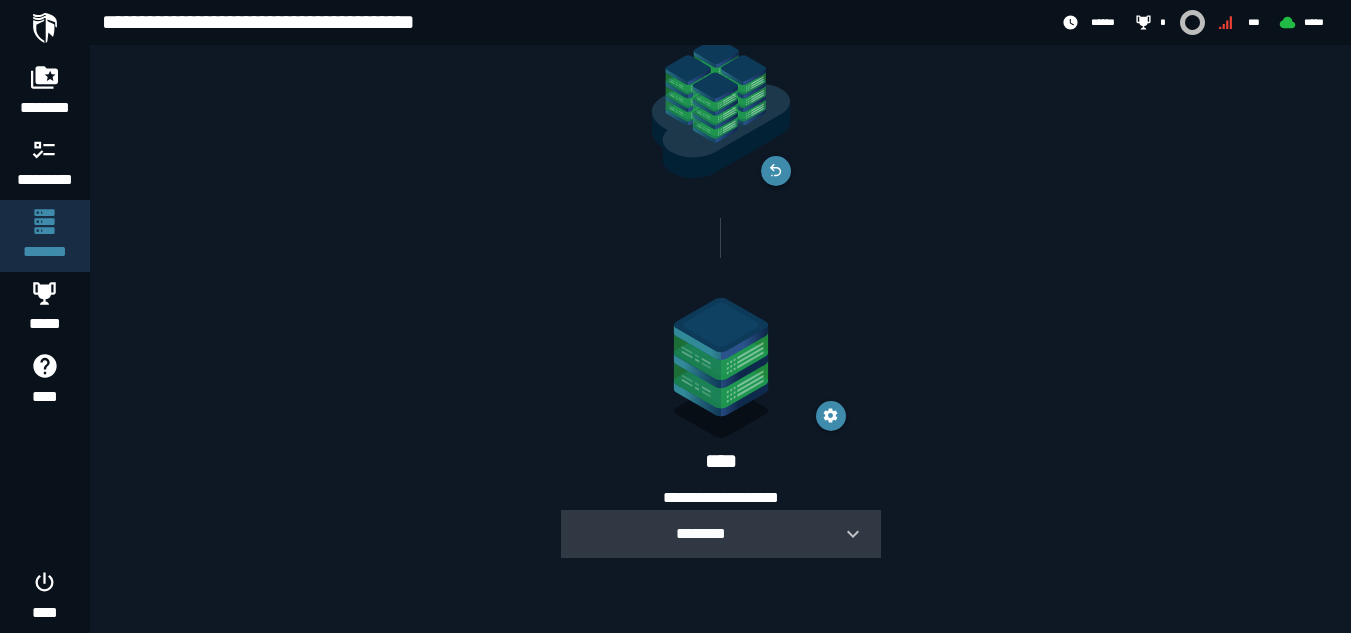 scroll, scrollTop: 58, scrollLeft: 0, axis: vertical 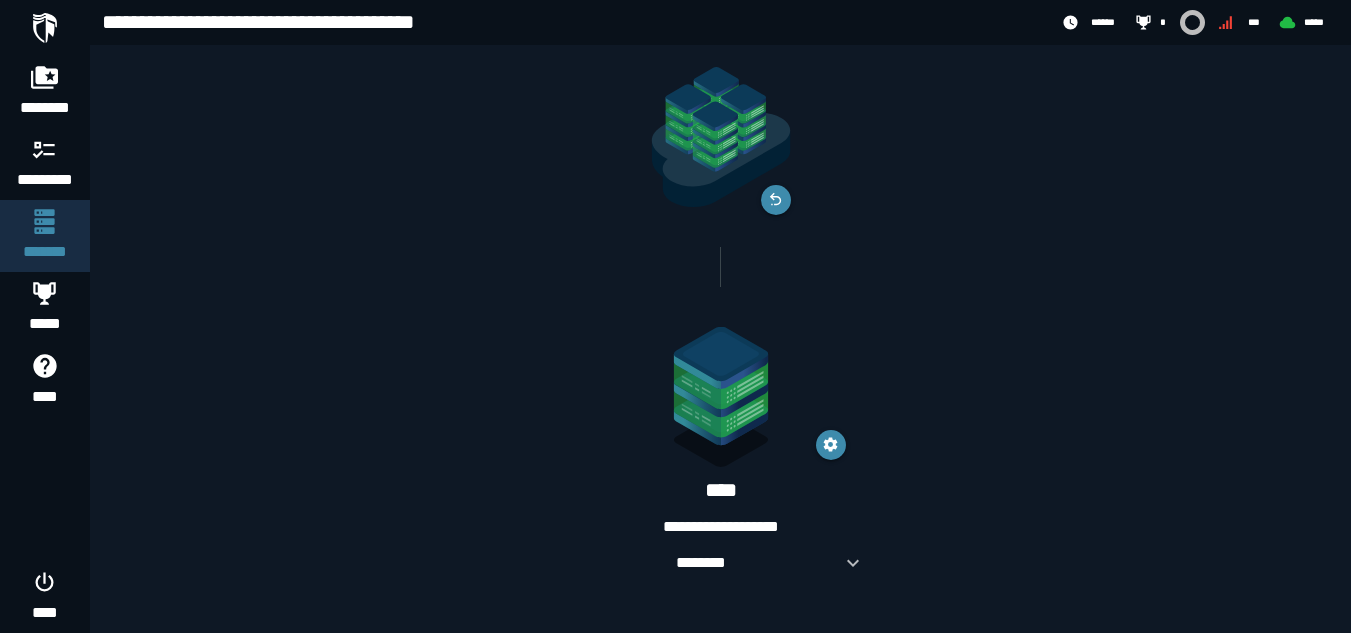 click 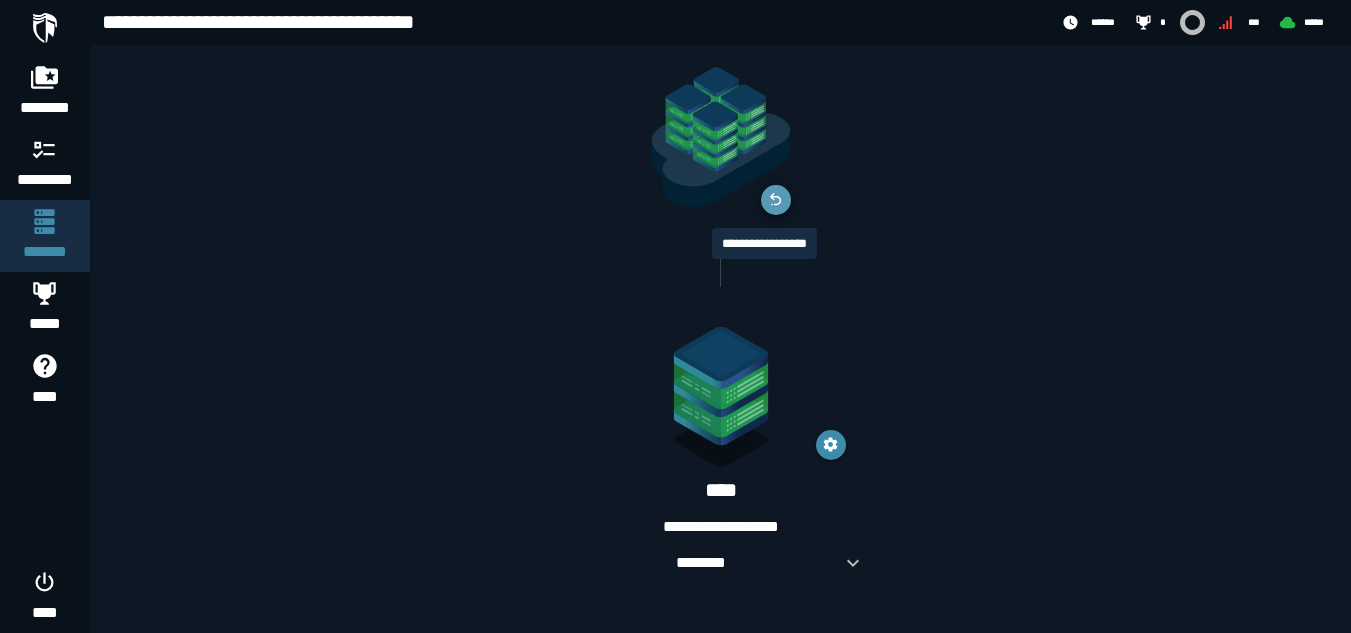 click 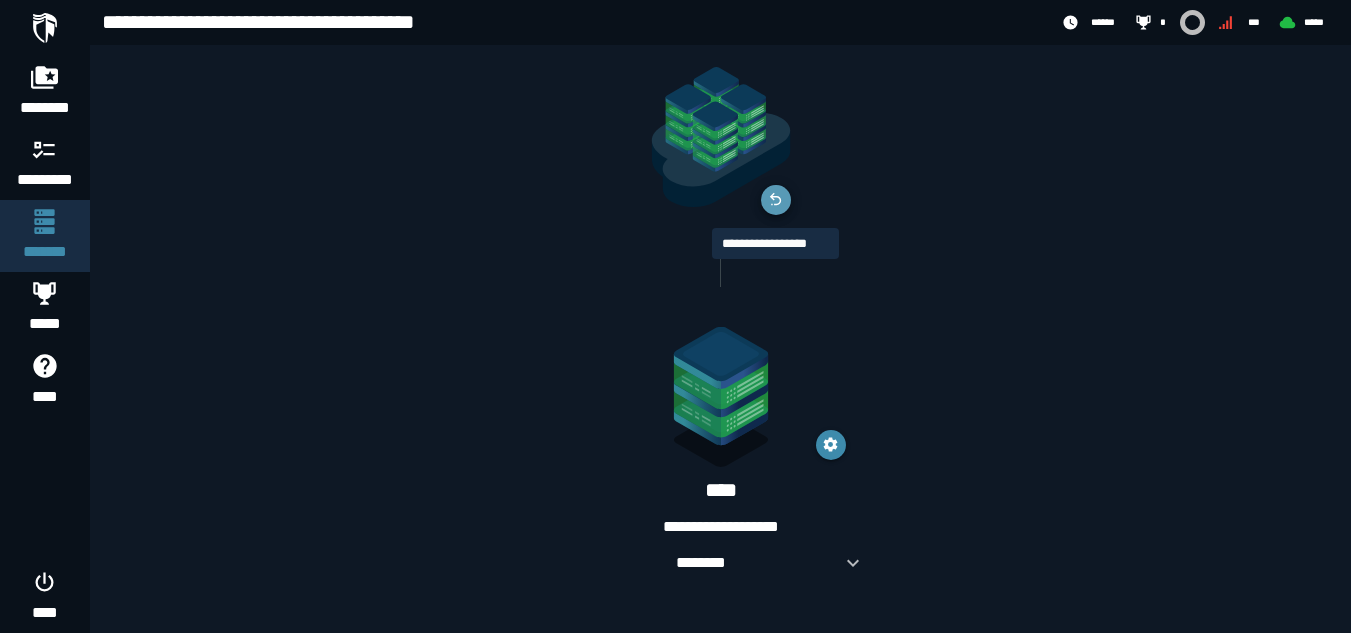 scroll, scrollTop: 0, scrollLeft: 0, axis: both 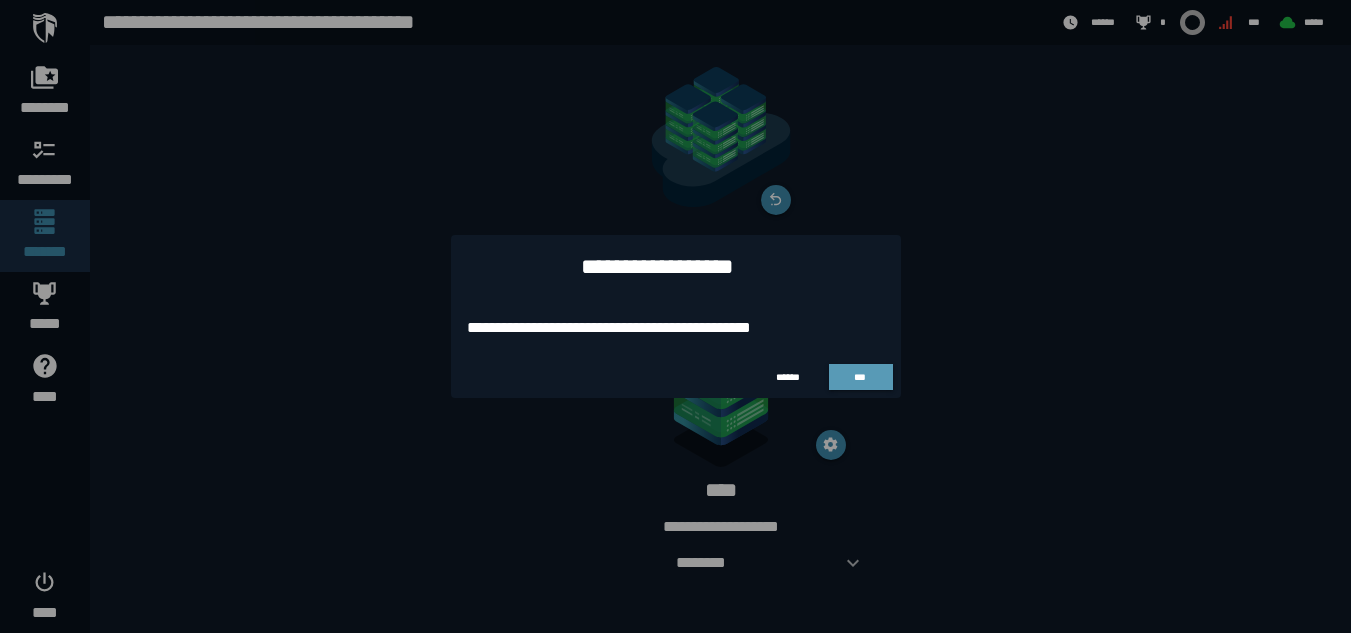 click on "***" at bounding box center (861, 377) 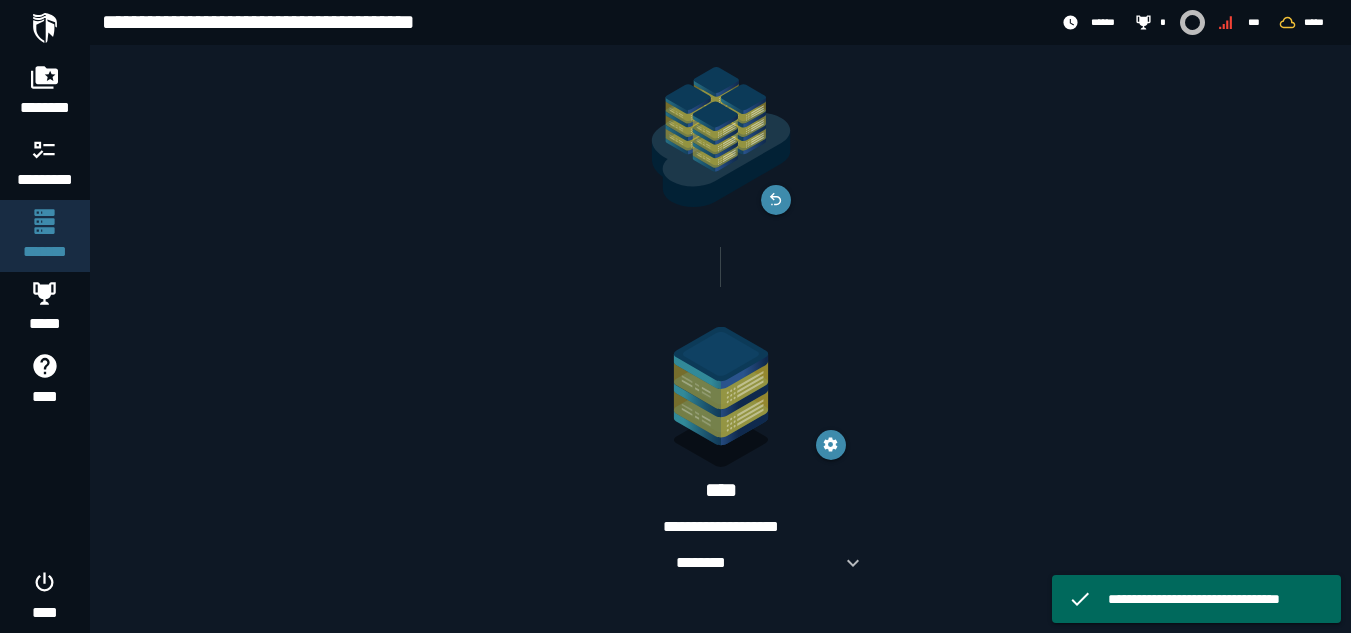 scroll, scrollTop: 58, scrollLeft: 0, axis: vertical 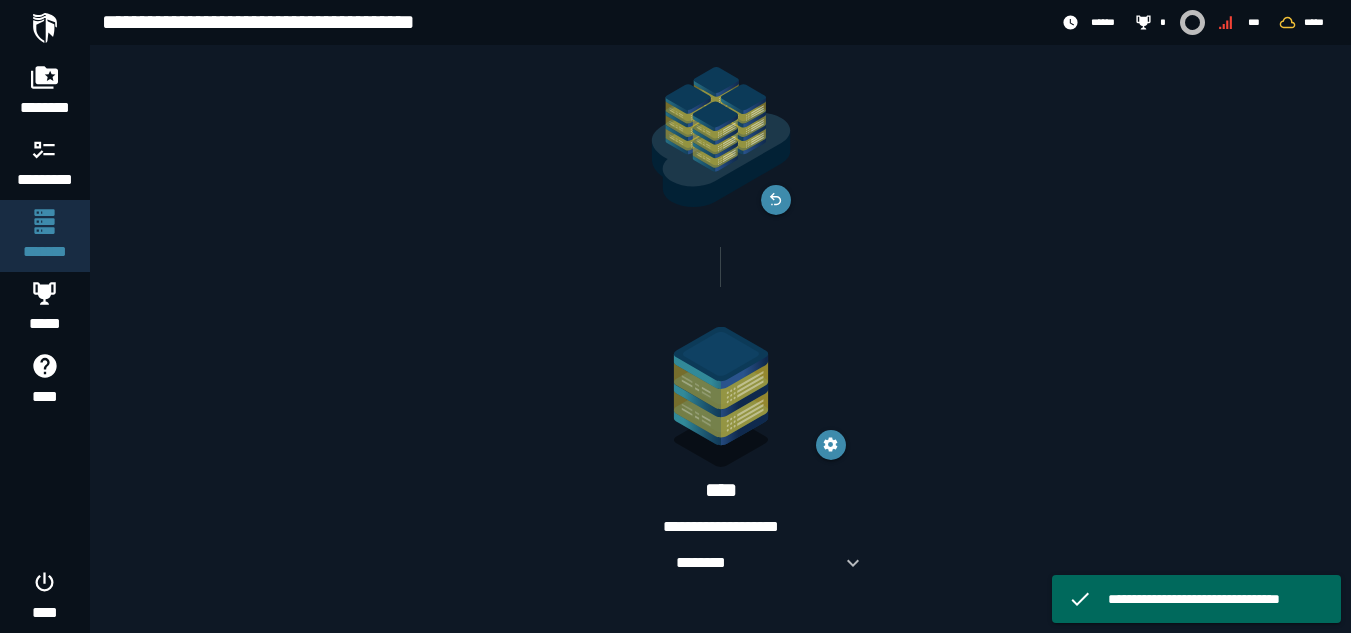 click on "**********" at bounding box center [721, 527] 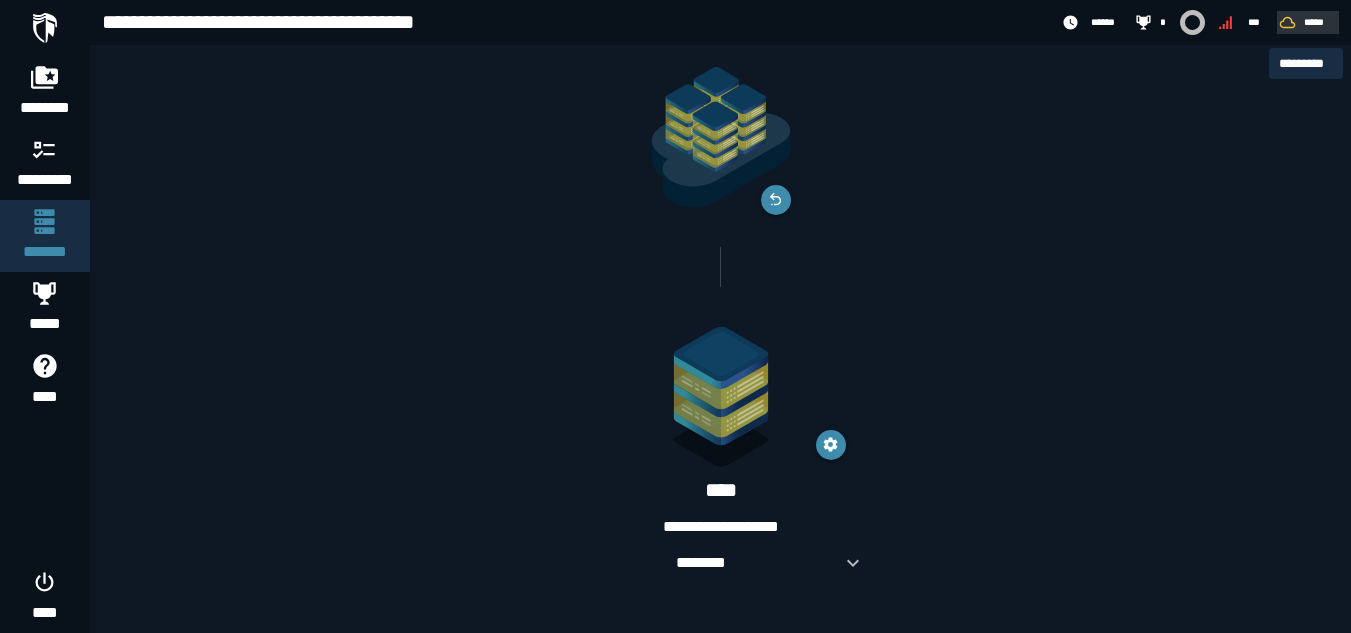 click on "*****" at bounding box center [1315, 22] 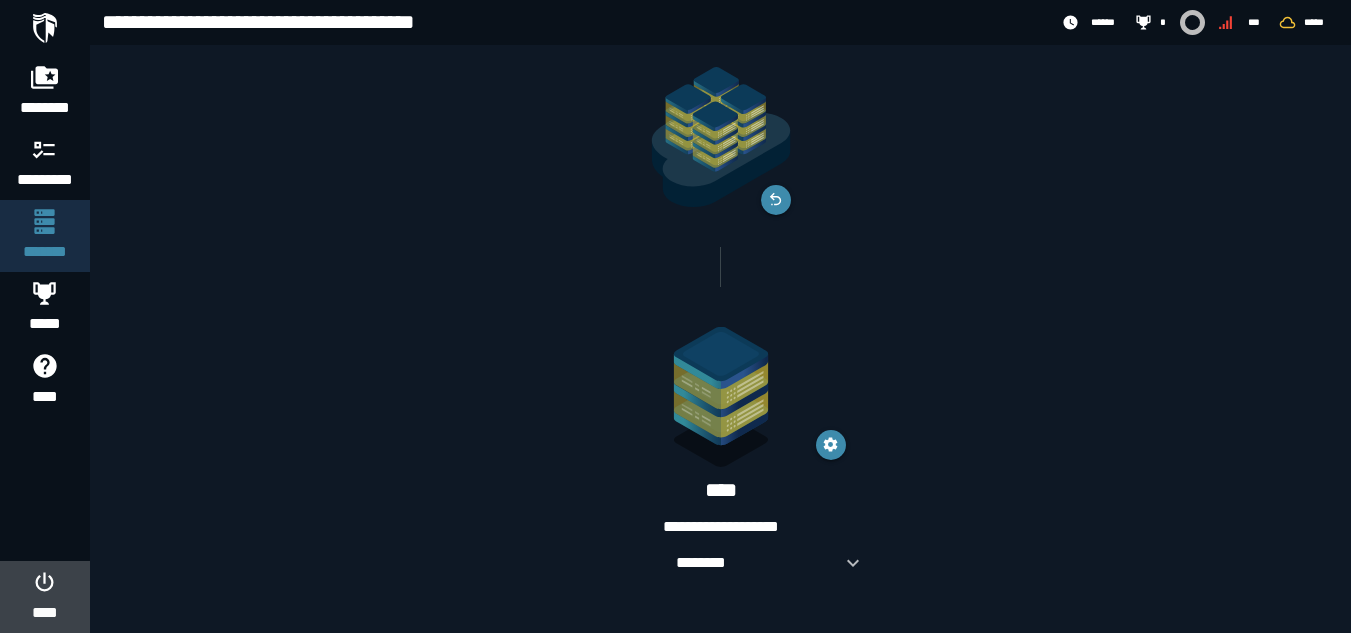 click on "****" 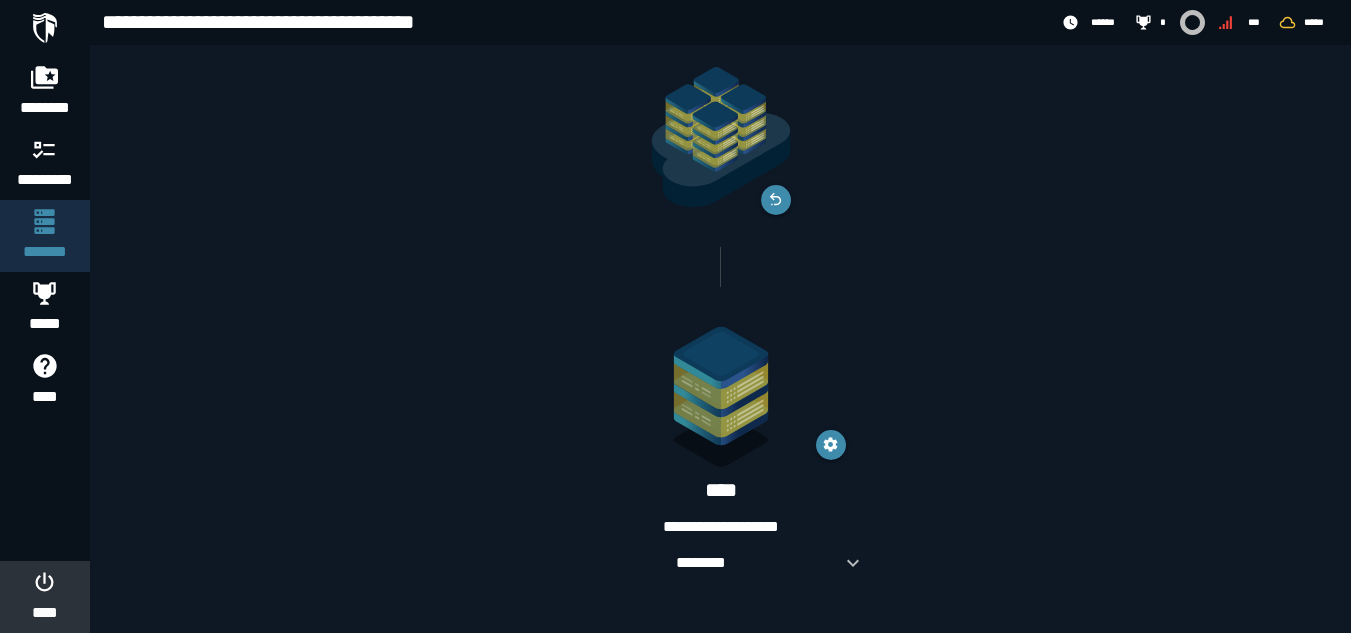 scroll, scrollTop: 0, scrollLeft: 0, axis: both 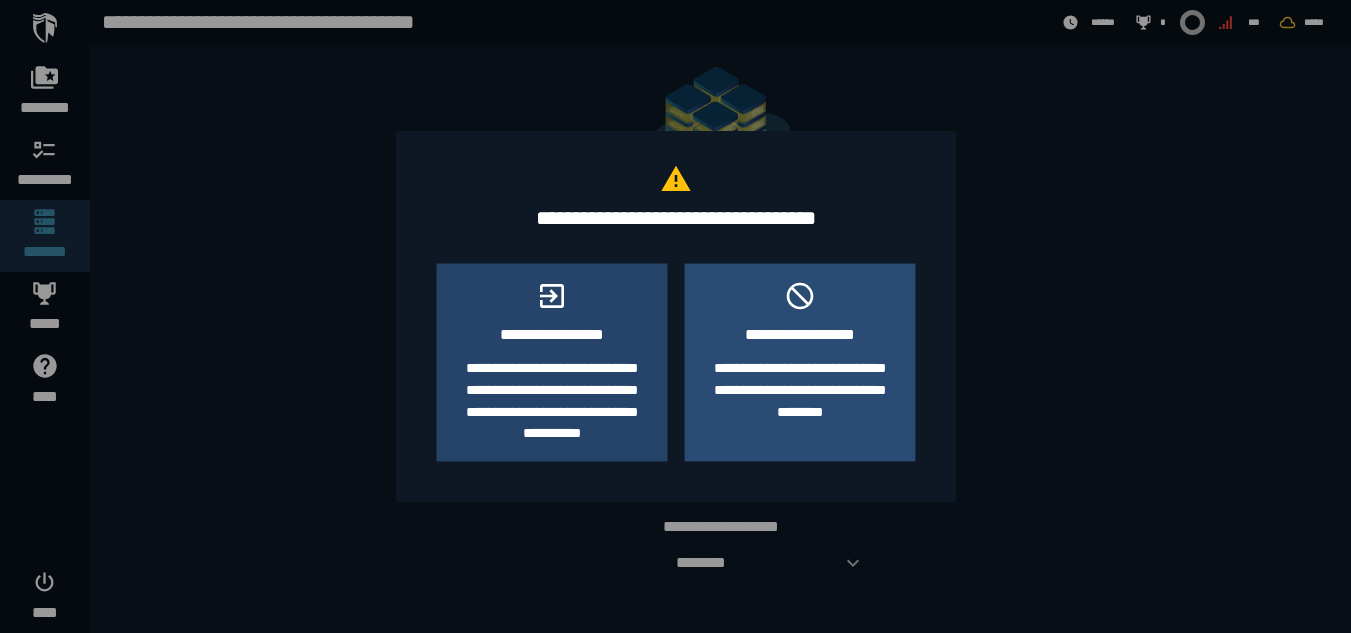 click on "**********" 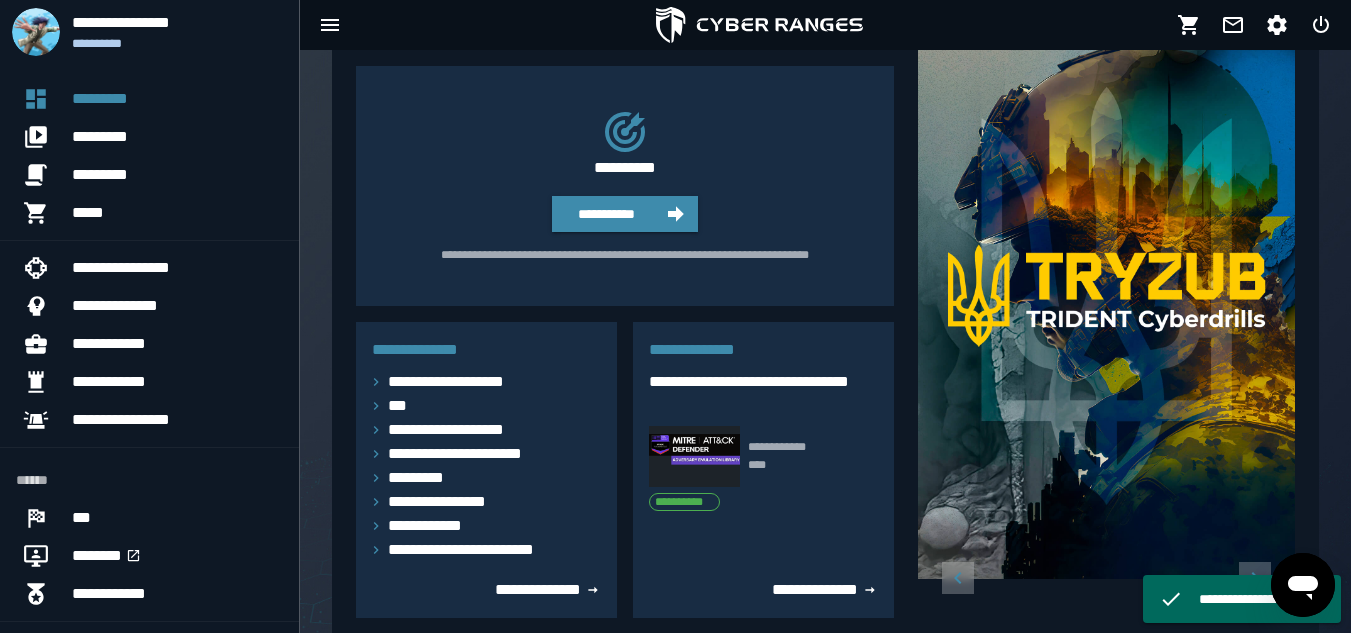 scroll, scrollTop: 0, scrollLeft: 0, axis: both 